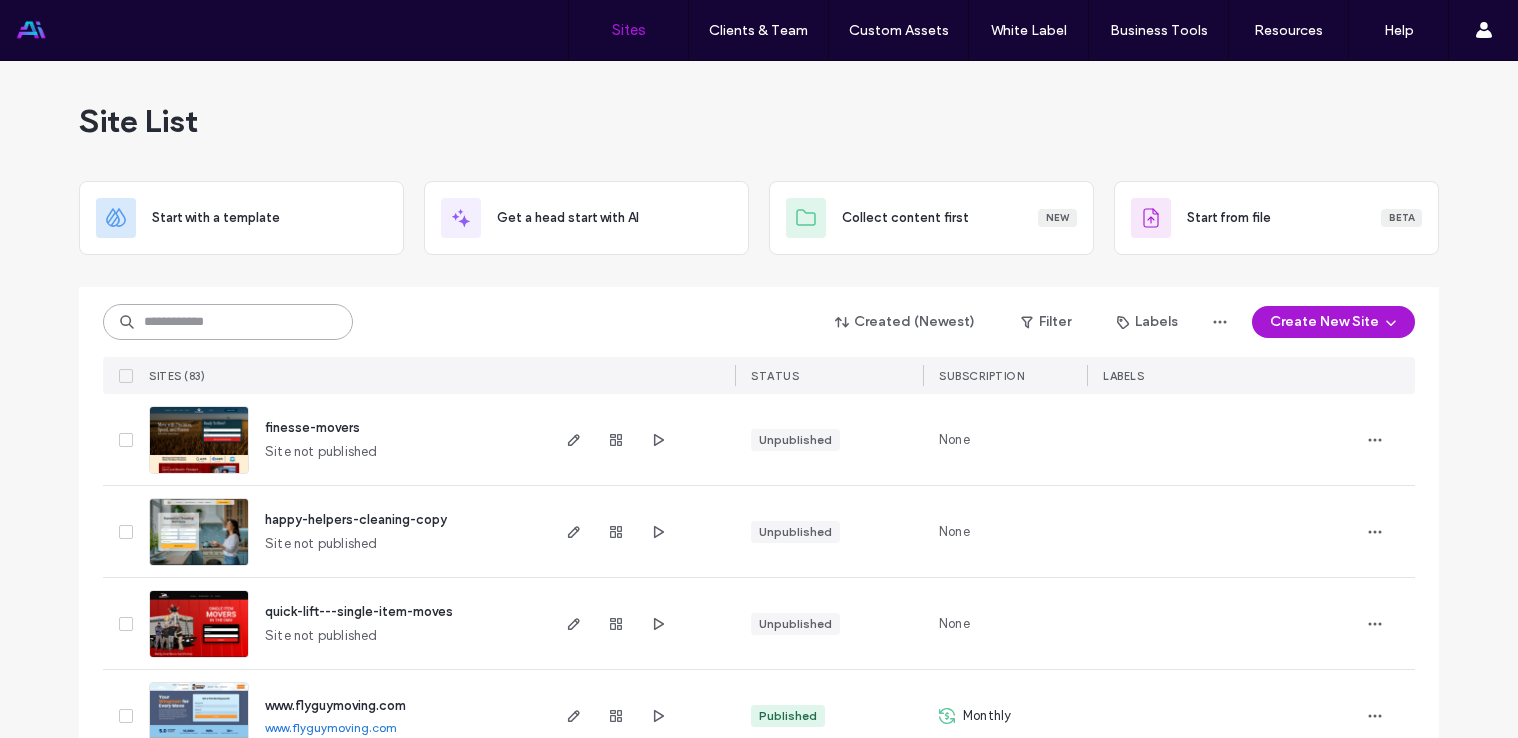 scroll, scrollTop: 0, scrollLeft: 0, axis: both 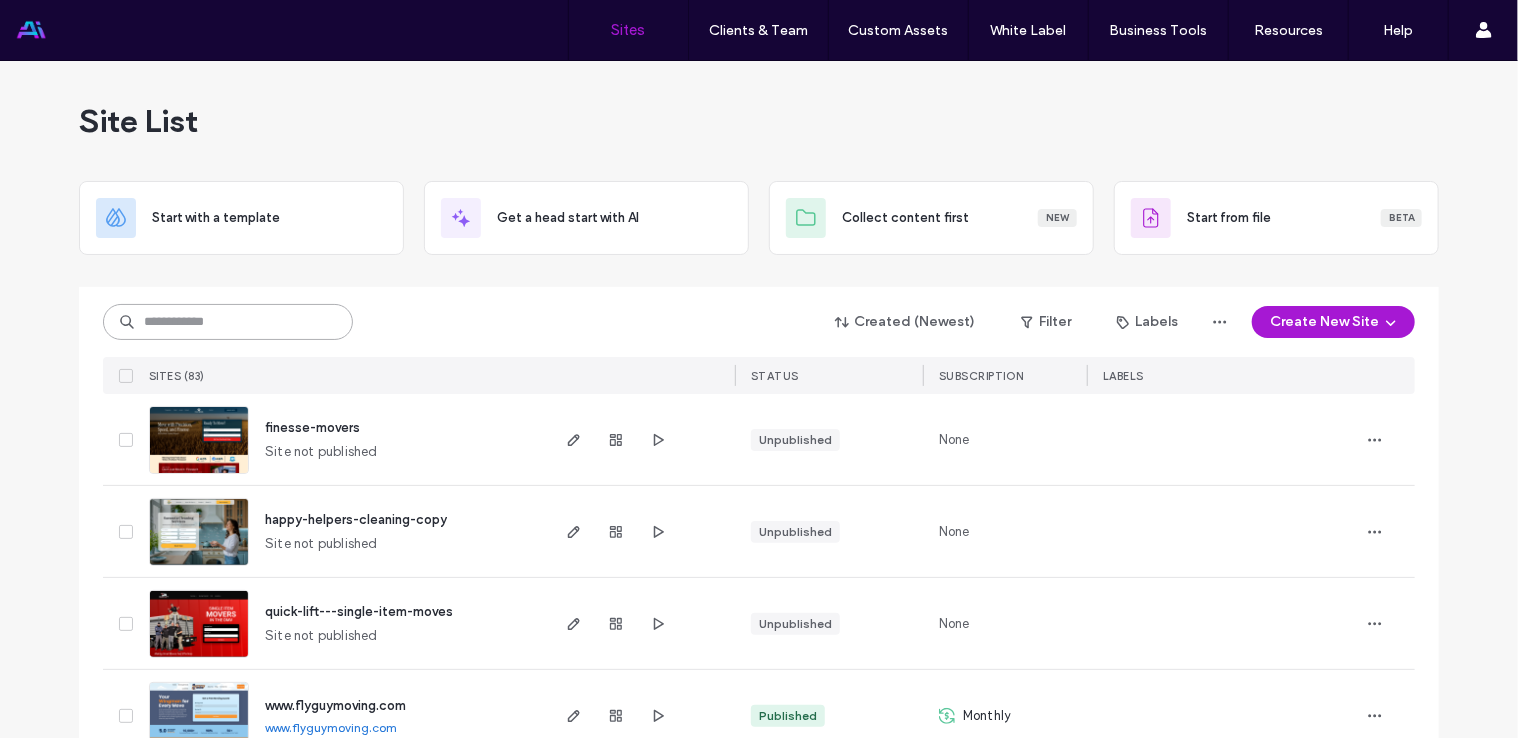 click at bounding box center [228, 322] 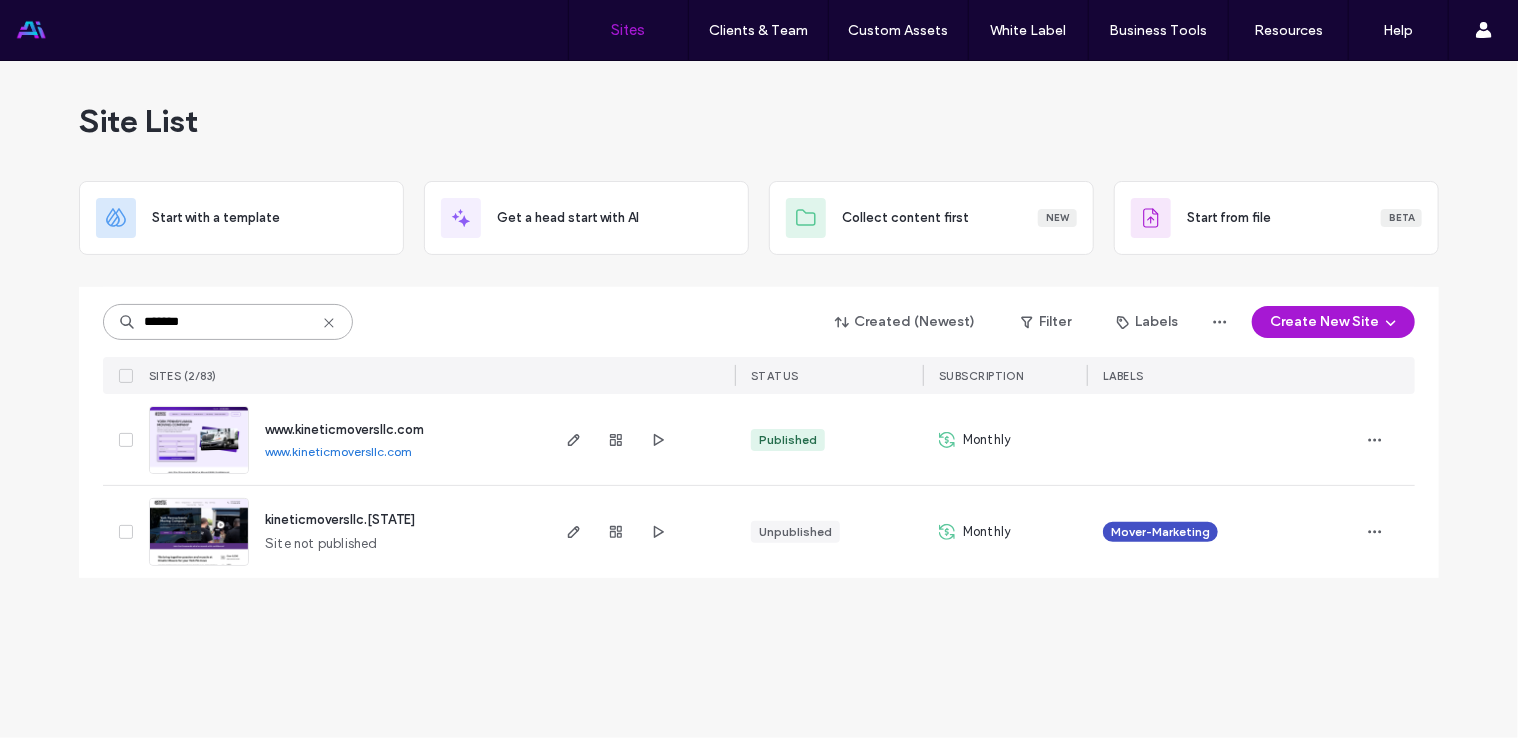 type on "*******" 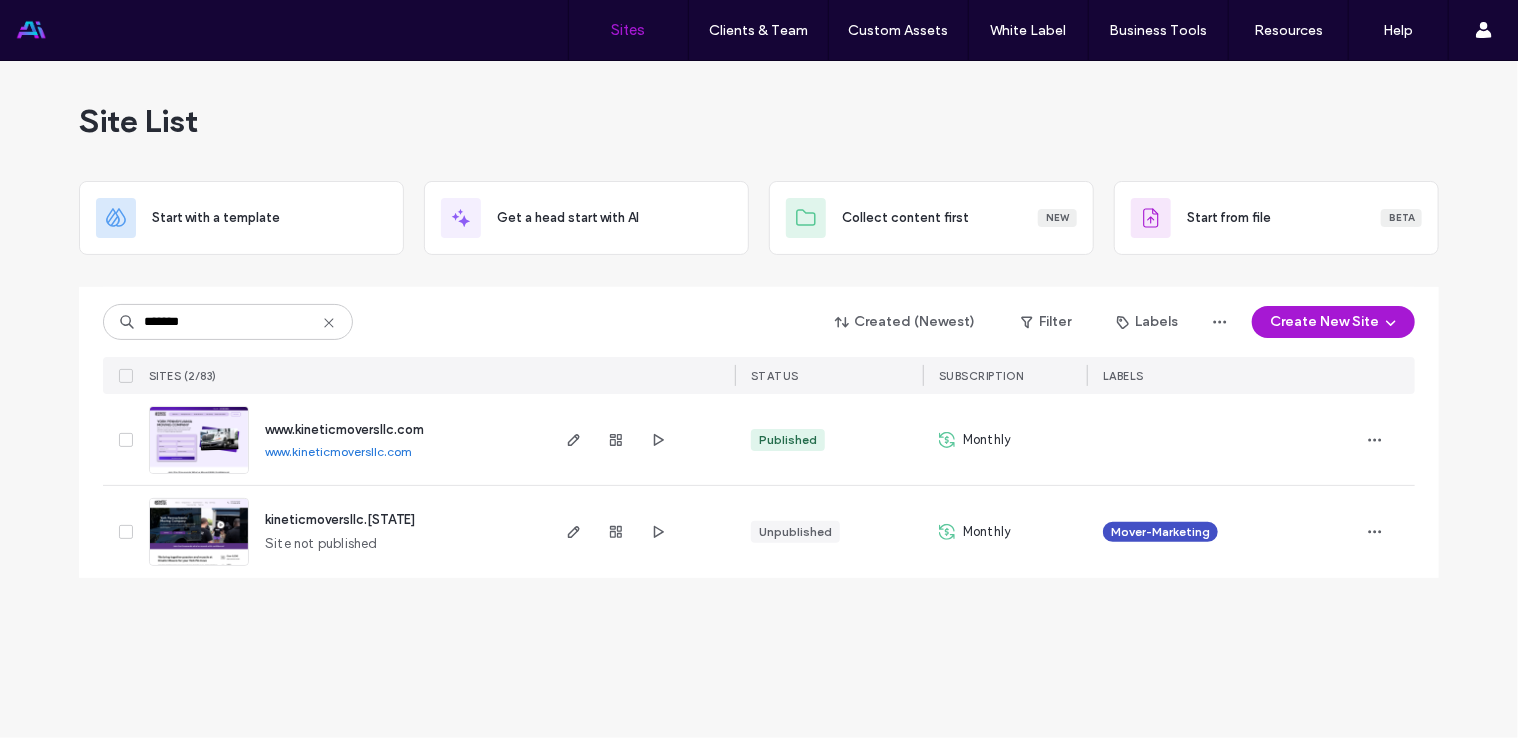 click at bounding box center [199, 475] 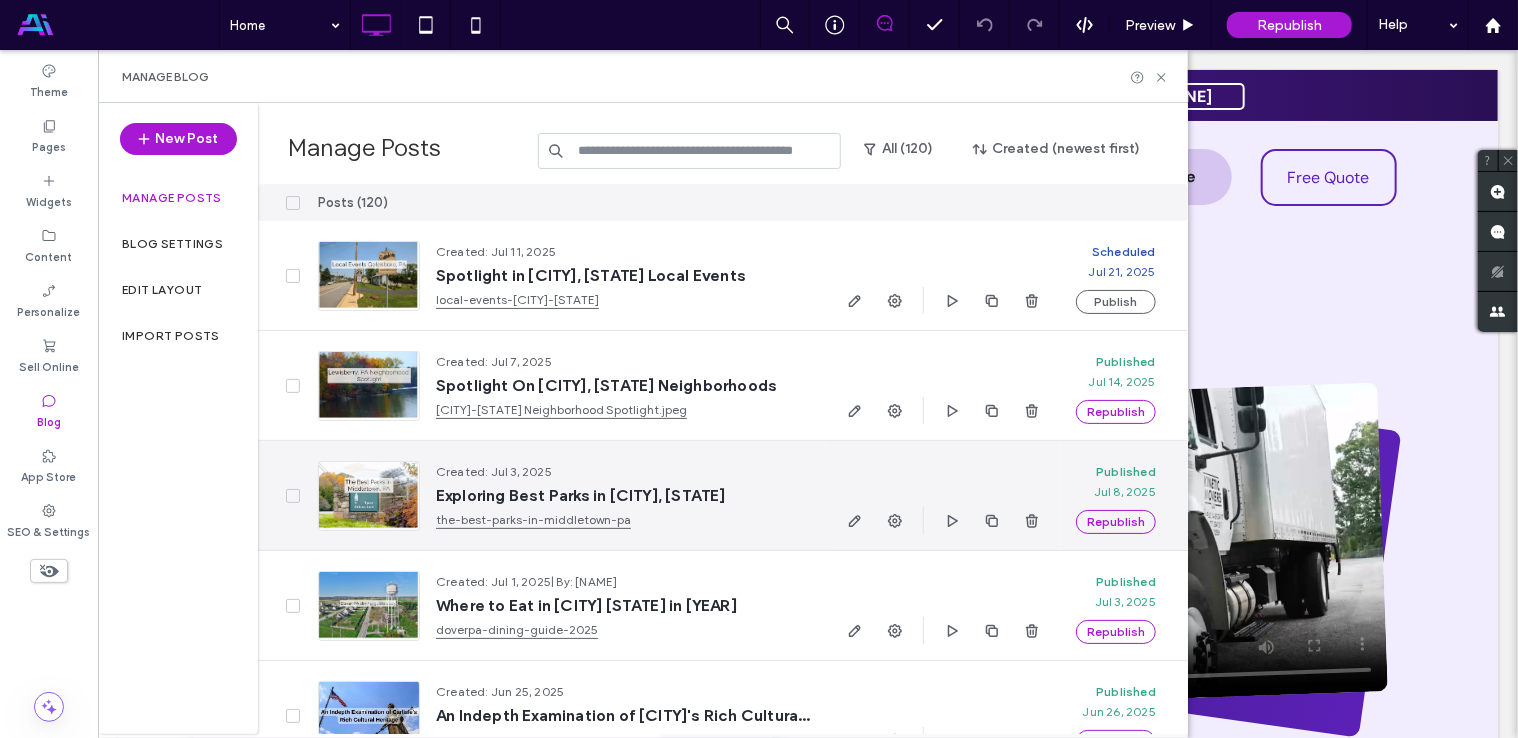 scroll, scrollTop: 0, scrollLeft: 0, axis: both 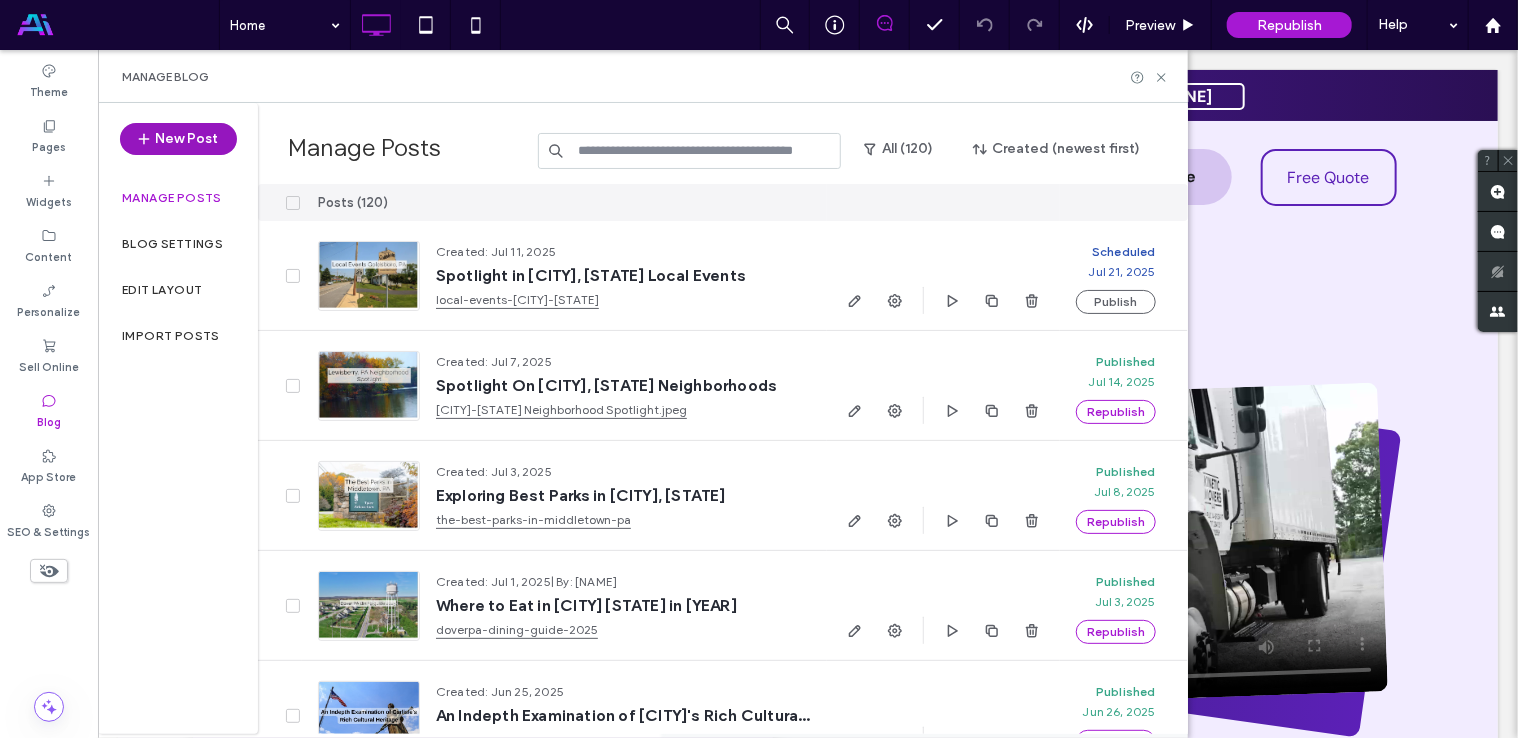 click on "New Post" at bounding box center (178, 139) 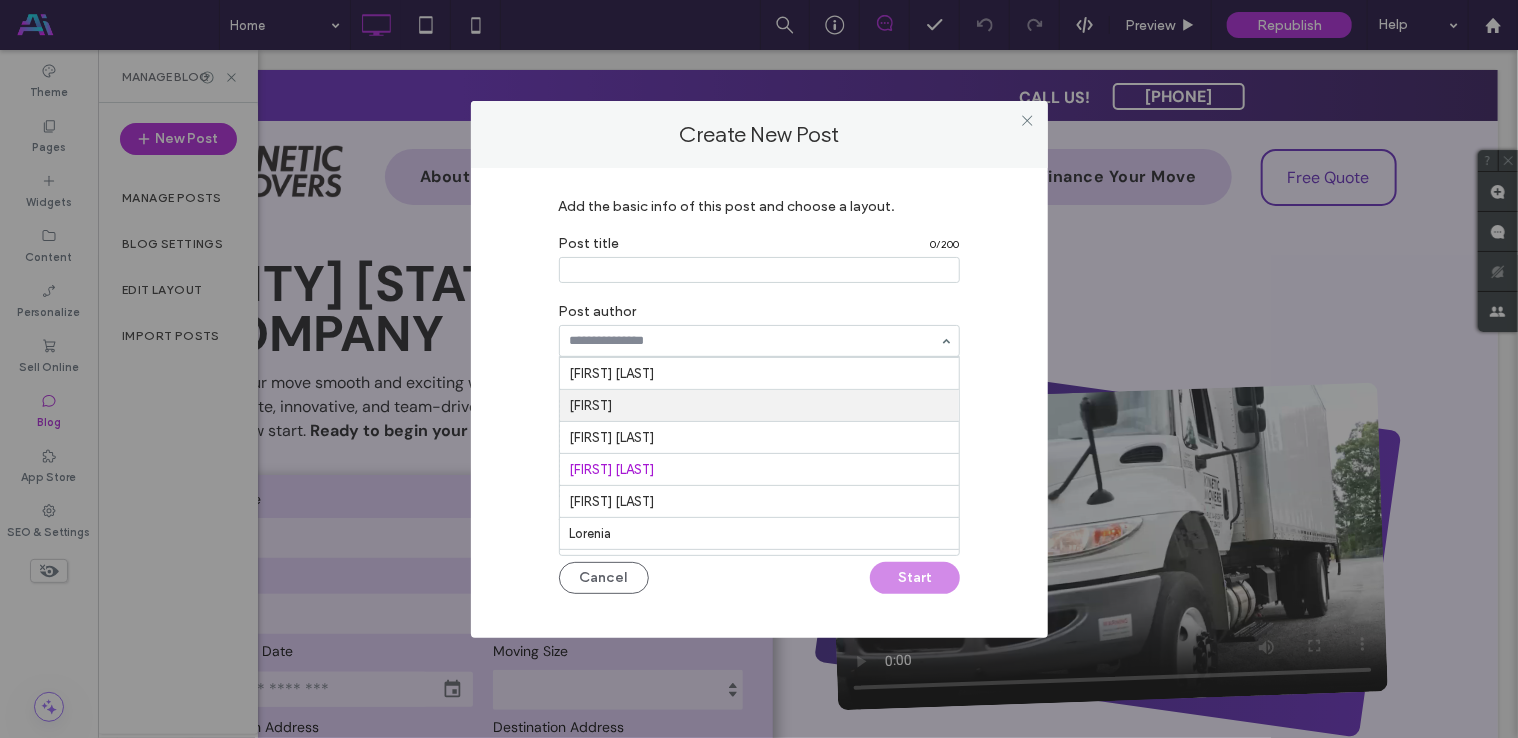 scroll, scrollTop: 0, scrollLeft: 0, axis: both 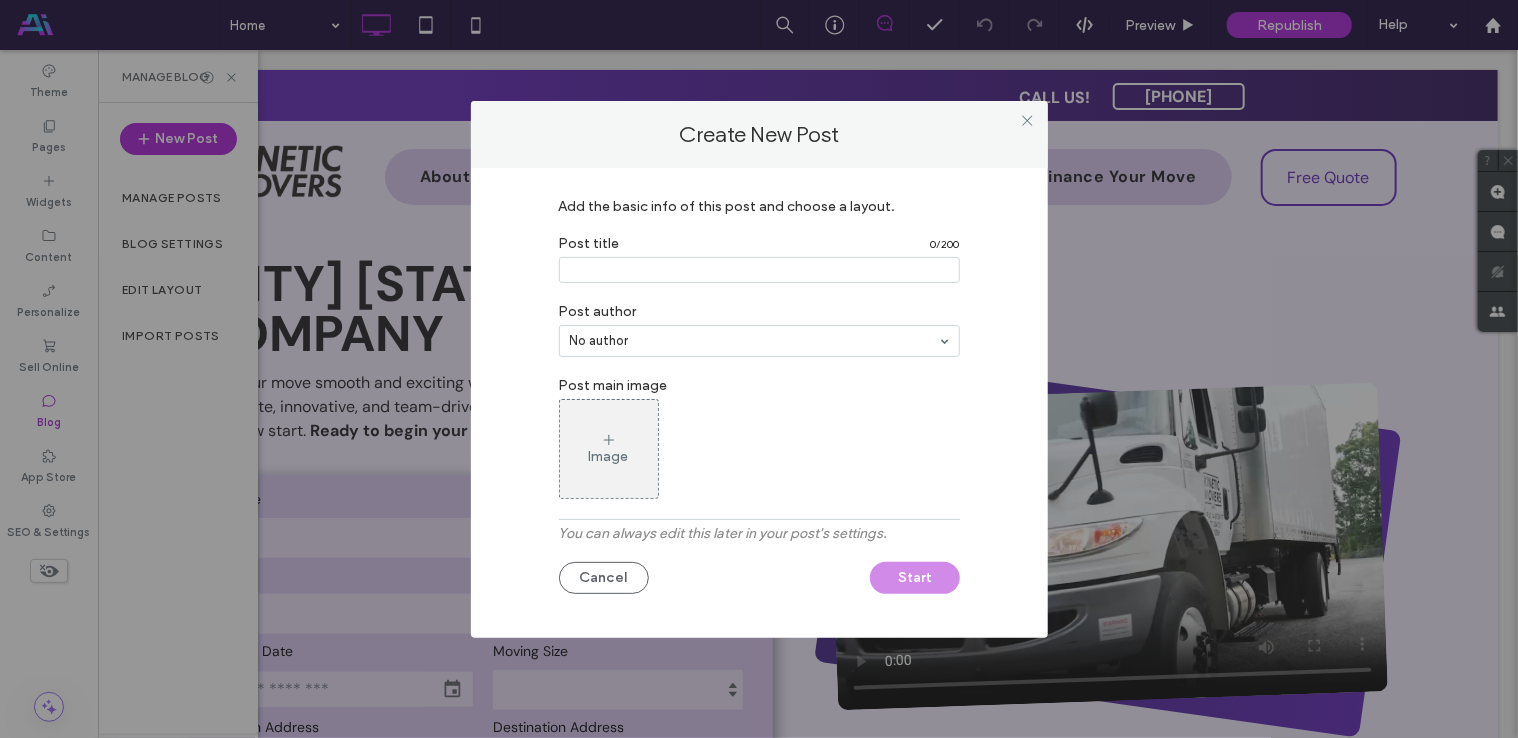 click at bounding box center [759, 270] 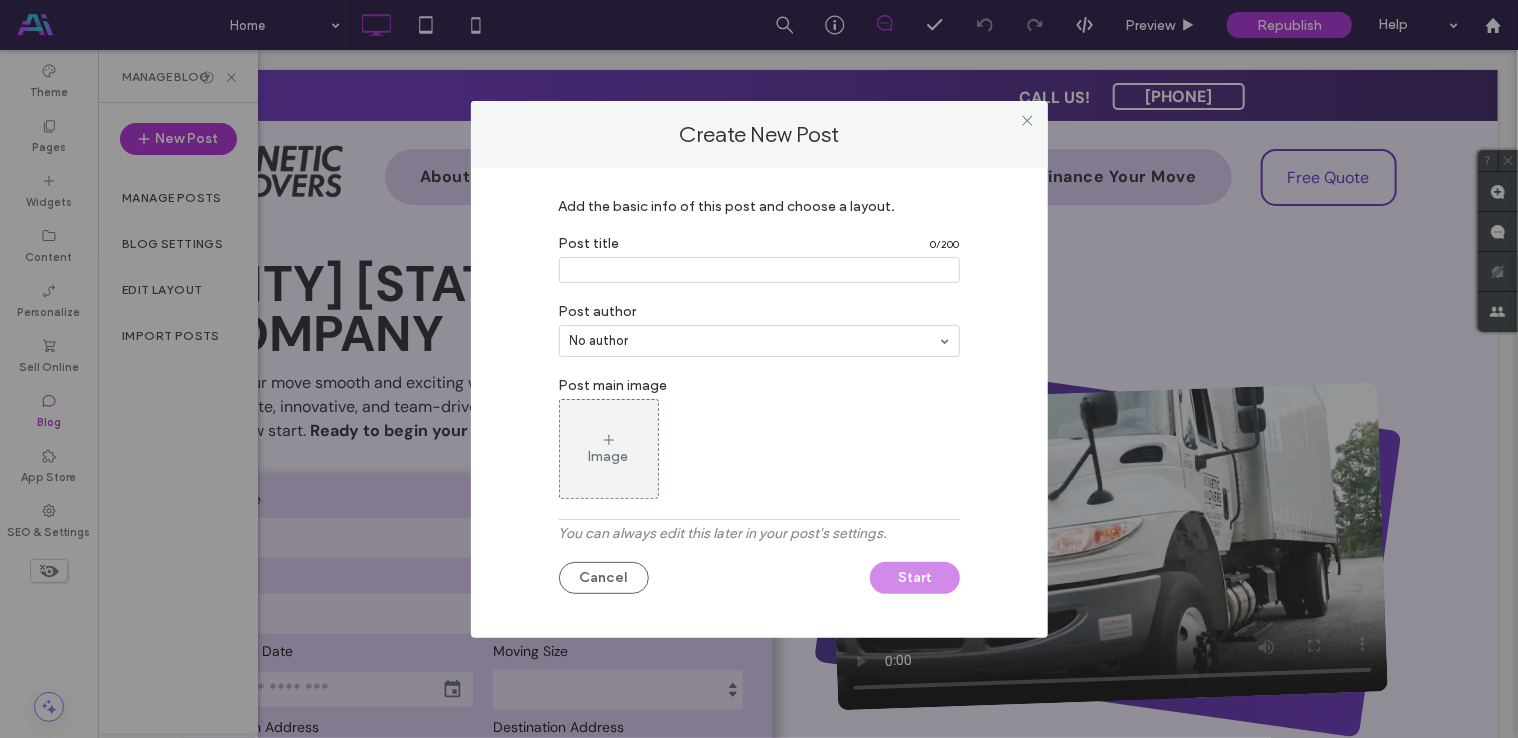 click at bounding box center [759, 270] 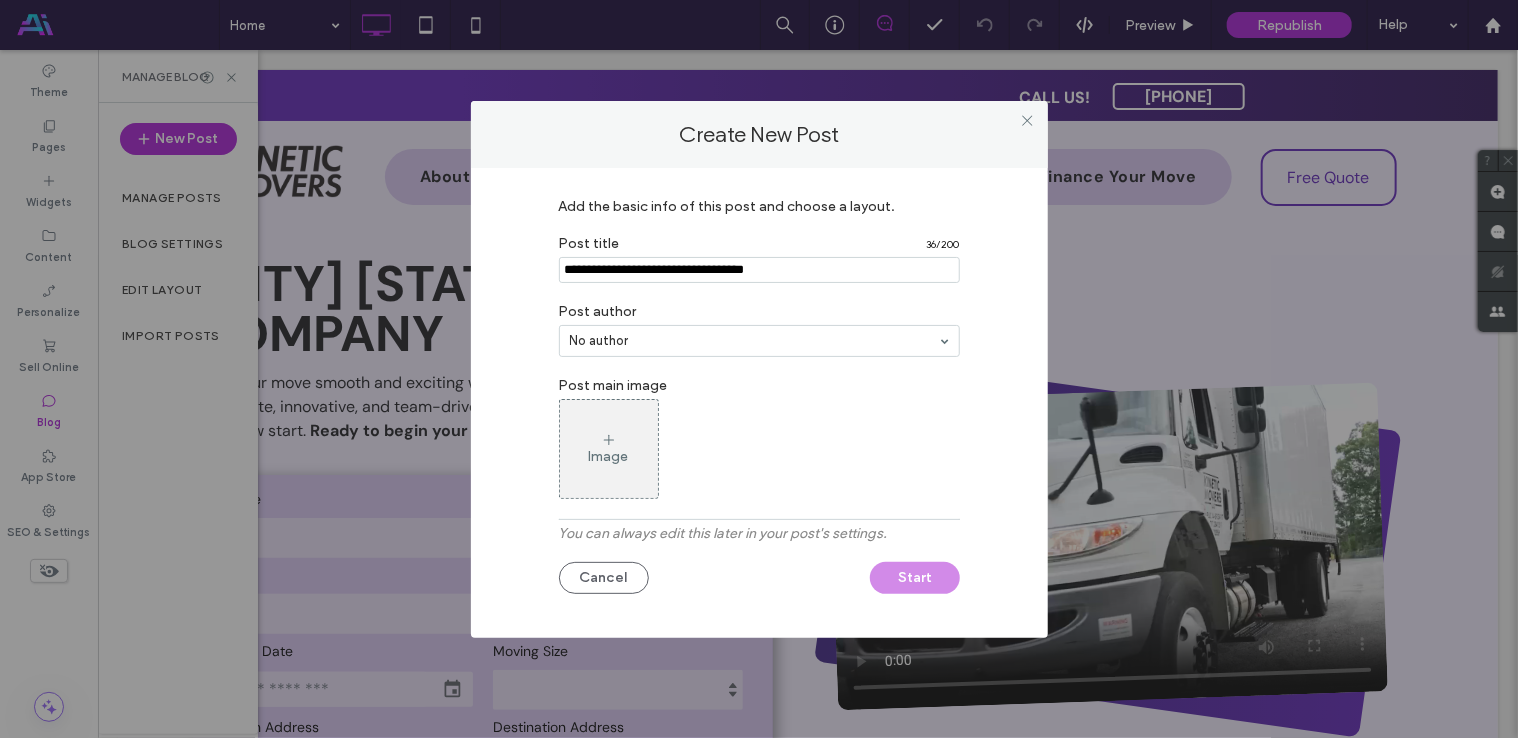 type on "**********" 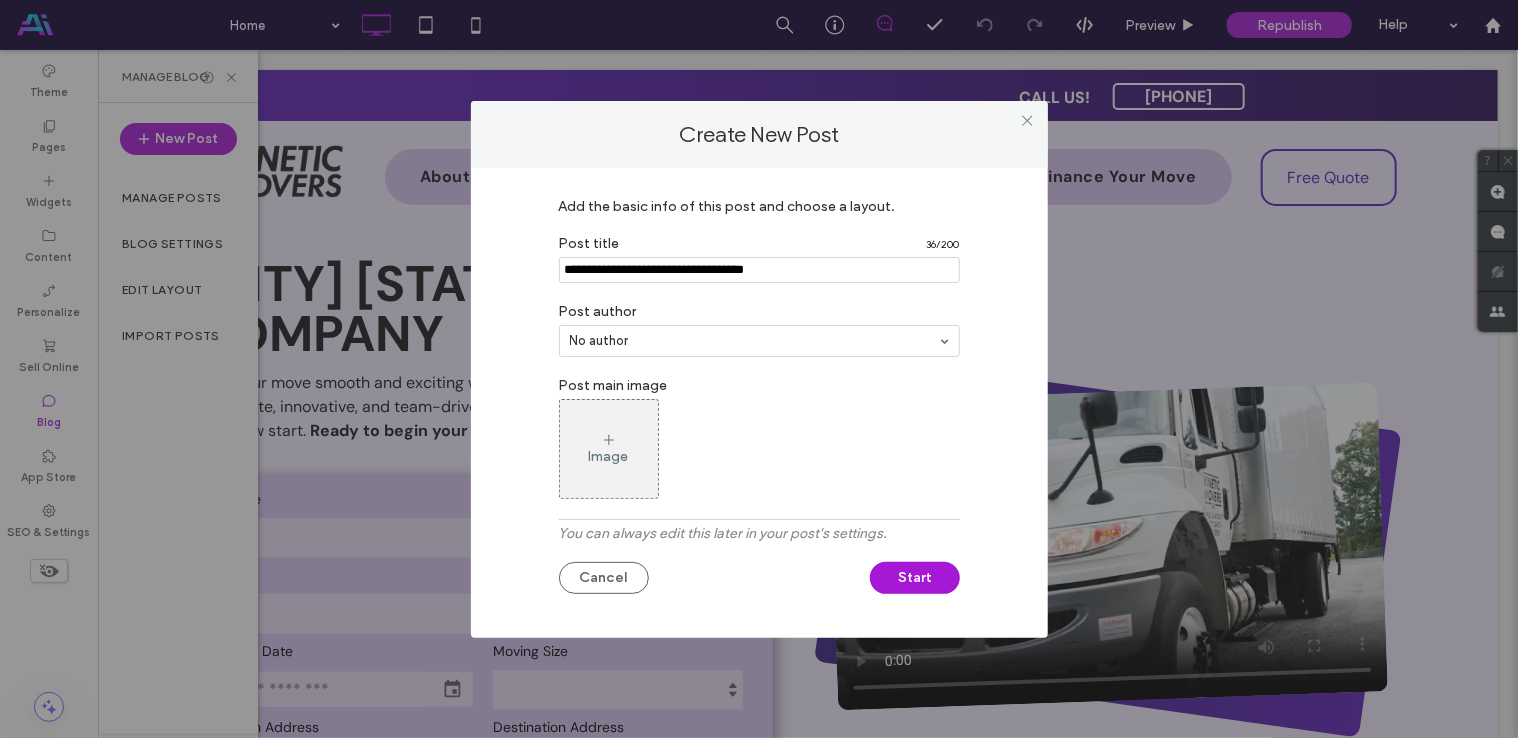 click on "Post main image" at bounding box center (759, 383) 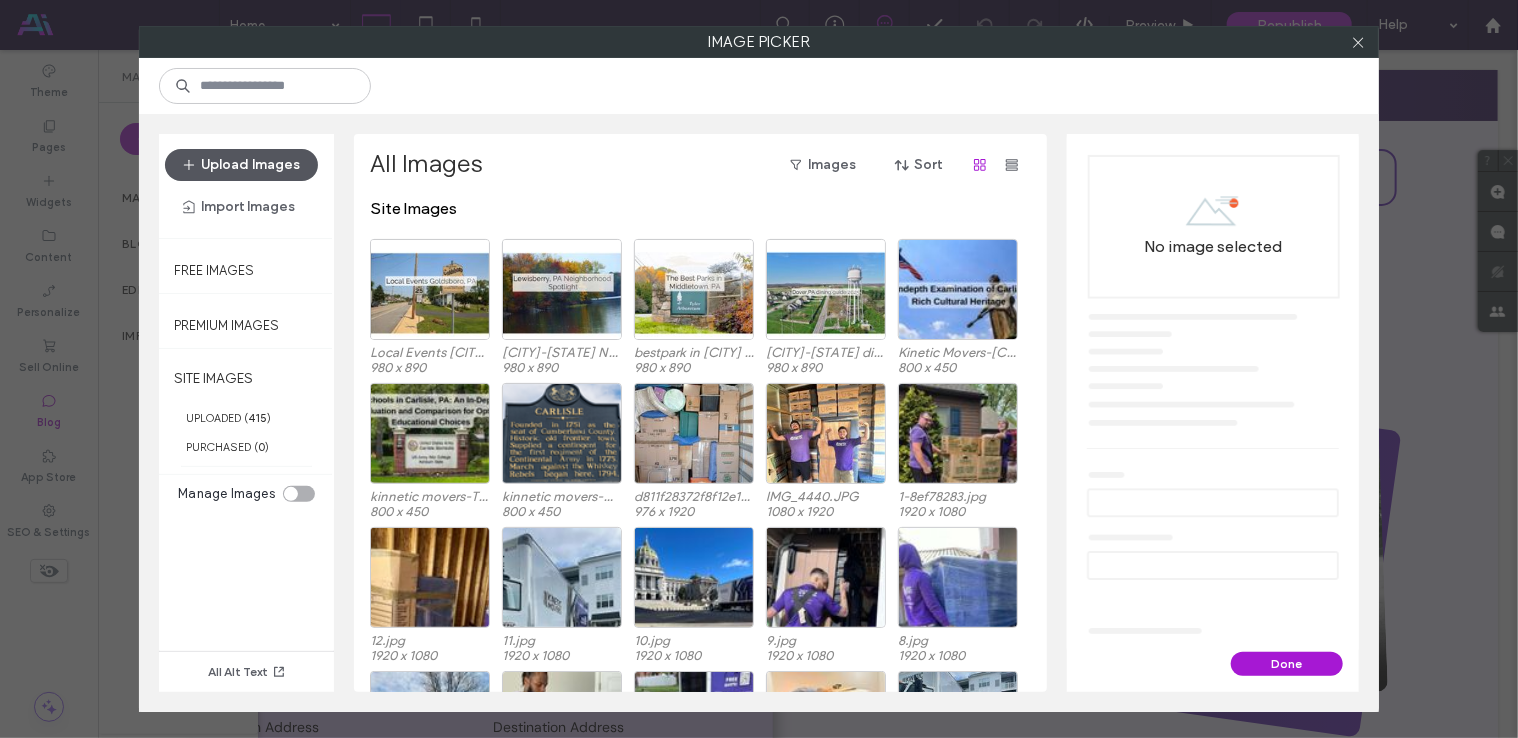 click on "Upload Images" at bounding box center (241, 165) 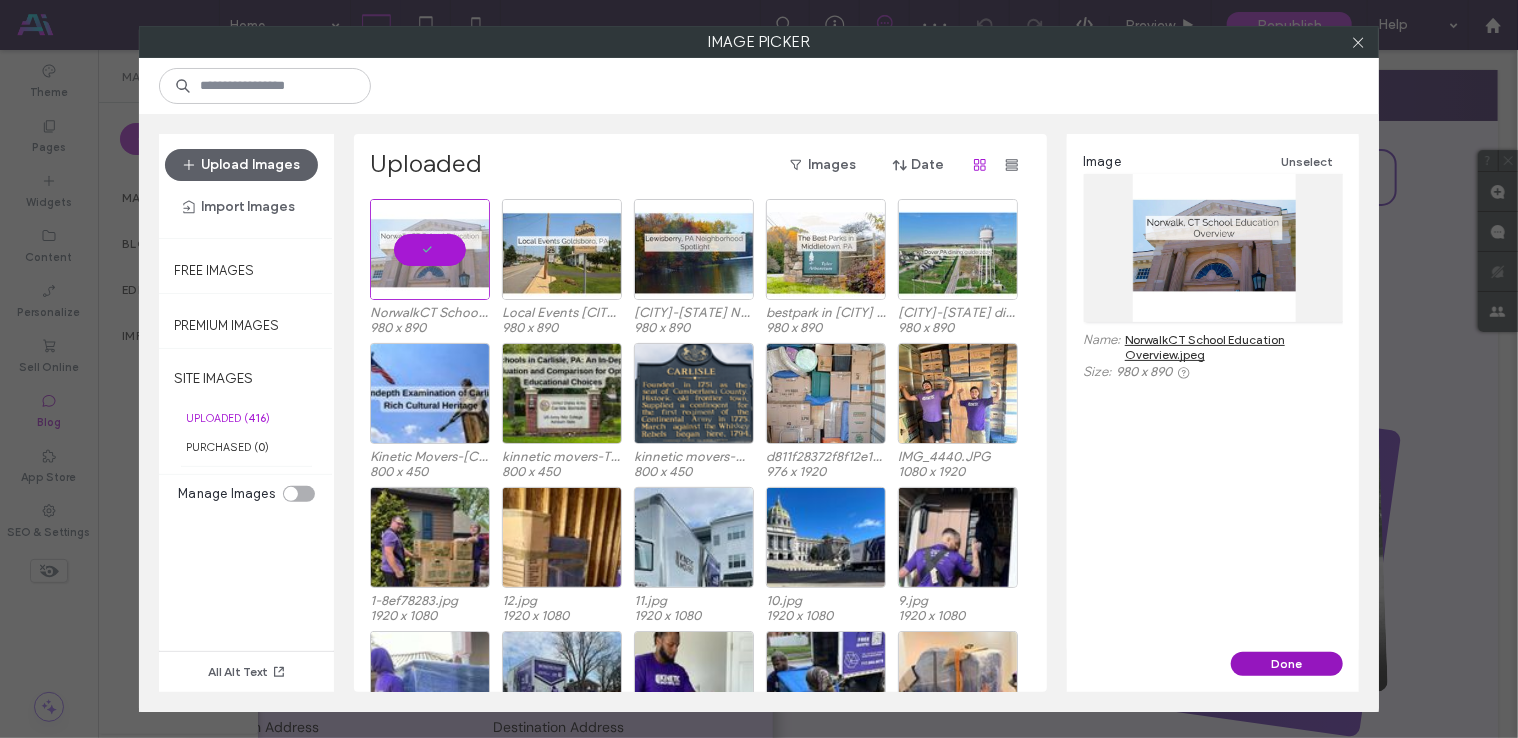 click on "Done" at bounding box center [1287, 664] 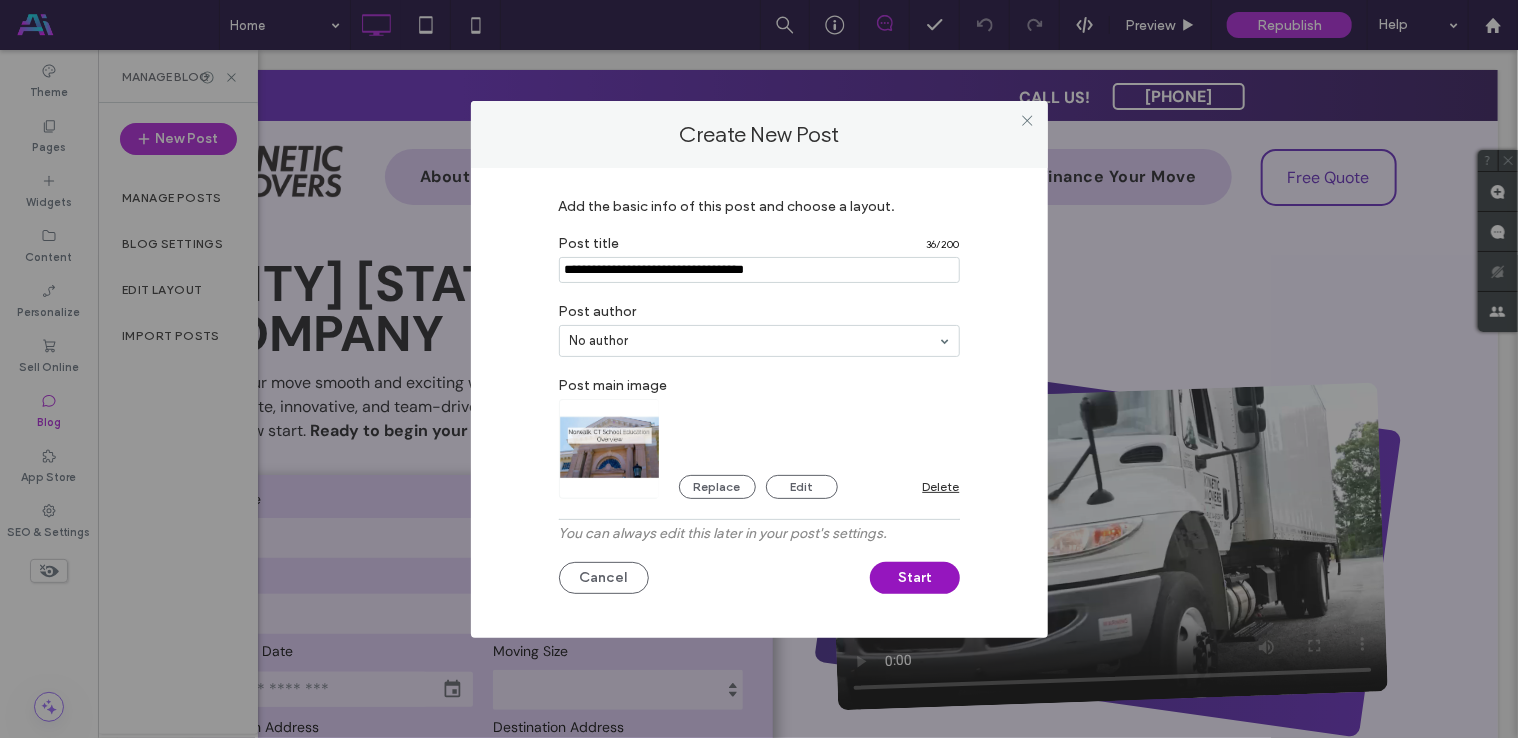 click on "Start" at bounding box center [915, 578] 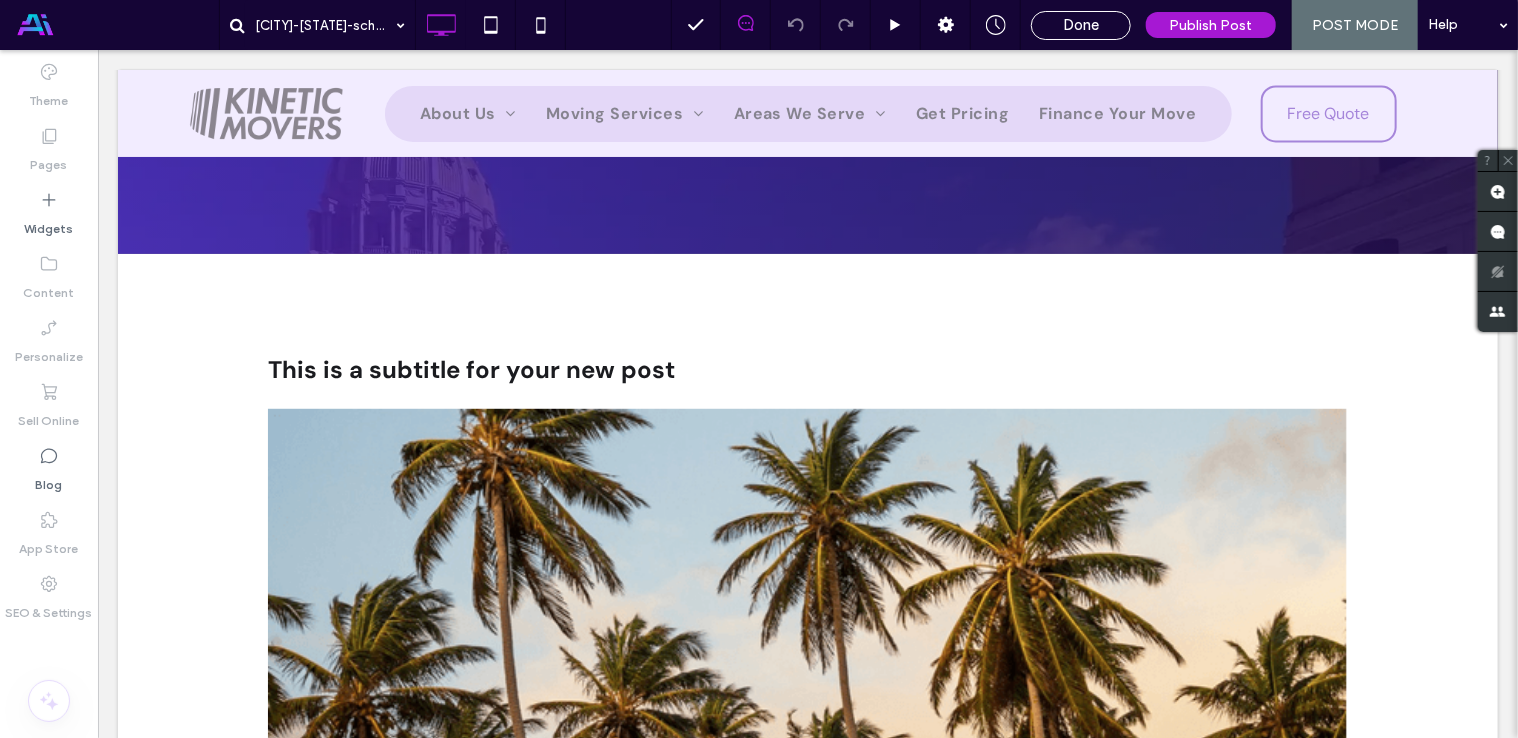 scroll, scrollTop: 480, scrollLeft: 0, axis: vertical 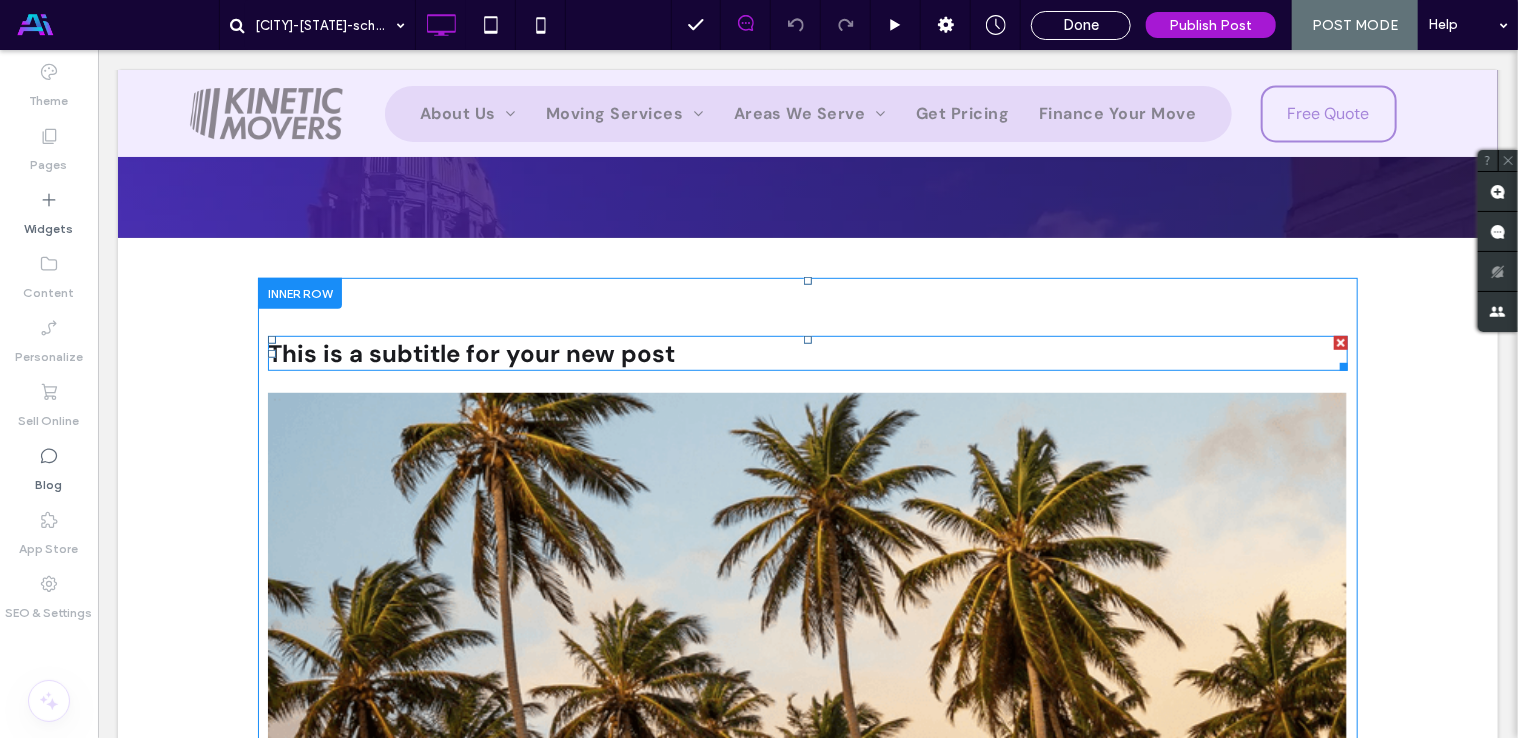click at bounding box center (1340, 342) 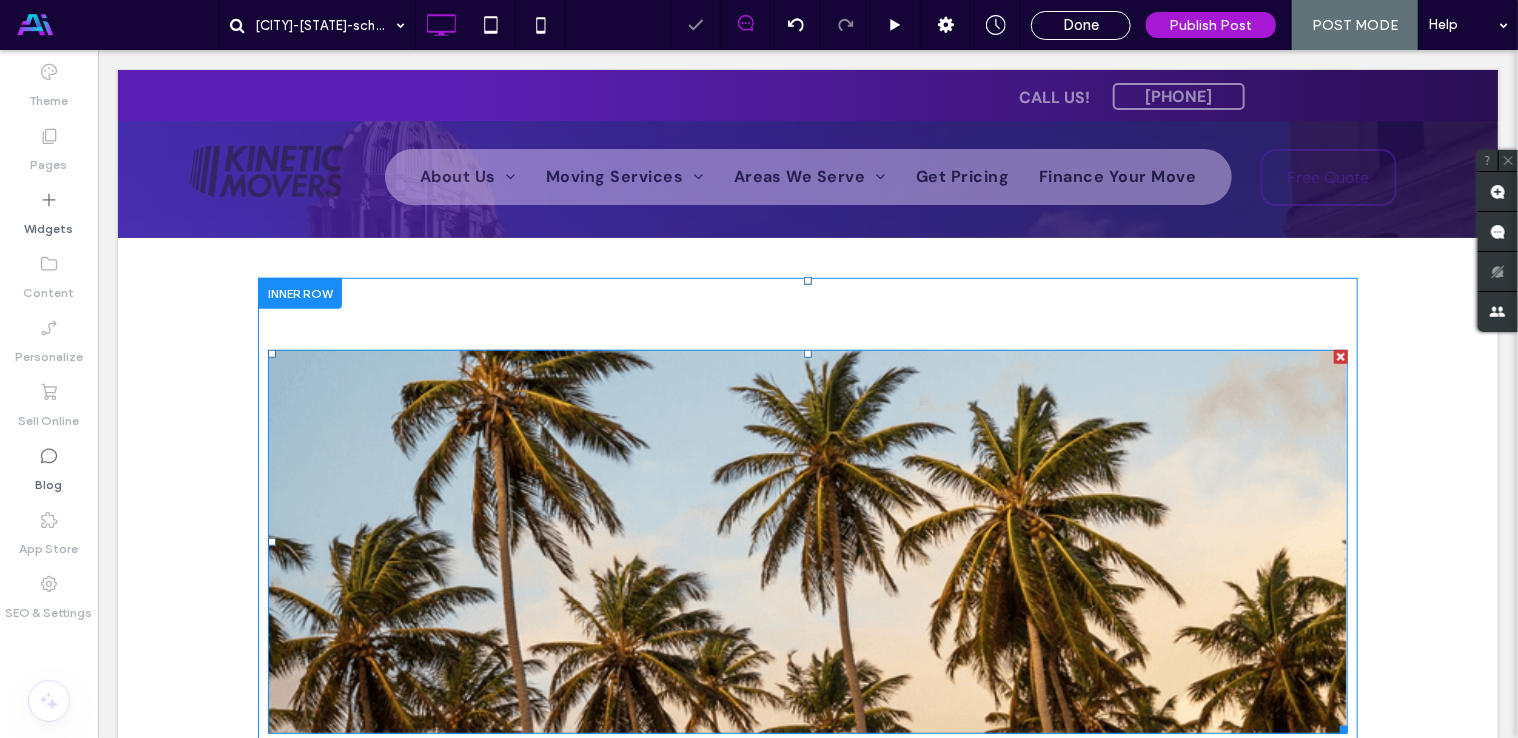 click at bounding box center [1340, 356] 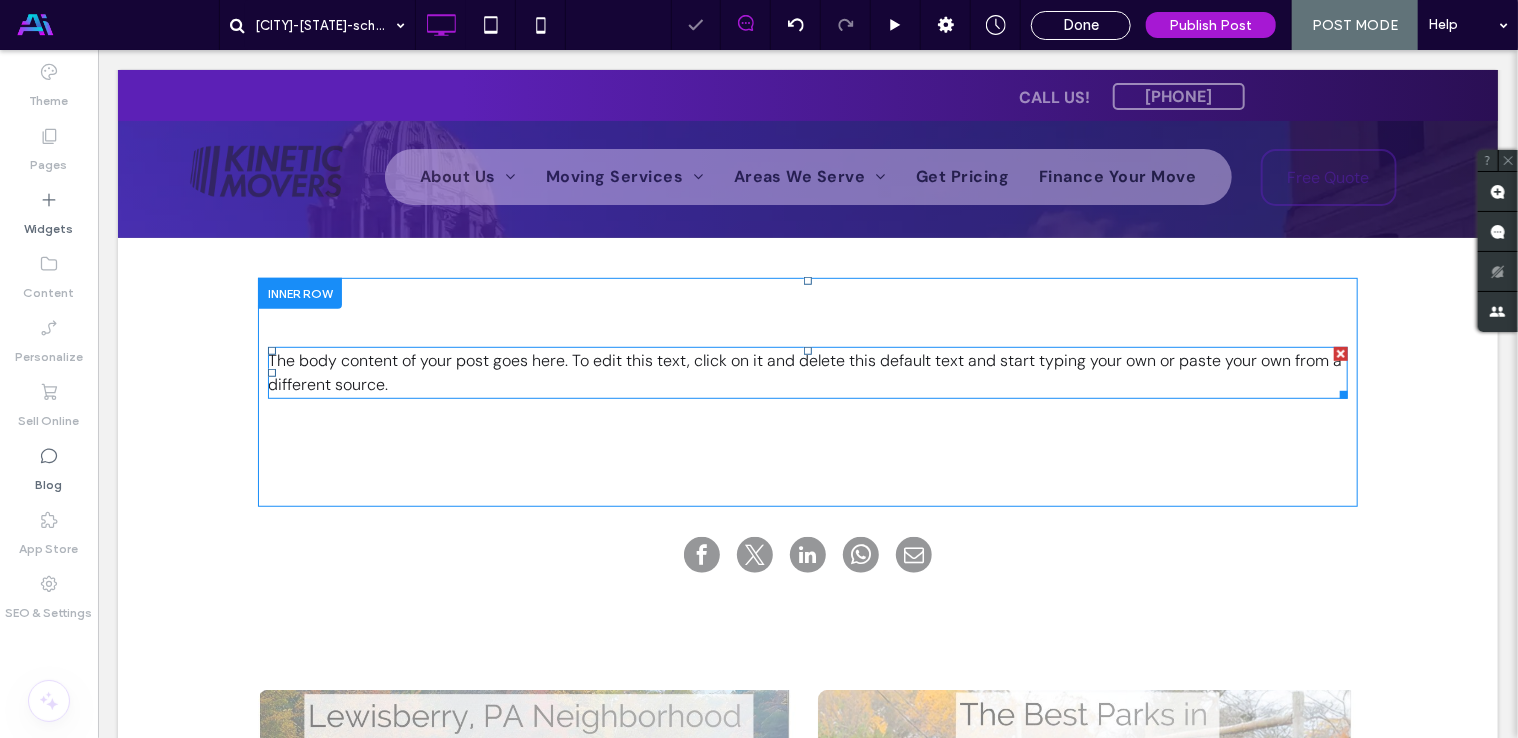 click on "The body content of your post goes here. To edit this text, click on it and delete this default text and start typing your own or paste your own from a different source." at bounding box center (804, 371) 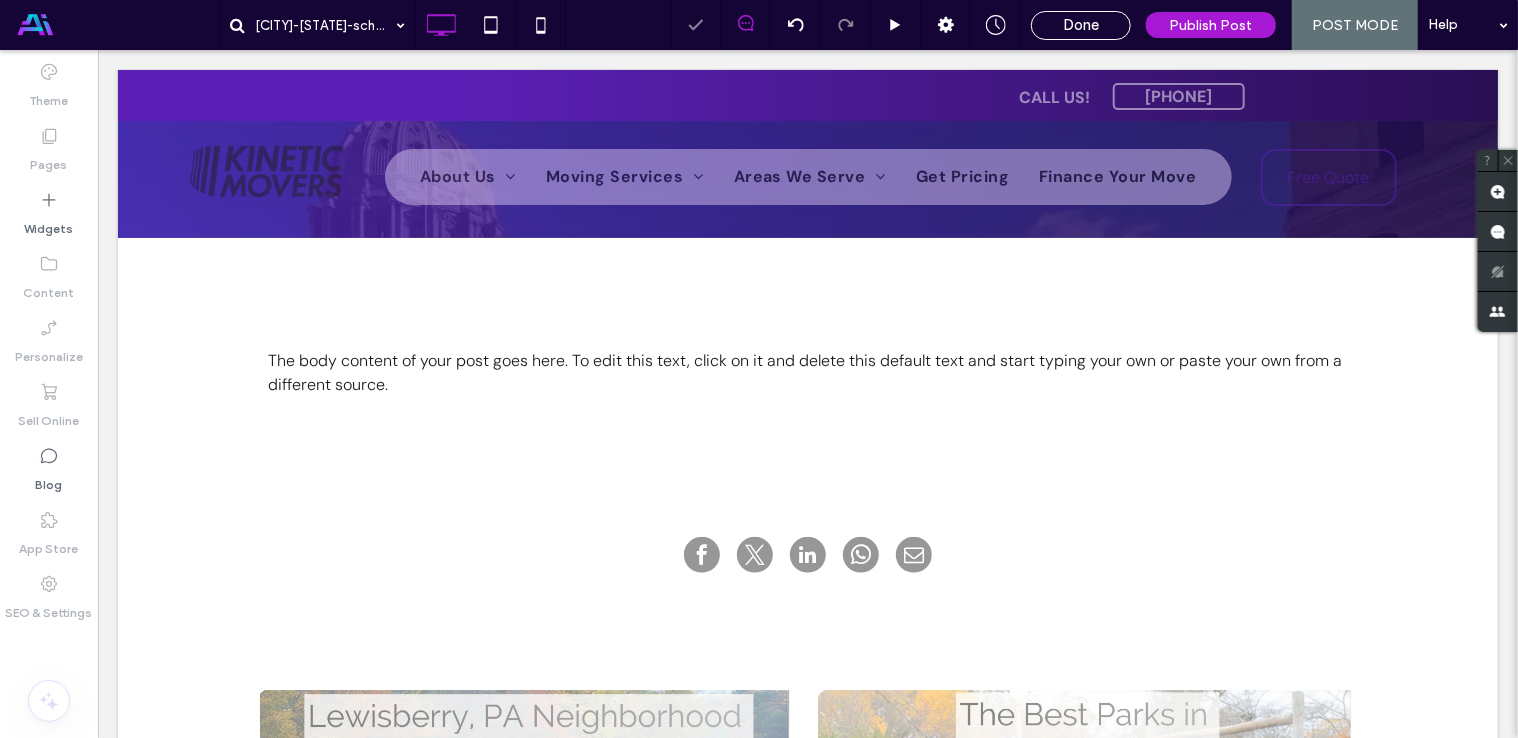 type on "*******" 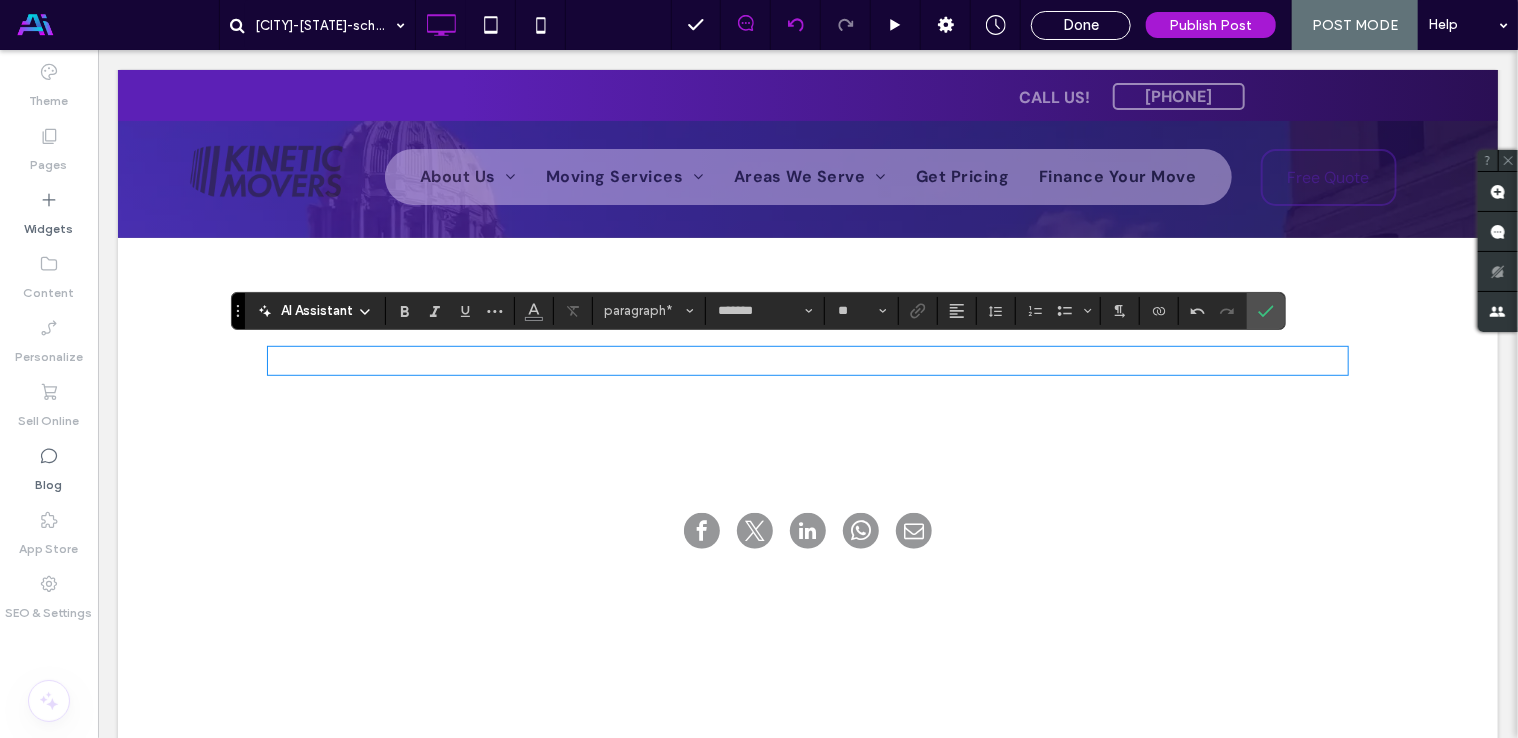 paste 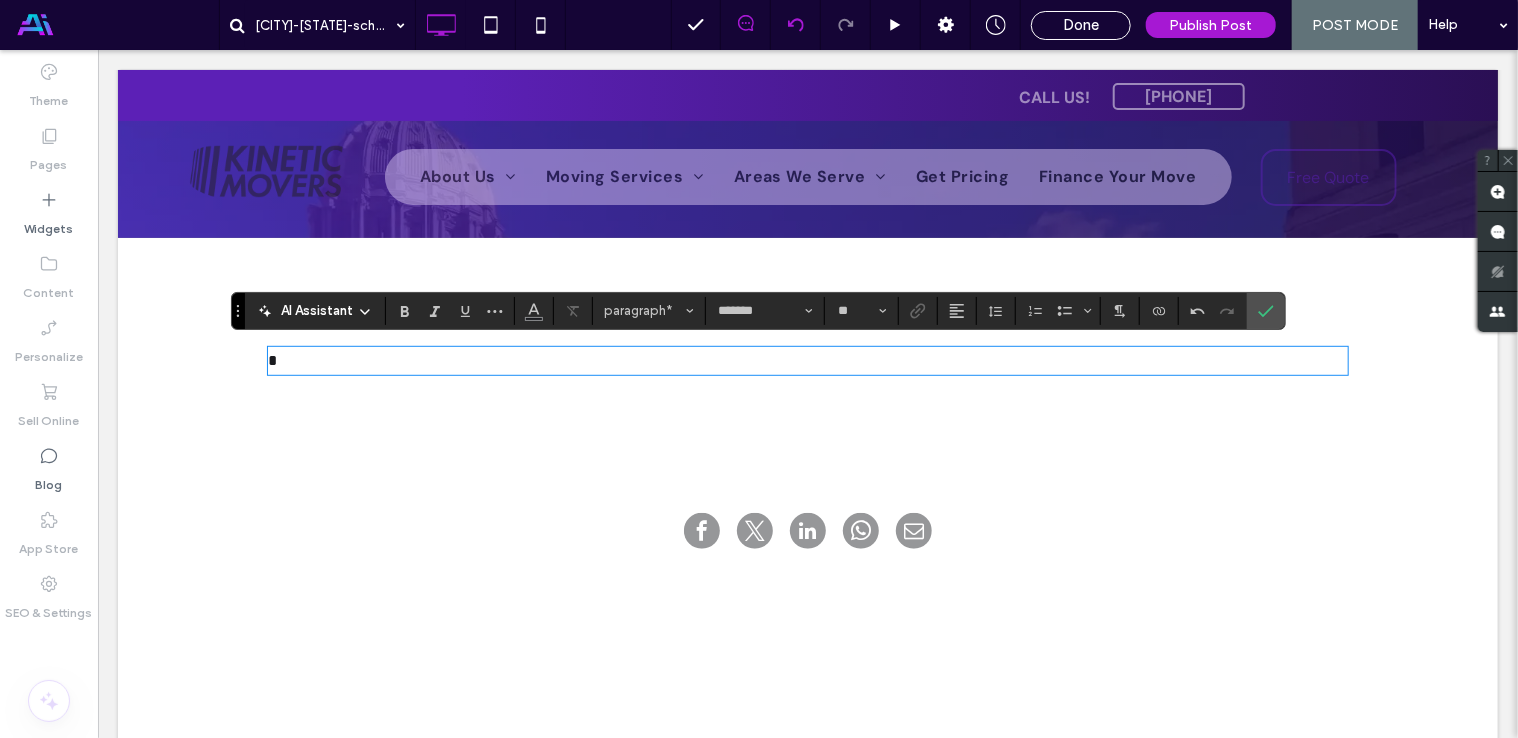 scroll, scrollTop: 0, scrollLeft: 0, axis: both 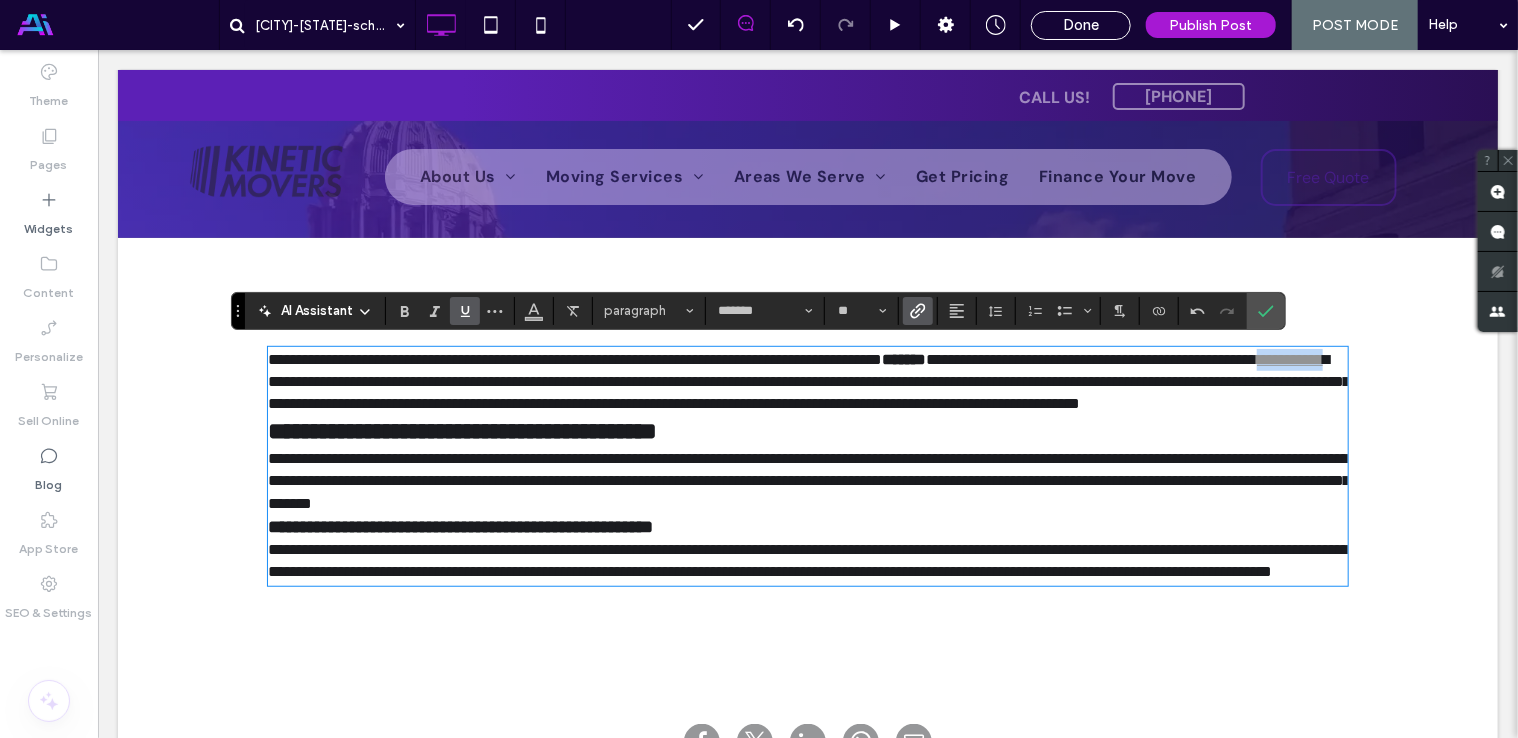 drag, startPoint x: 366, startPoint y: 383, endPoint x: 444, endPoint y: 376, distance: 78.31347 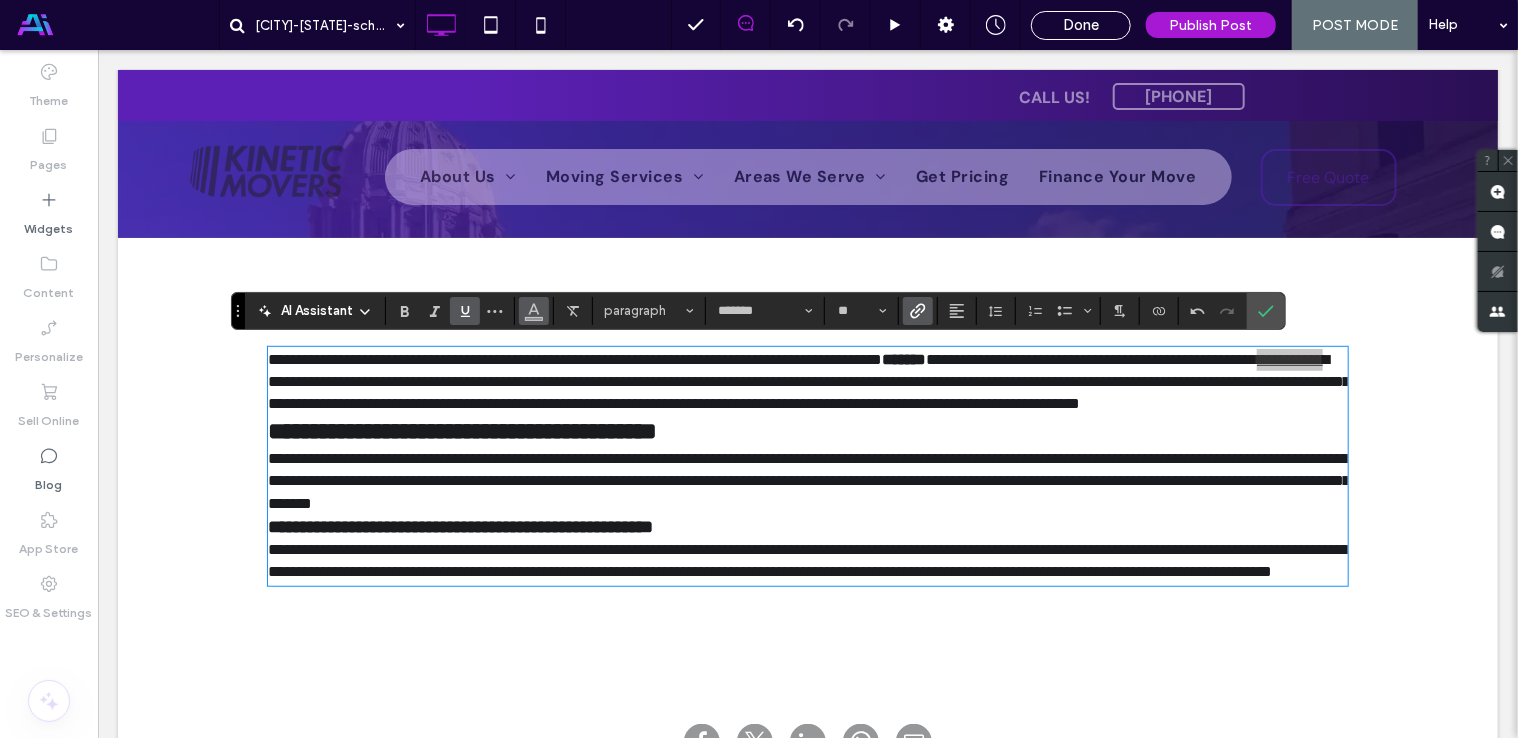 click at bounding box center [534, 311] 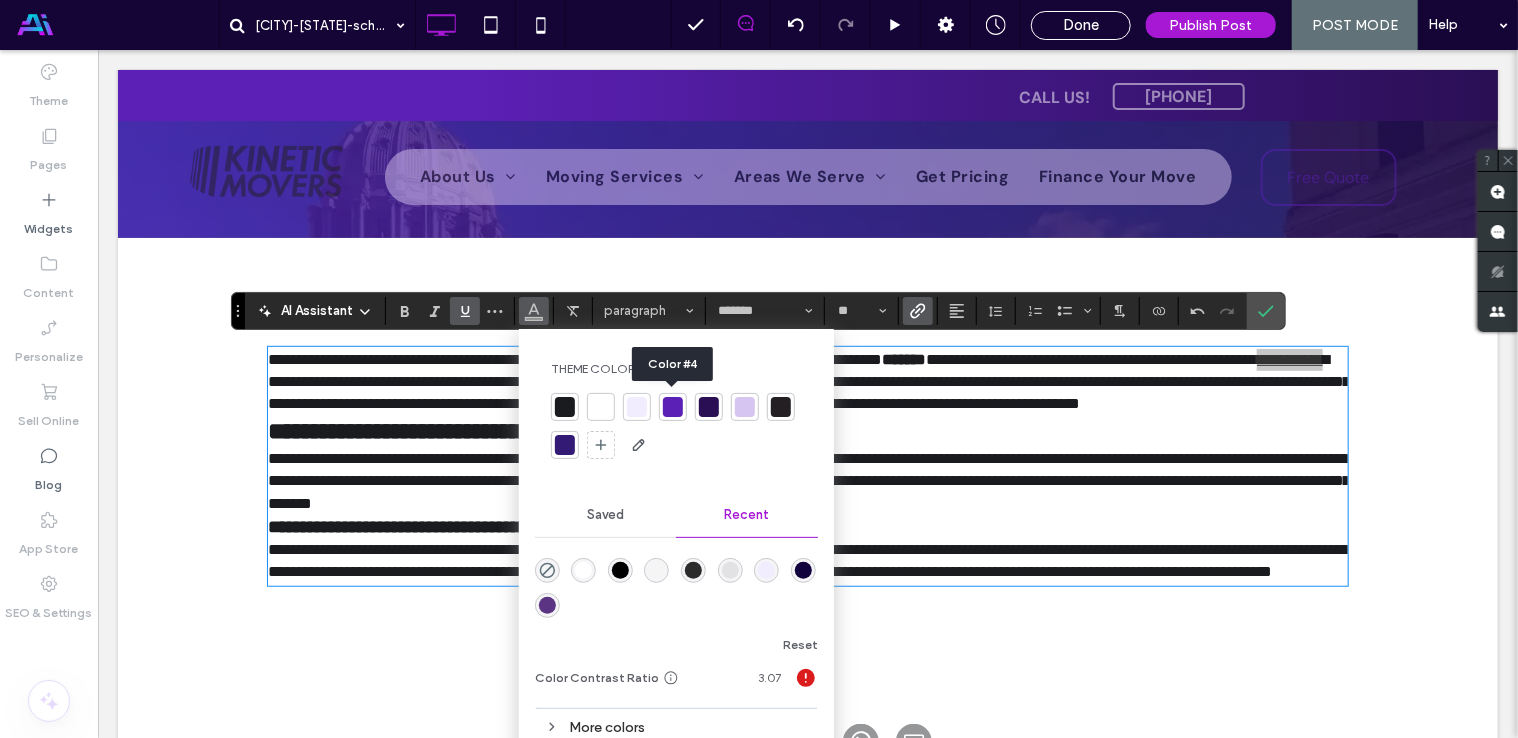 click at bounding box center [673, 407] 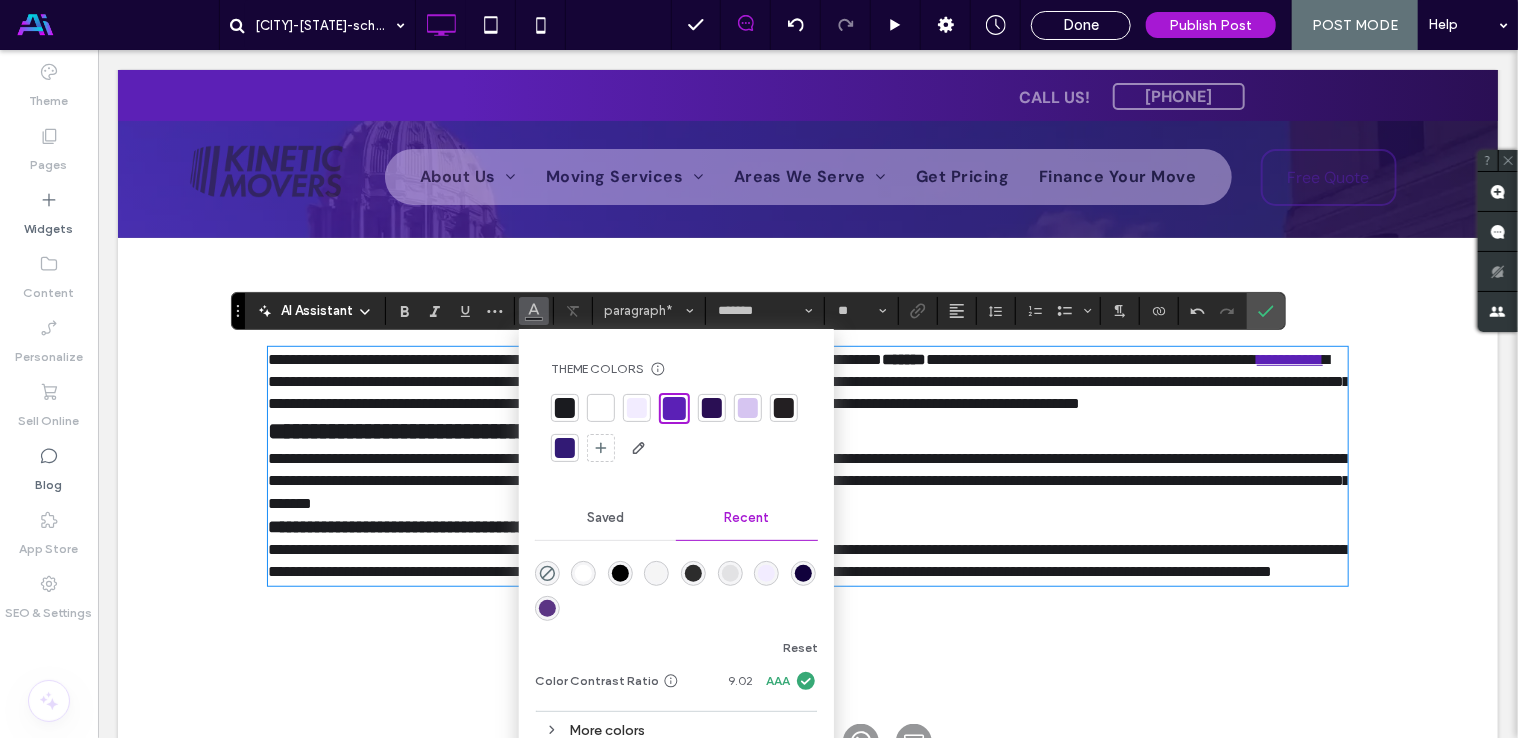 click on "**********" at bounding box center (808, 380) 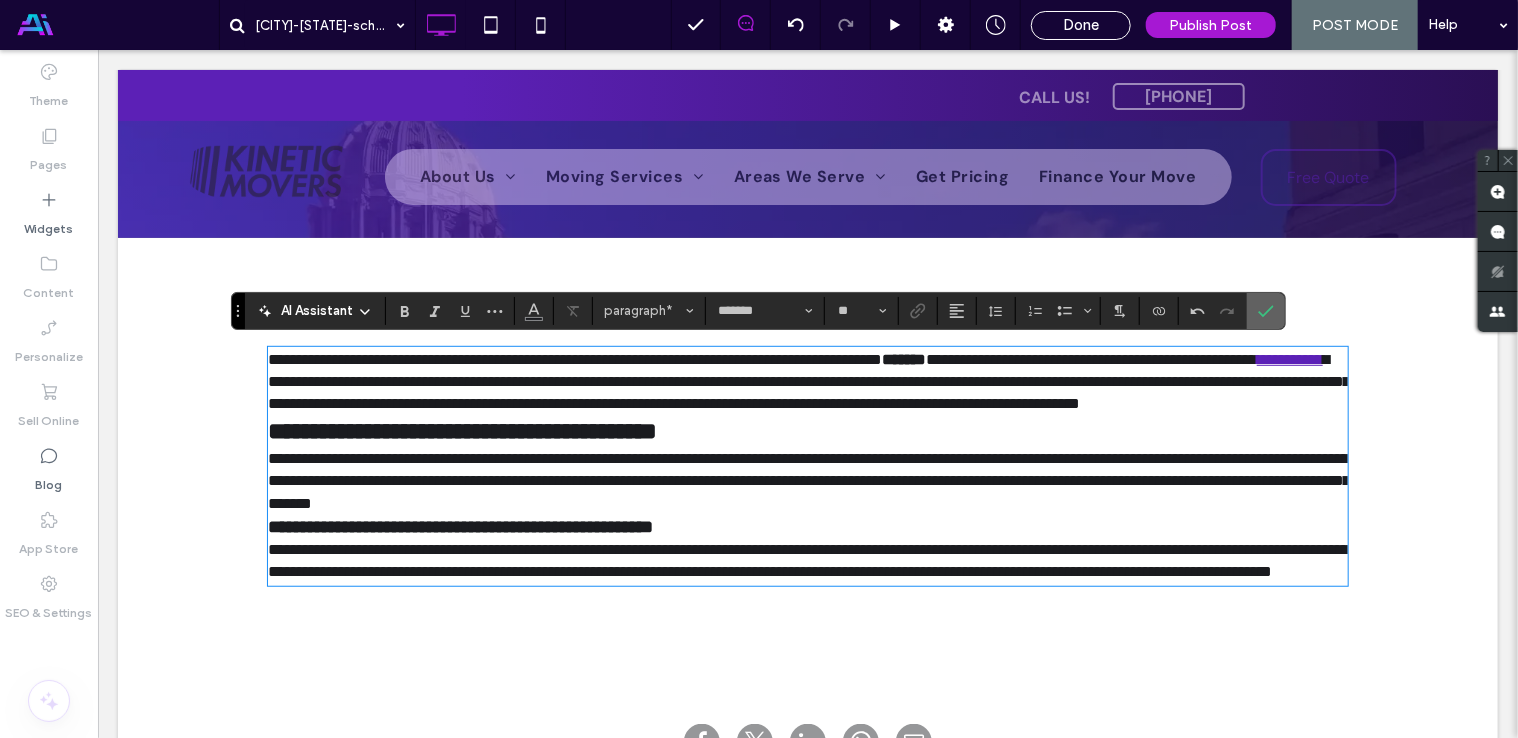 click at bounding box center [1262, 311] 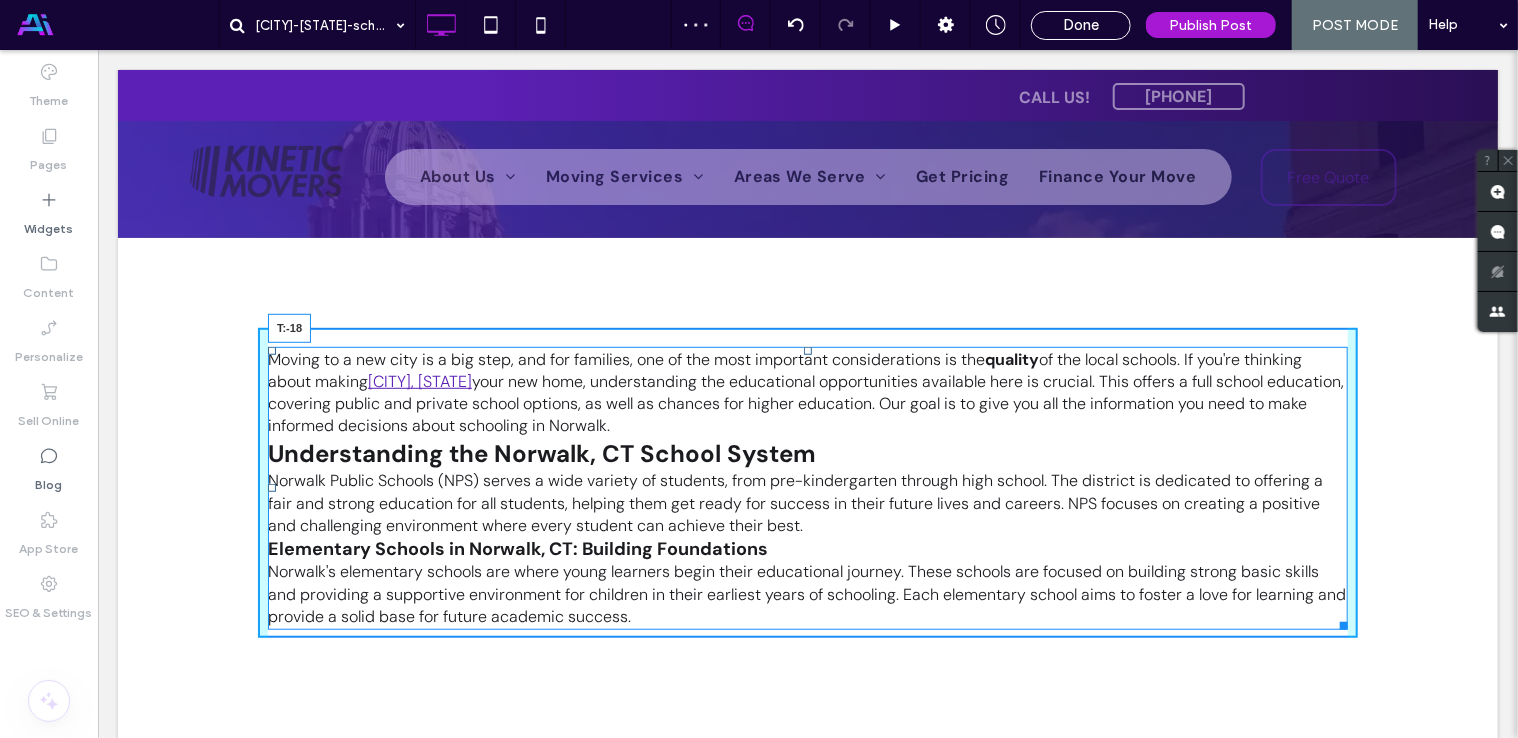 drag, startPoint x: 800, startPoint y: 347, endPoint x: 892, endPoint y: 402, distance: 107.18675 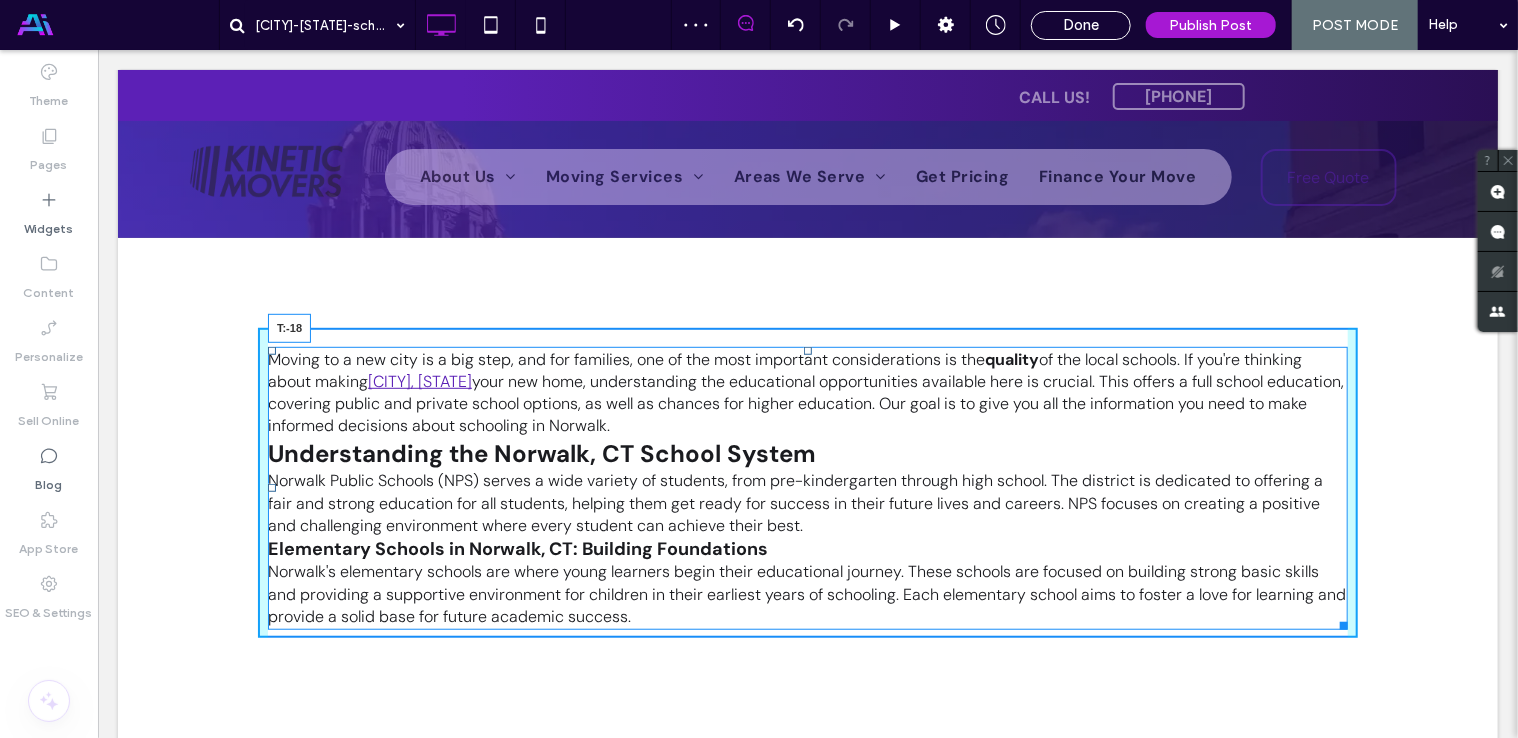 click at bounding box center (807, 350) 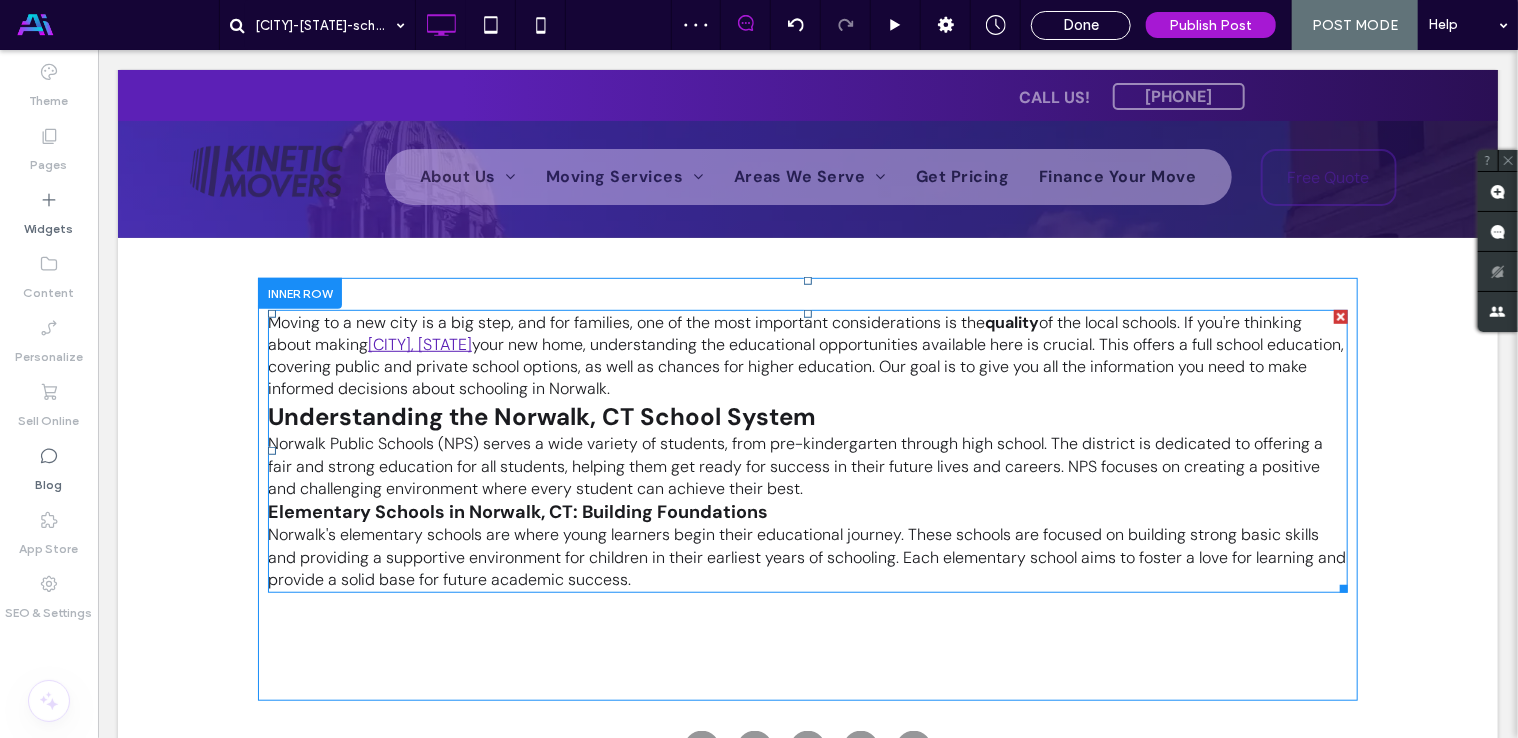 click on "Elementary Schools in Norwalk, CT: Building Foundations" at bounding box center [807, 511] 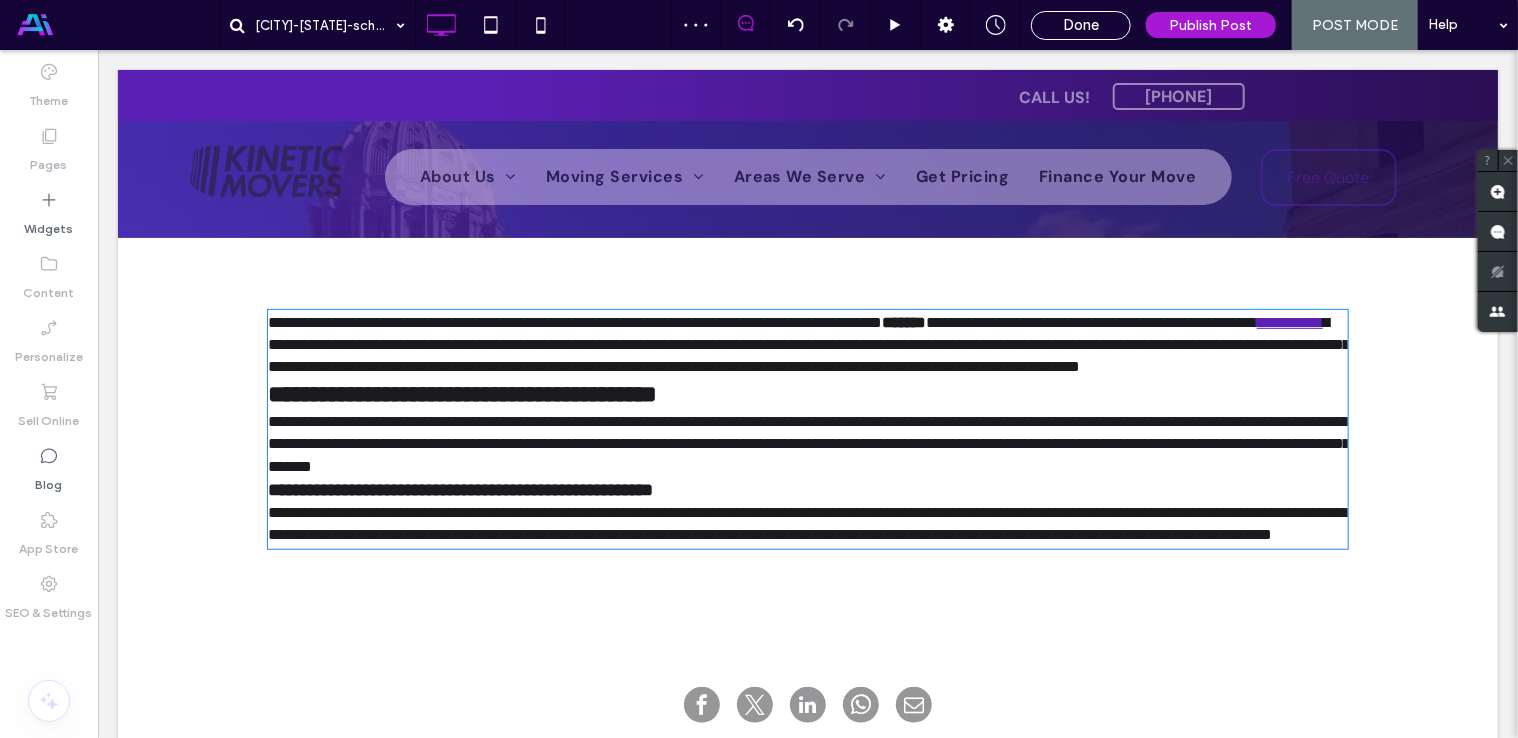 type on "*******" 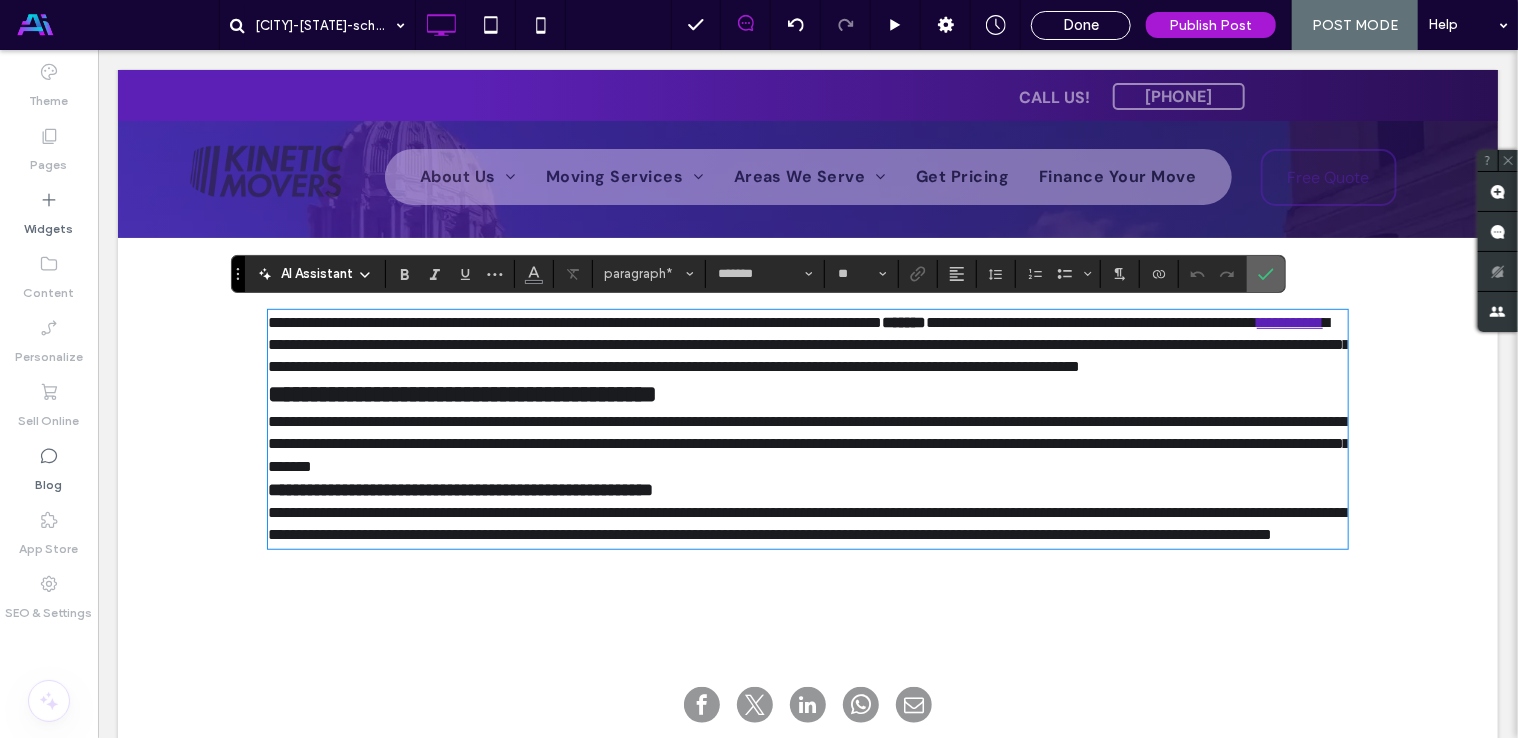 click 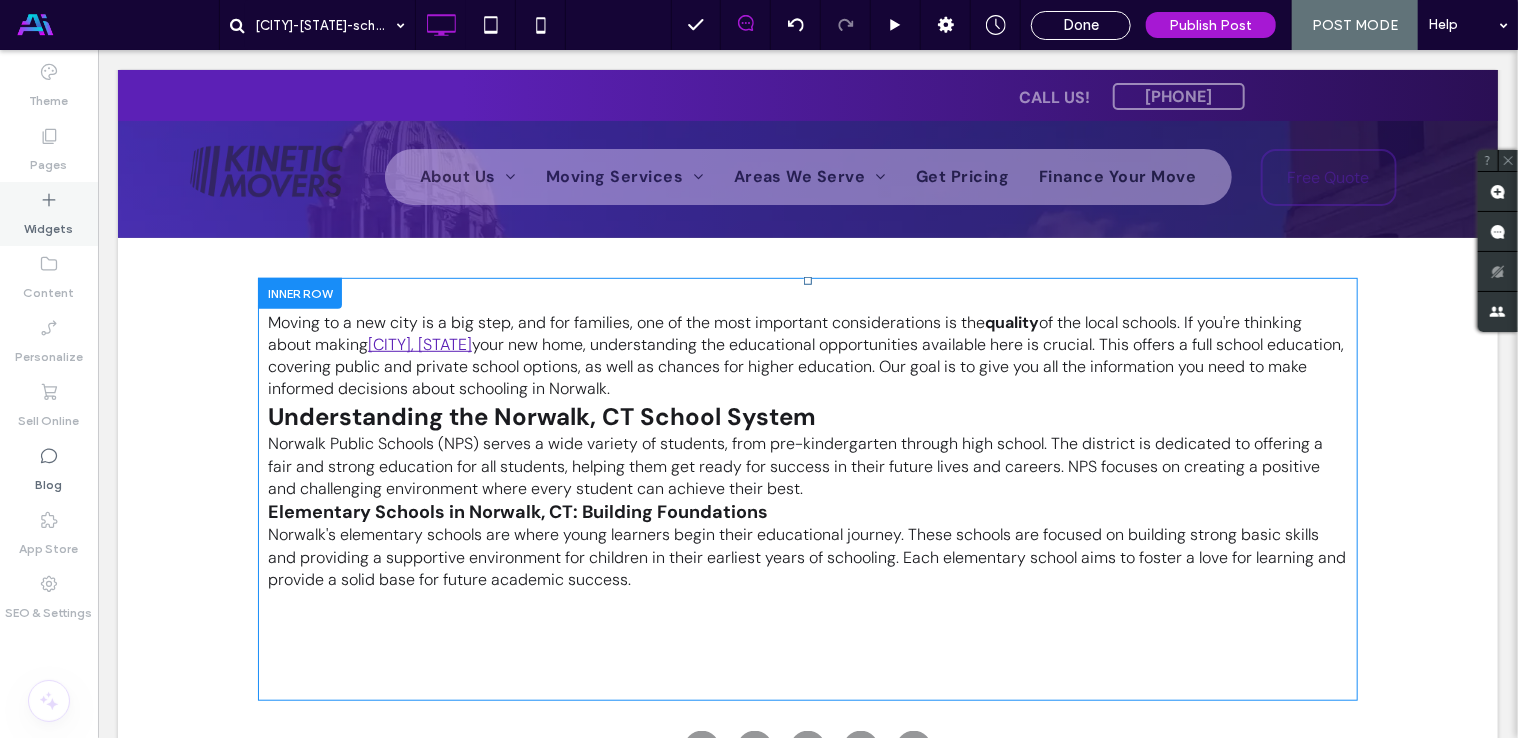 click on "Widgets" at bounding box center (49, 224) 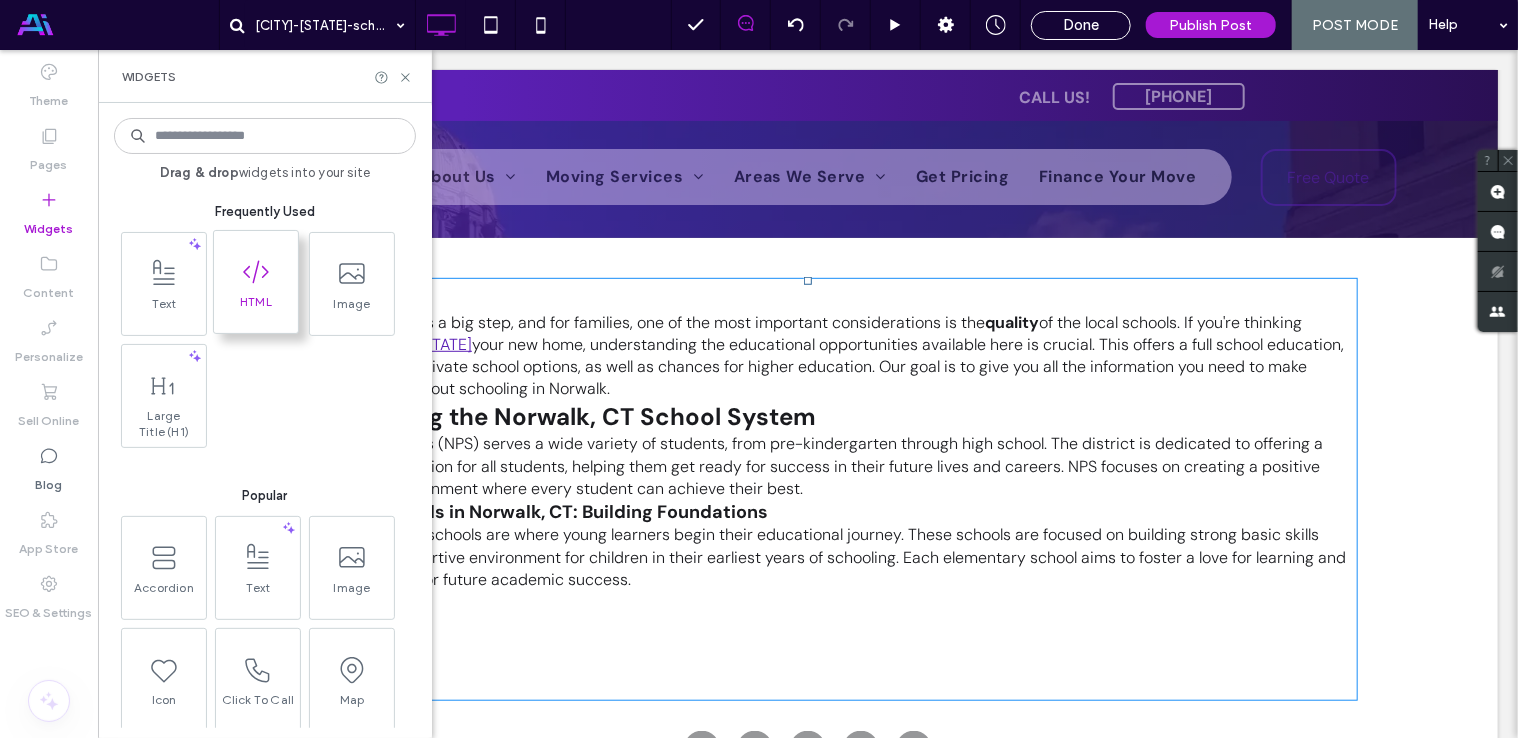 click on "HTML" at bounding box center [256, 308] 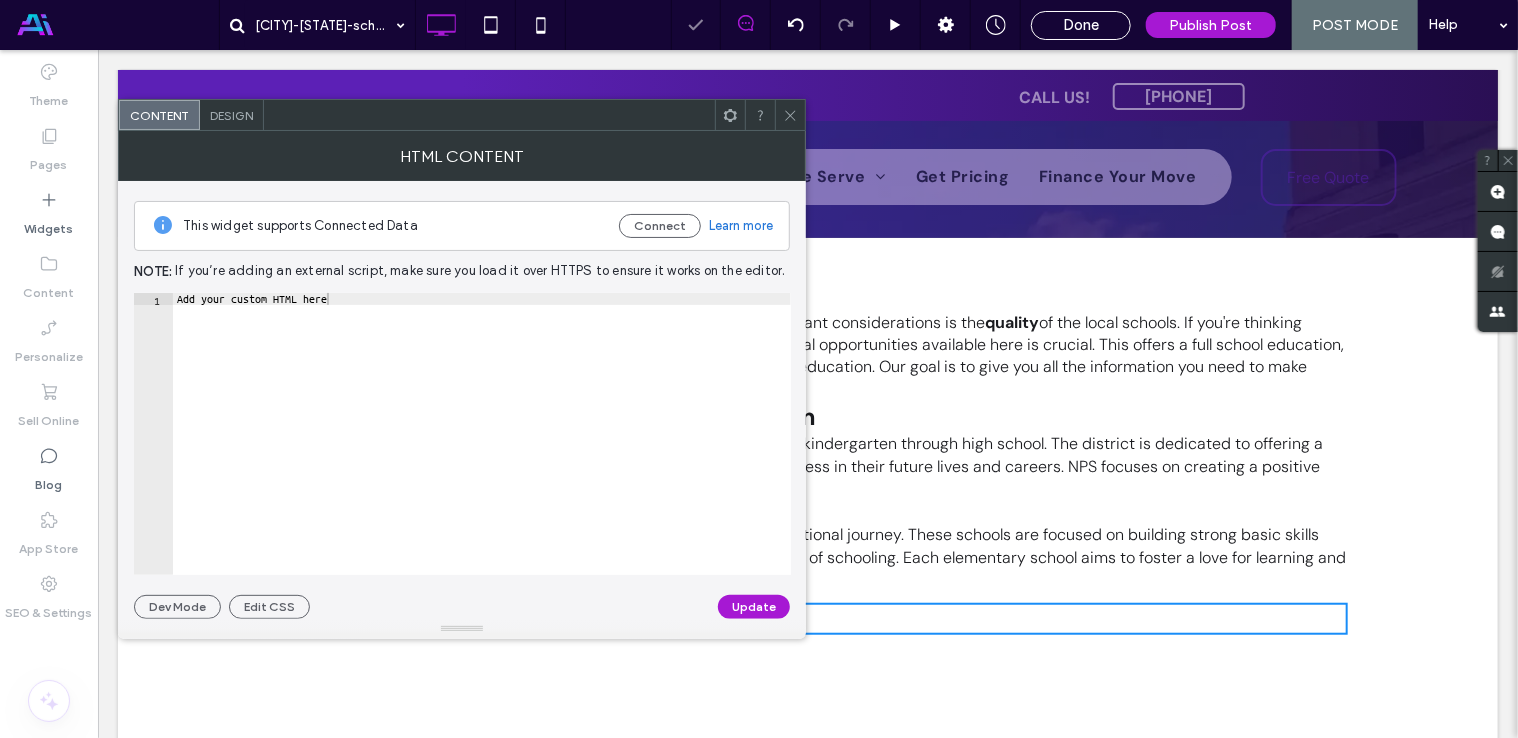 type on "**********" 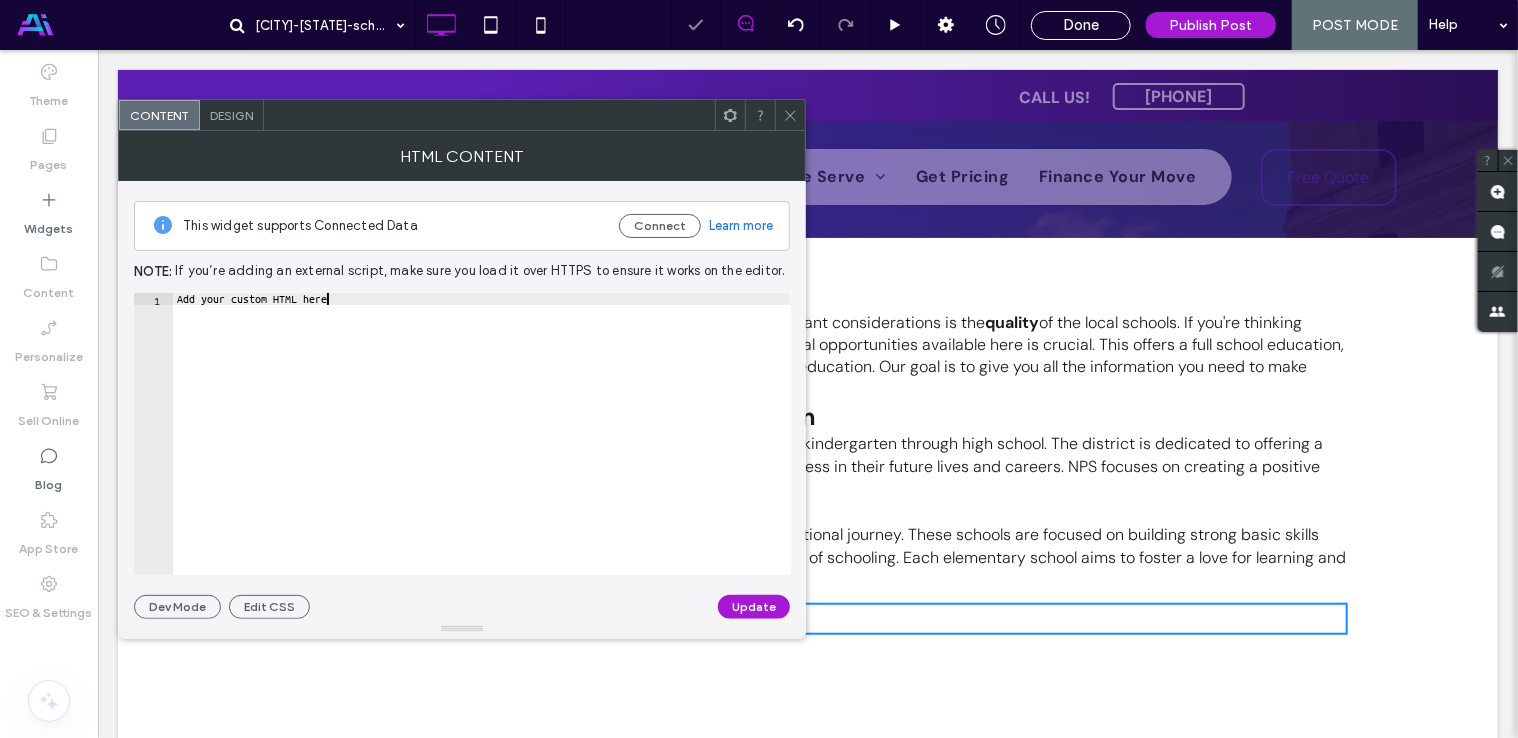 click on "Add your custom HTML here" at bounding box center [482, 446] 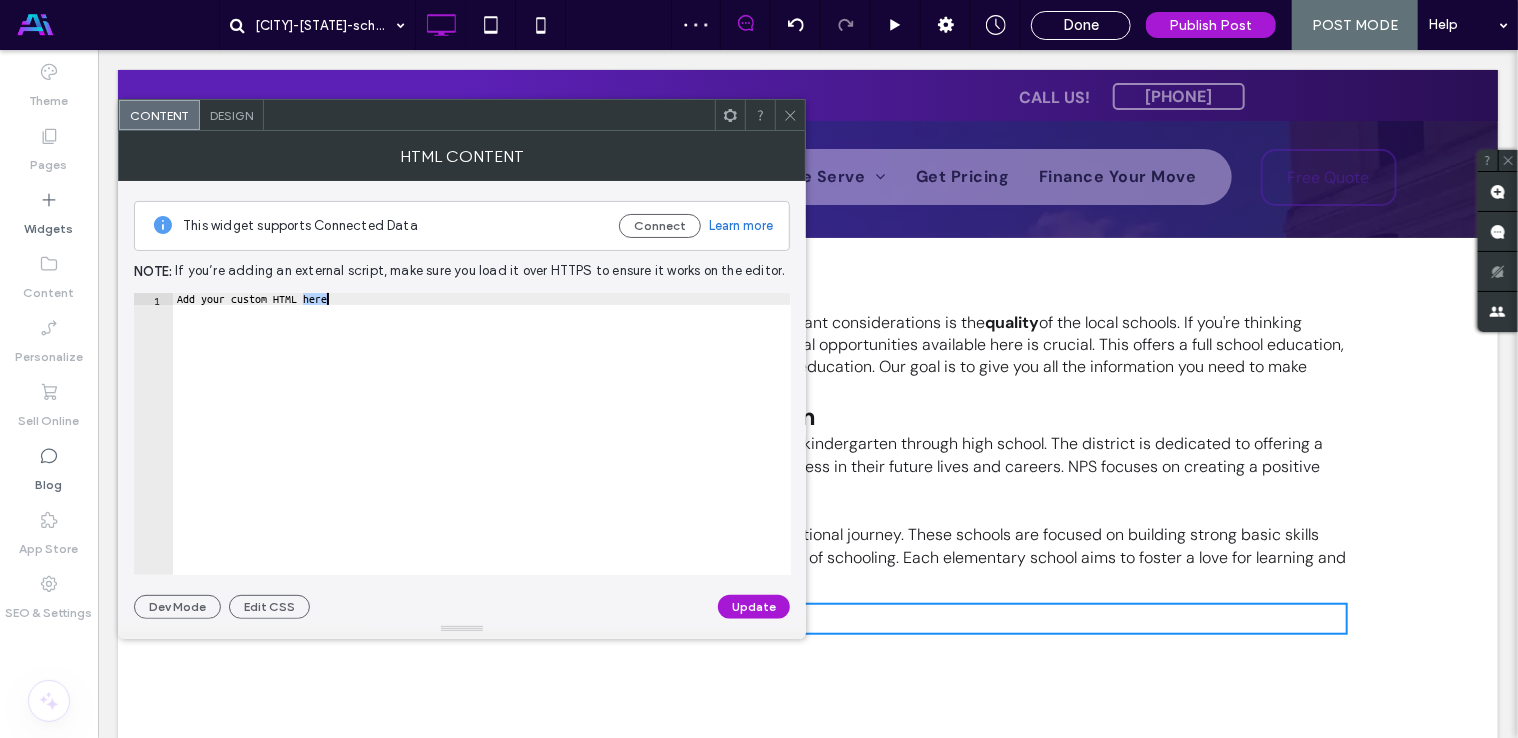 click on "Add your custom HTML here" at bounding box center [482, 446] 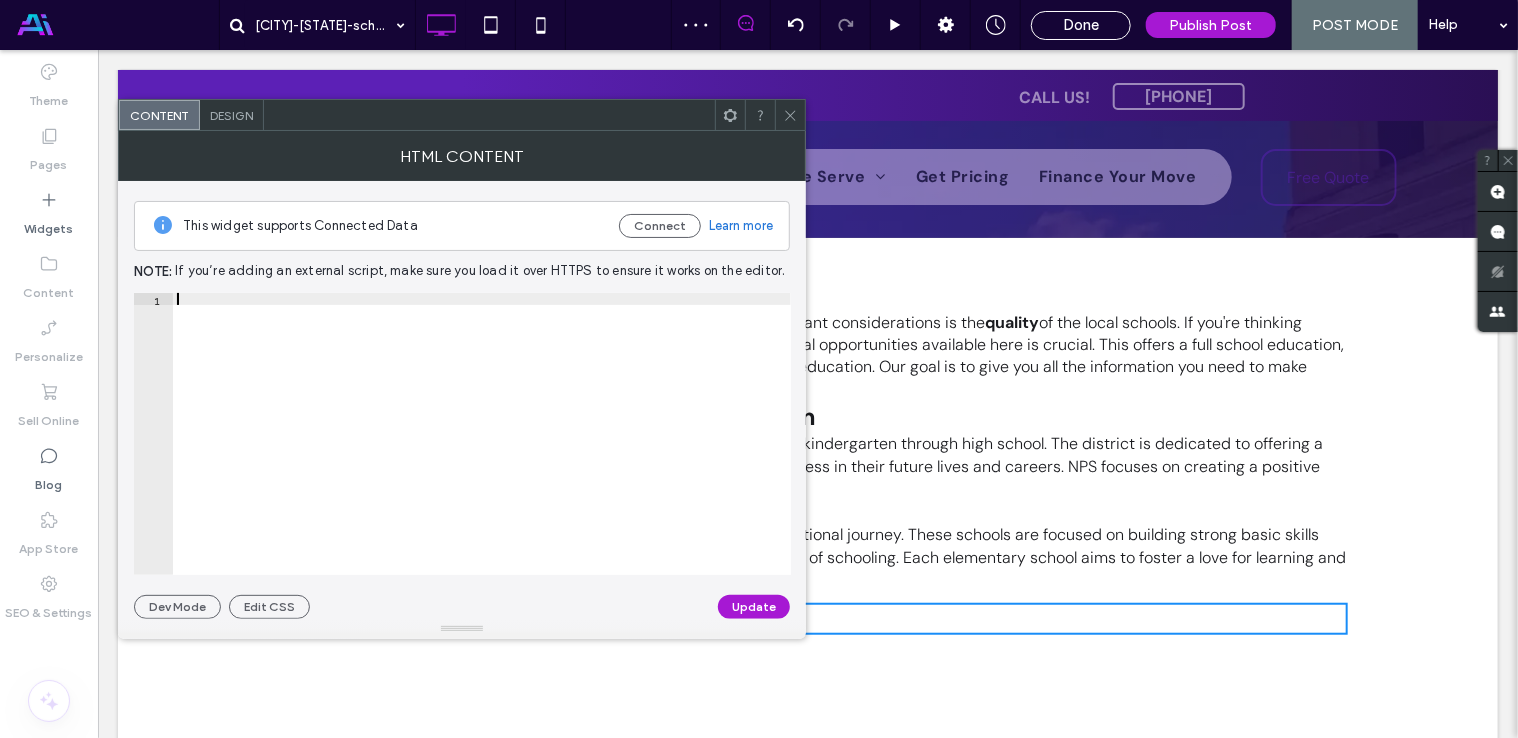 paste on "**********" 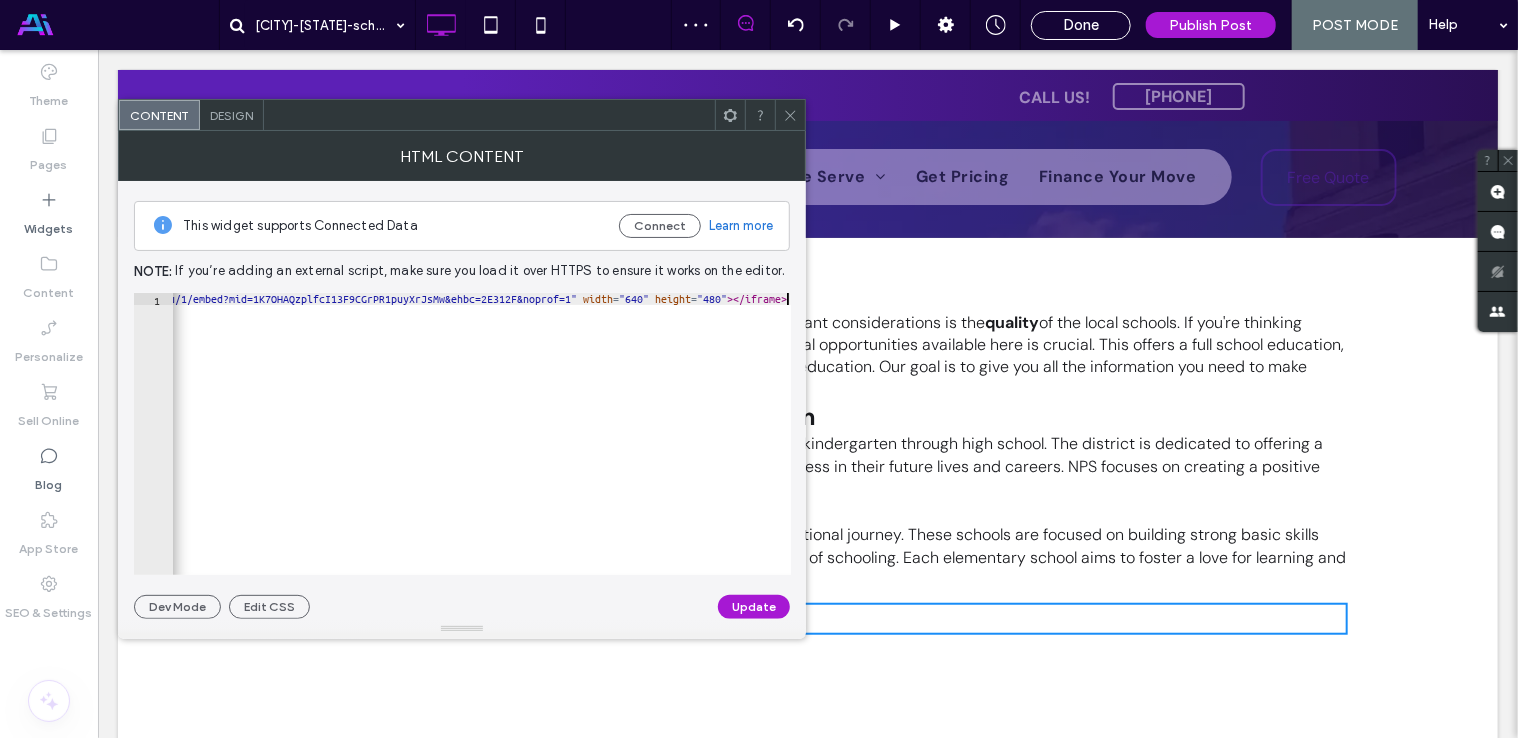 scroll, scrollTop: 0, scrollLeft: 265, axis: horizontal 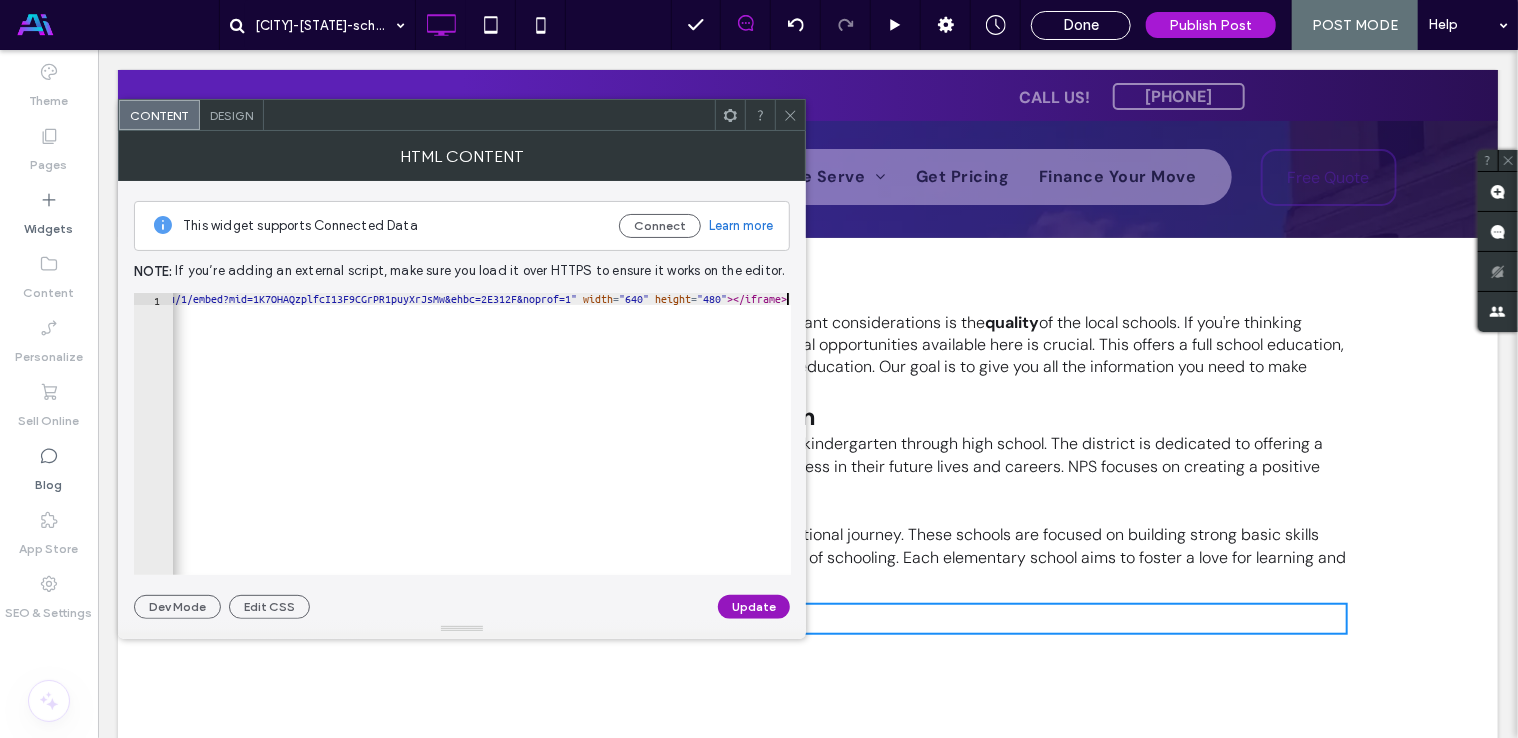 click on "Update" at bounding box center (754, 607) 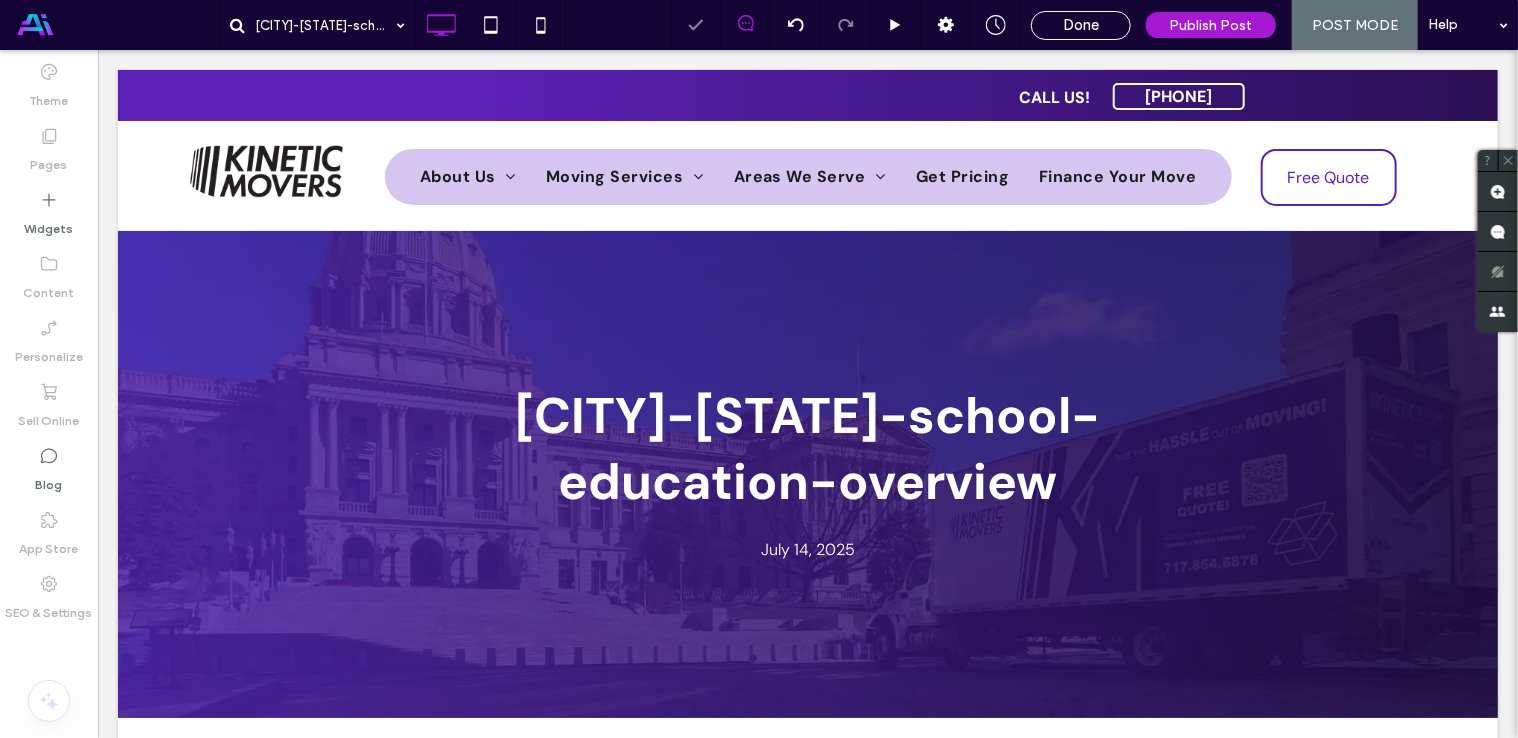 scroll, scrollTop: 0, scrollLeft: 0, axis: both 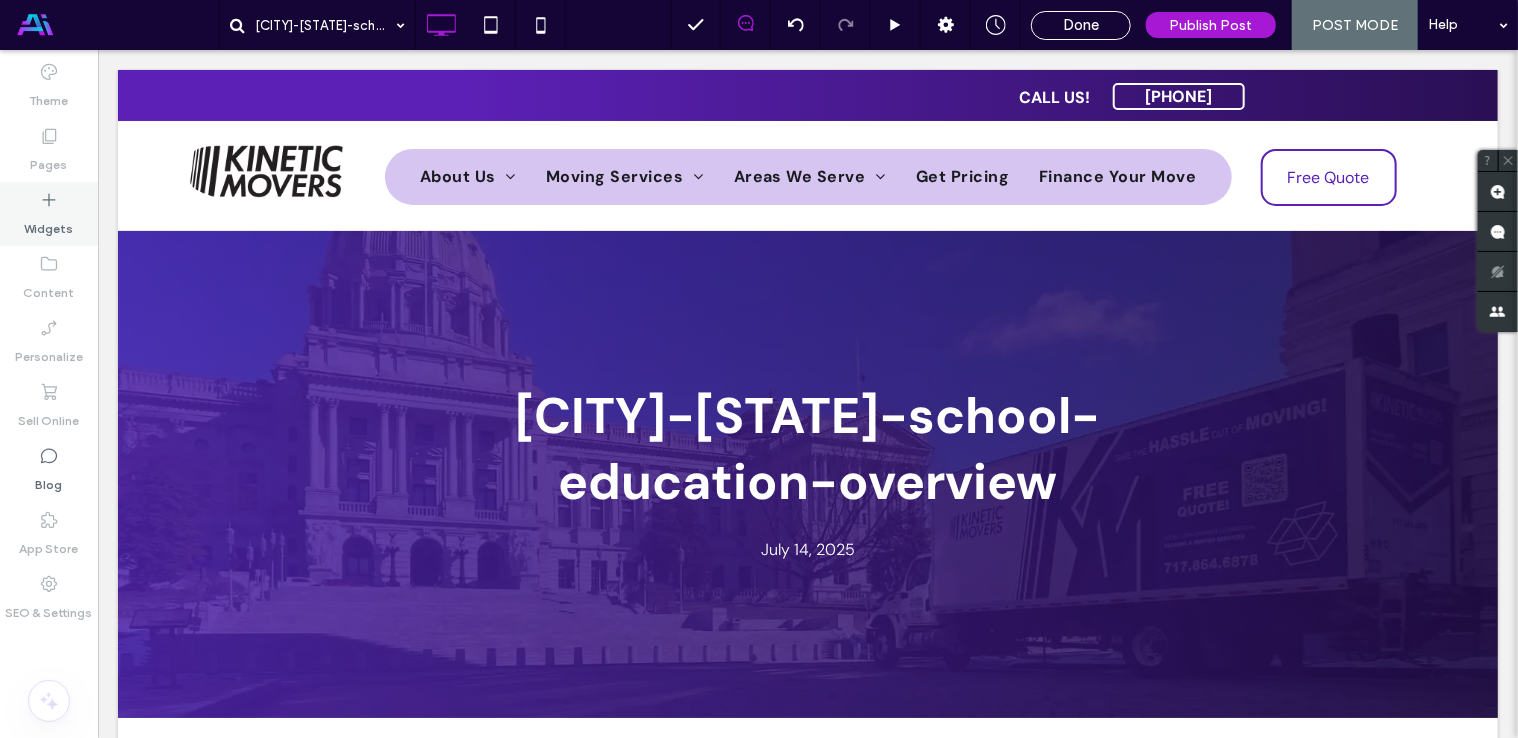 click on "Widgets" at bounding box center [49, 224] 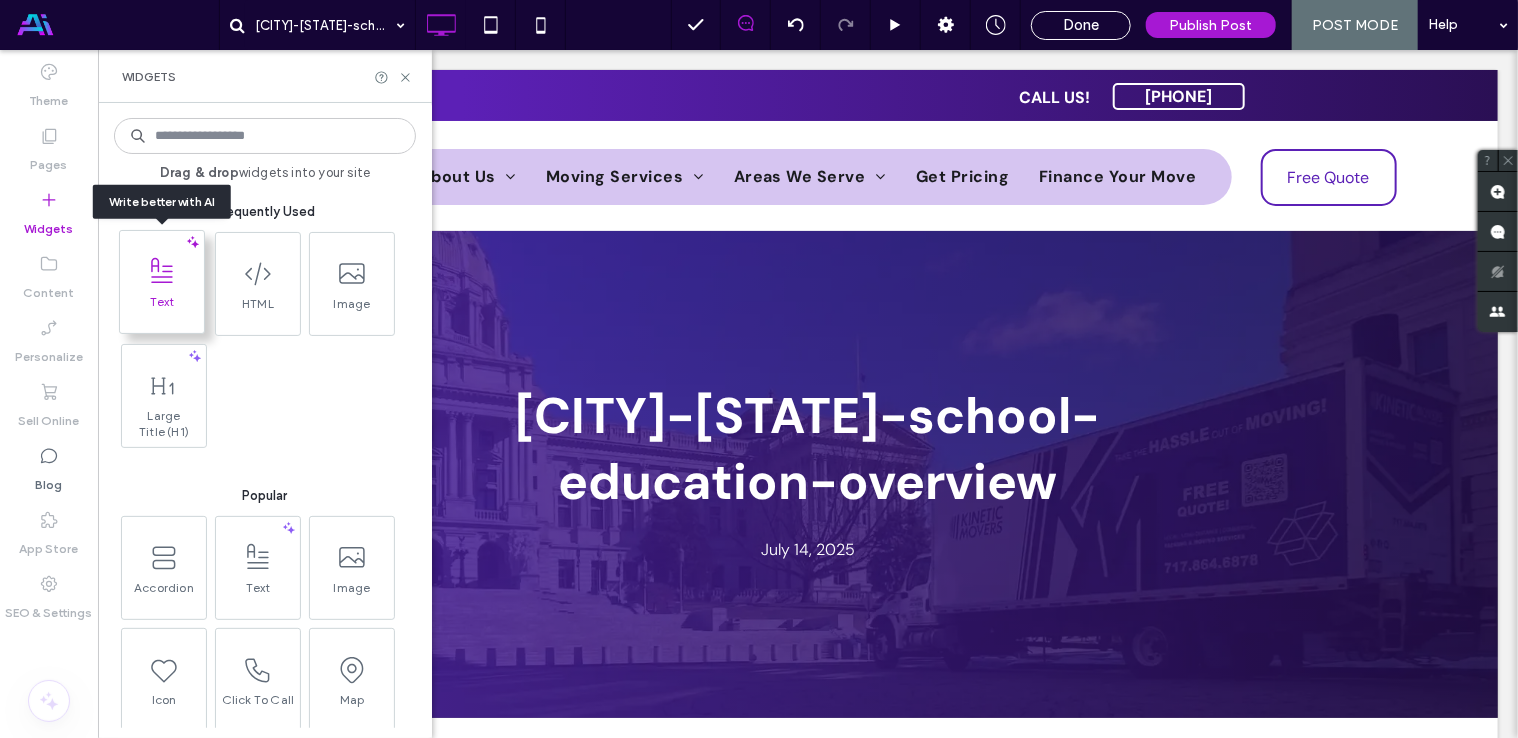 click at bounding box center (162, 271) 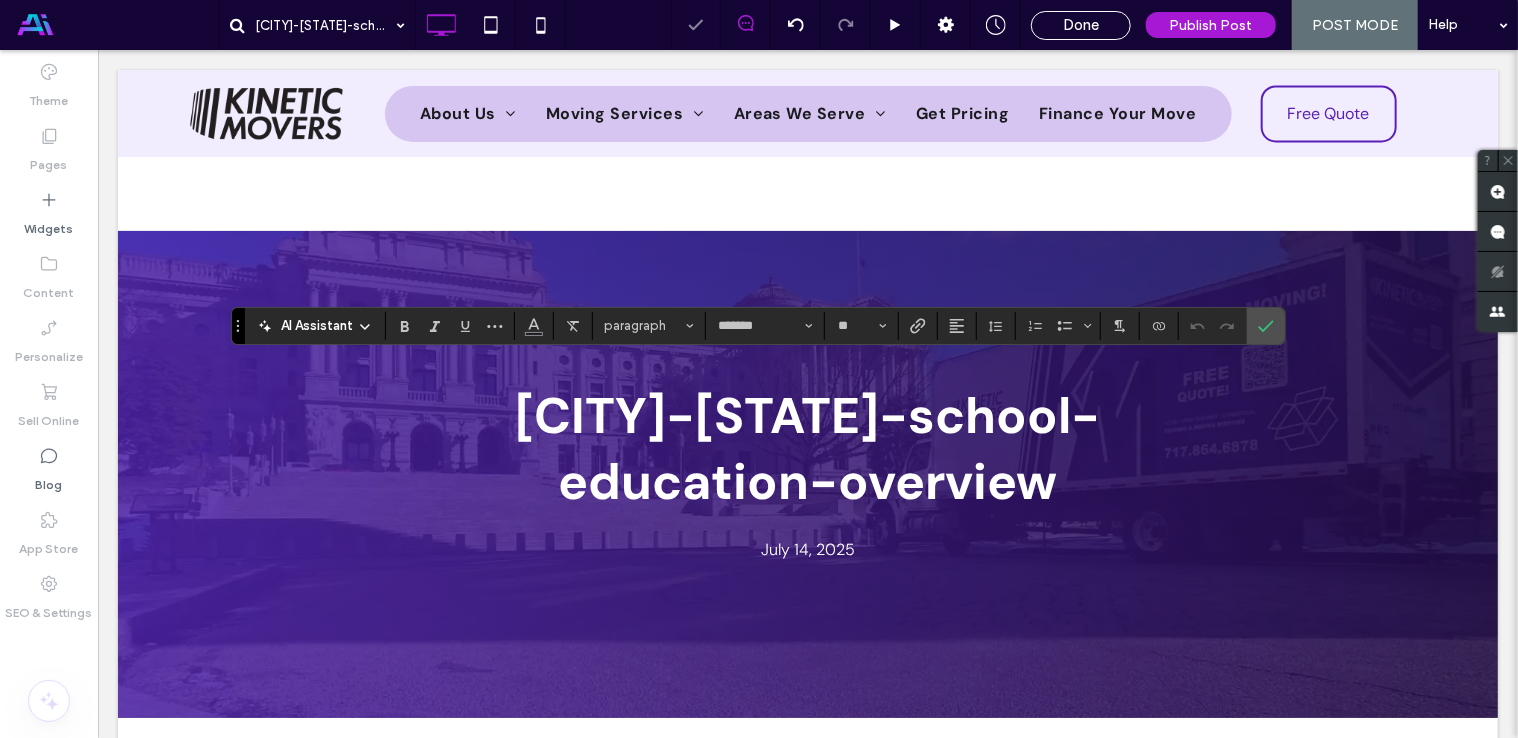 scroll, scrollTop: 0, scrollLeft: 0, axis: both 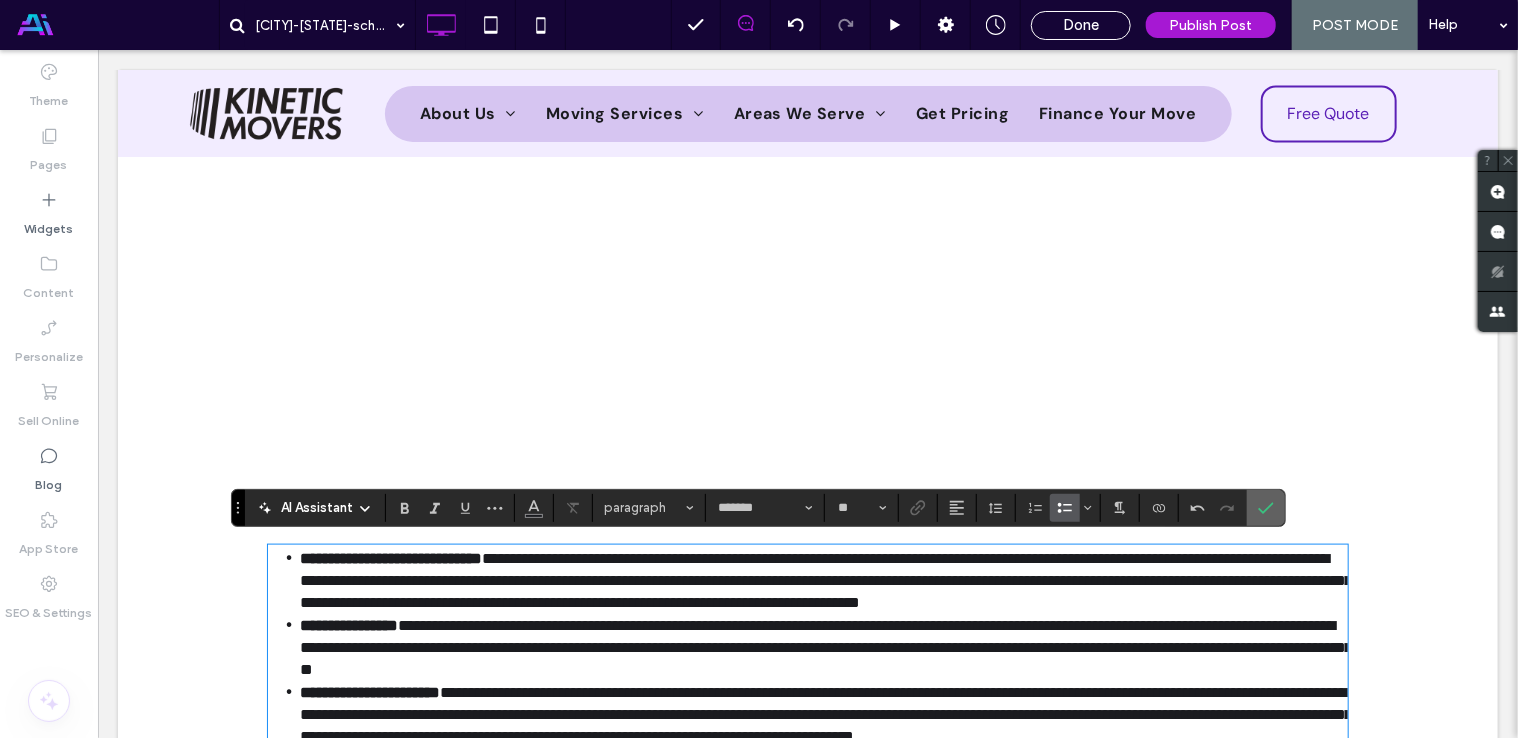 click at bounding box center [1266, 508] 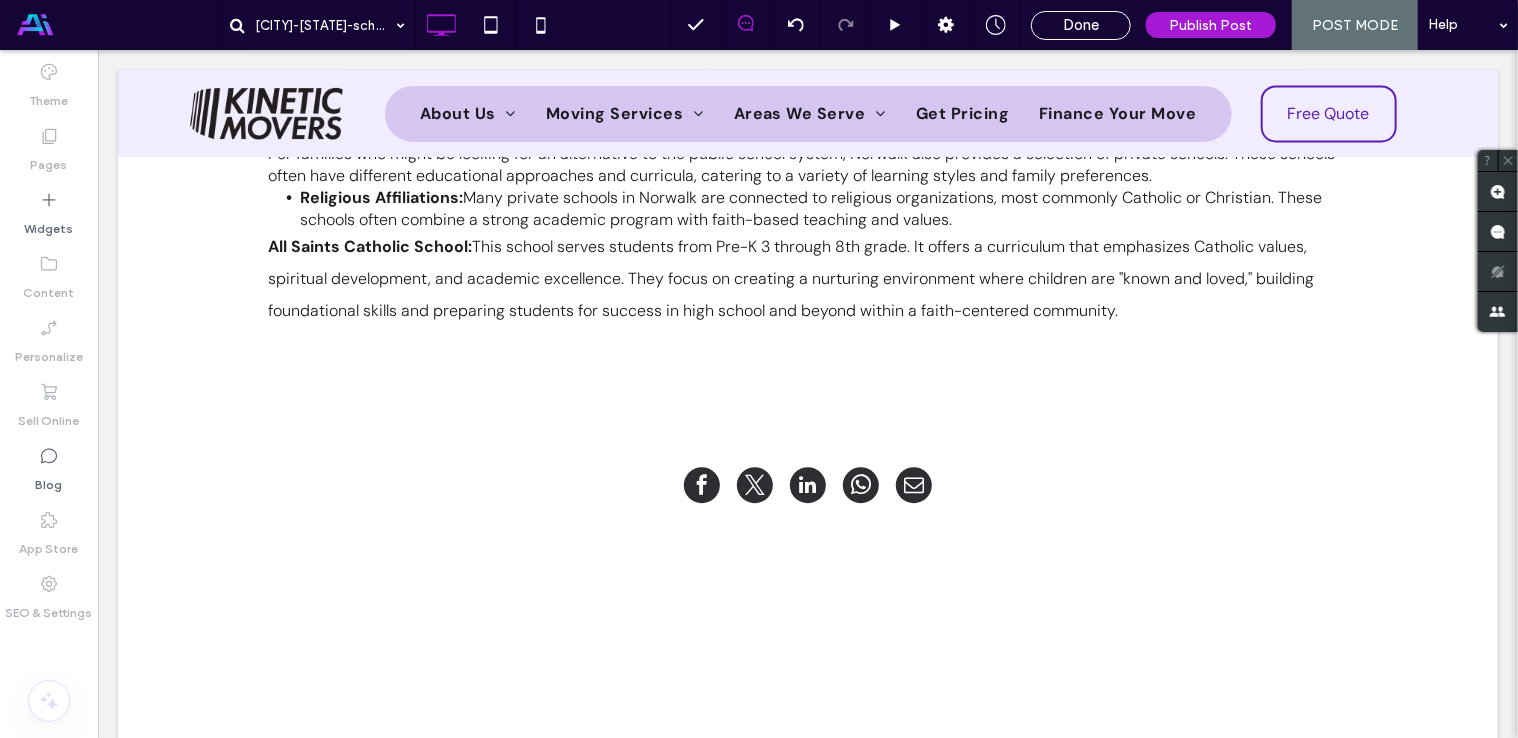 scroll, scrollTop: 1928, scrollLeft: 0, axis: vertical 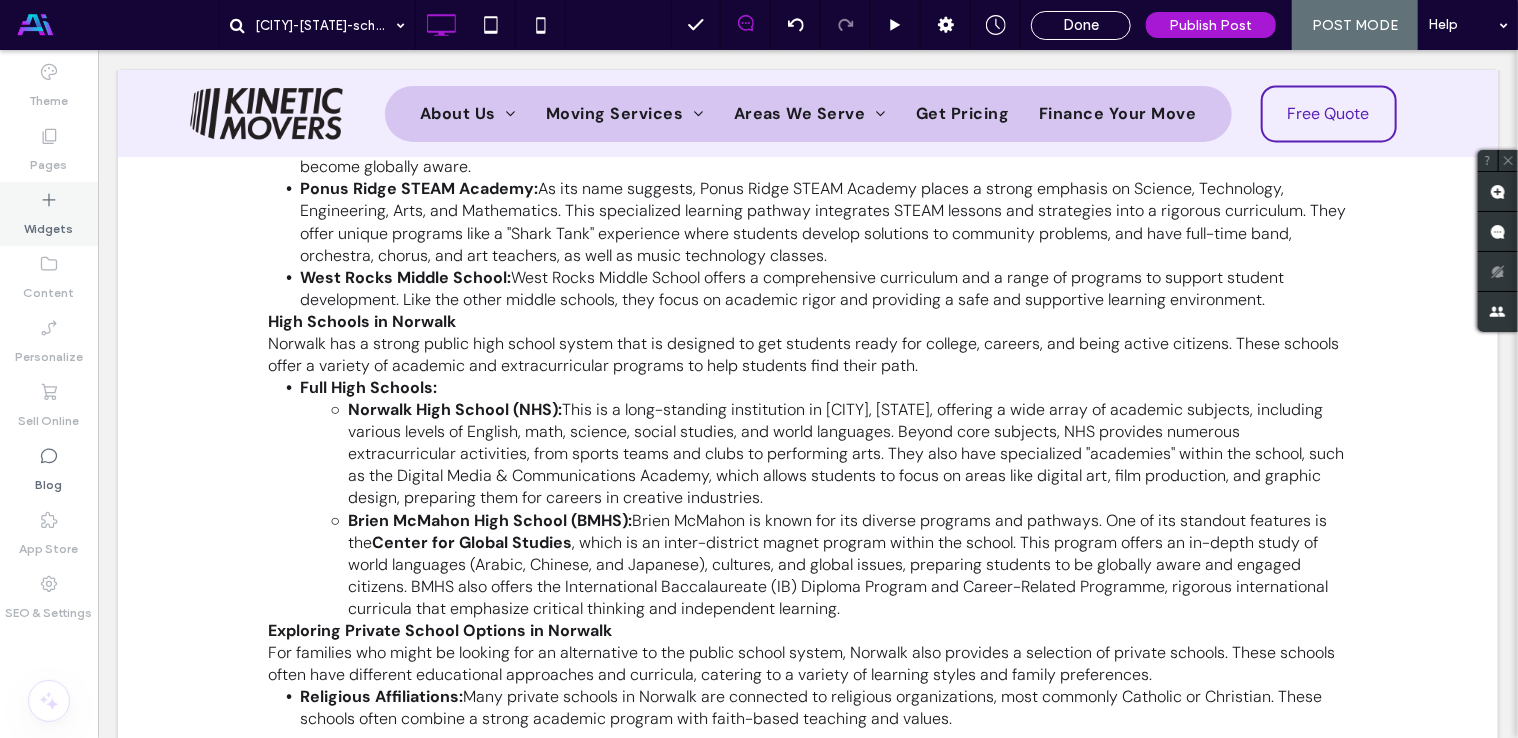 click on "Widgets" at bounding box center (49, 224) 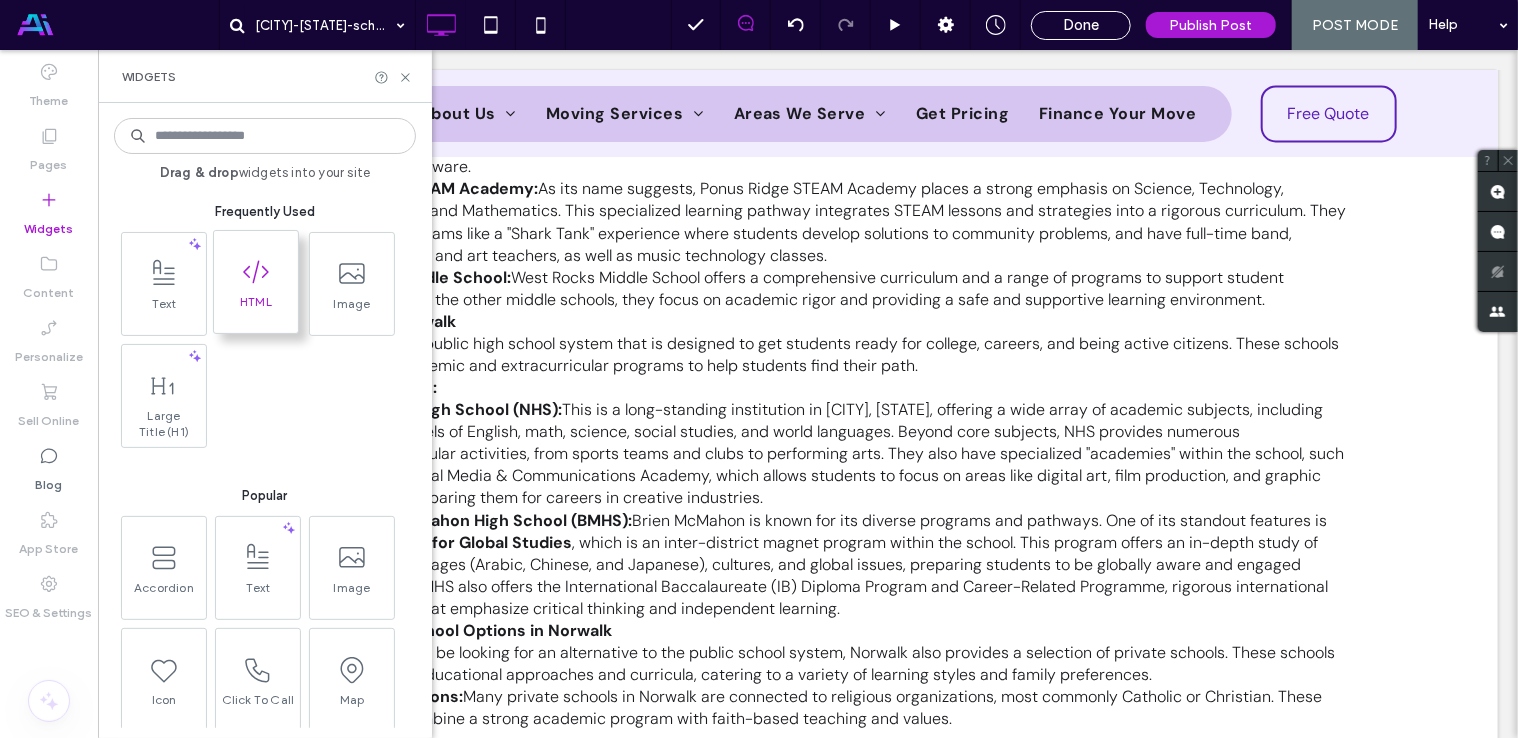 click on "HTML" at bounding box center [256, 308] 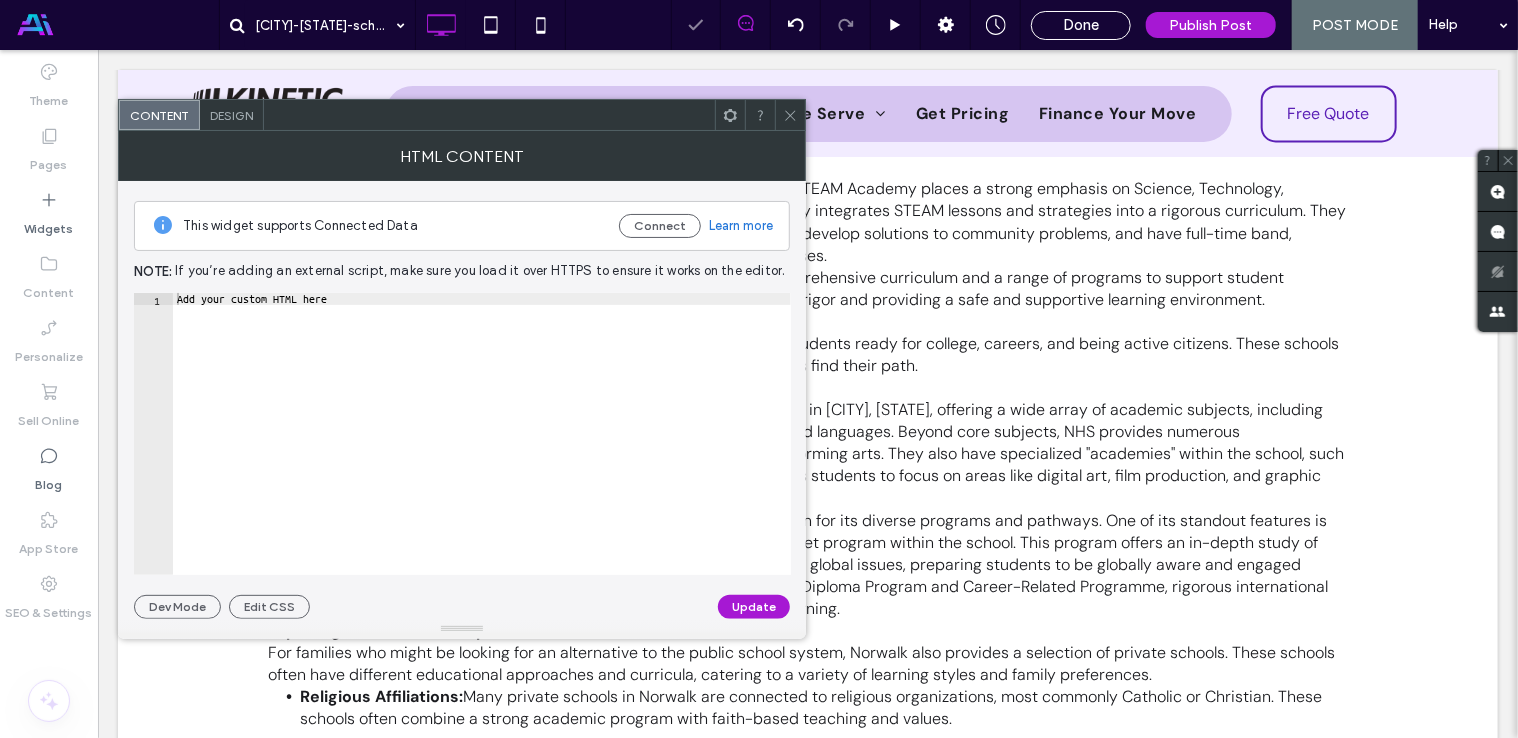 type on "**********" 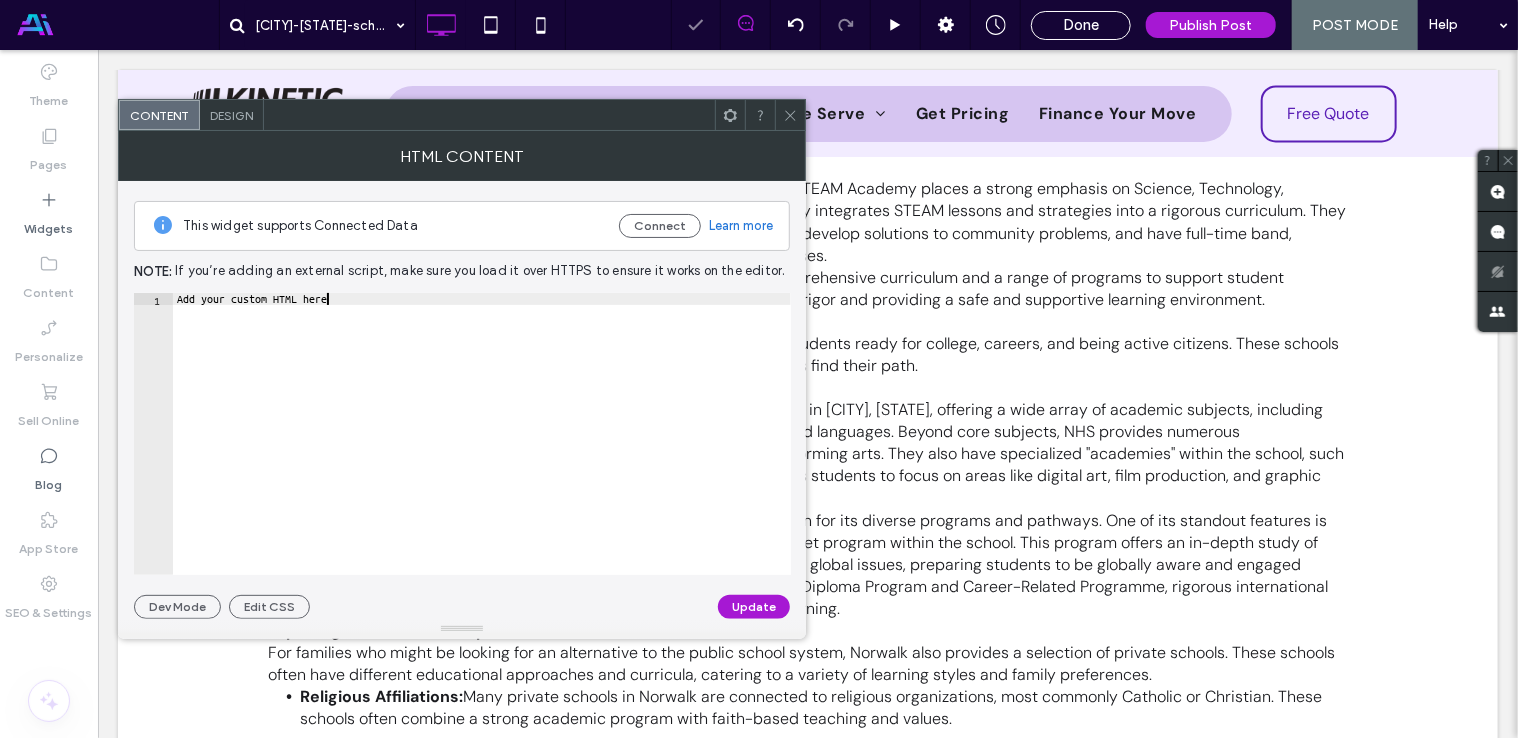 click on "Add your custom HTML here" at bounding box center (482, 446) 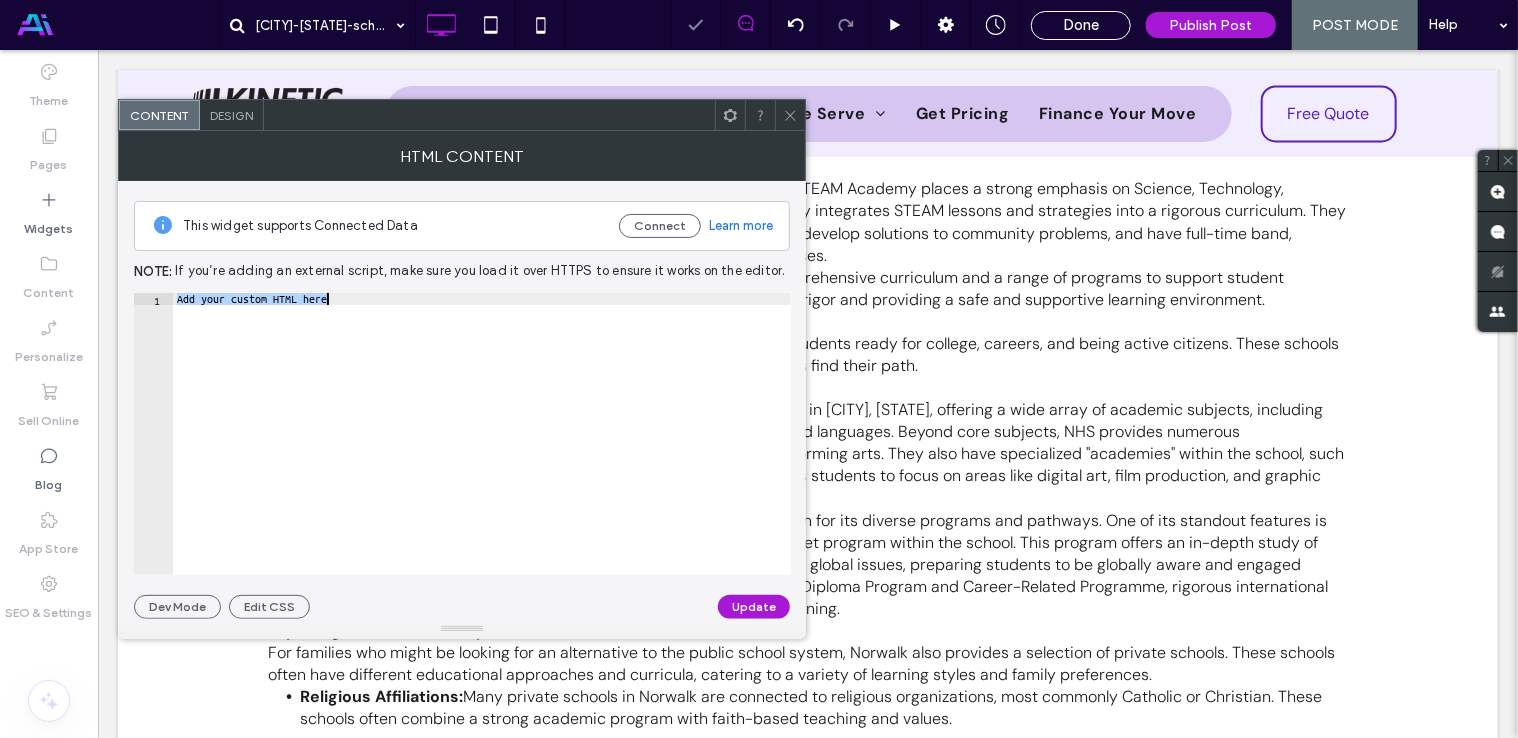 click on "Add your custom HTML here" at bounding box center (482, 446) 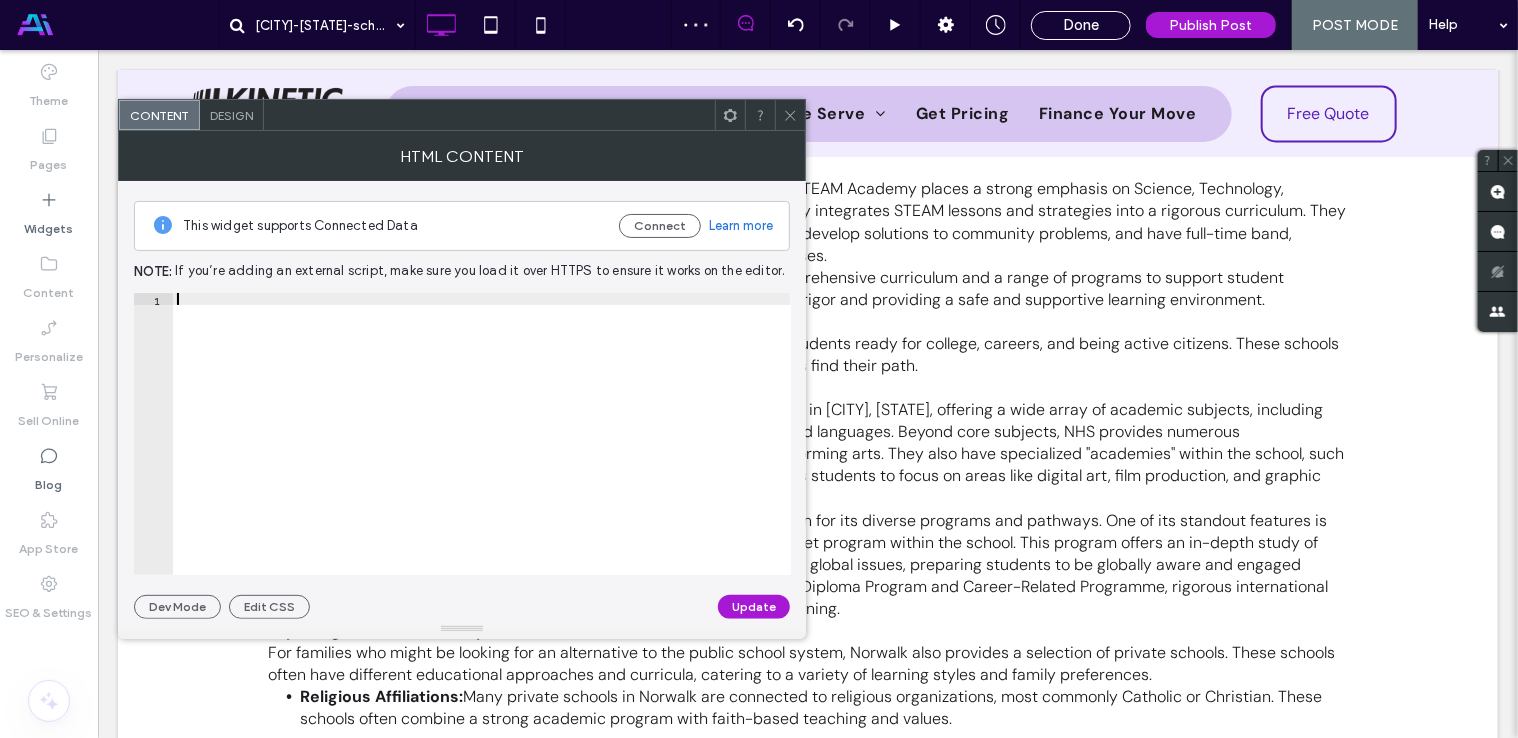 paste on "**********" 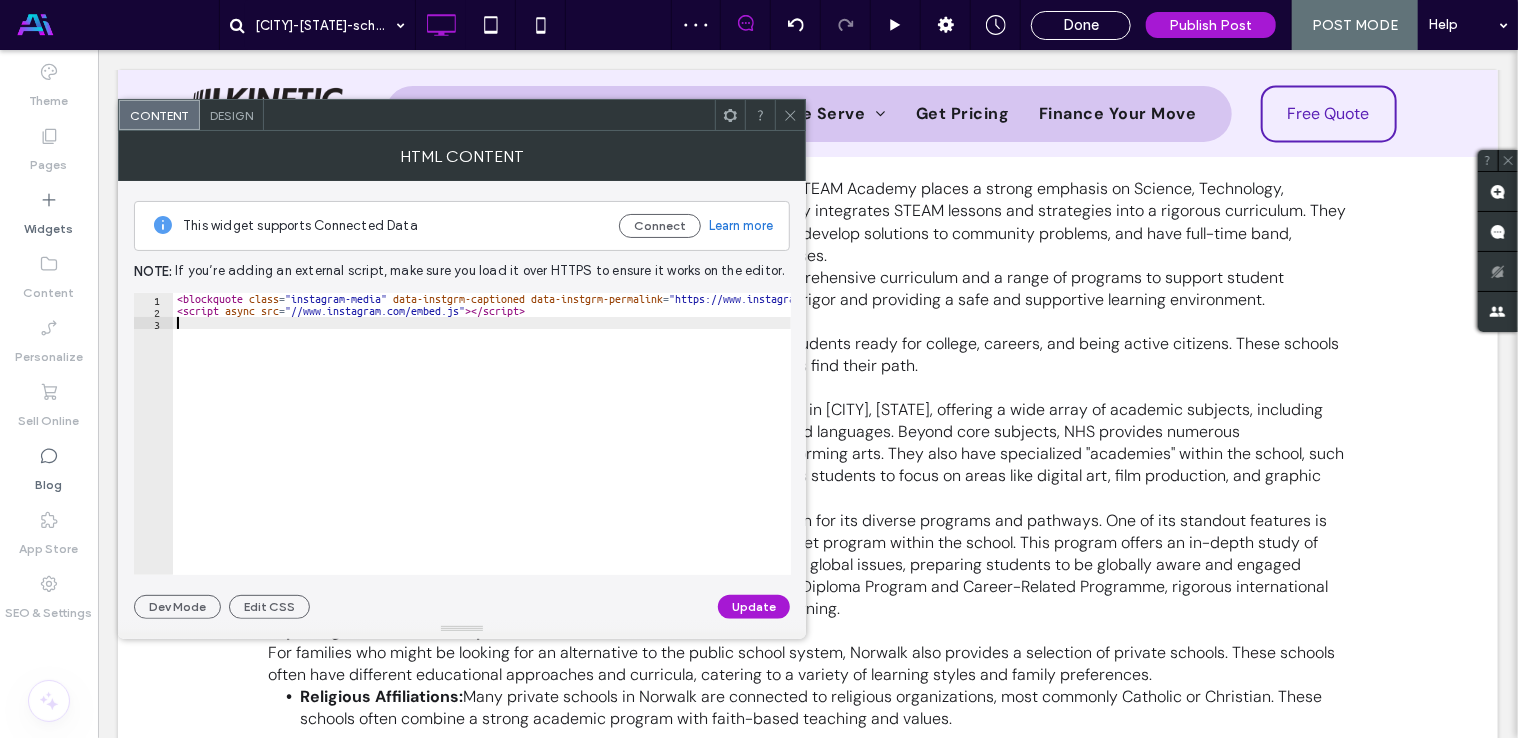 type on "**********" 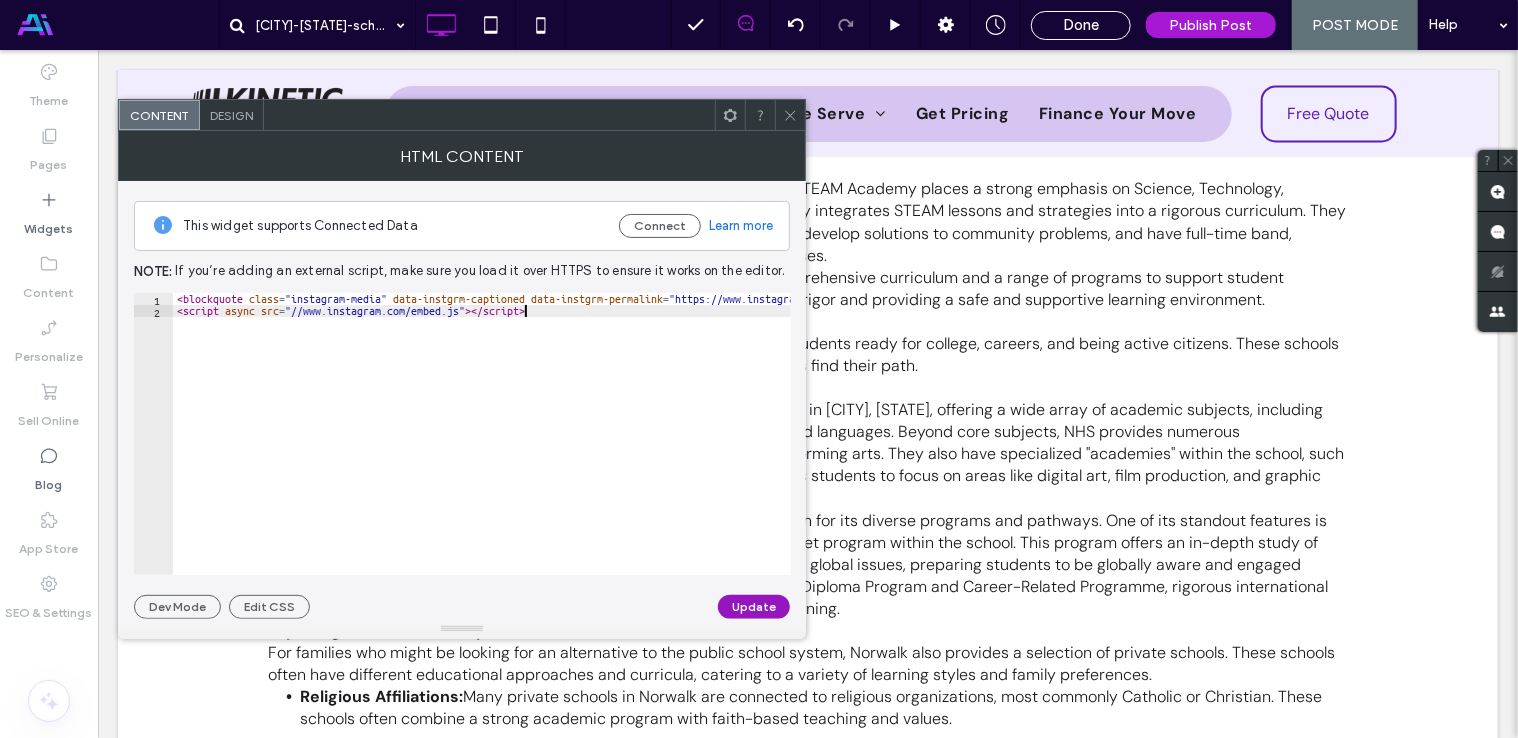click on "Update" at bounding box center (754, 607) 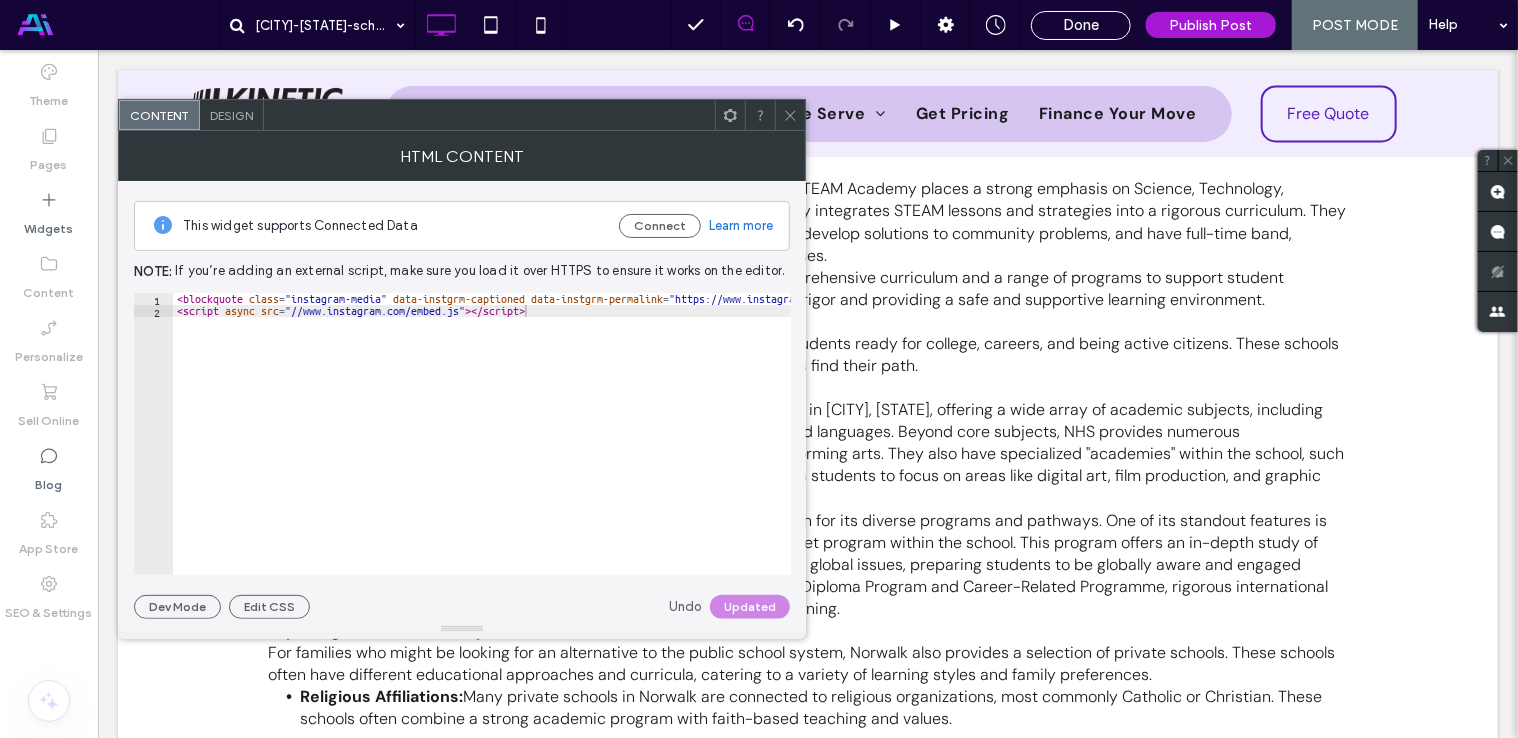 click 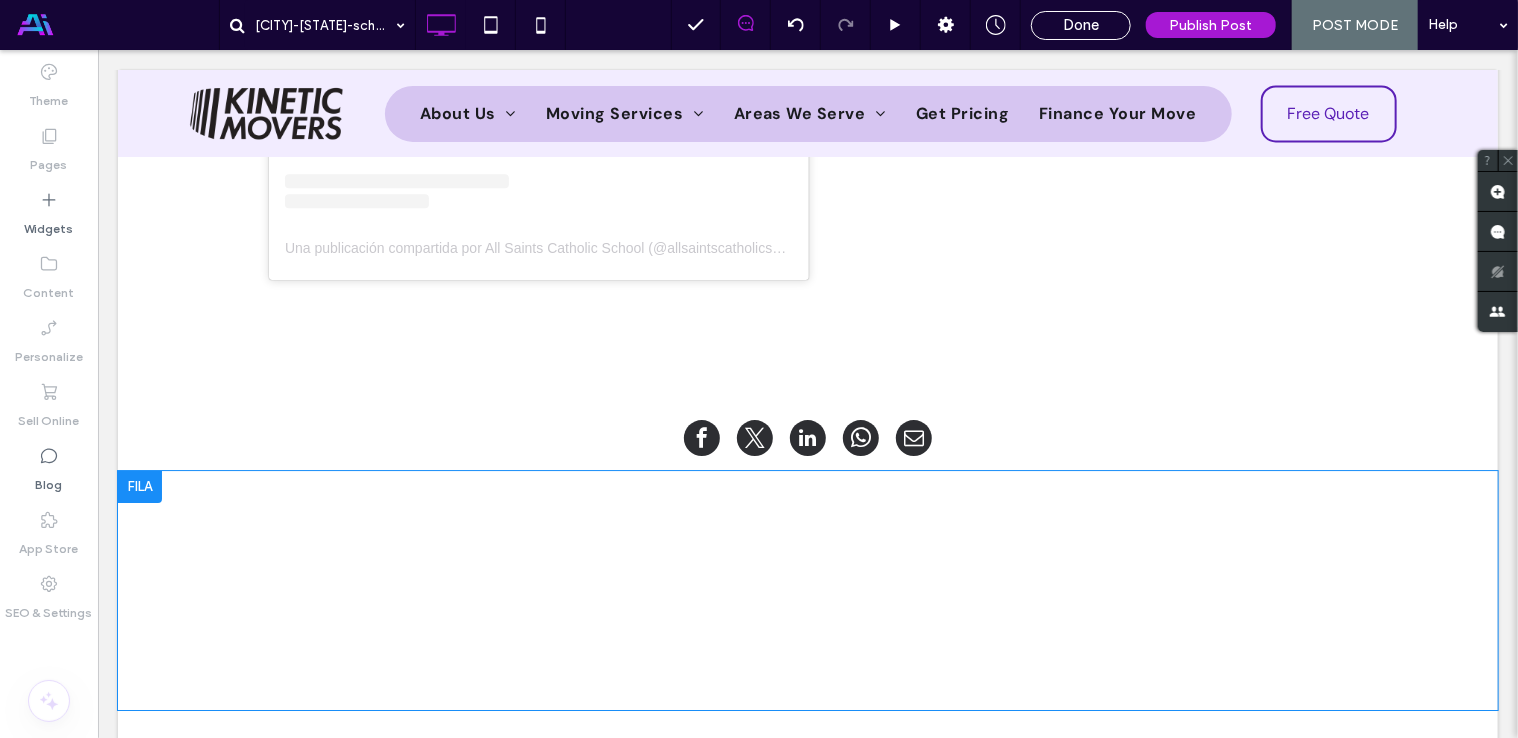 scroll, scrollTop: 3228, scrollLeft: 0, axis: vertical 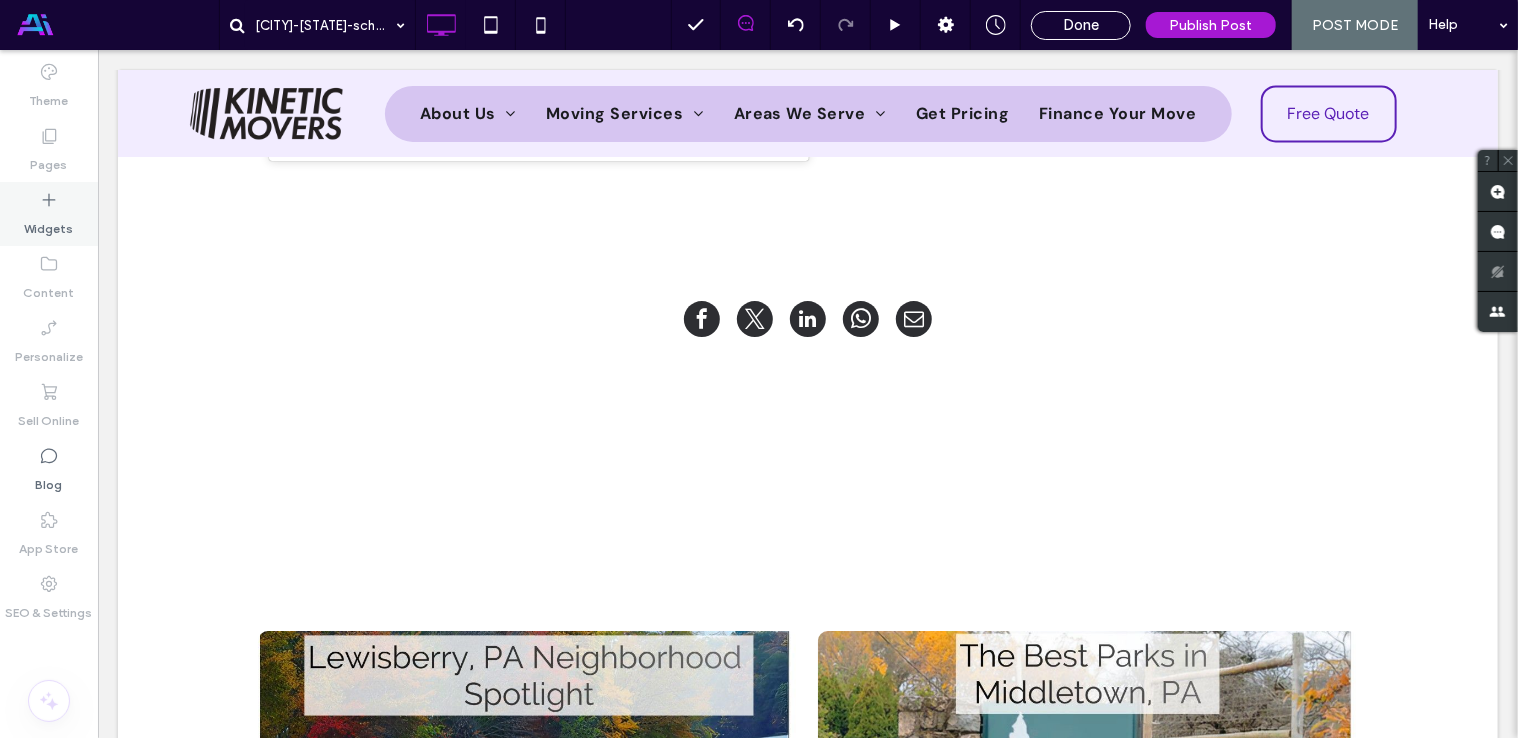 click on "Widgets" at bounding box center [49, 224] 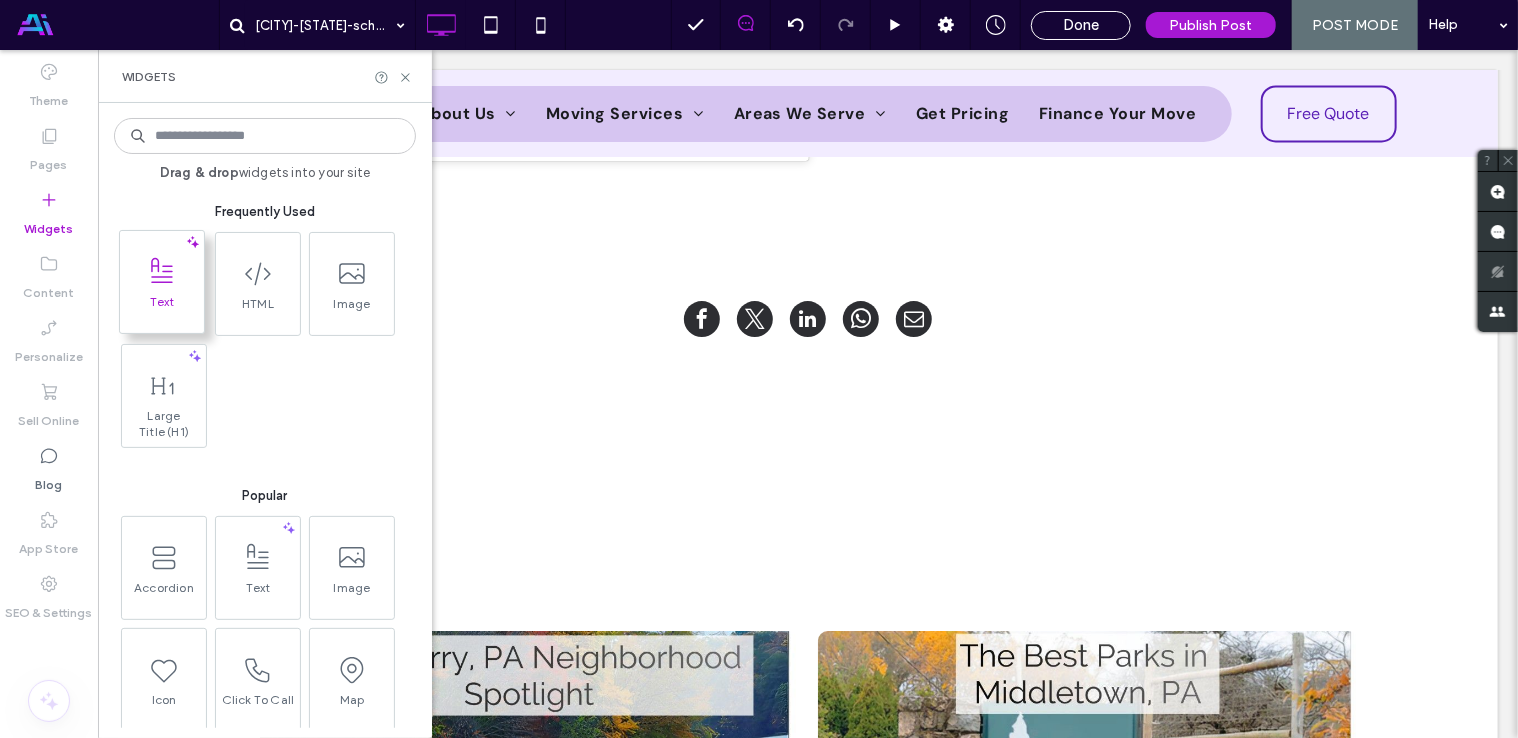 click at bounding box center [162, 271] 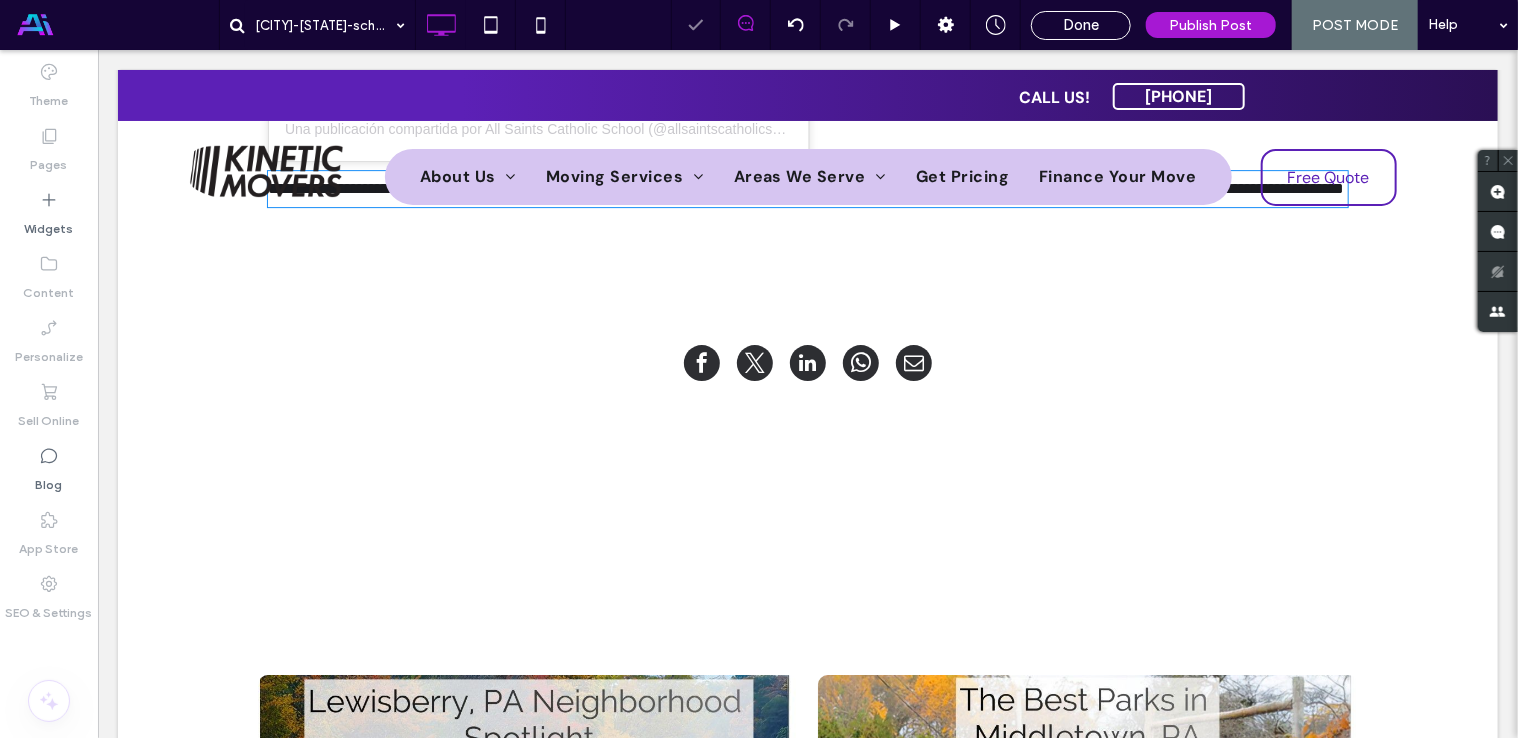 type on "*******" 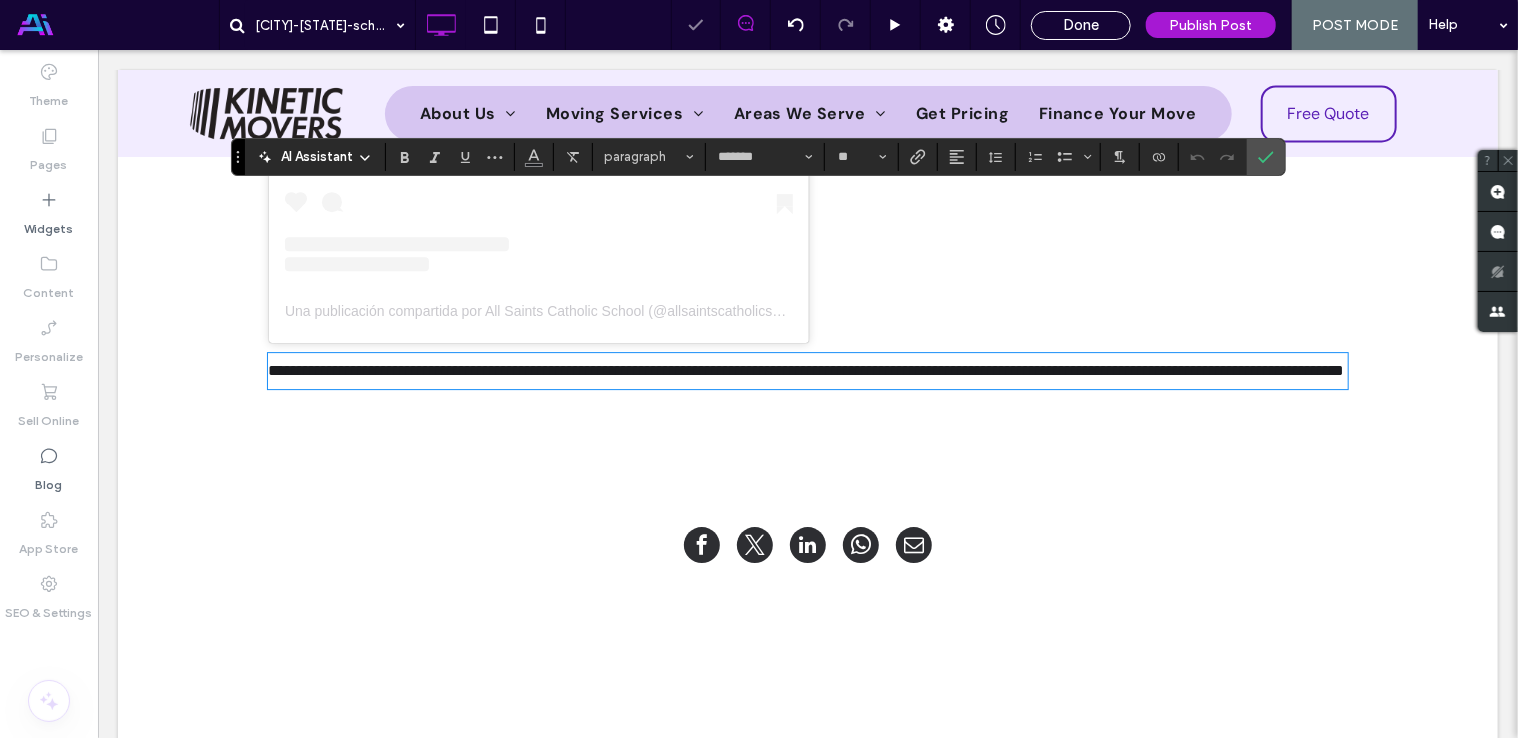 scroll, scrollTop: 3028, scrollLeft: 0, axis: vertical 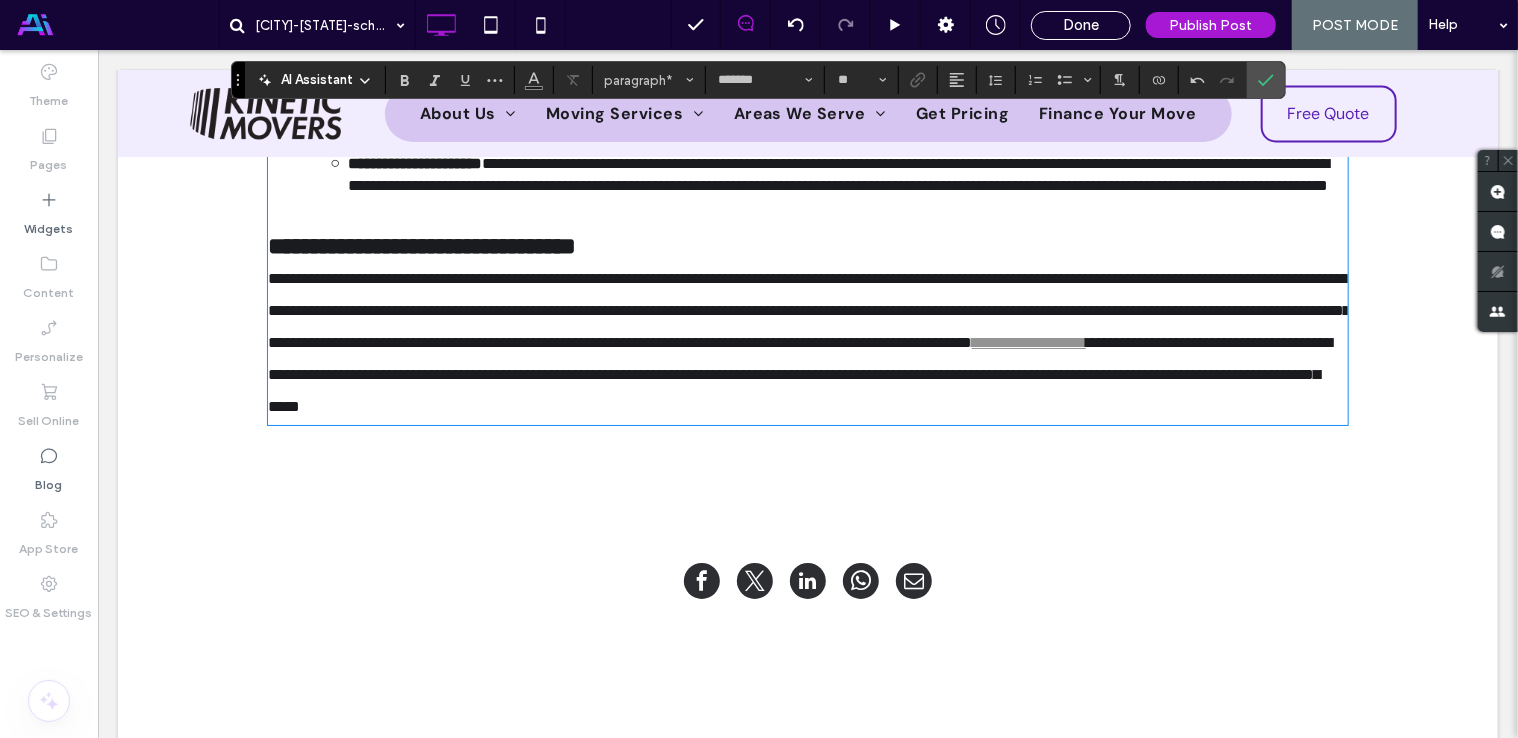 type 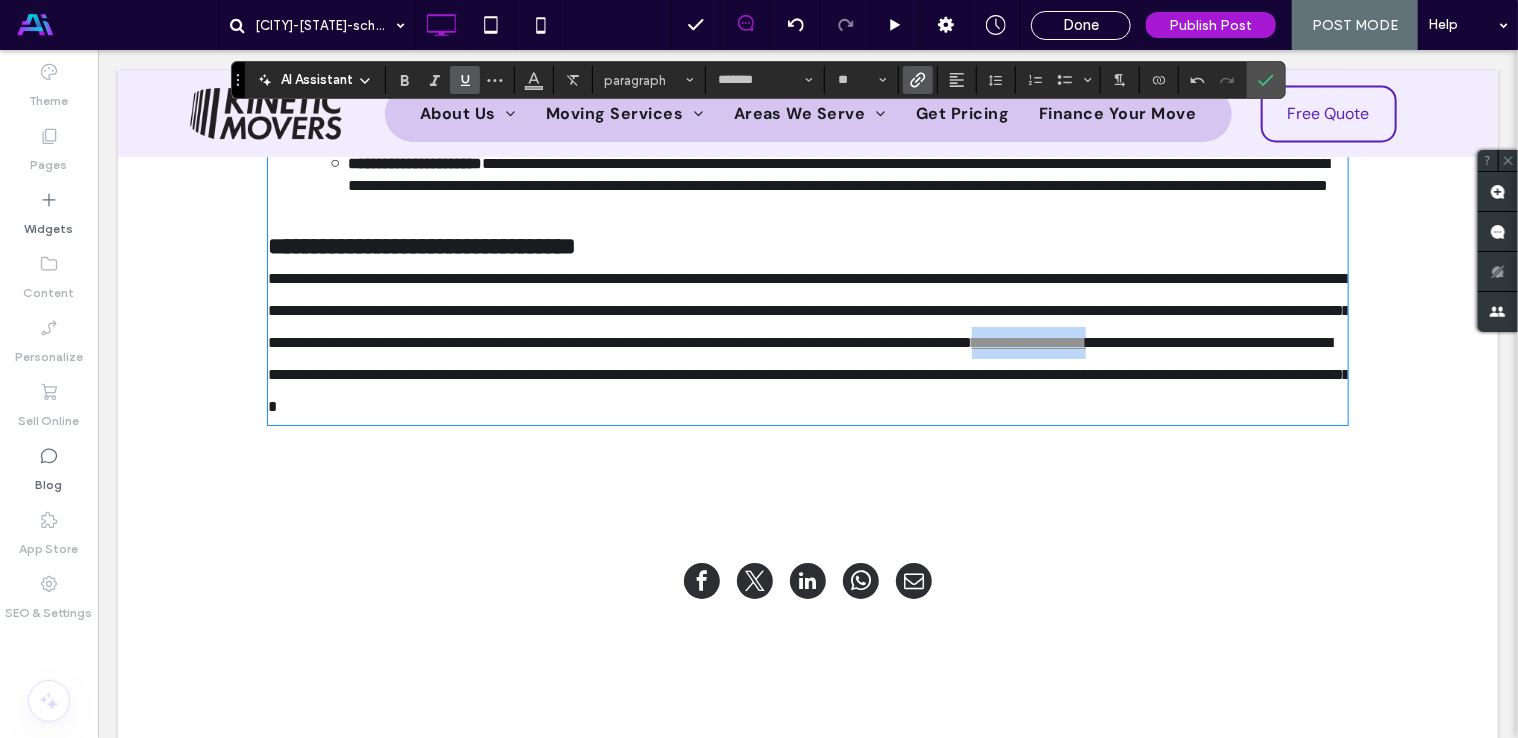 drag, startPoint x: 530, startPoint y: 437, endPoint x: 670, endPoint y: 431, distance: 140.12851 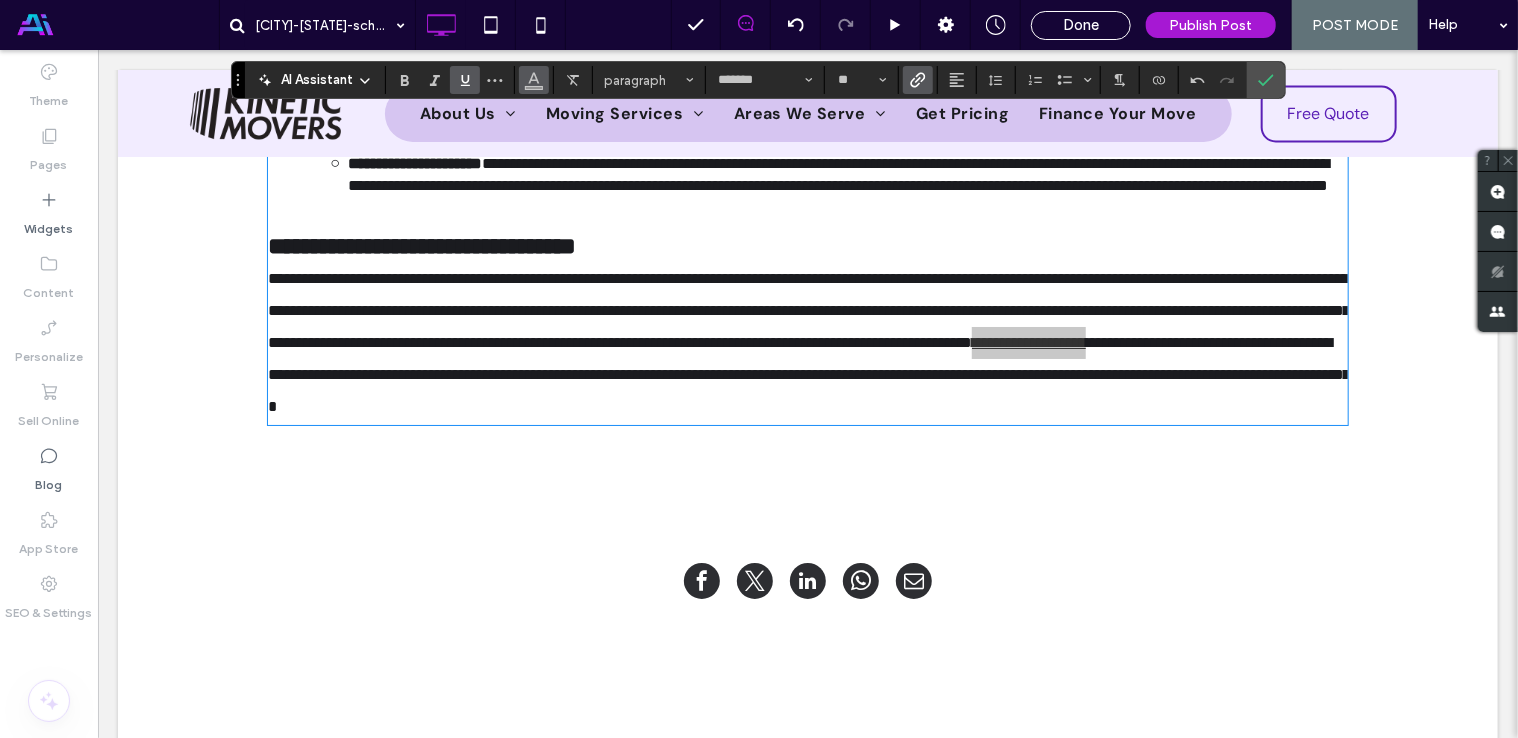 click at bounding box center [534, 78] 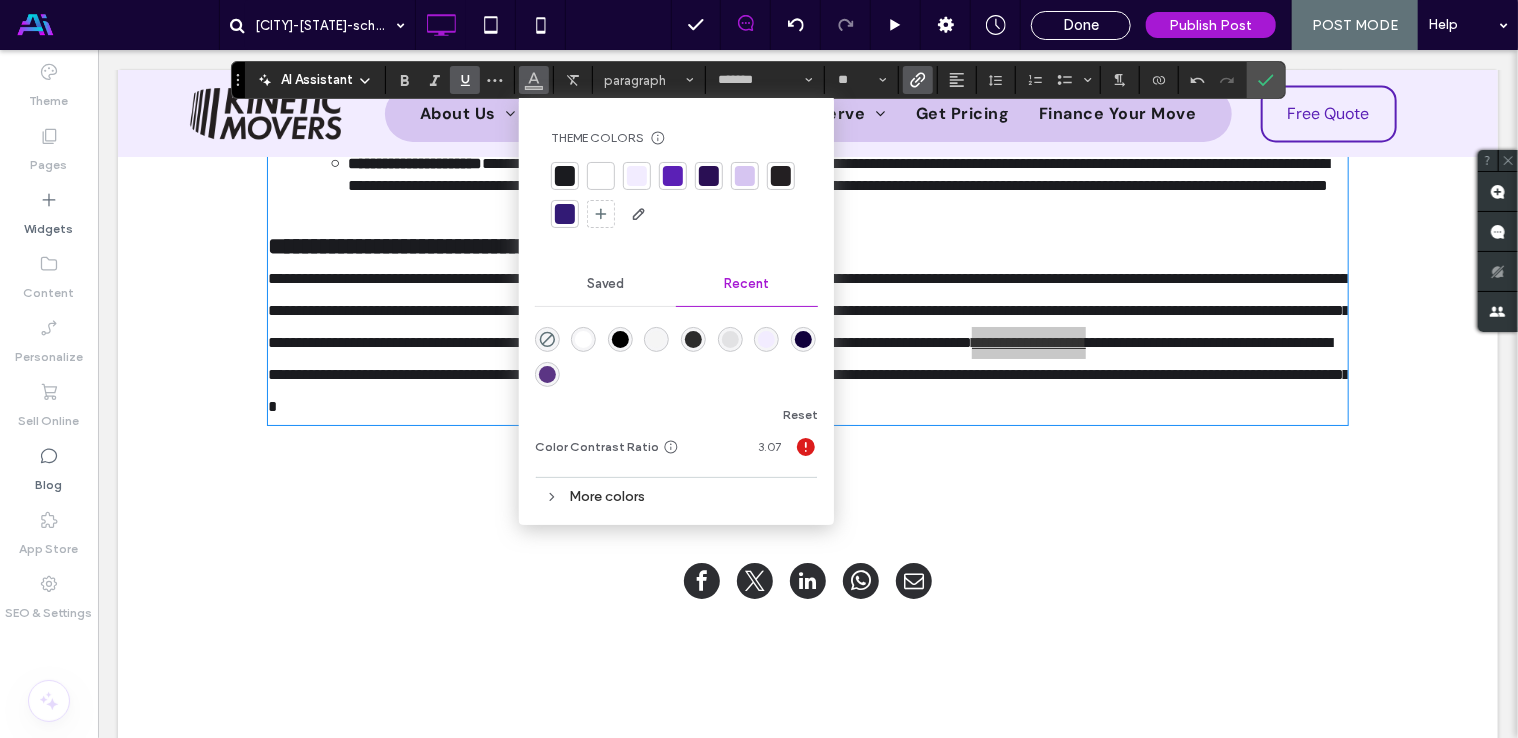 click at bounding box center (673, 176) 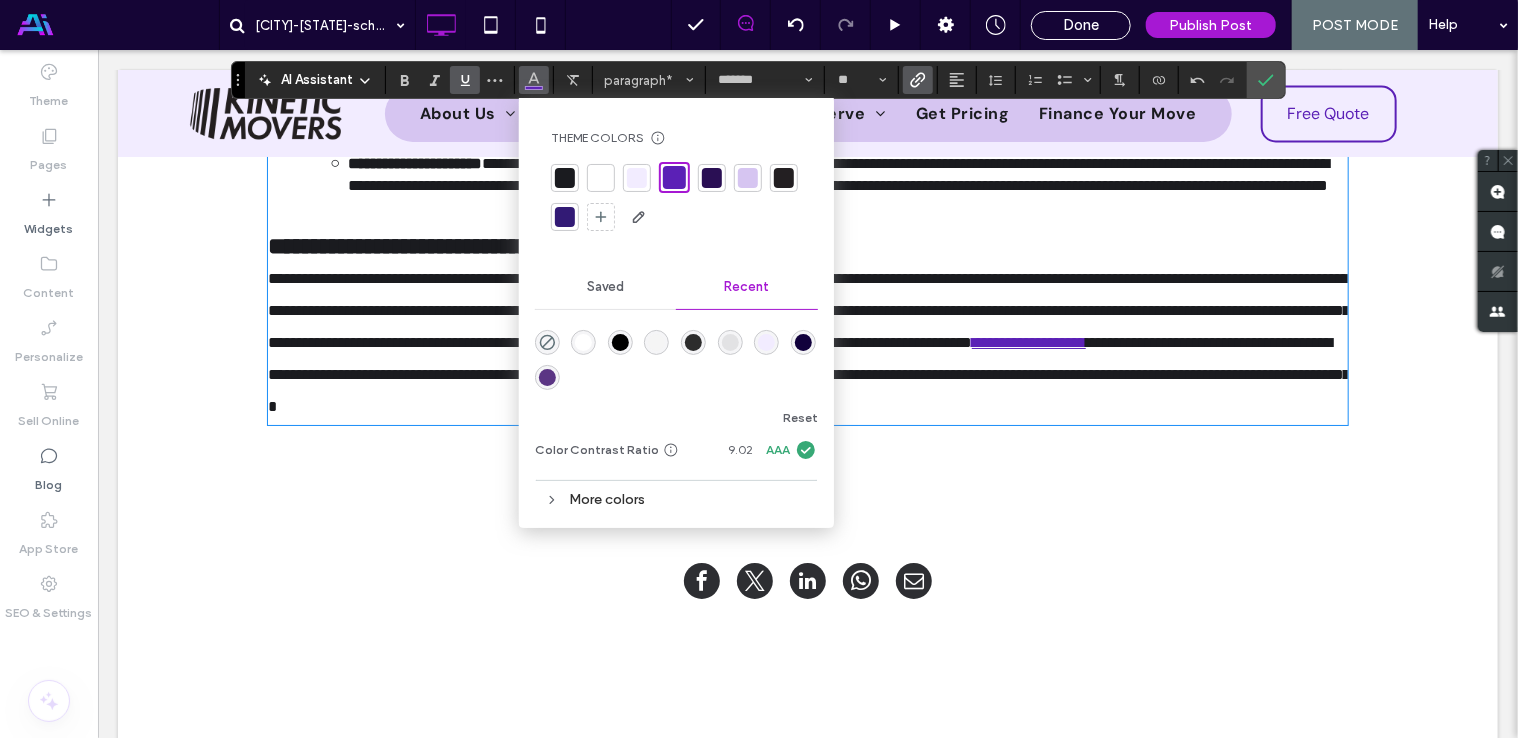 click on "**********" at bounding box center [808, 309] 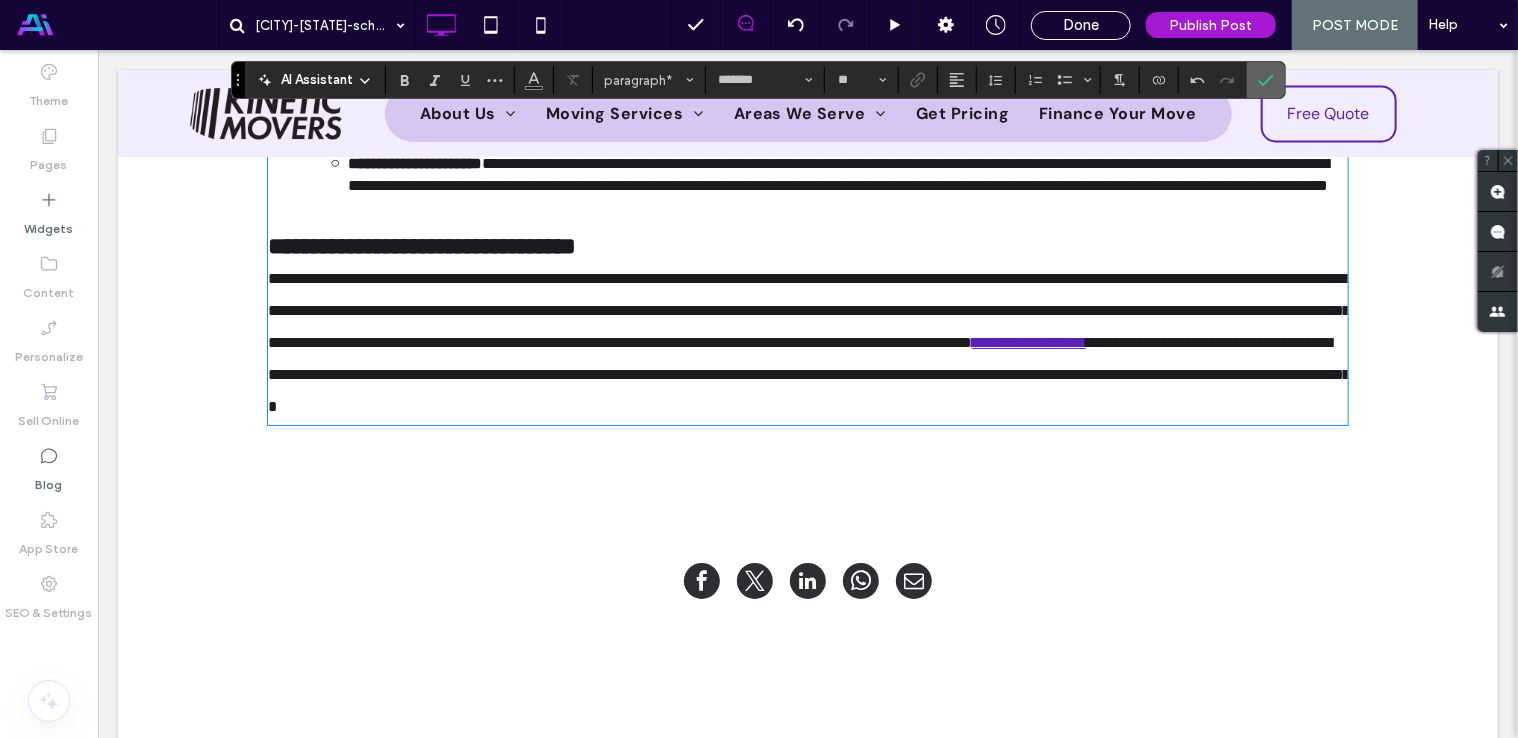click 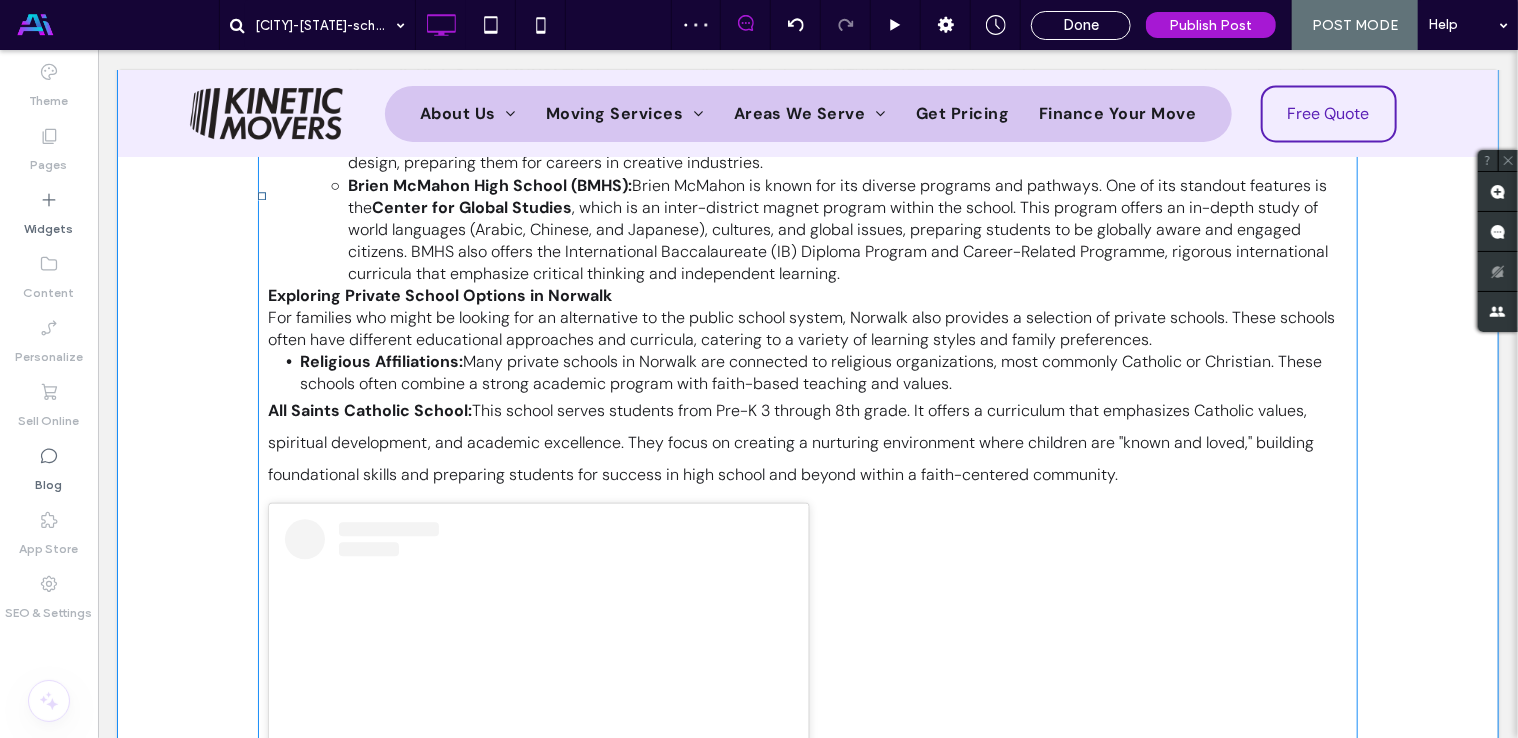 scroll, scrollTop: 2218, scrollLeft: 0, axis: vertical 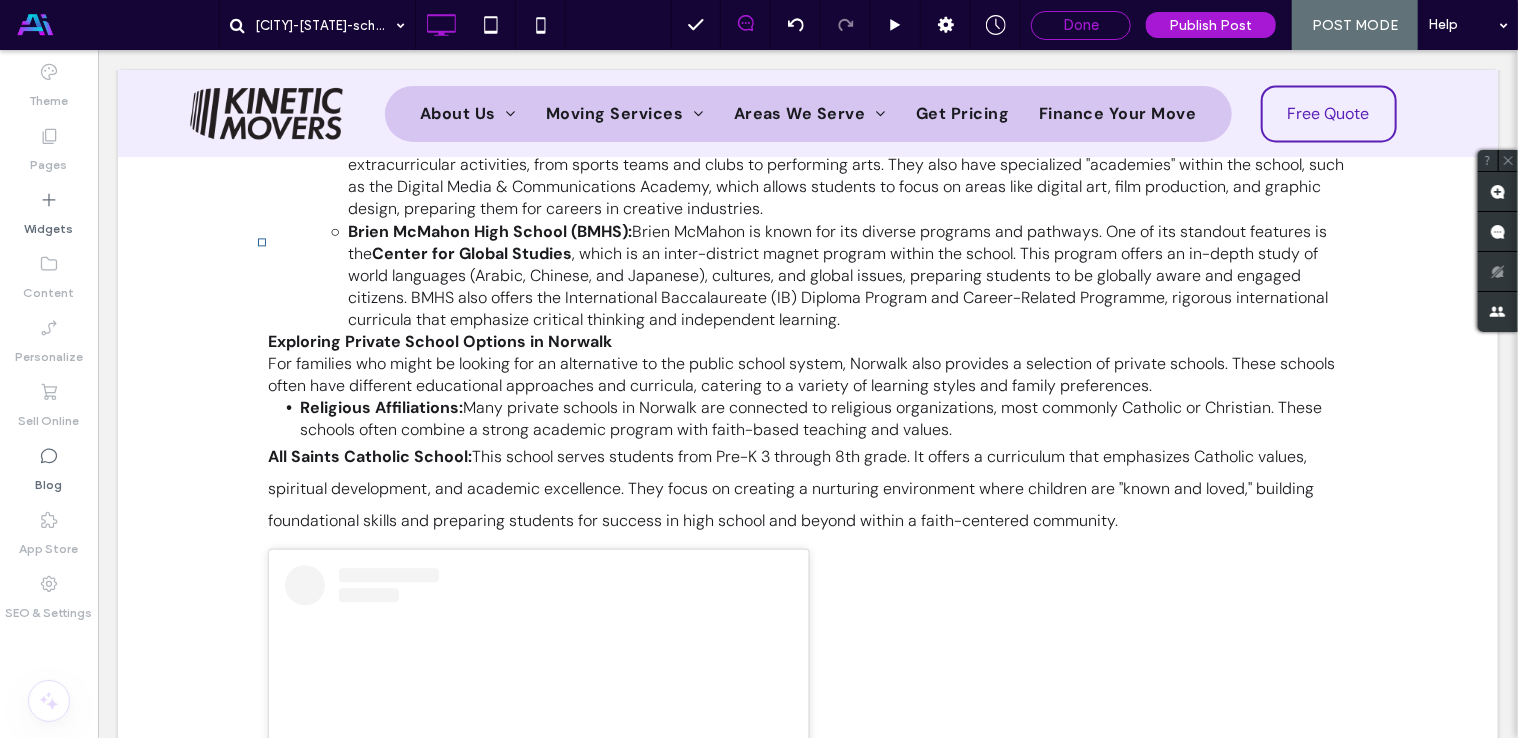 click on "Done" at bounding box center [1081, 25] 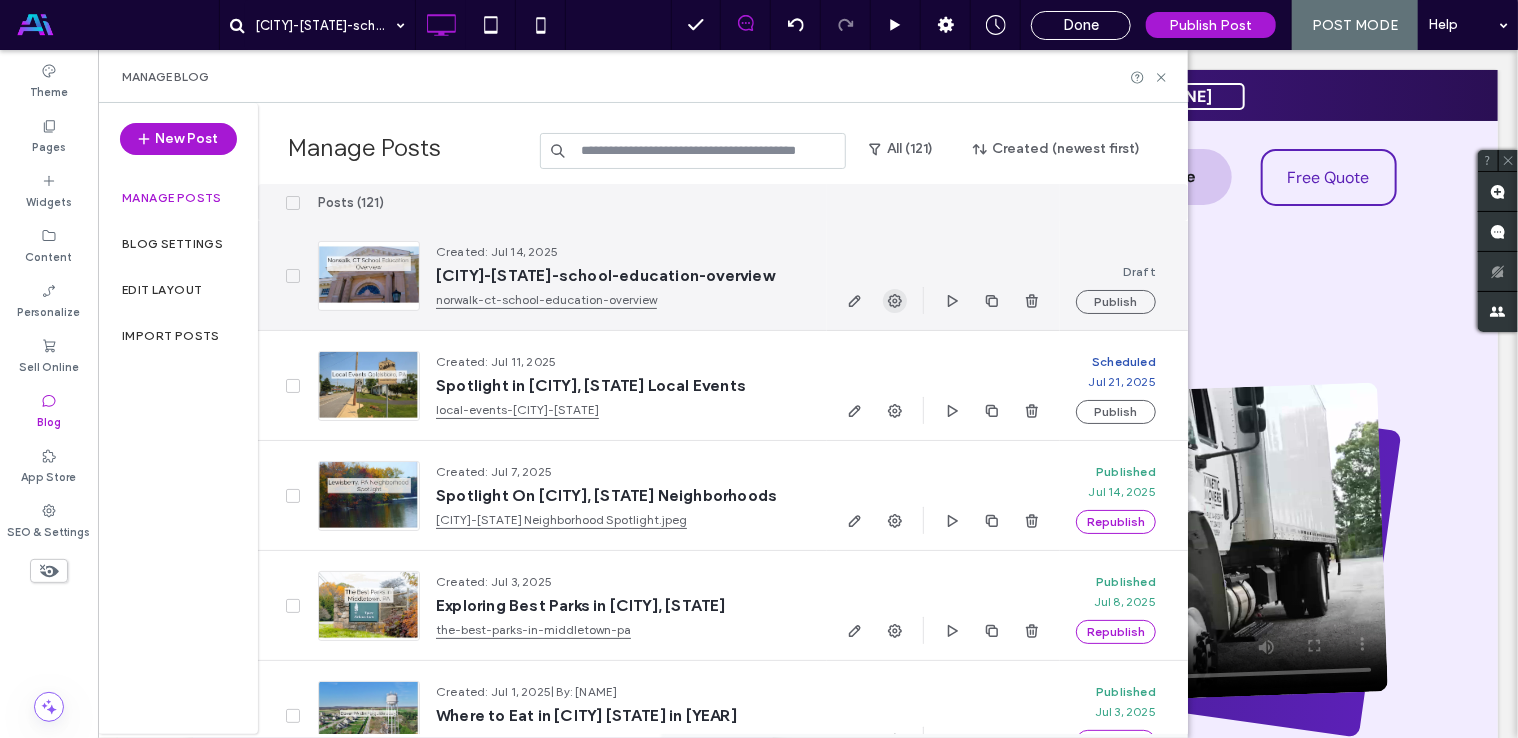 scroll, scrollTop: 0, scrollLeft: 0, axis: both 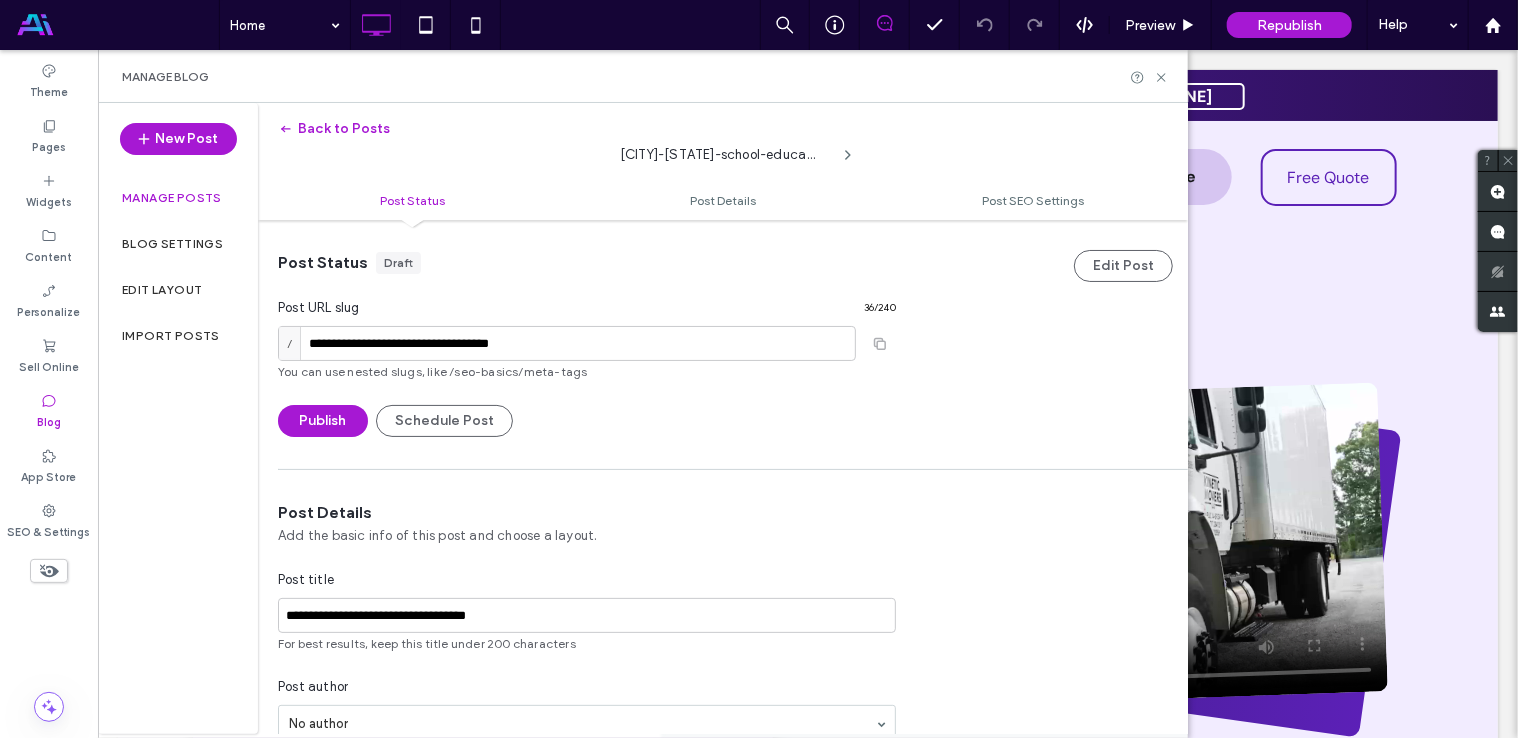 click on "Norwalk-CT-school-education-overview" at bounding box center [720, 150] 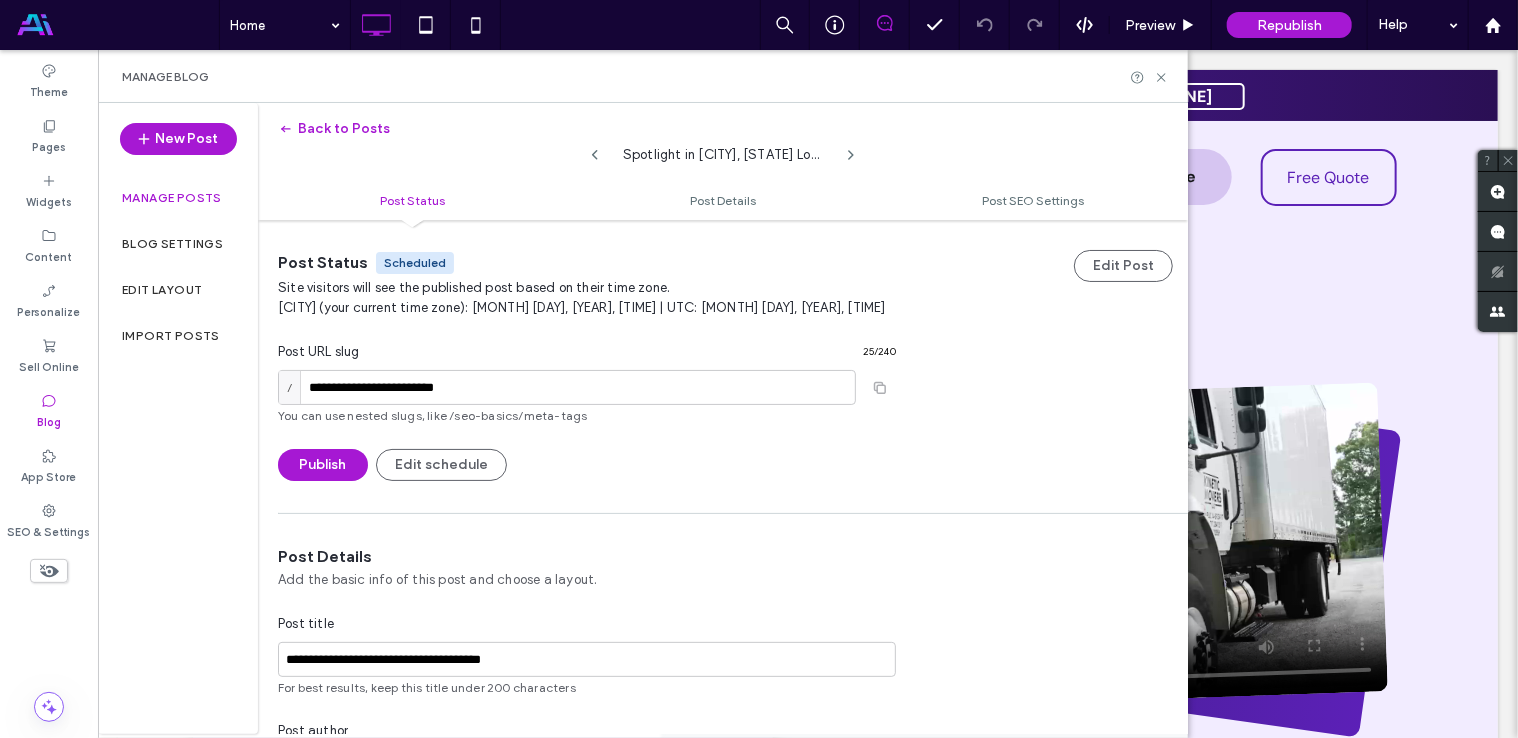 click 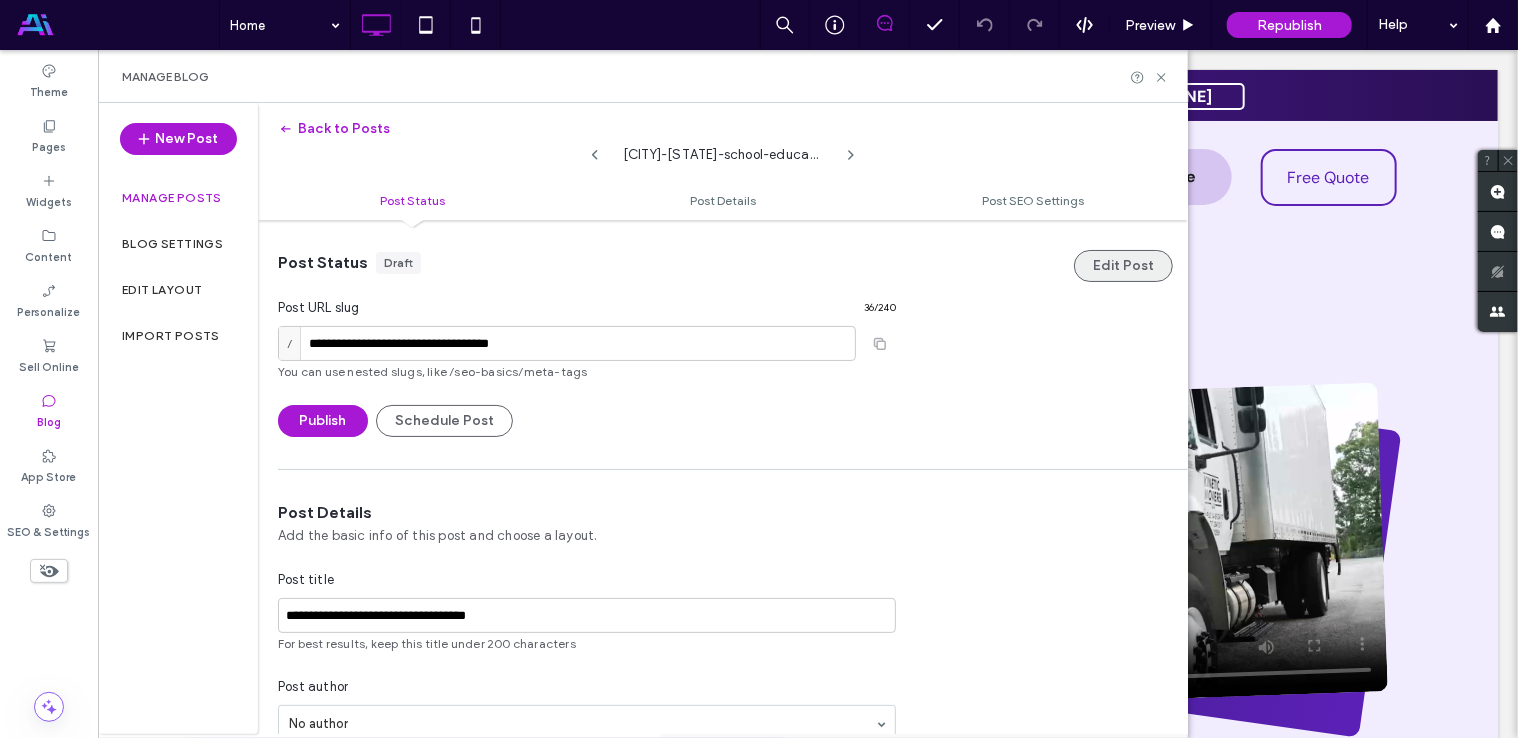 click on "Edit Post" at bounding box center (1123, 266) 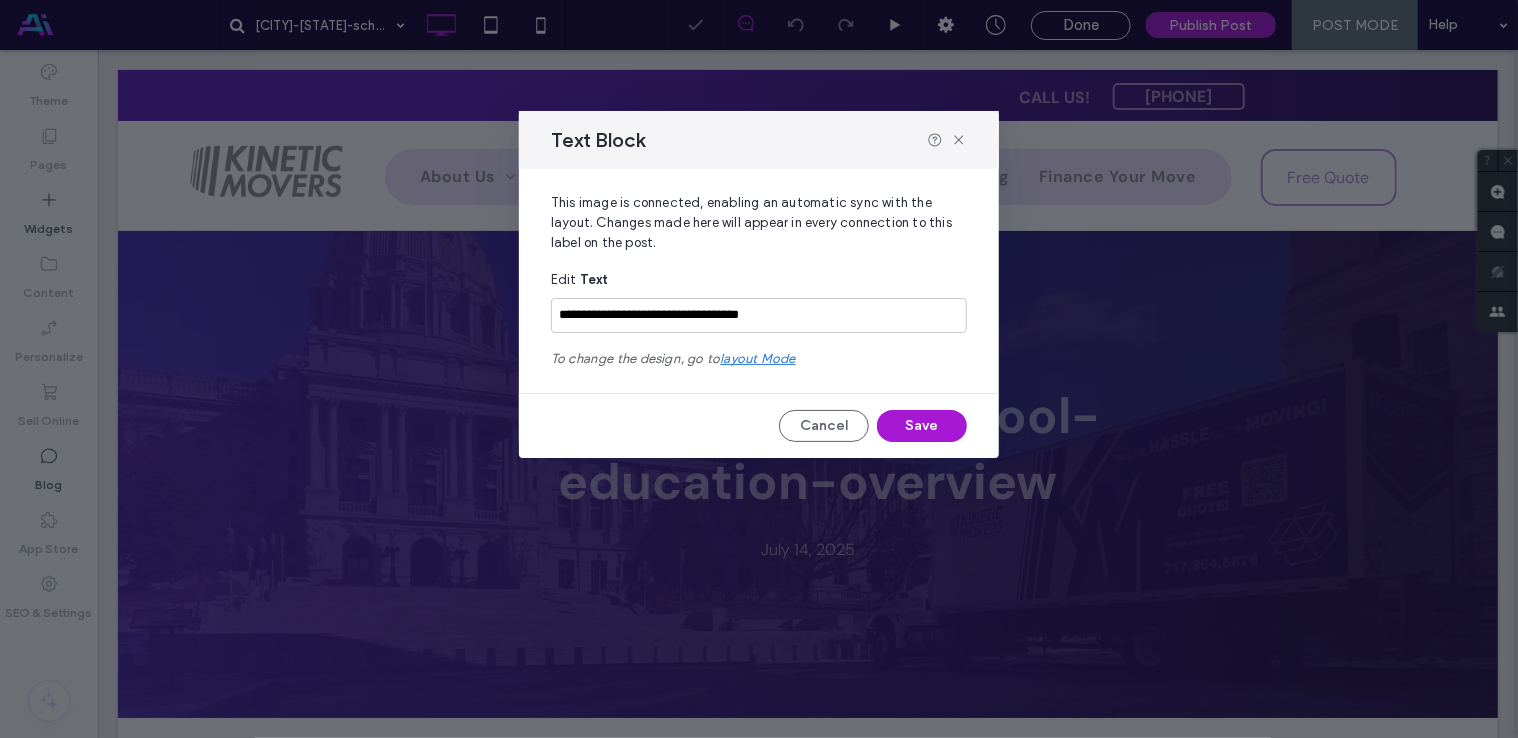 scroll, scrollTop: 0, scrollLeft: 0, axis: both 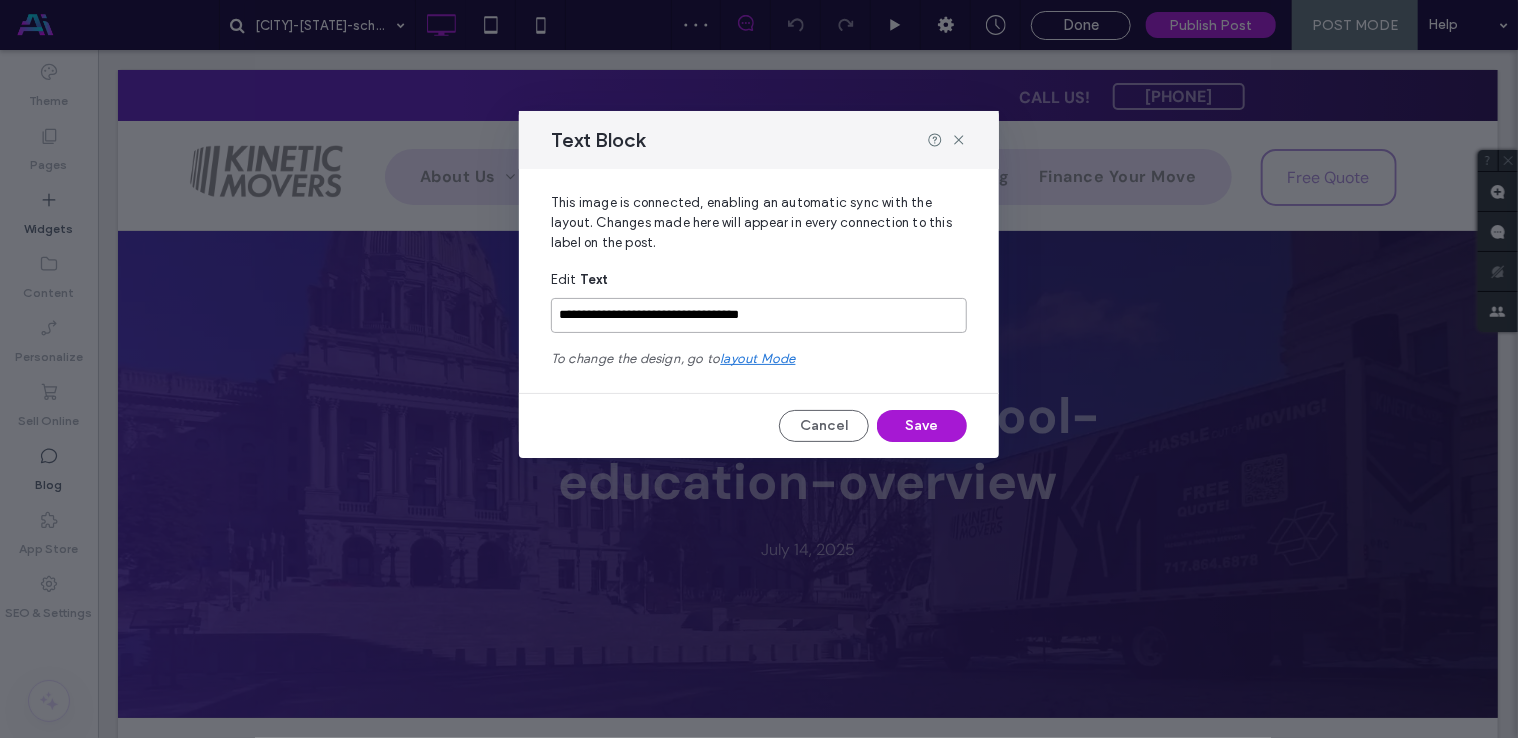 click on "**********" at bounding box center [759, 315] 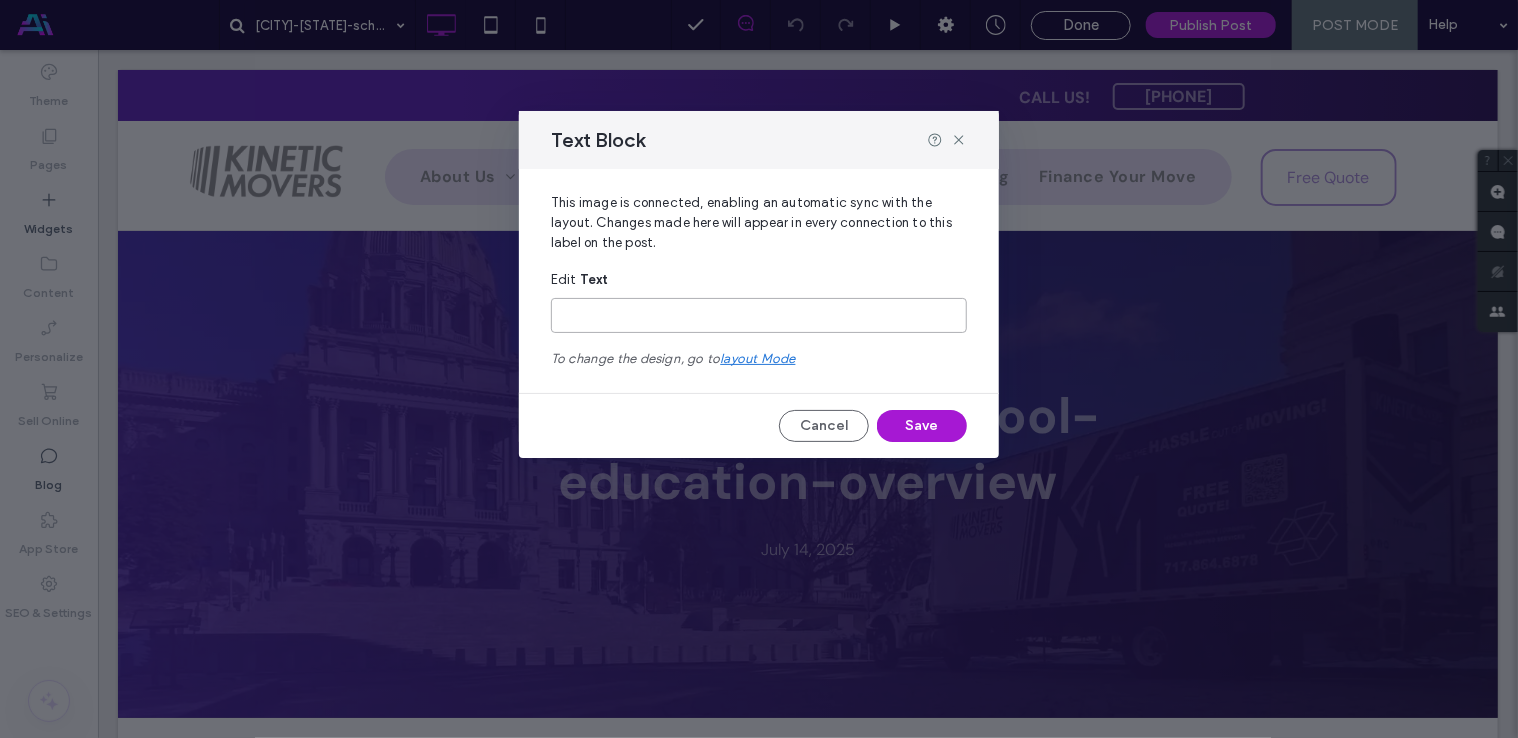 paste on "**********" 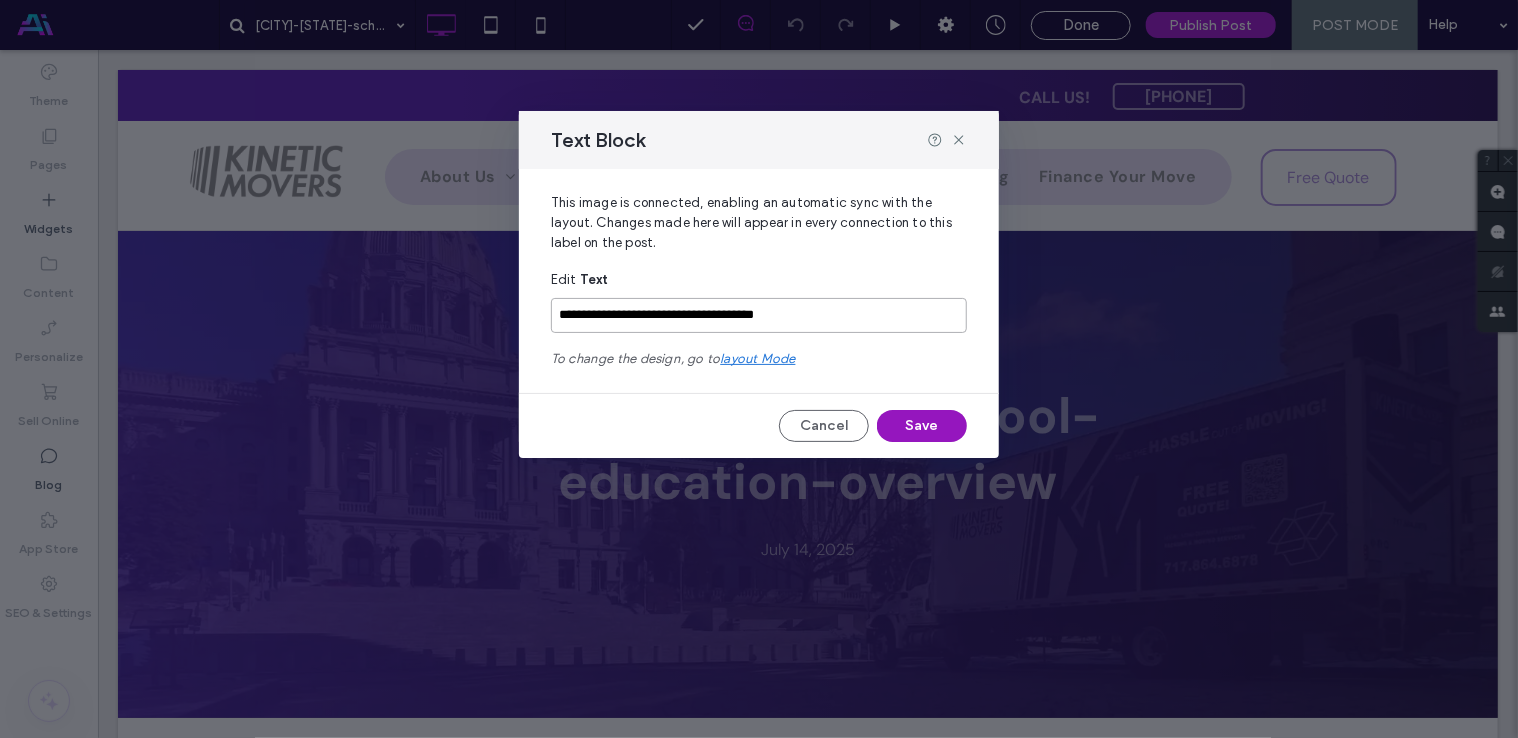 type on "**********" 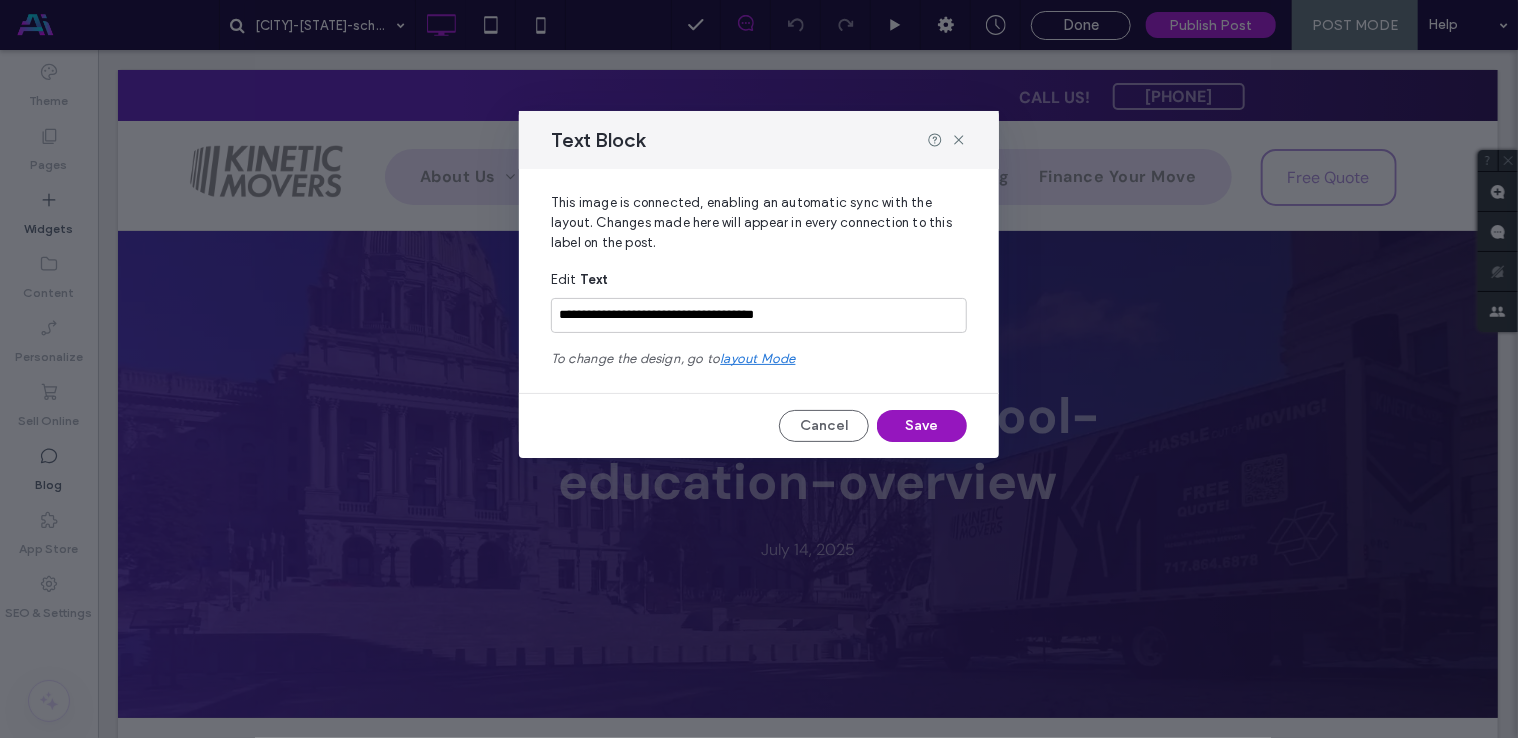 click on "Save" at bounding box center [922, 426] 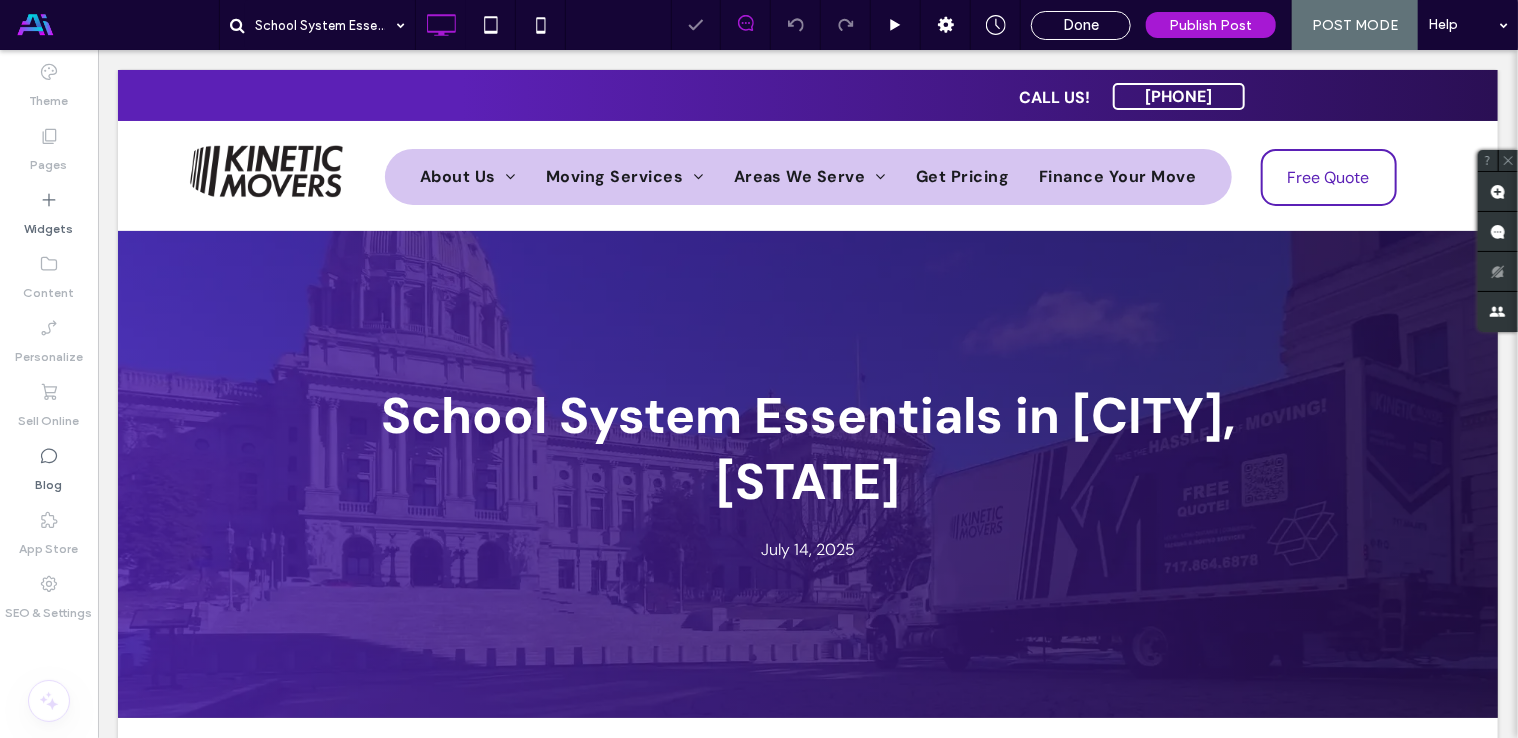 scroll, scrollTop: 0, scrollLeft: 0, axis: both 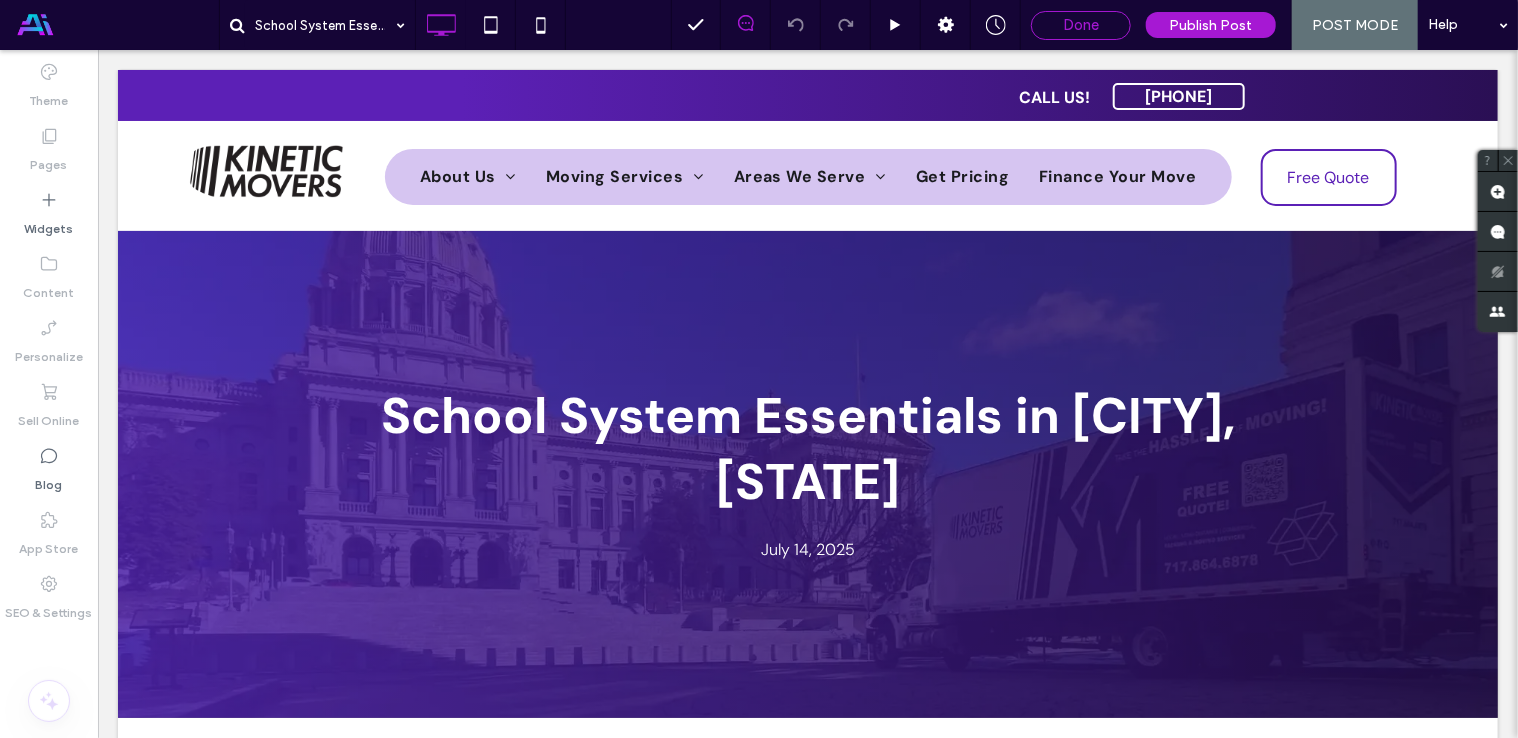 click on "Done" at bounding box center (1081, 25) 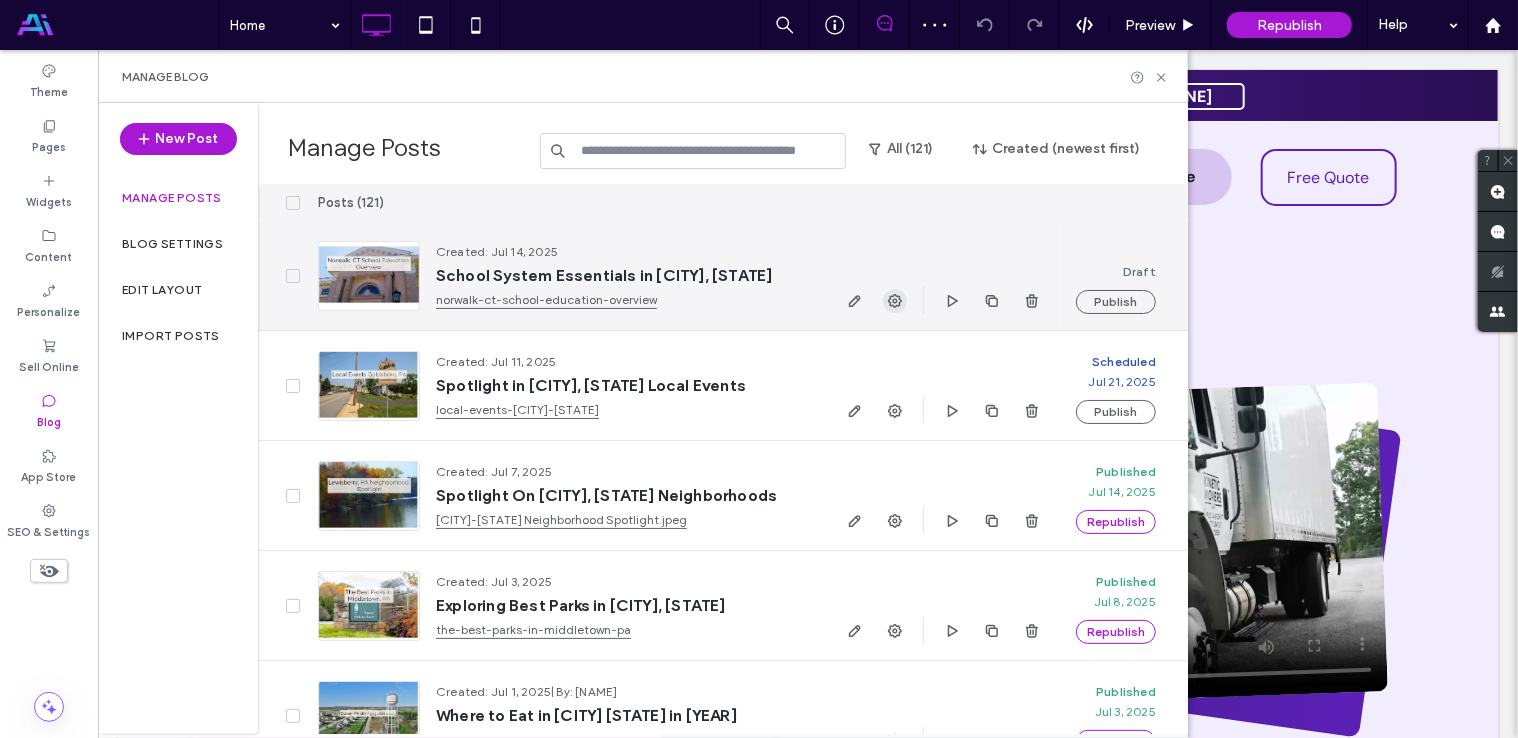 scroll, scrollTop: 0, scrollLeft: 0, axis: both 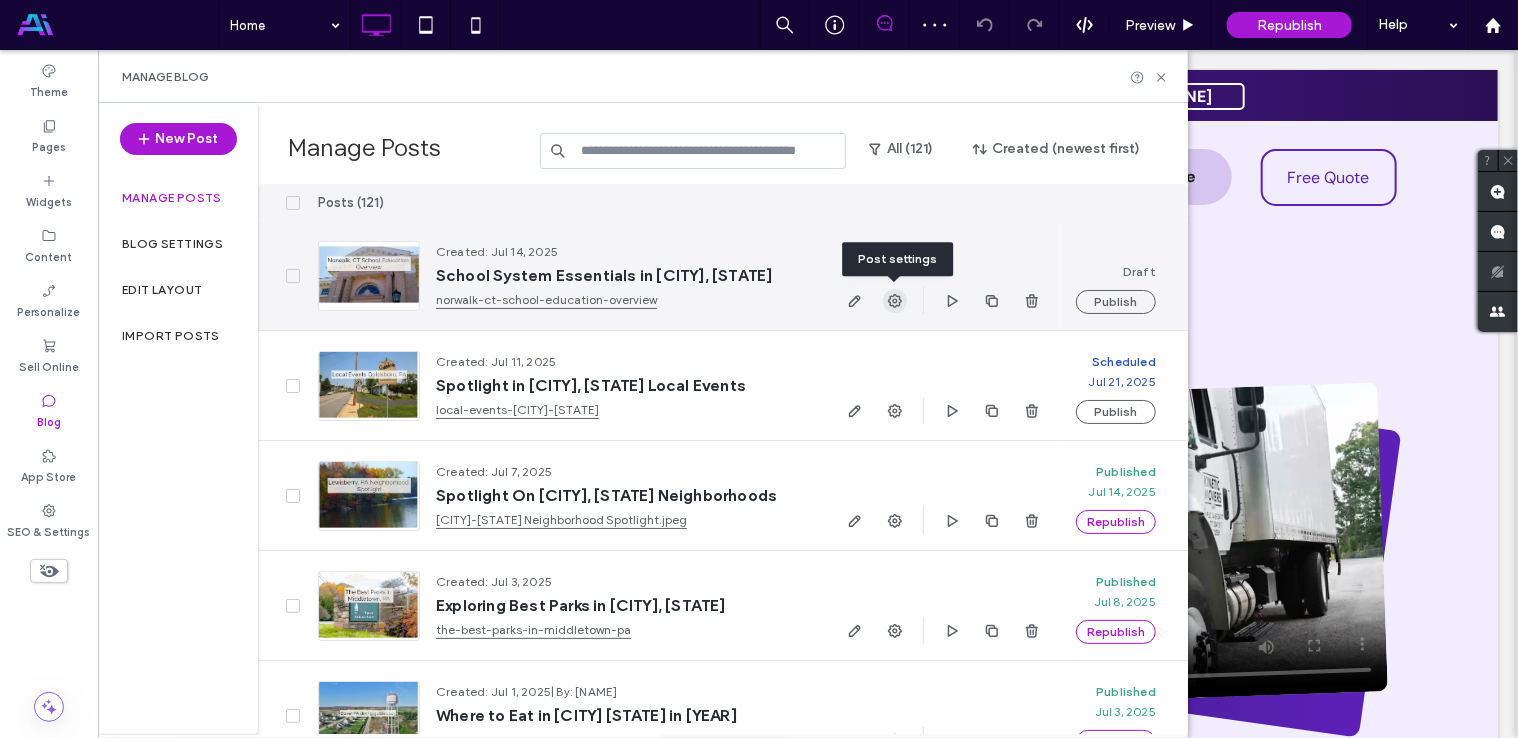 click 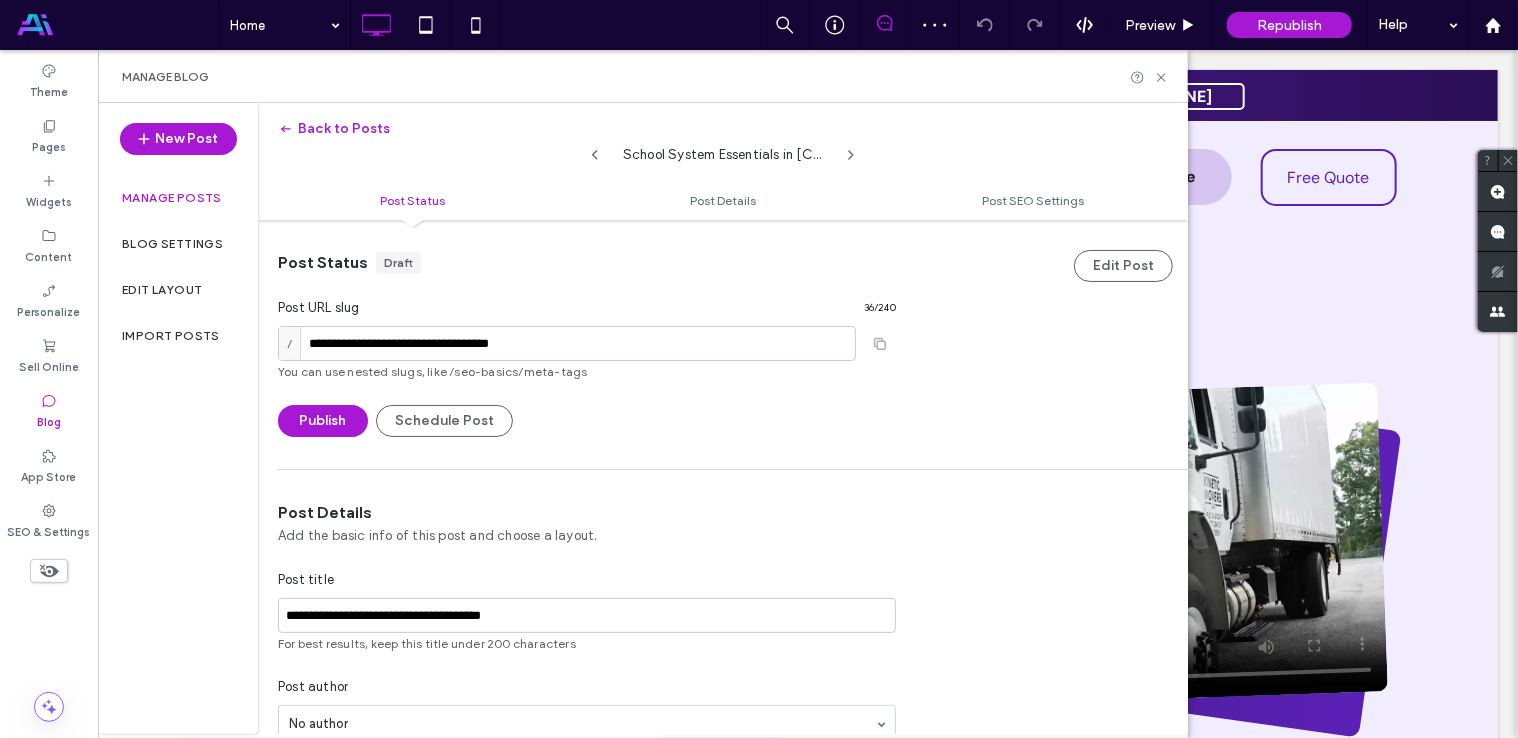 scroll, scrollTop: 0, scrollLeft: 0, axis: both 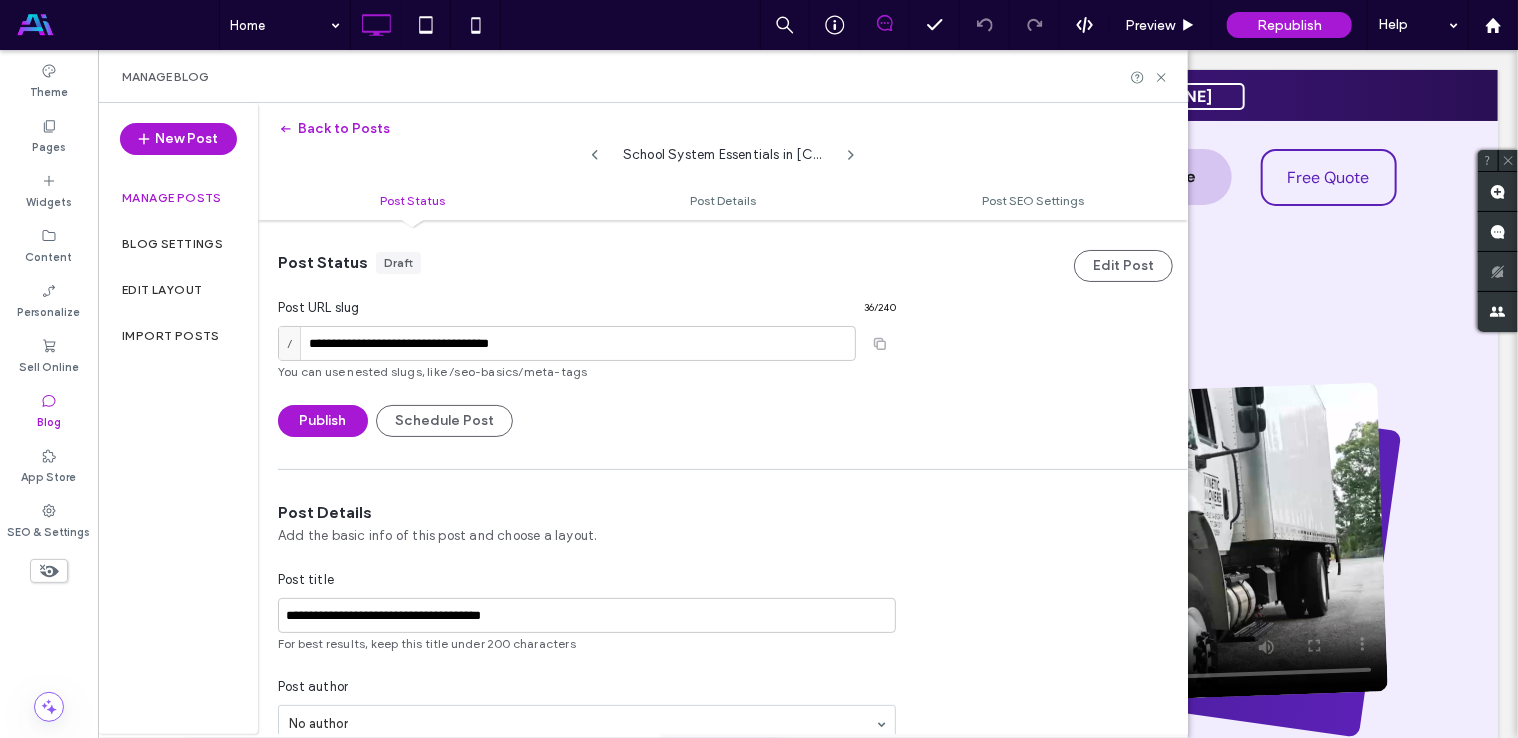 click on "Publish Schedule Post" at bounding box center (587, 421) 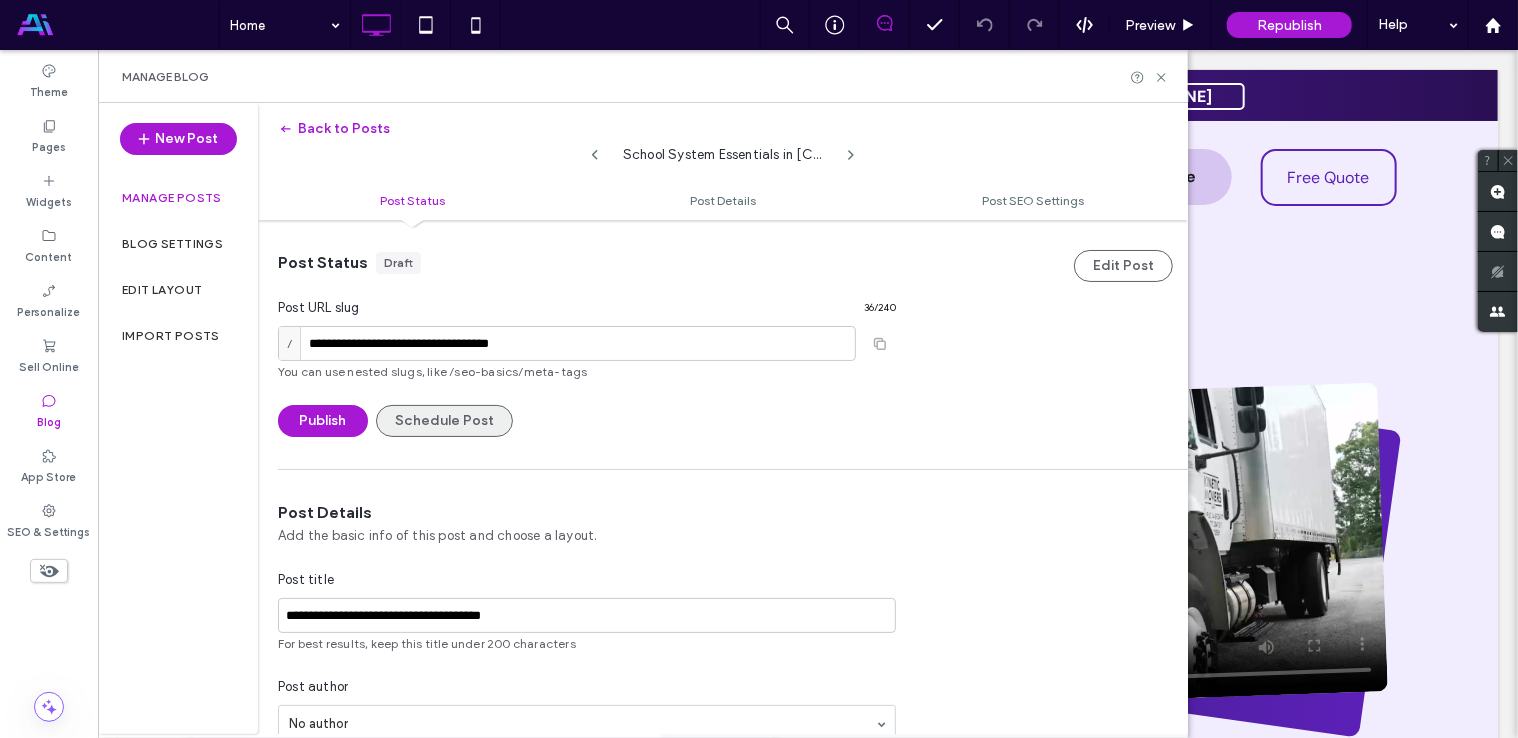 click on "Schedule Post" at bounding box center (444, 421) 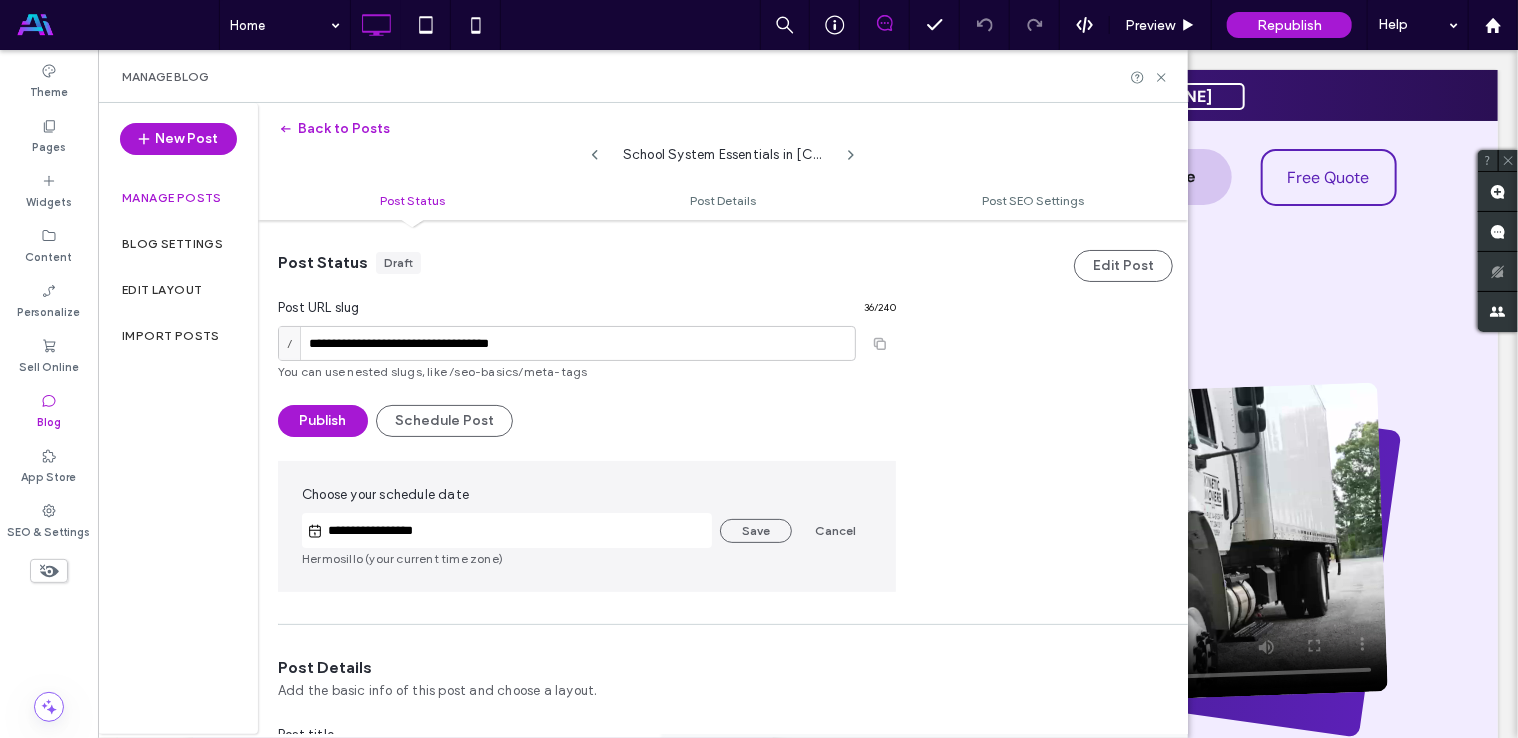 click on "**********" at bounding box center [517, 531] 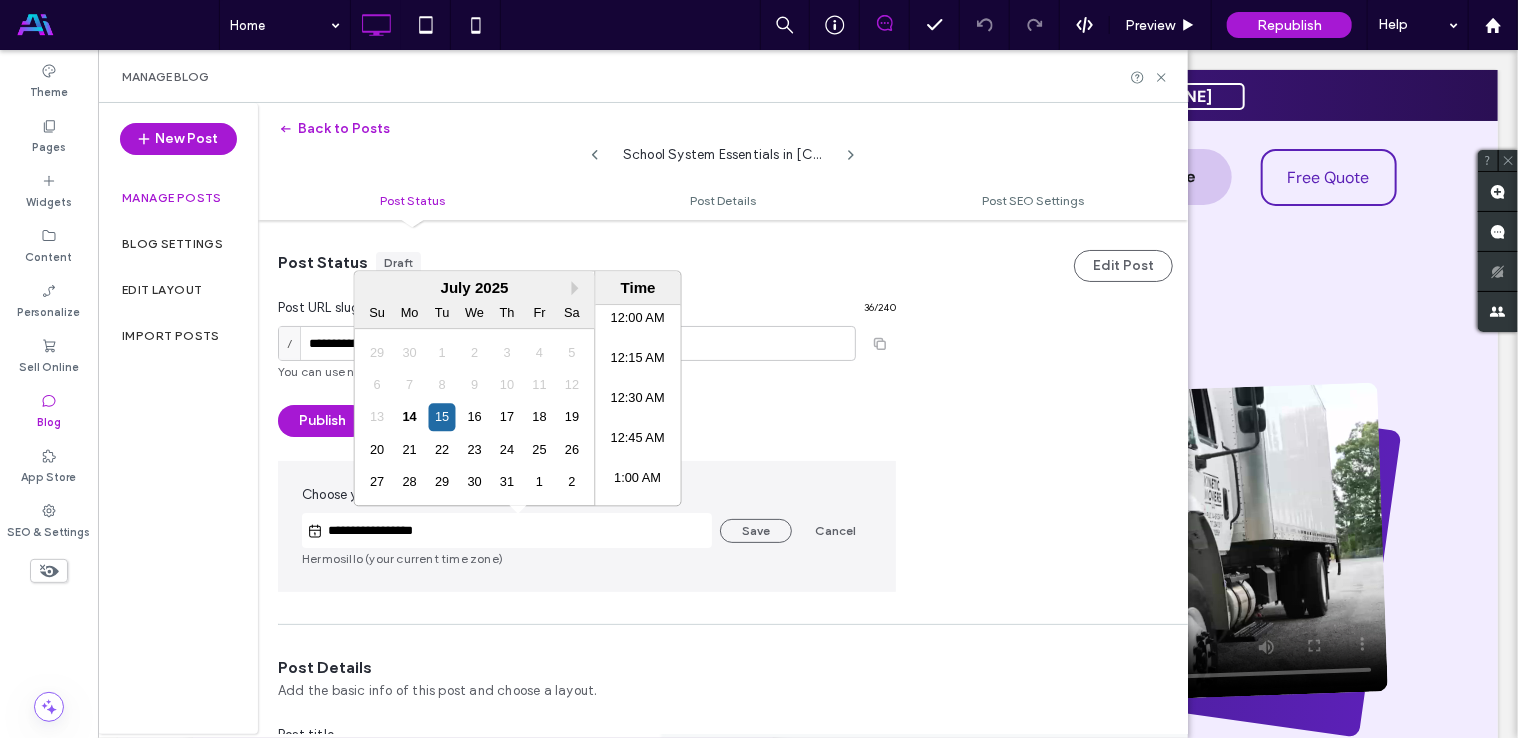 scroll, scrollTop: 1920, scrollLeft: 0, axis: vertical 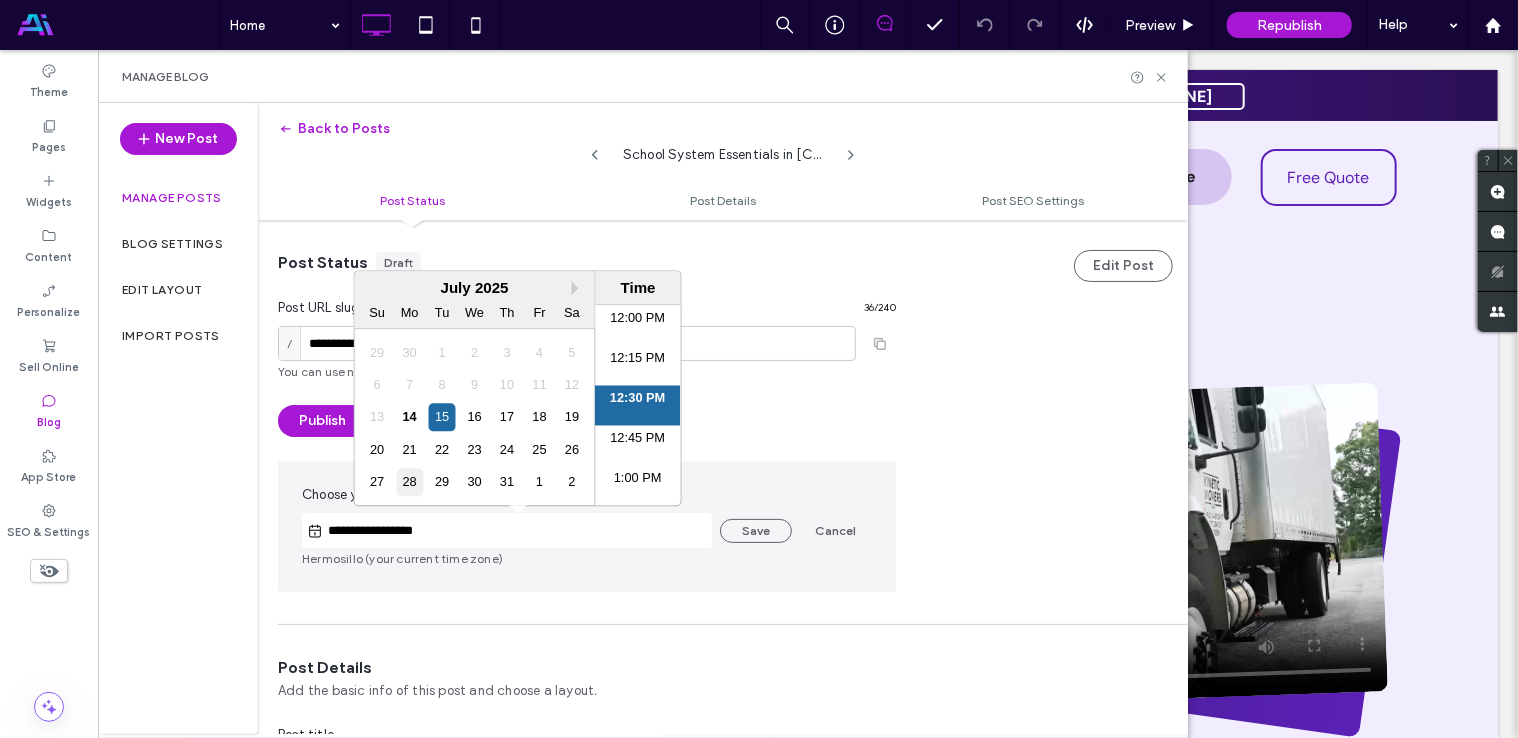 click on "28" at bounding box center [409, 482] 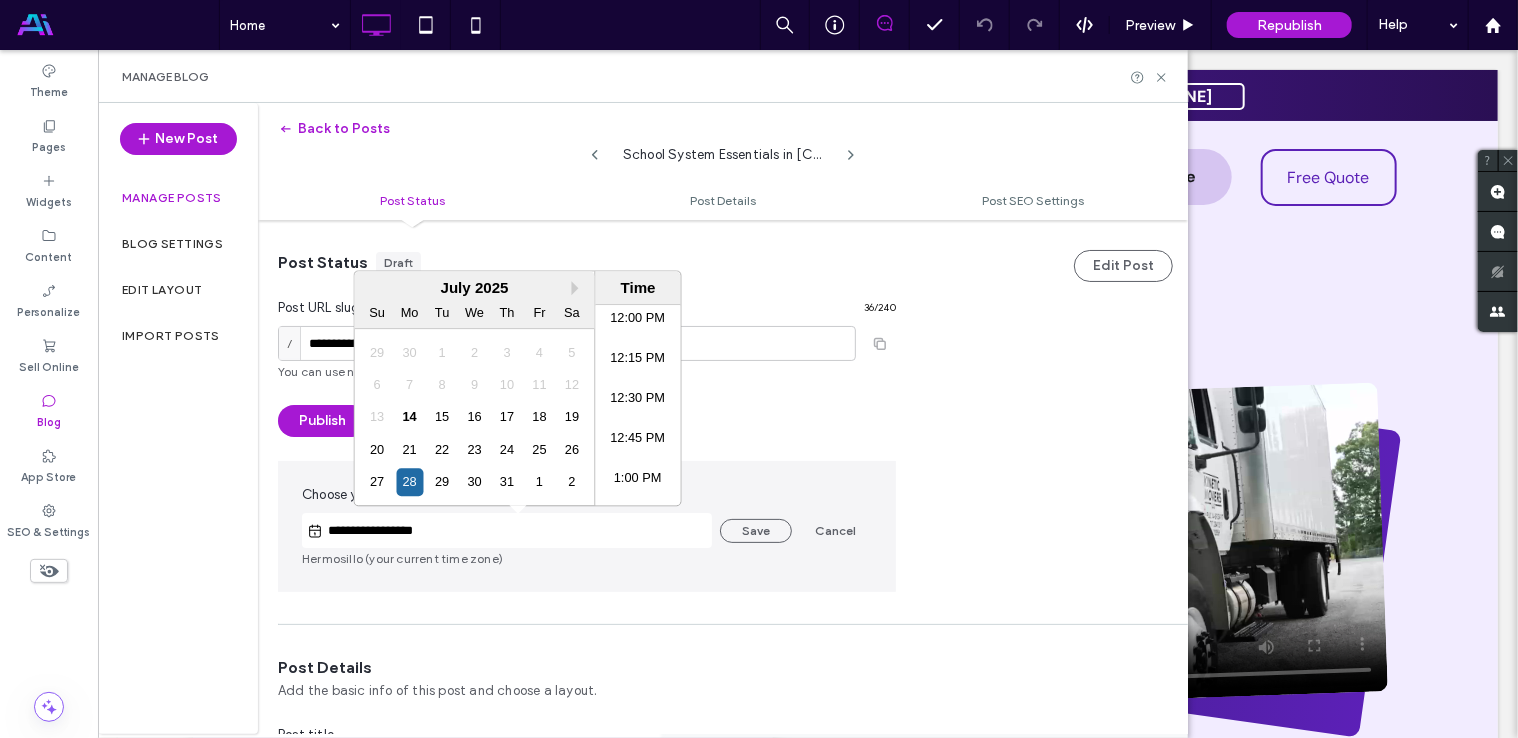click on "July 2025" at bounding box center [475, 287] 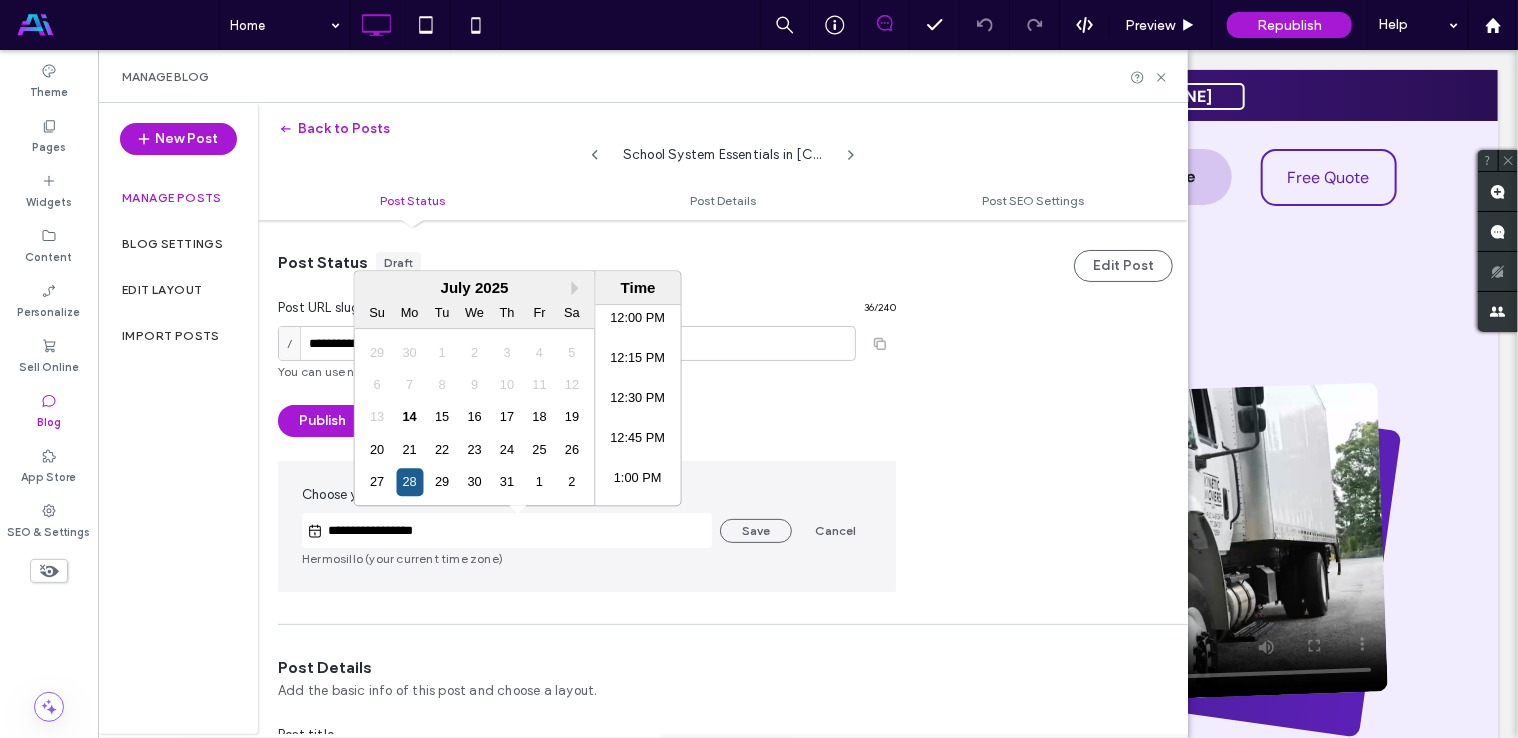 click on "28" at bounding box center (409, 482) 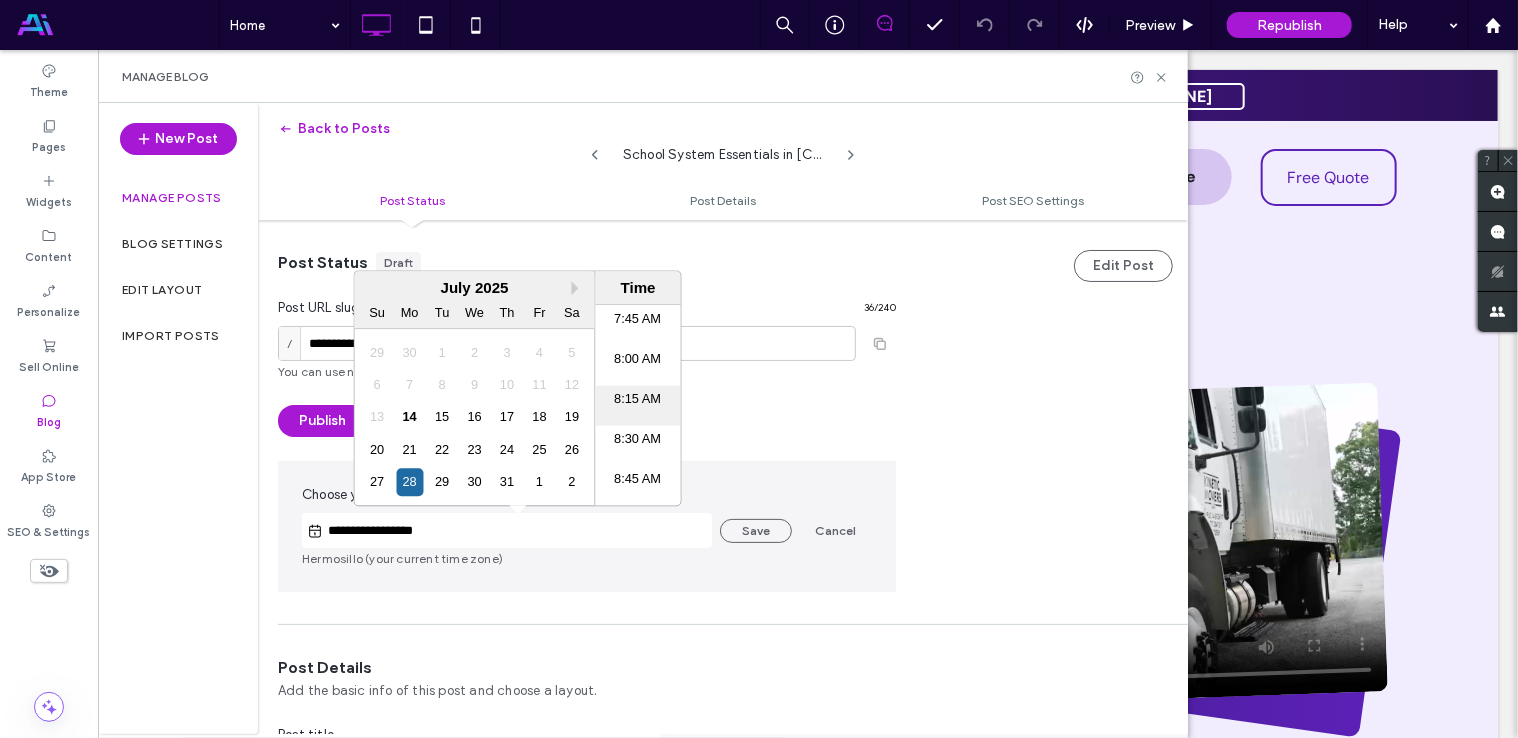 scroll, scrollTop: 1340, scrollLeft: 0, axis: vertical 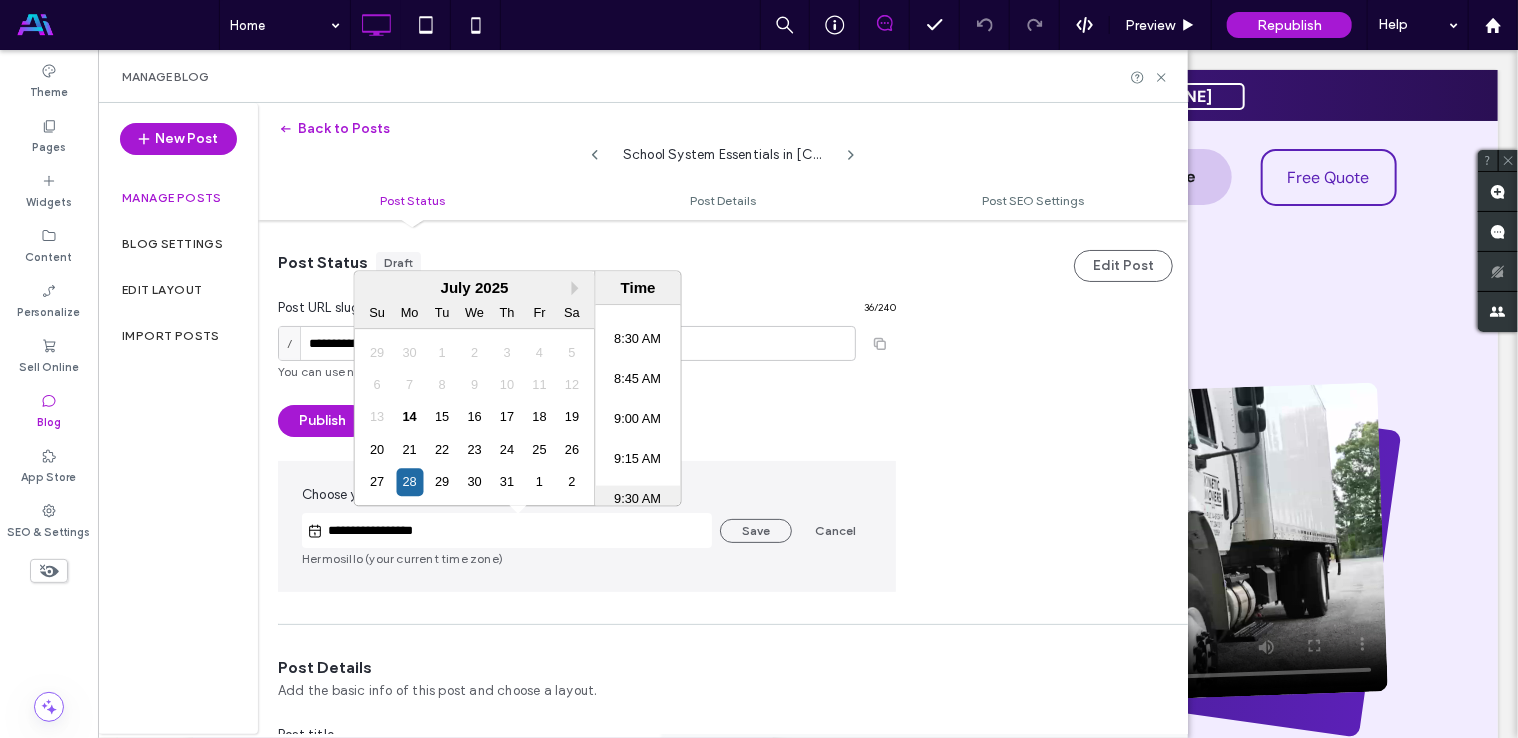 click on "9:30 AM" at bounding box center [638, 505] 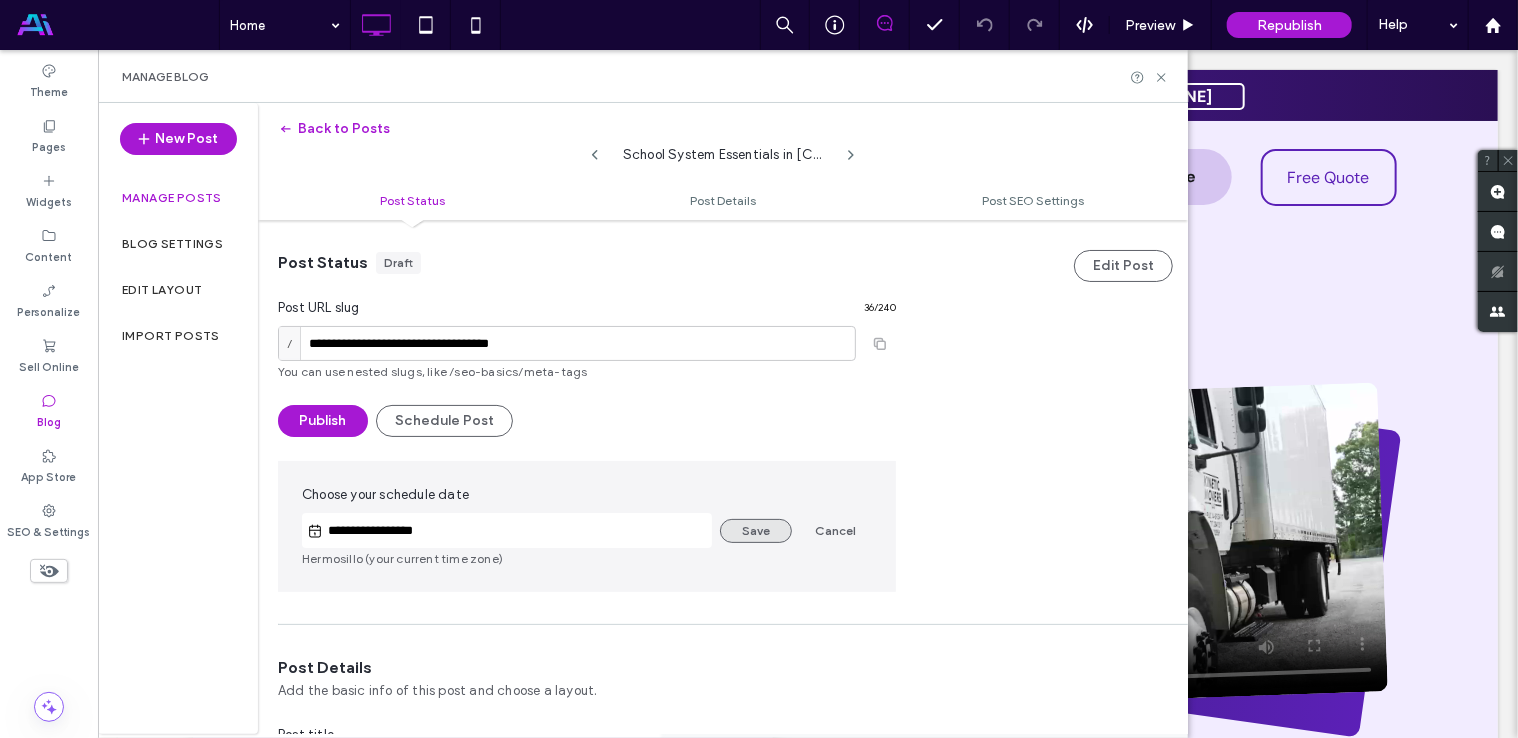click on "Save" at bounding box center [756, 531] 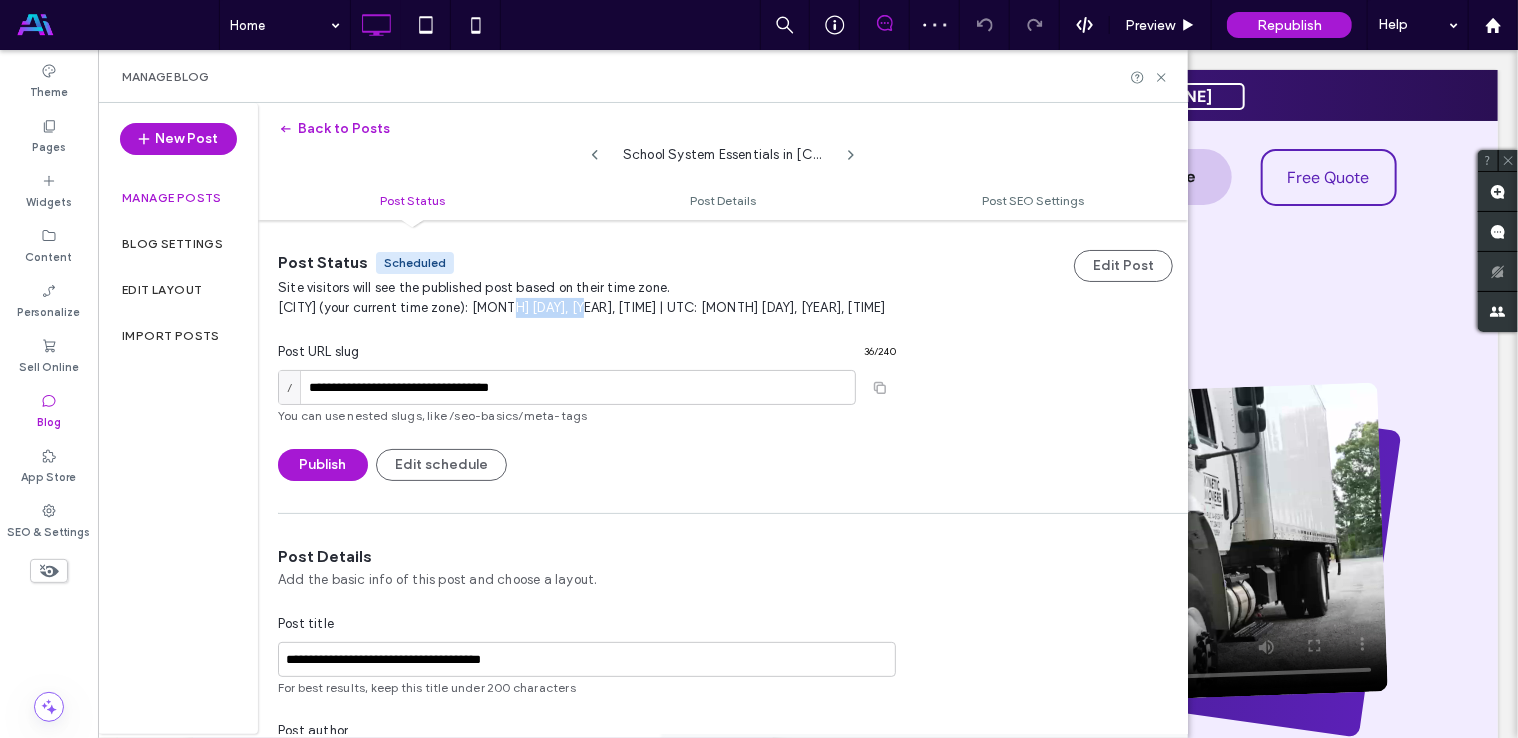 drag, startPoint x: 501, startPoint y: 310, endPoint x: 540, endPoint y: 316, distance: 39.45884 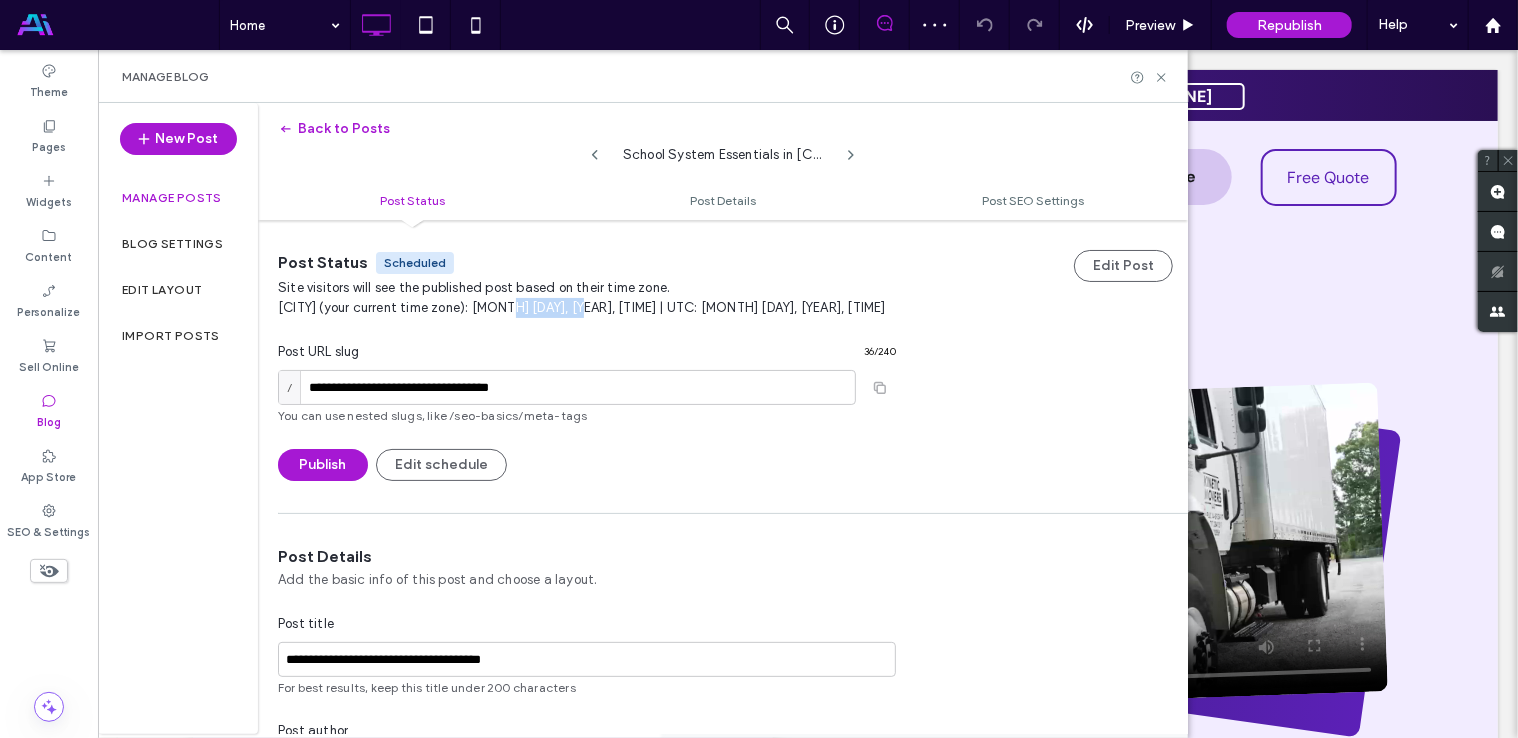 click on "**********" at bounding box center [587, 366] 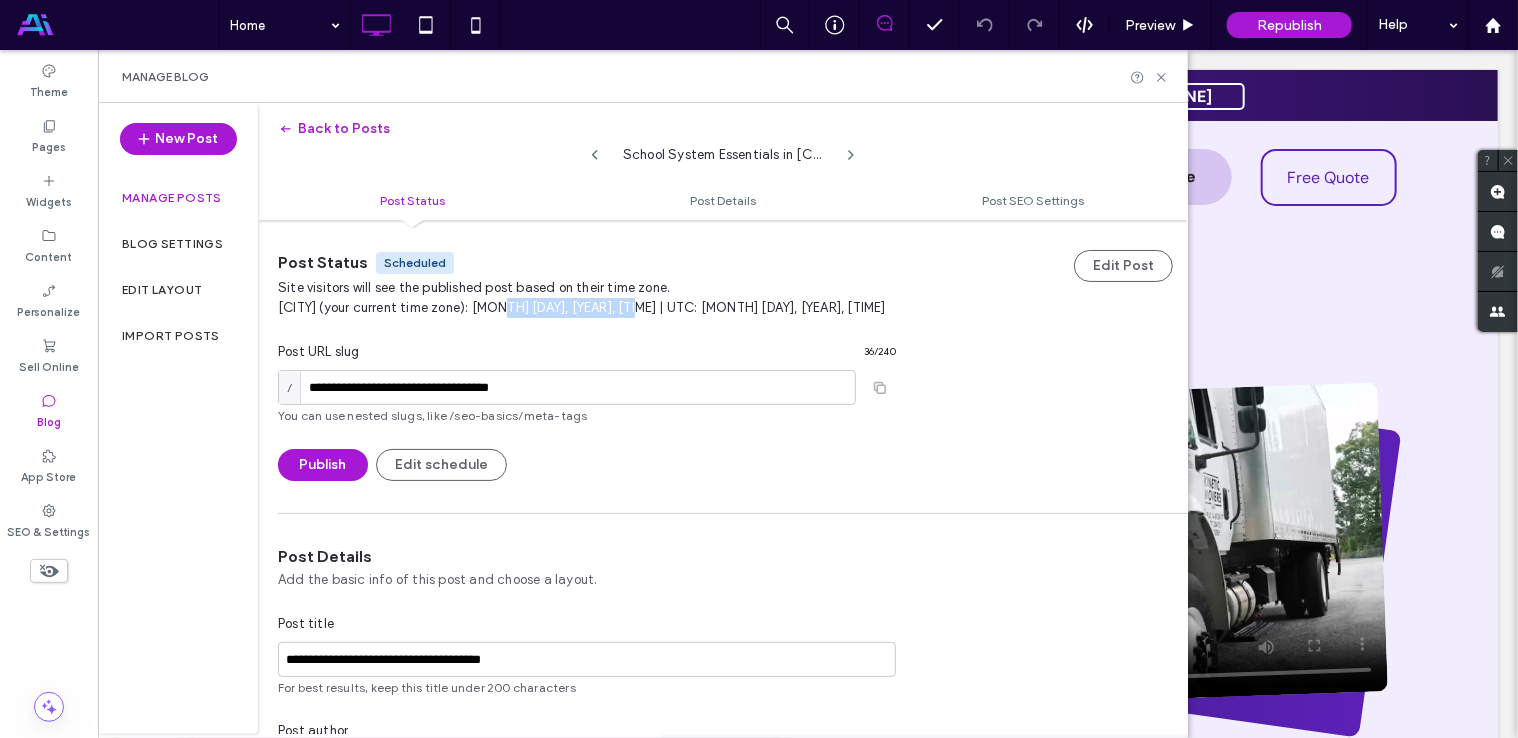 drag, startPoint x: 497, startPoint y: 307, endPoint x: 630, endPoint y: 309, distance: 133.01503 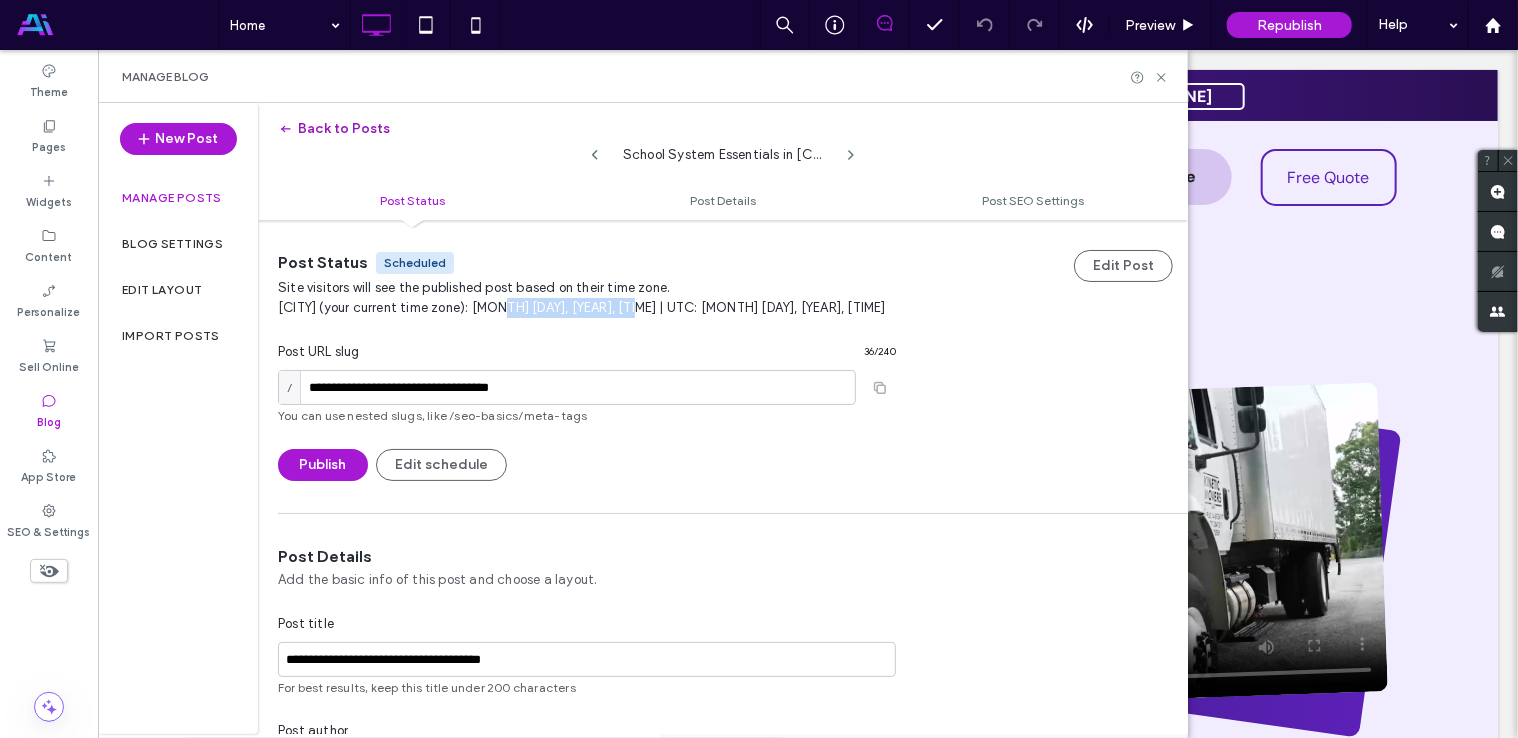 click on "Back to Posts" at bounding box center [334, 129] 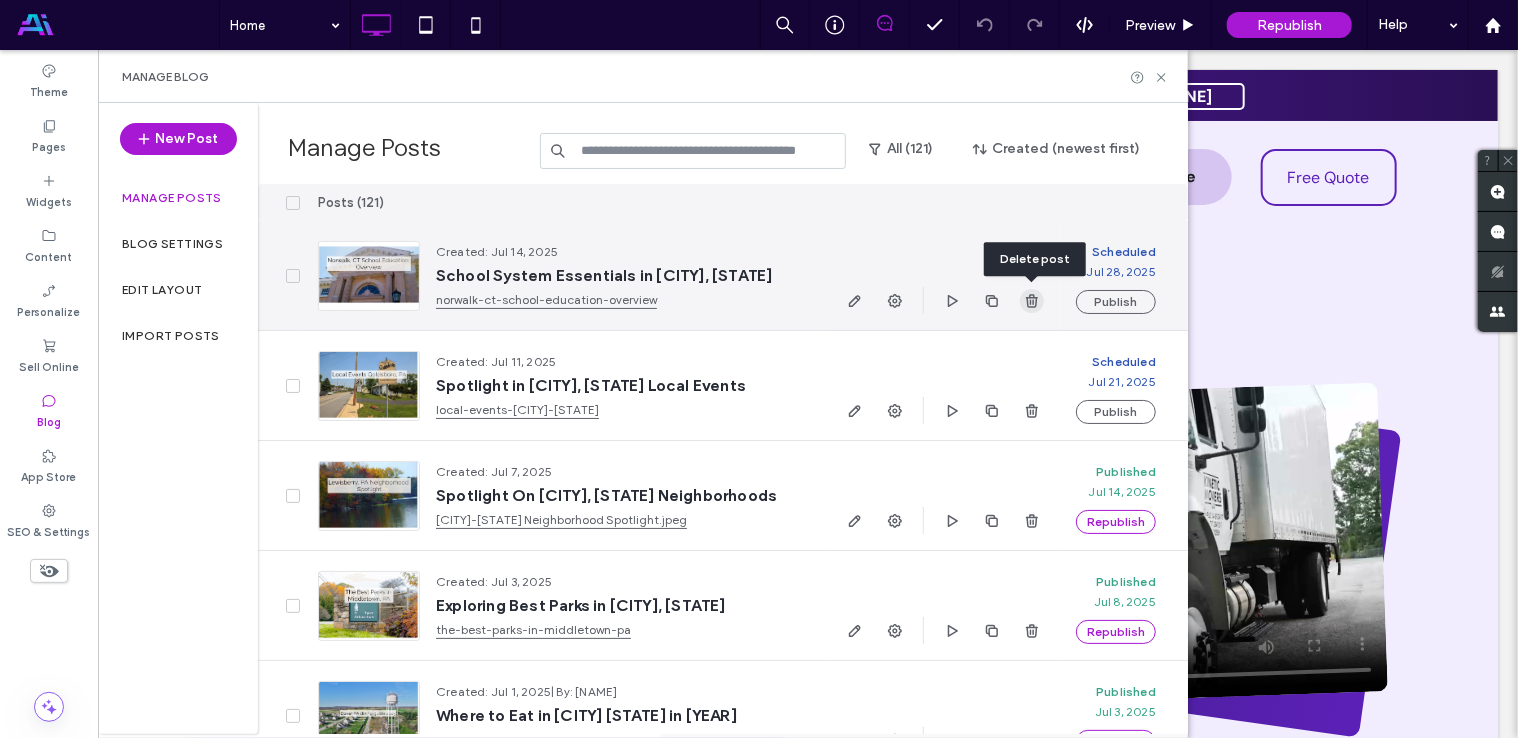 click 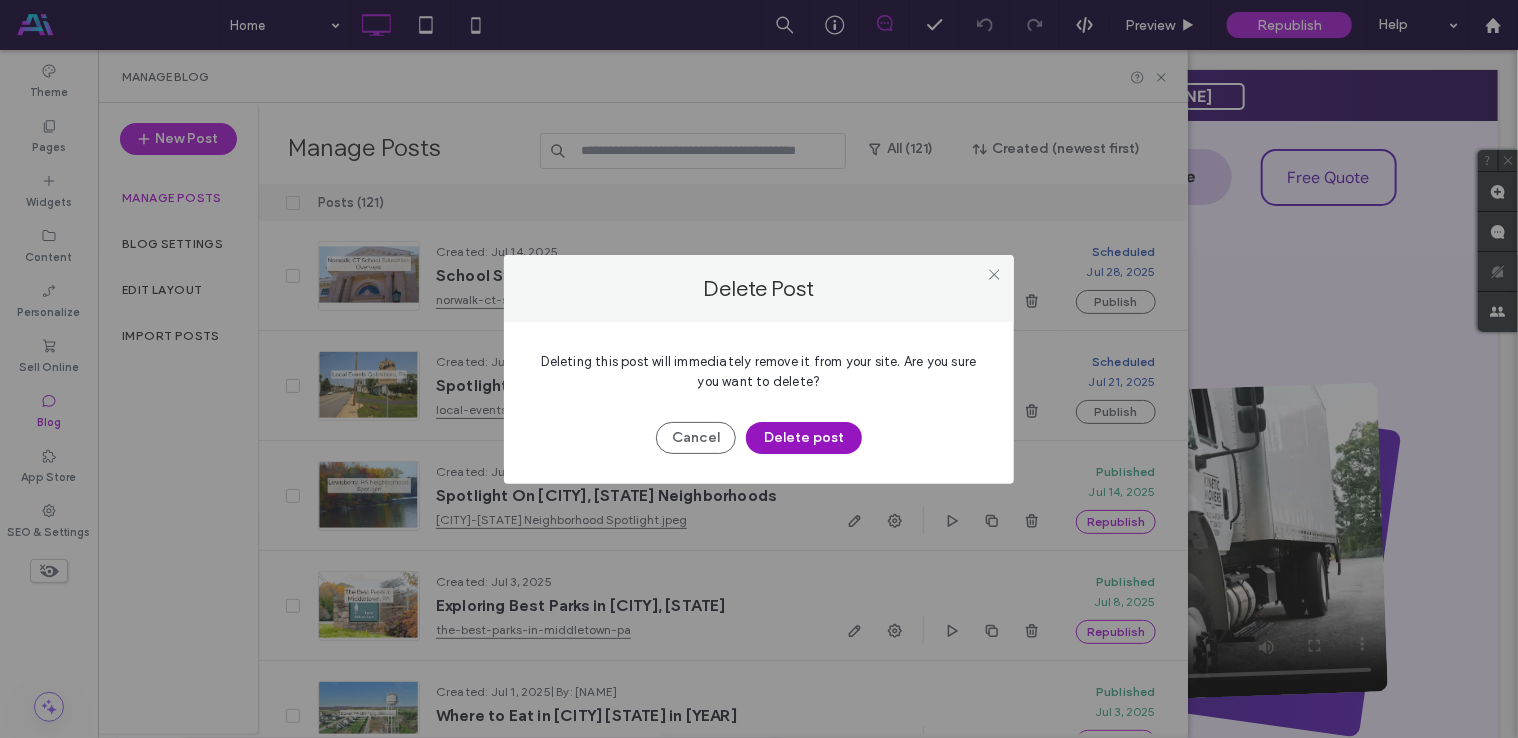 click on "Delete post" at bounding box center [804, 438] 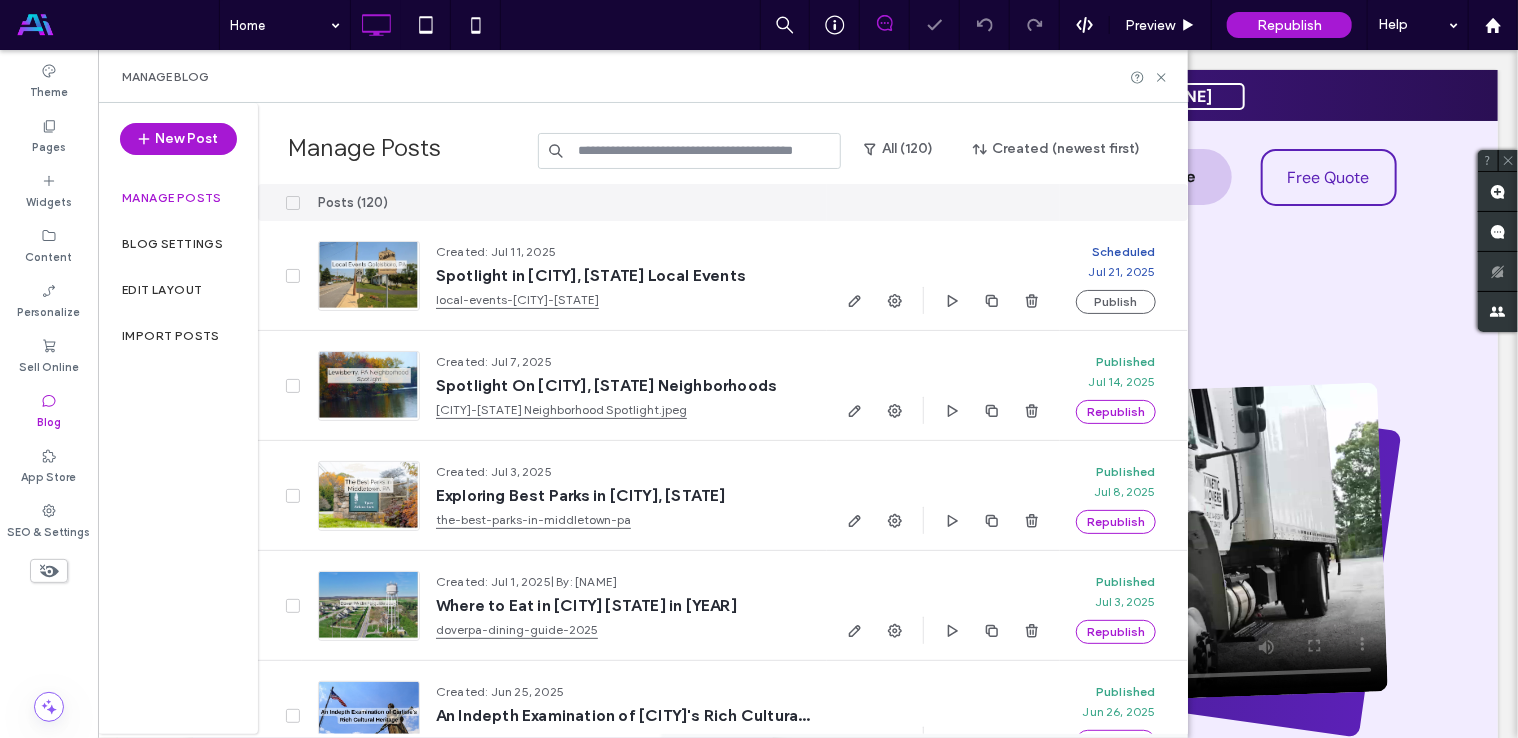 click at bounding box center [117, 25] 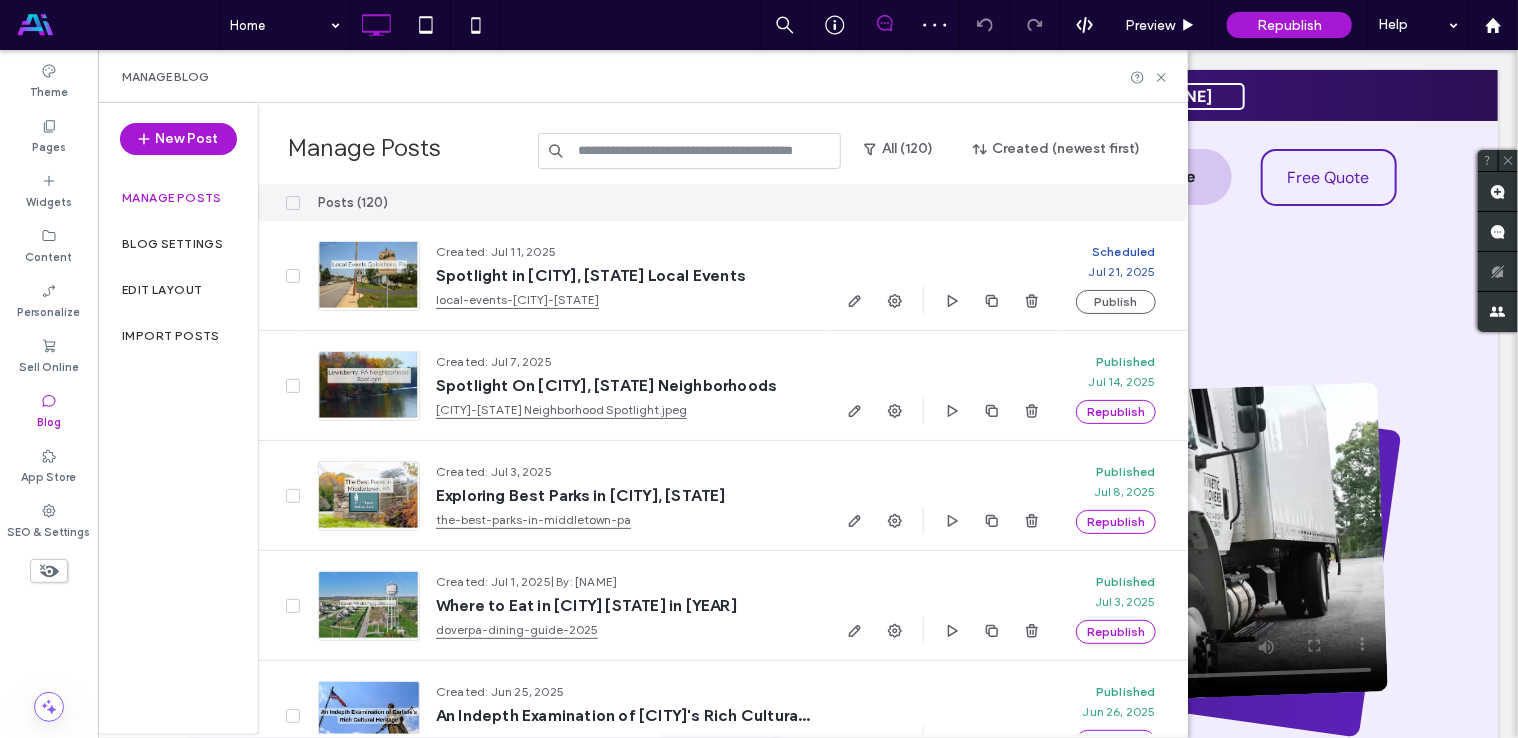 scroll, scrollTop: 0, scrollLeft: 0, axis: both 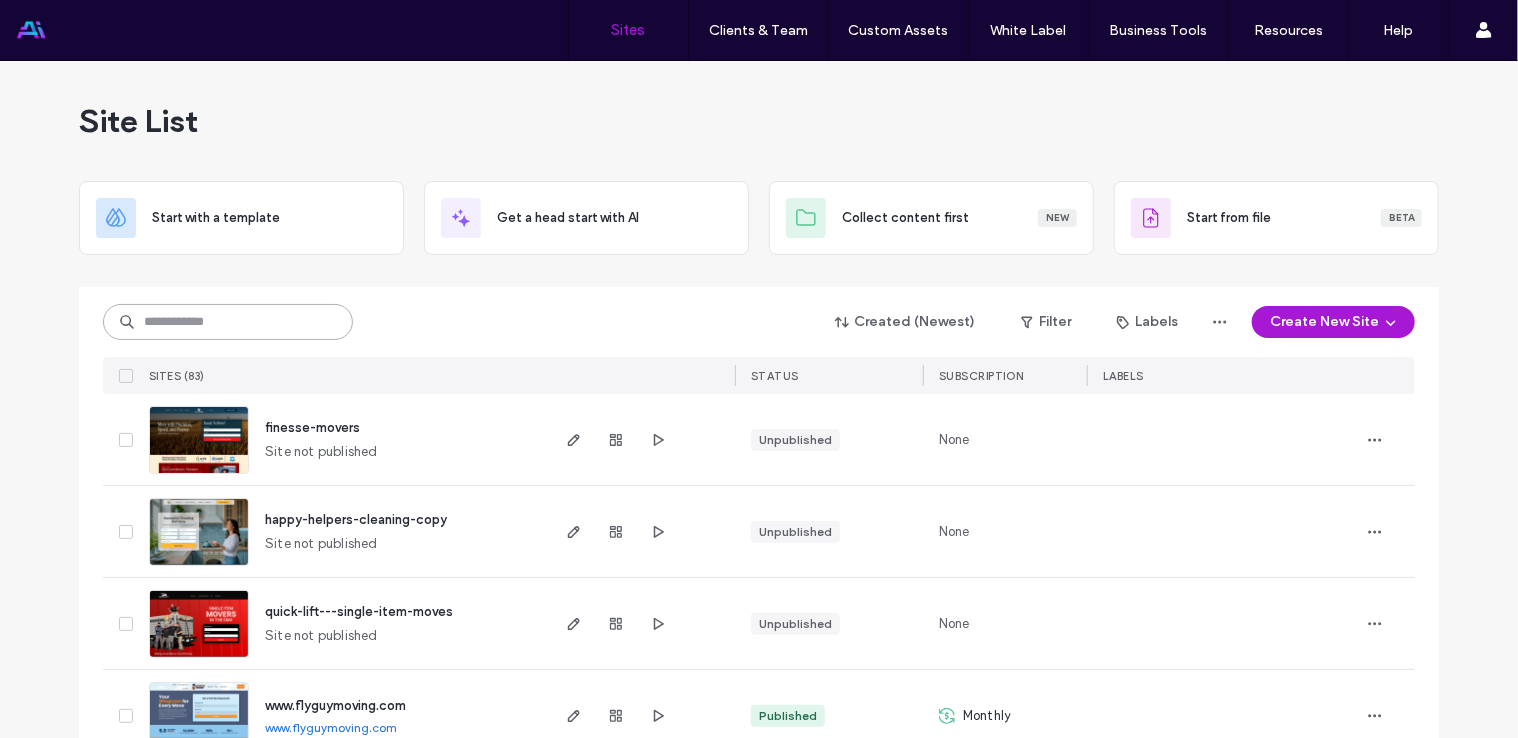 click at bounding box center [228, 322] 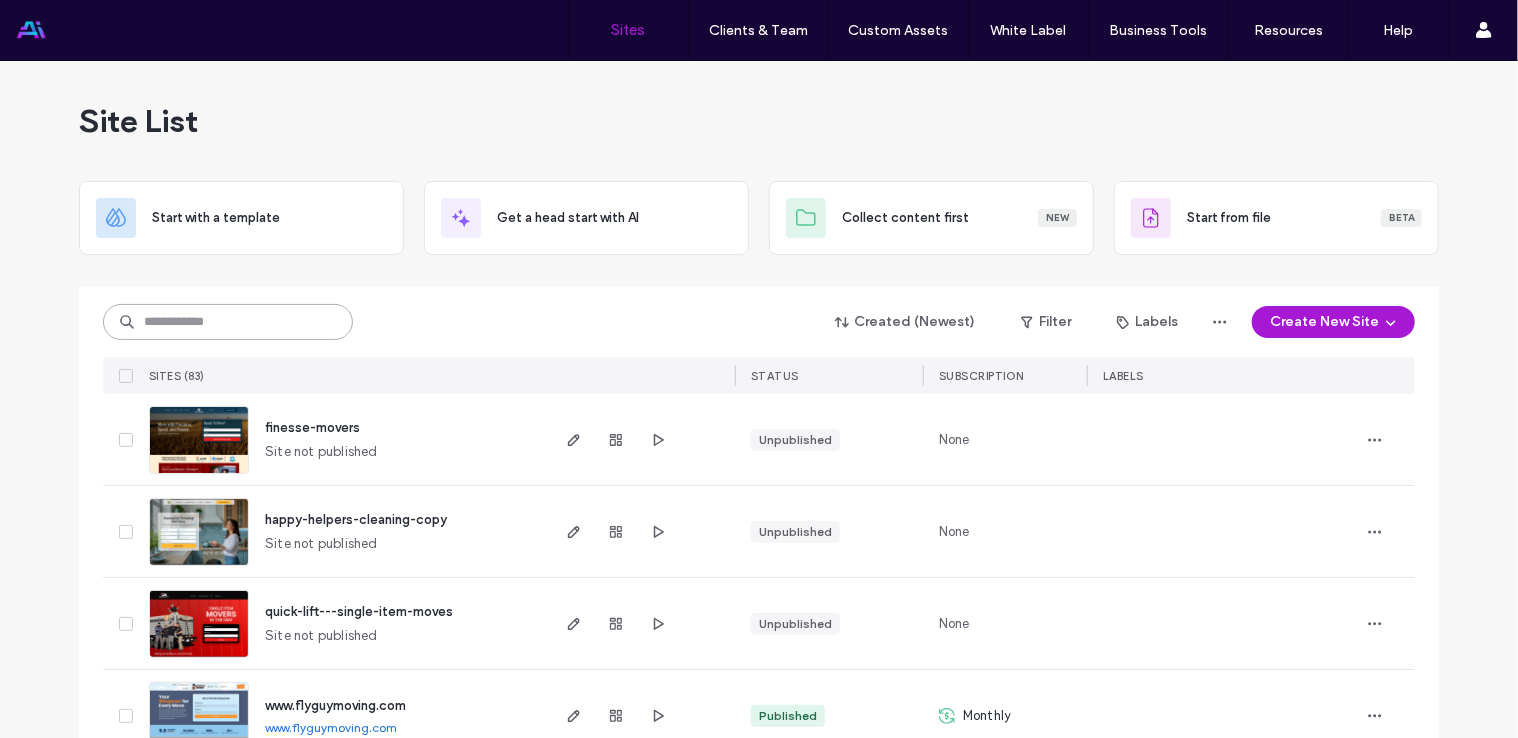 click at bounding box center [228, 322] 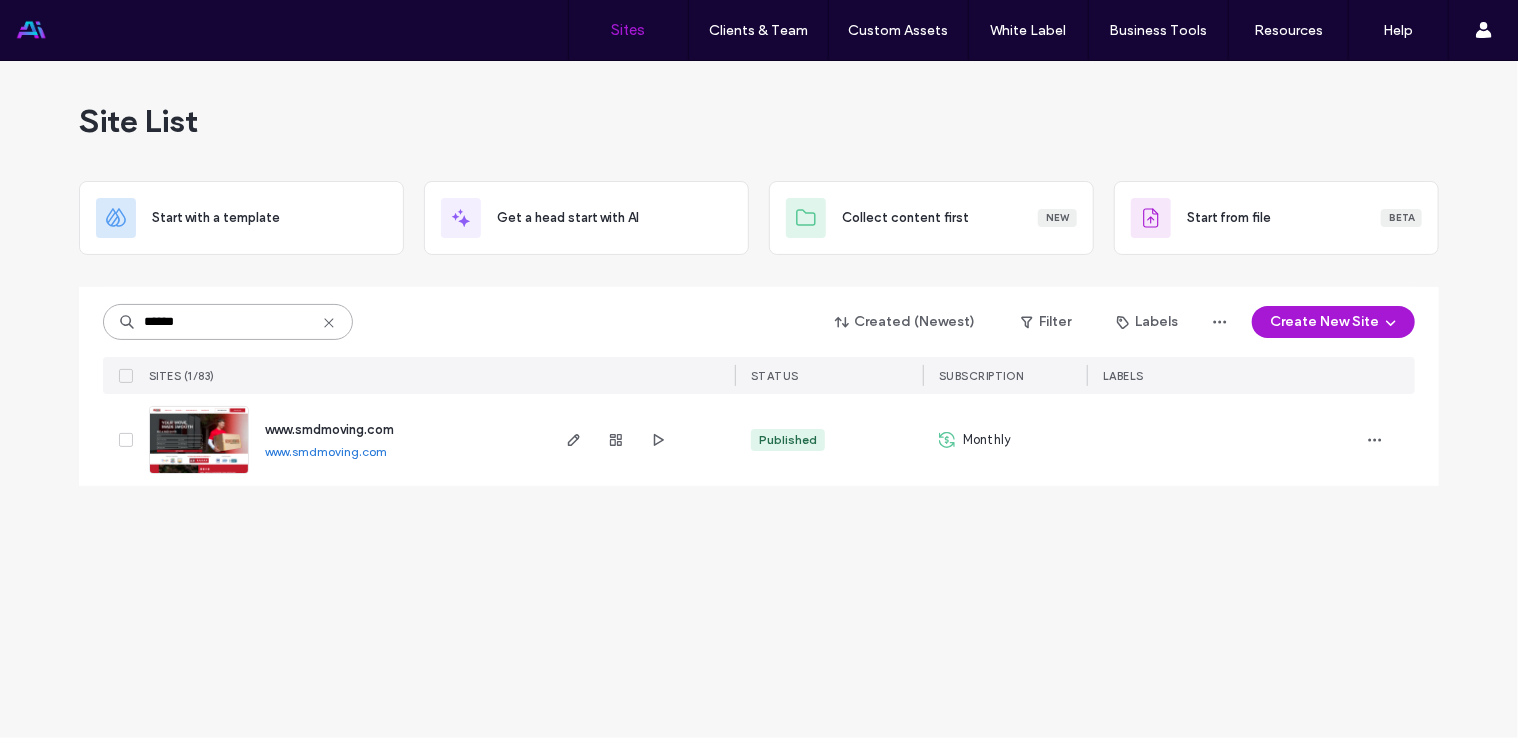 type on "******" 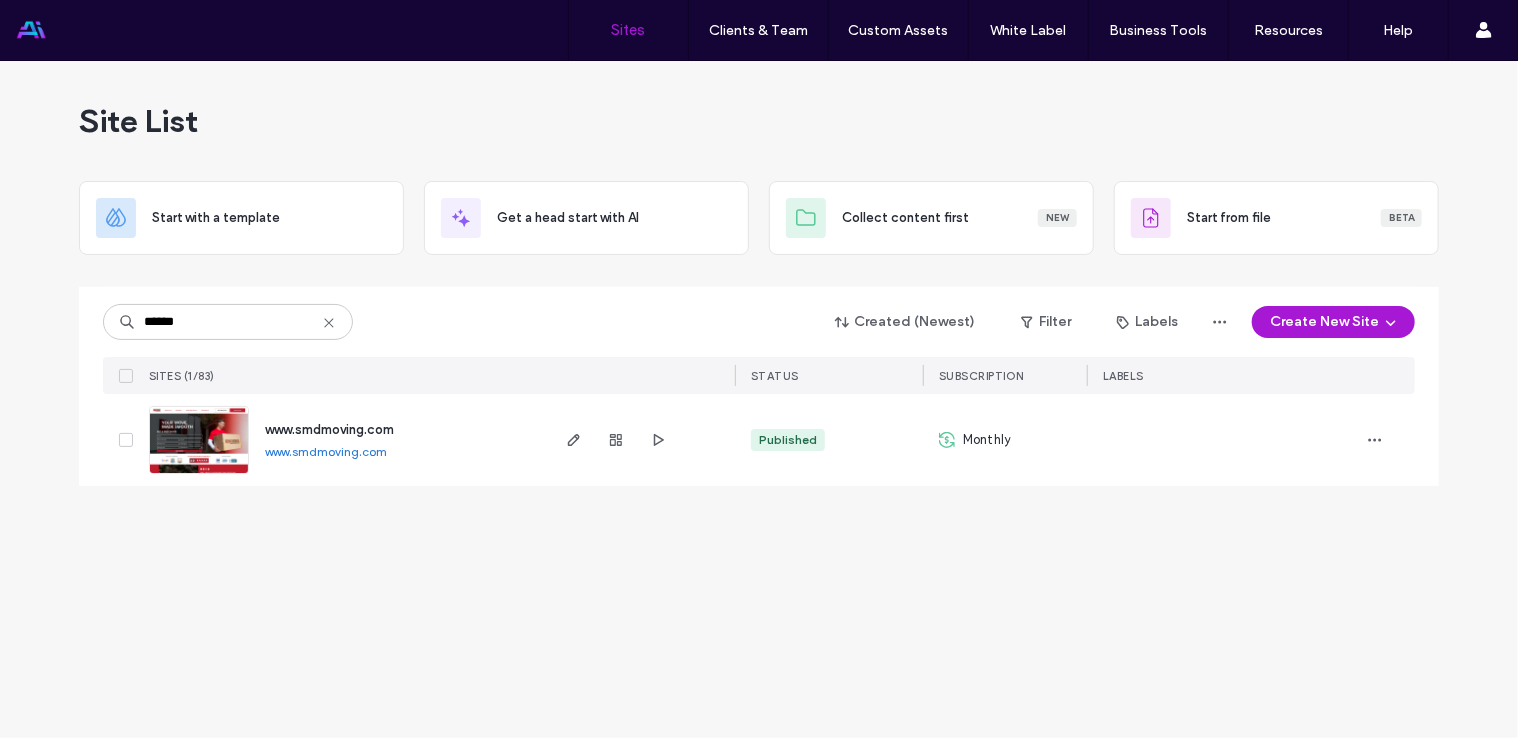 click at bounding box center [199, 475] 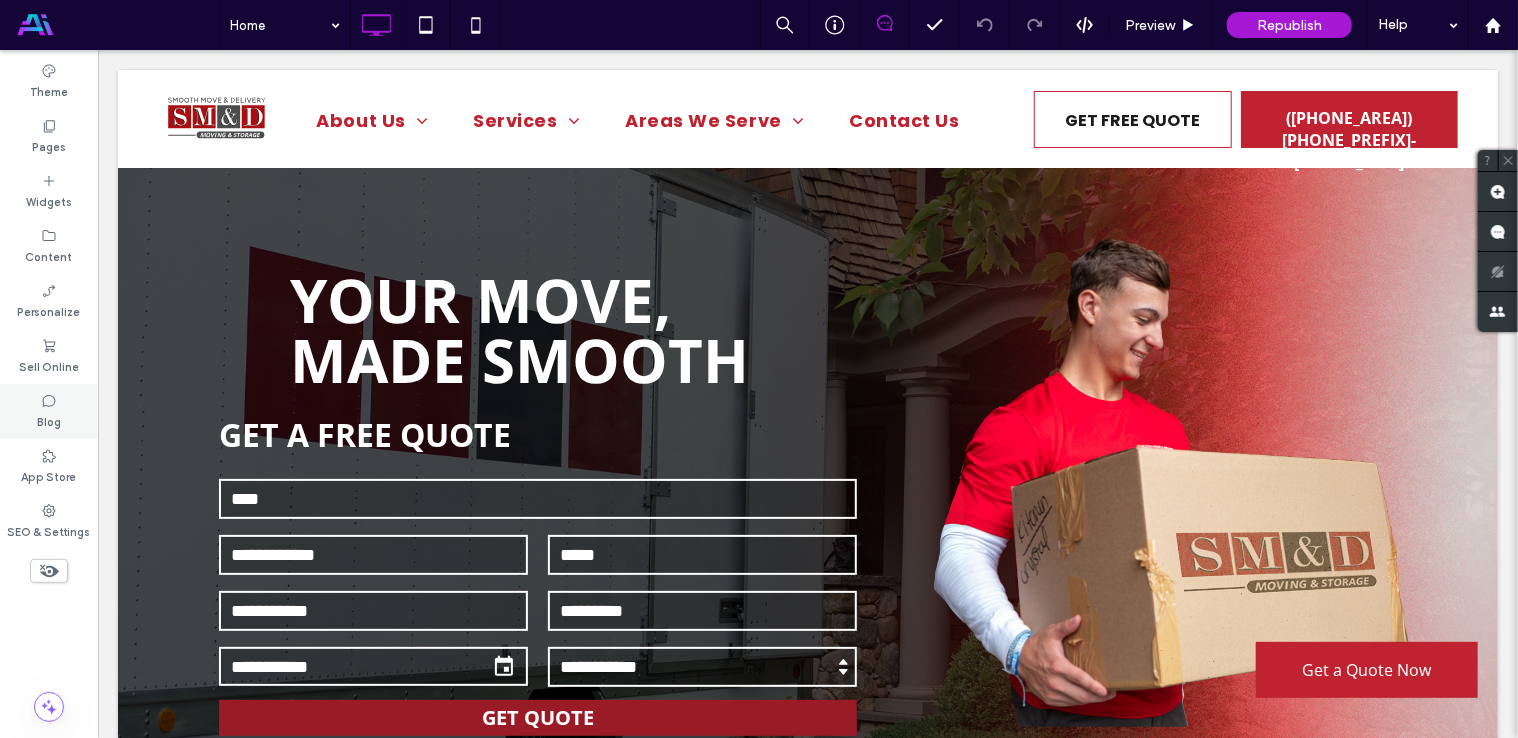 scroll, scrollTop: 0, scrollLeft: 0, axis: both 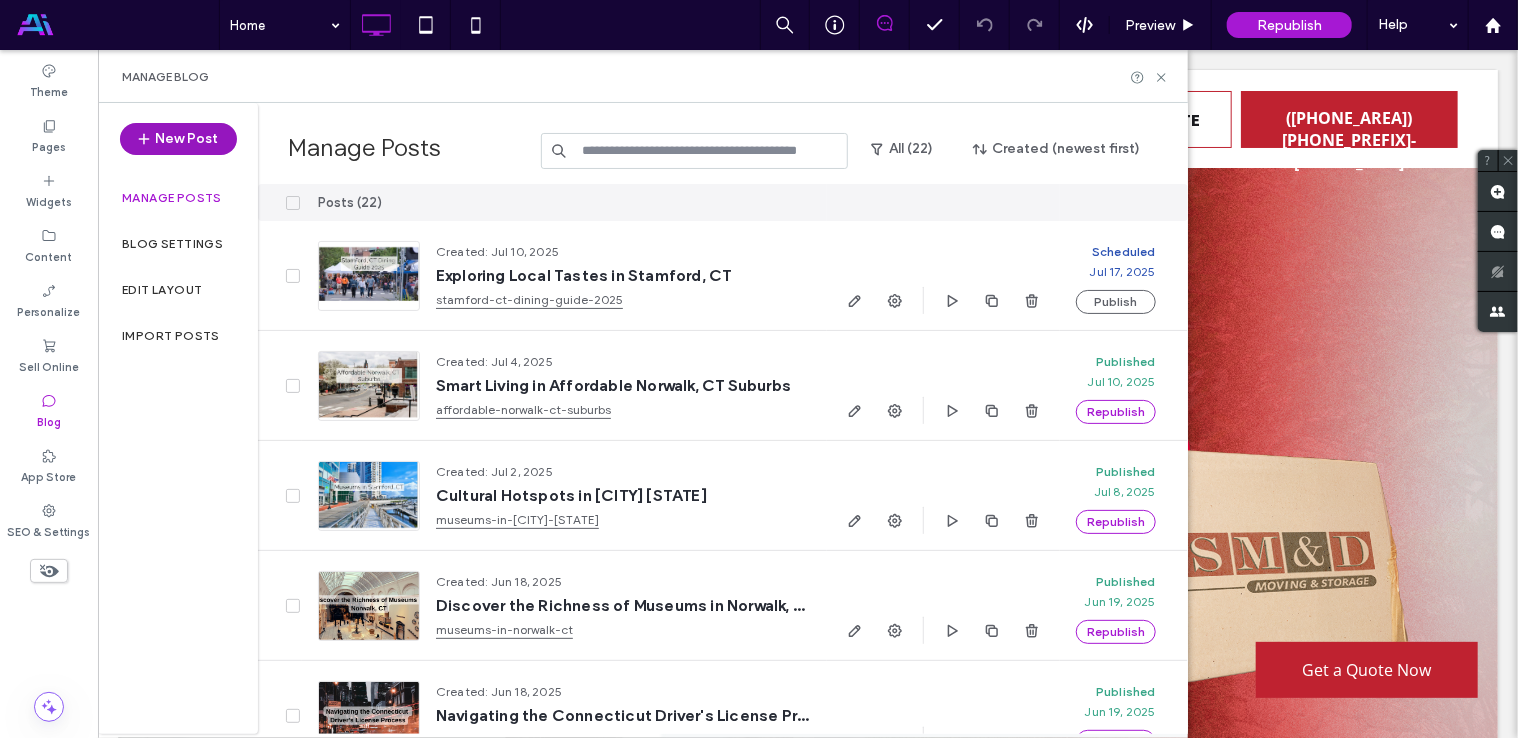 click on "New Post" at bounding box center [178, 139] 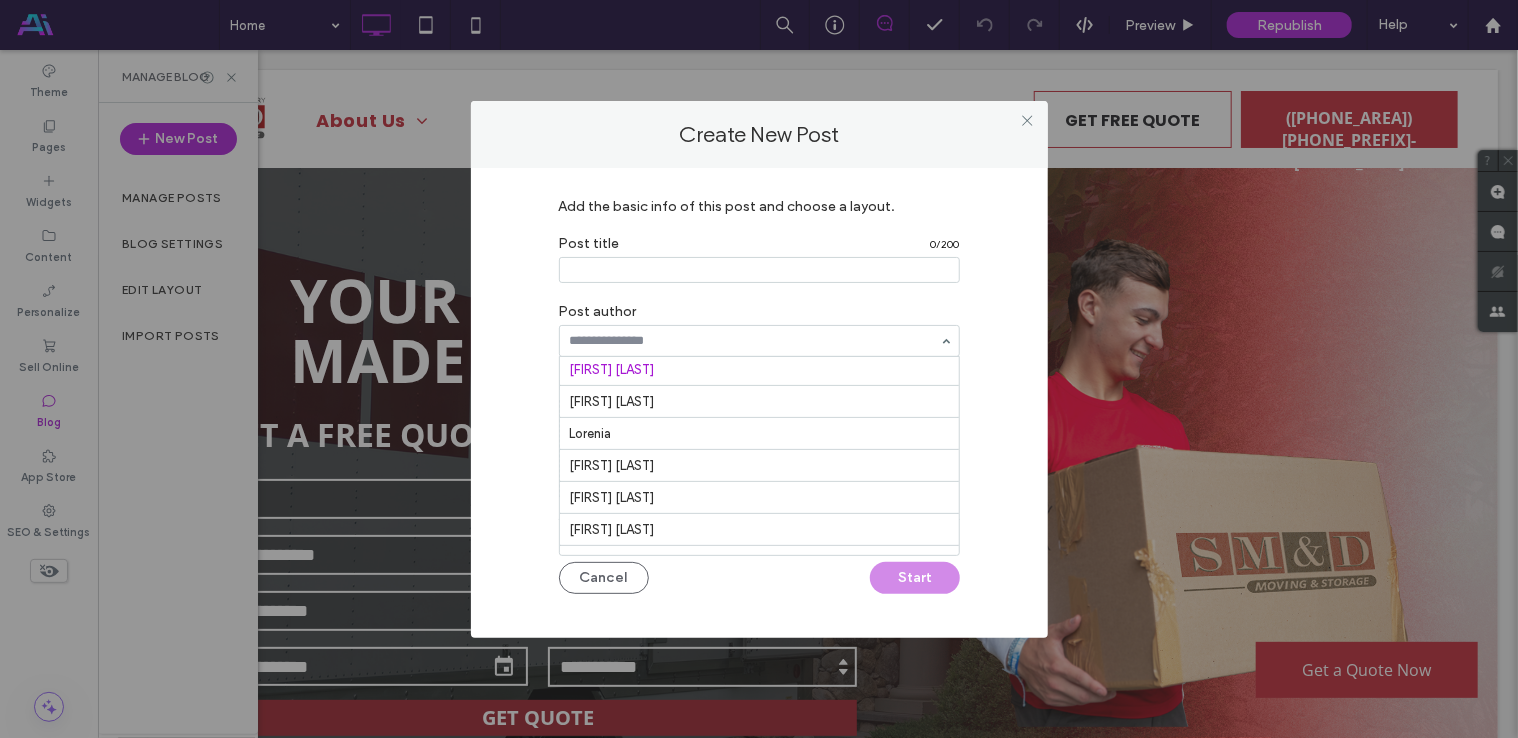 scroll, scrollTop: 0, scrollLeft: 0, axis: both 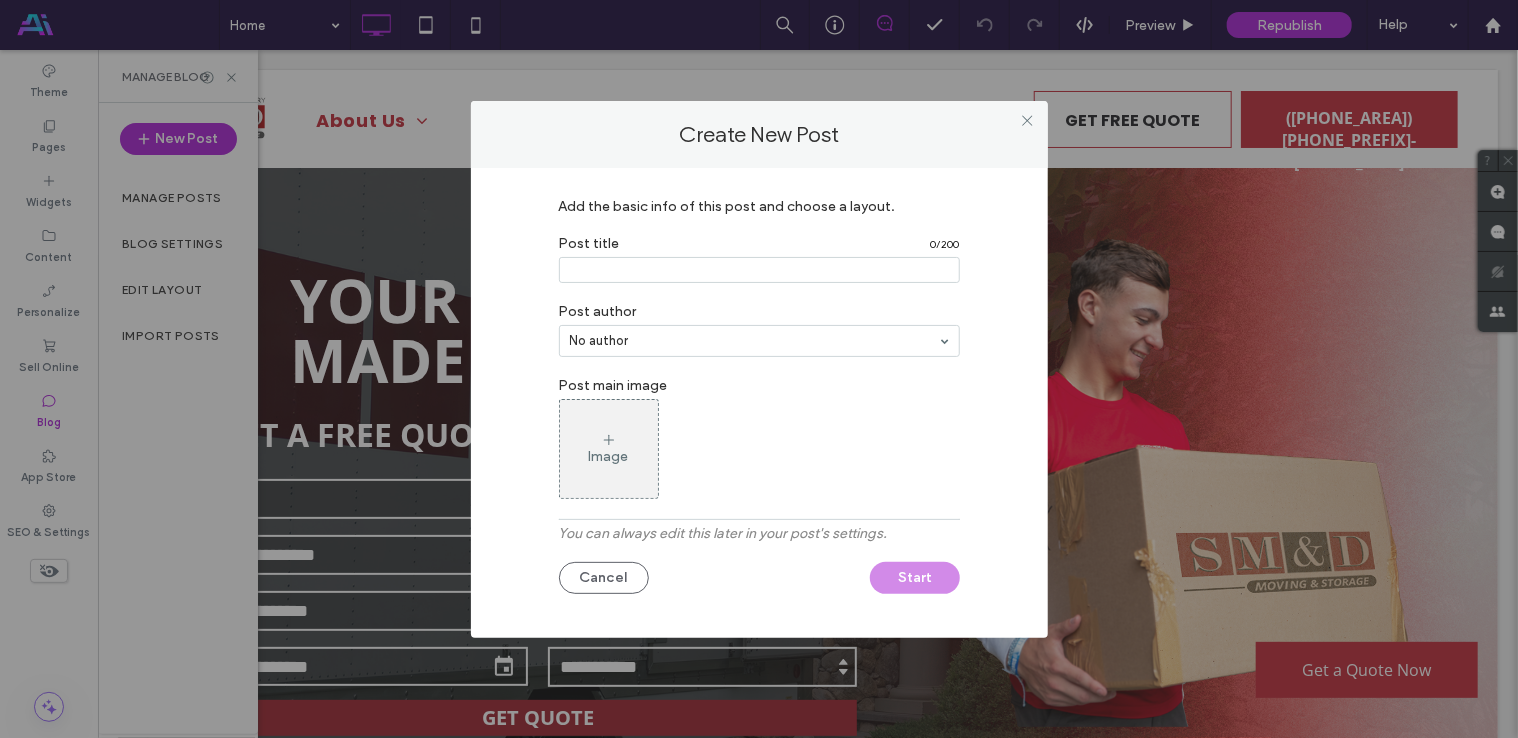 click at bounding box center [759, 270] 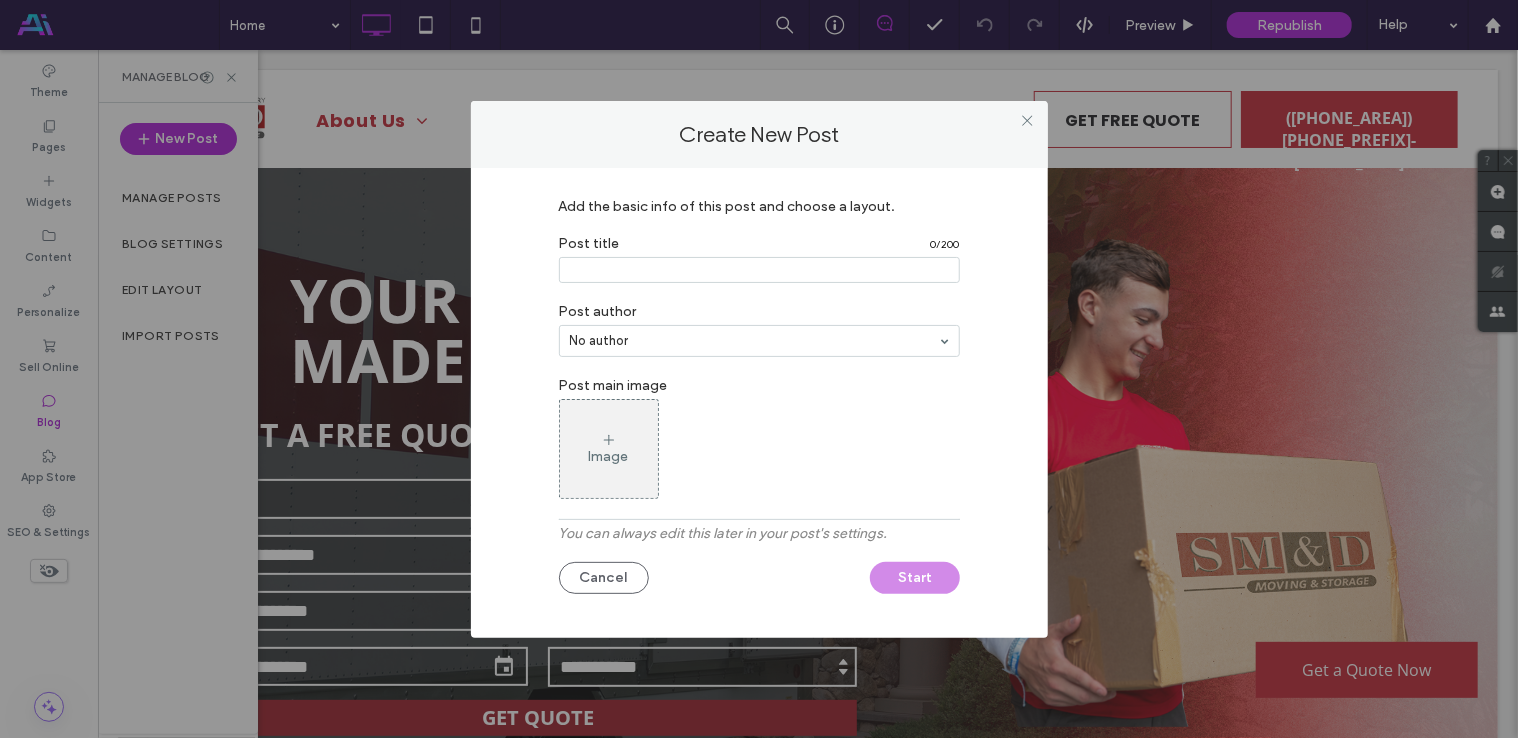 paste on "**********" 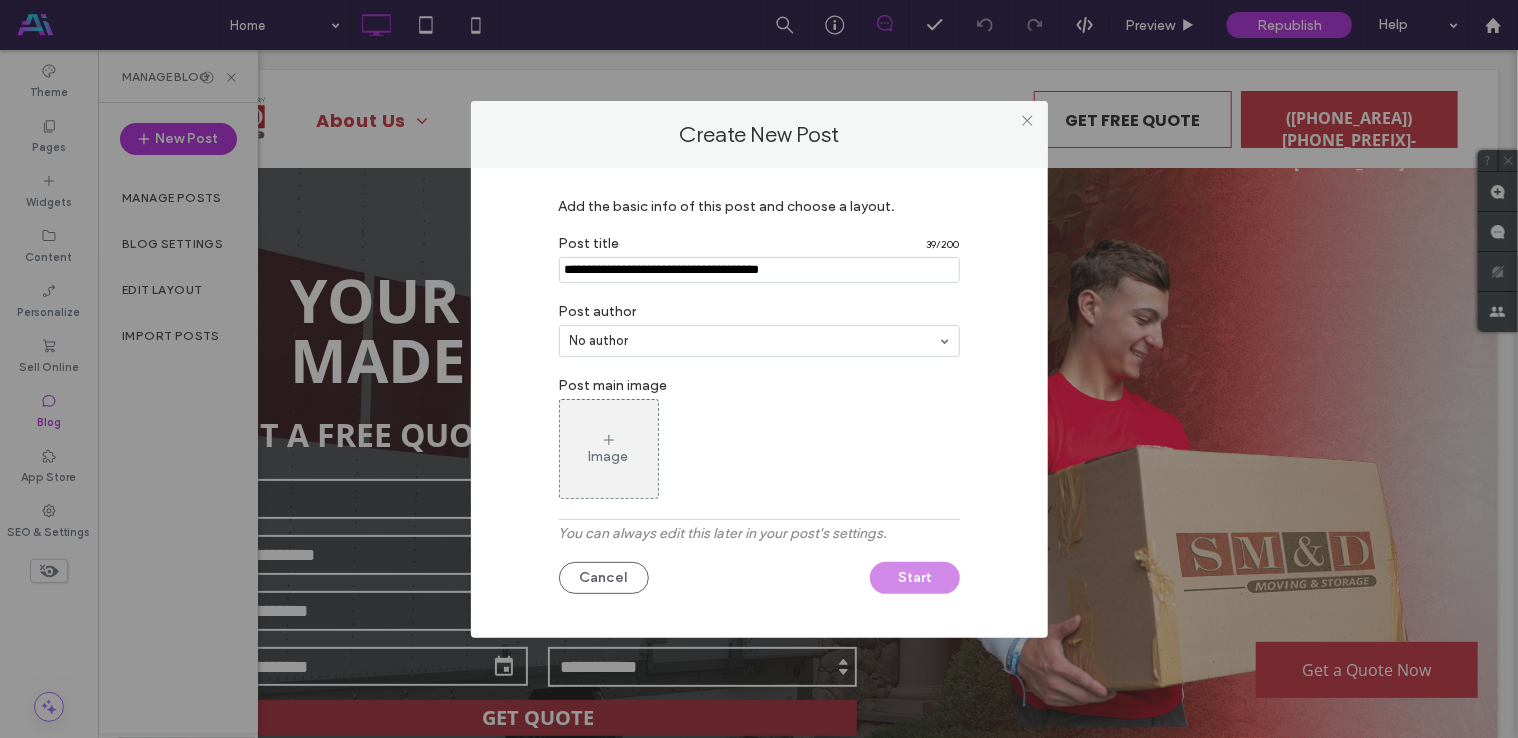 type on "**********" 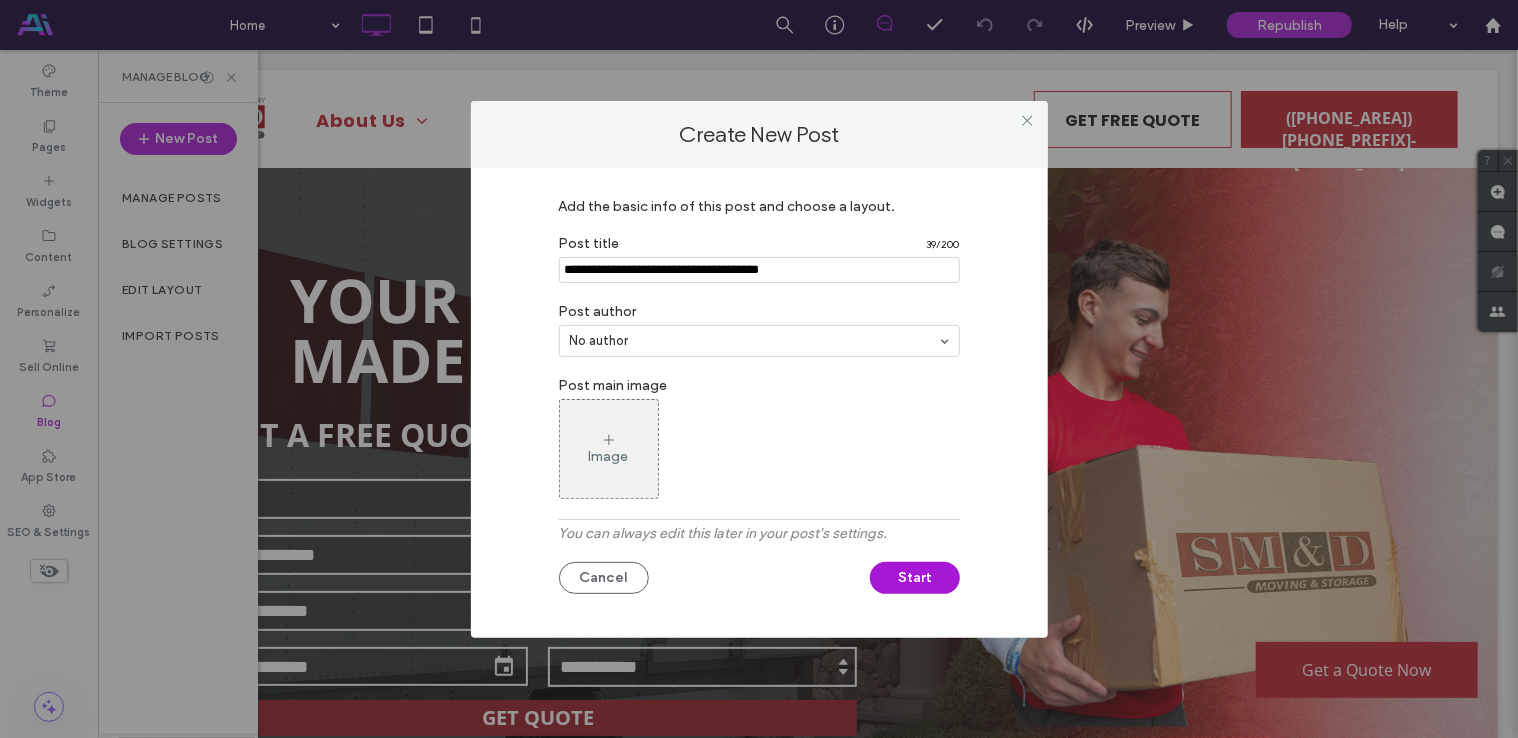 click on "Image" at bounding box center [609, 456] 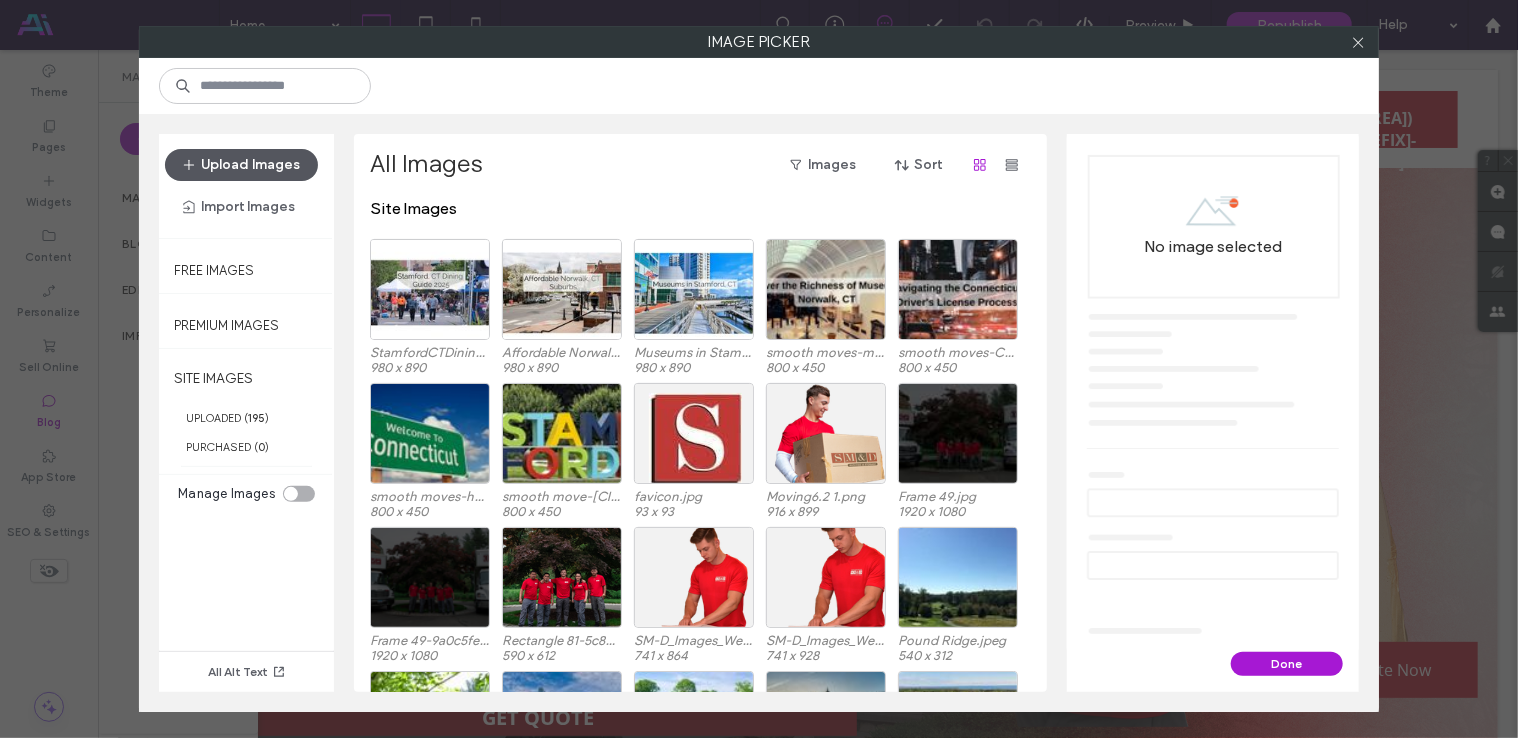 click on "Upload Images" at bounding box center (241, 165) 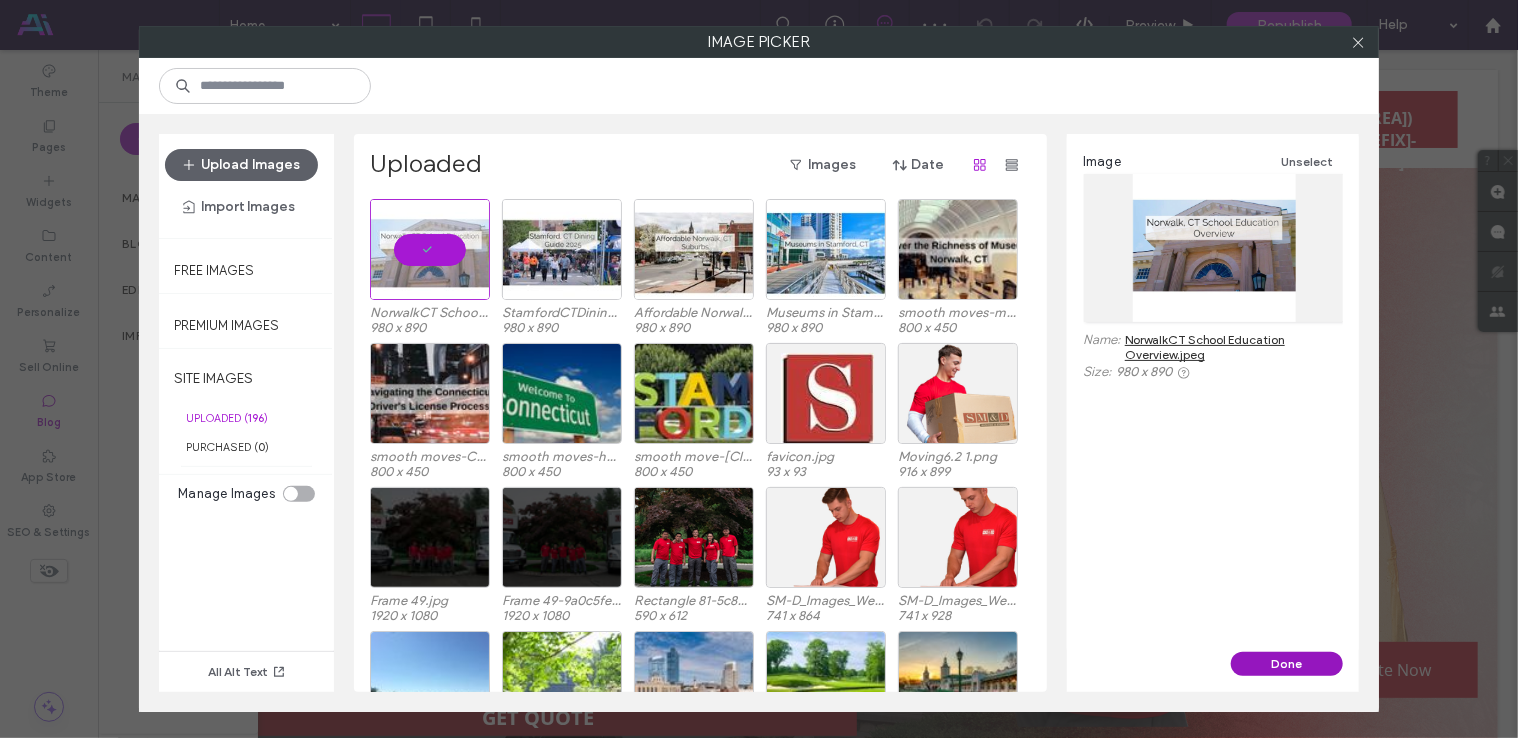 click on "Done" at bounding box center [1287, 664] 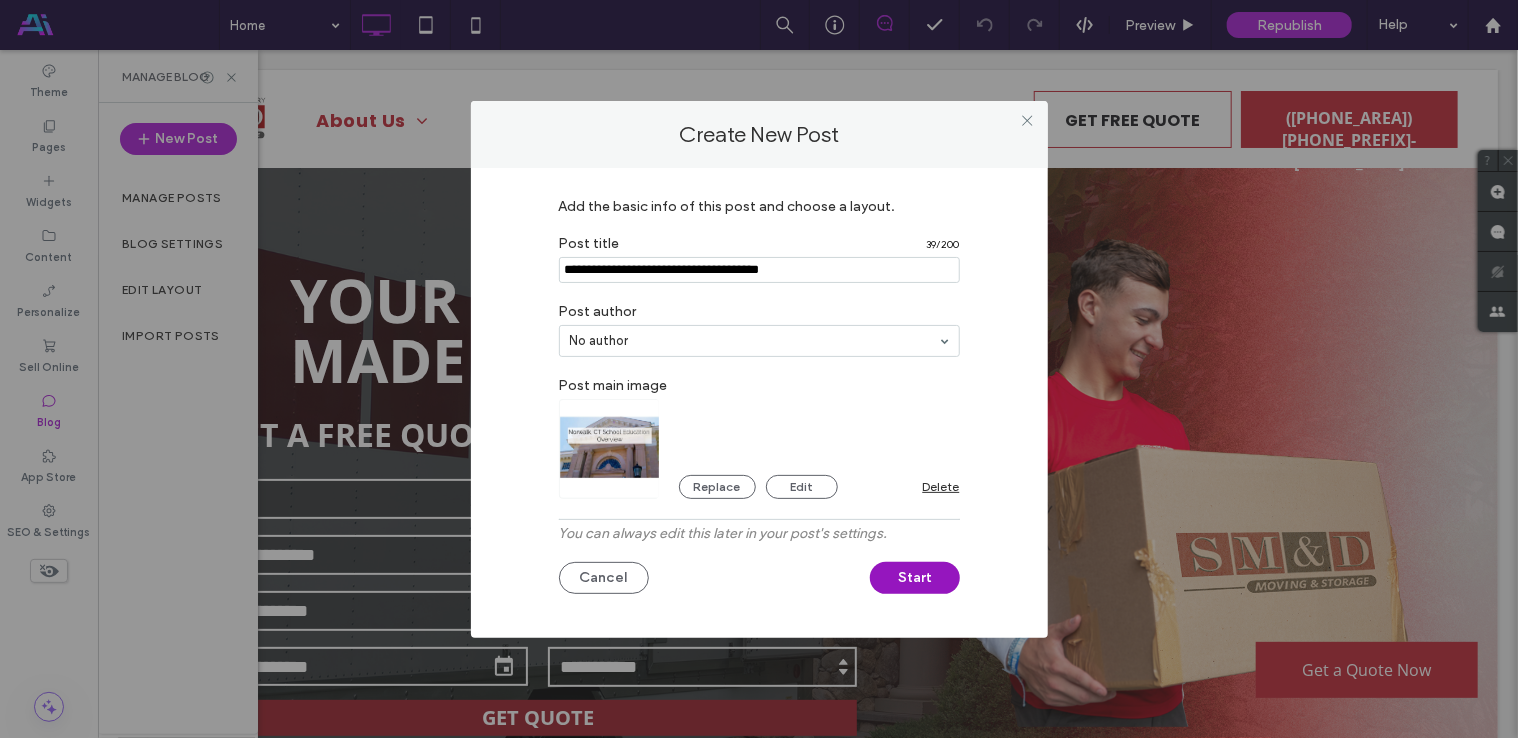 click on "Start" at bounding box center (915, 578) 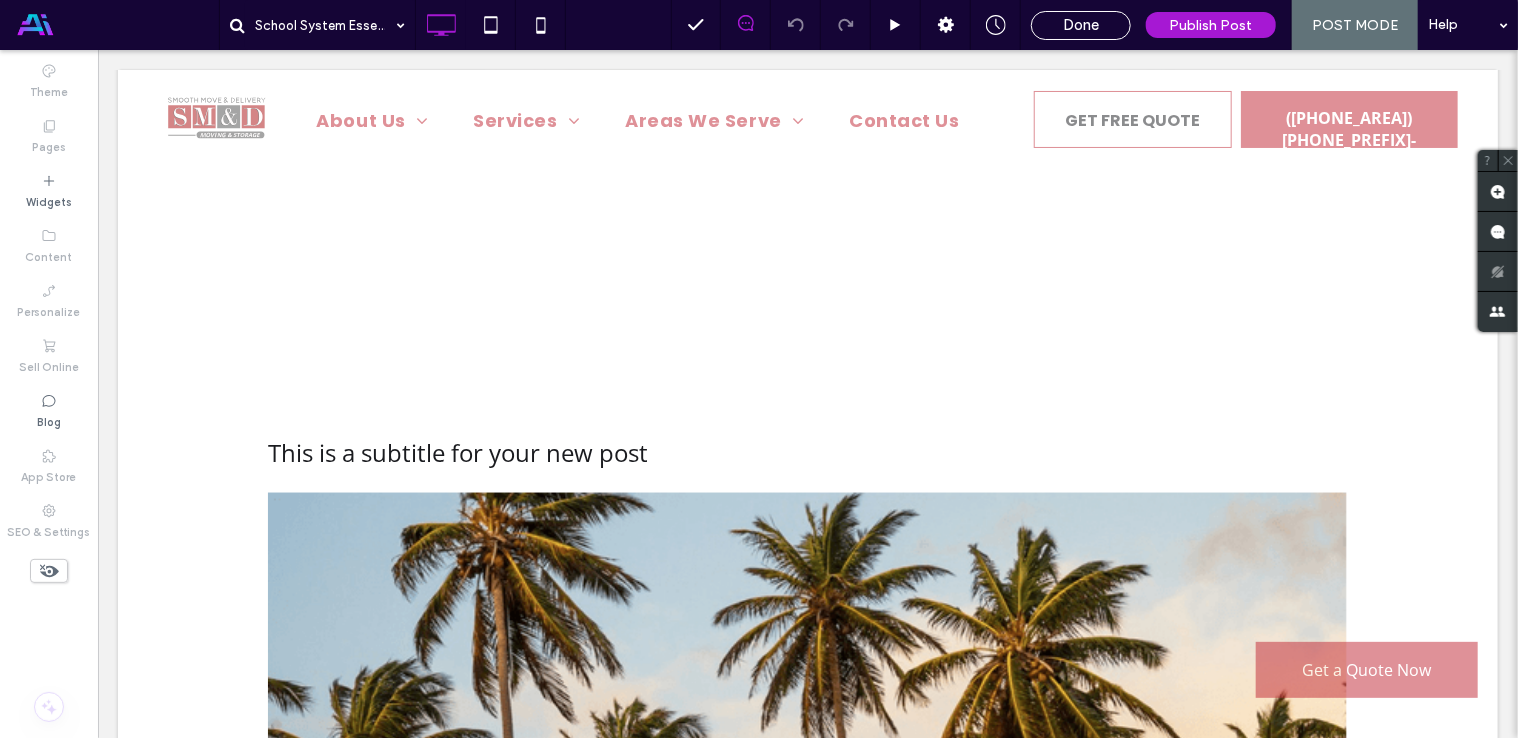 scroll, scrollTop: 1400, scrollLeft: 0, axis: vertical 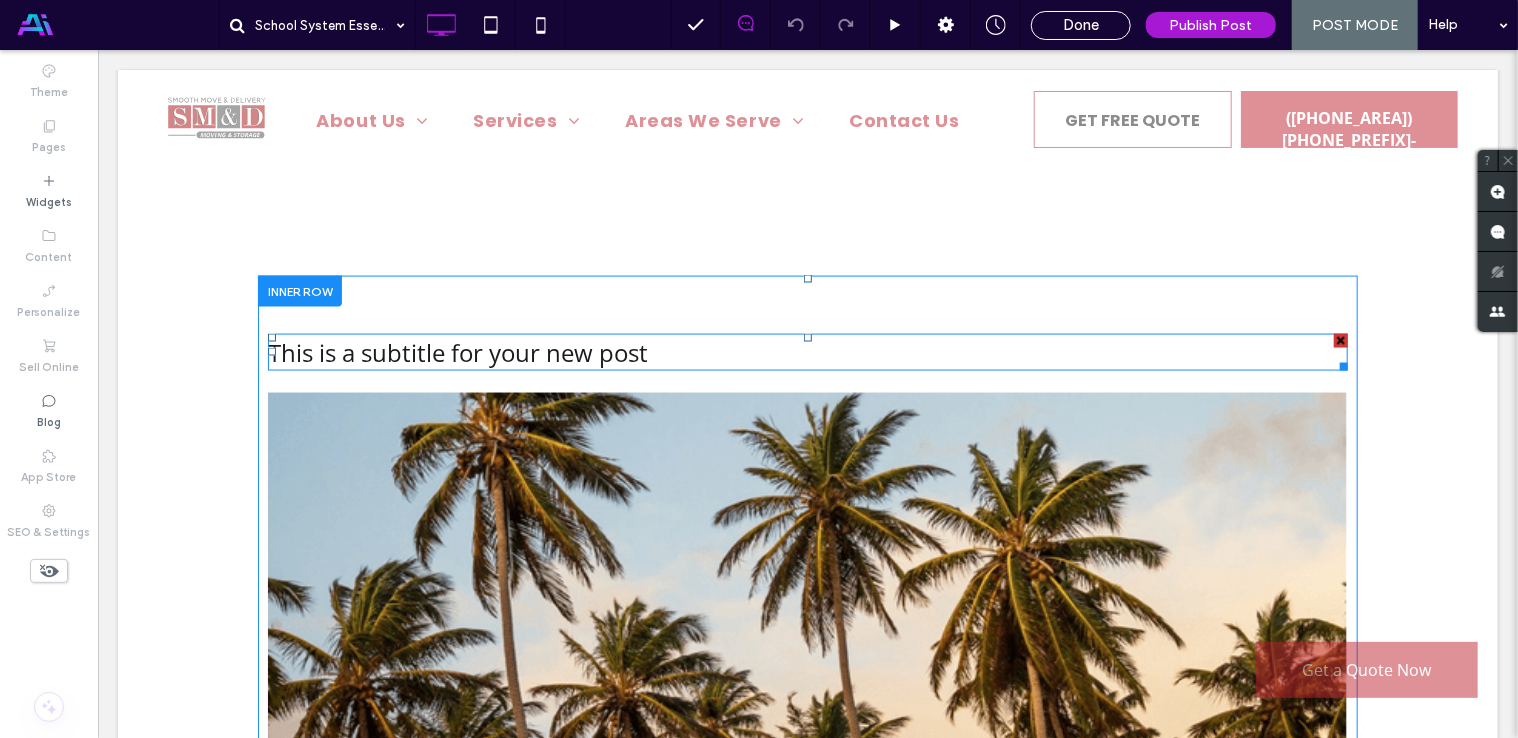 click at bounding box center [1340, 340] 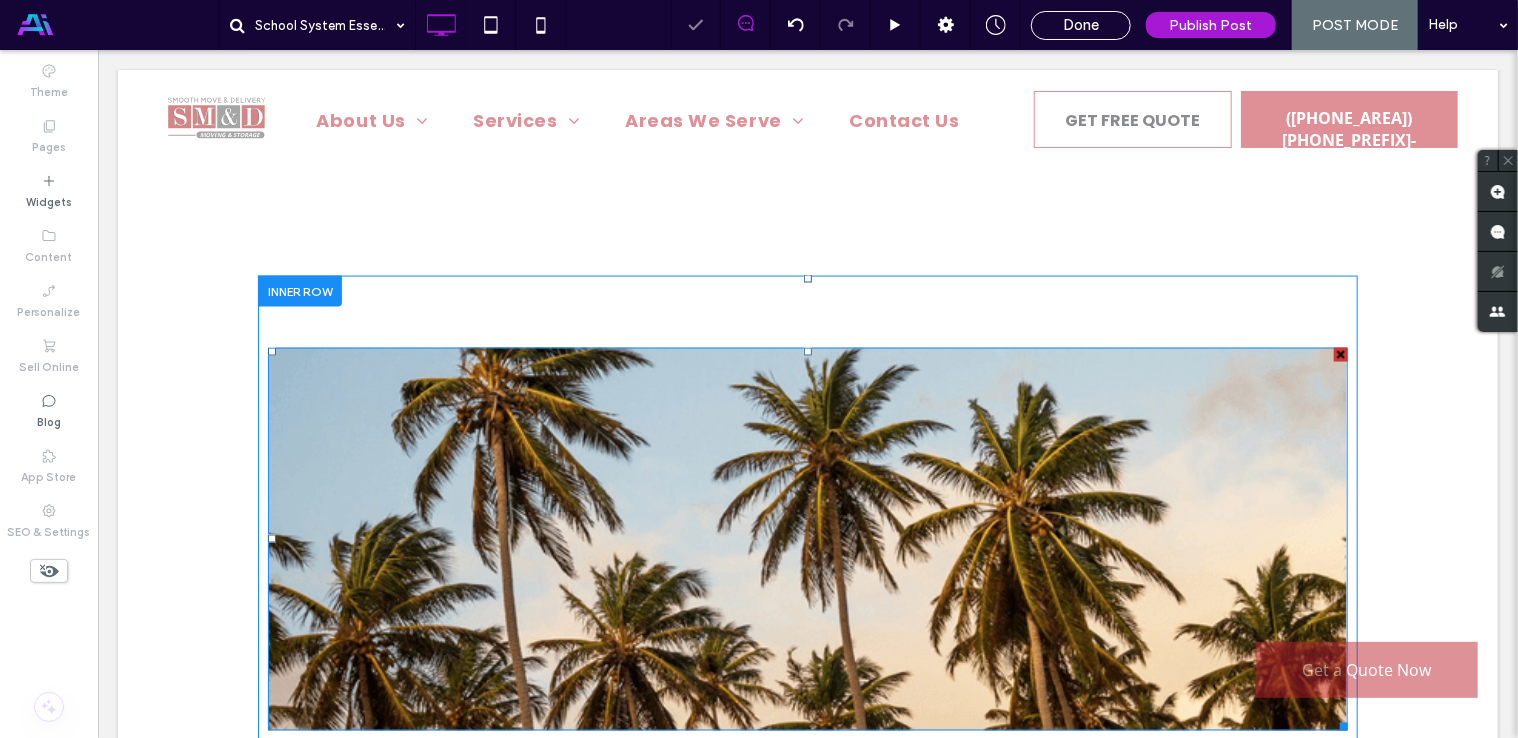 click at bounding box center [1340, 354] 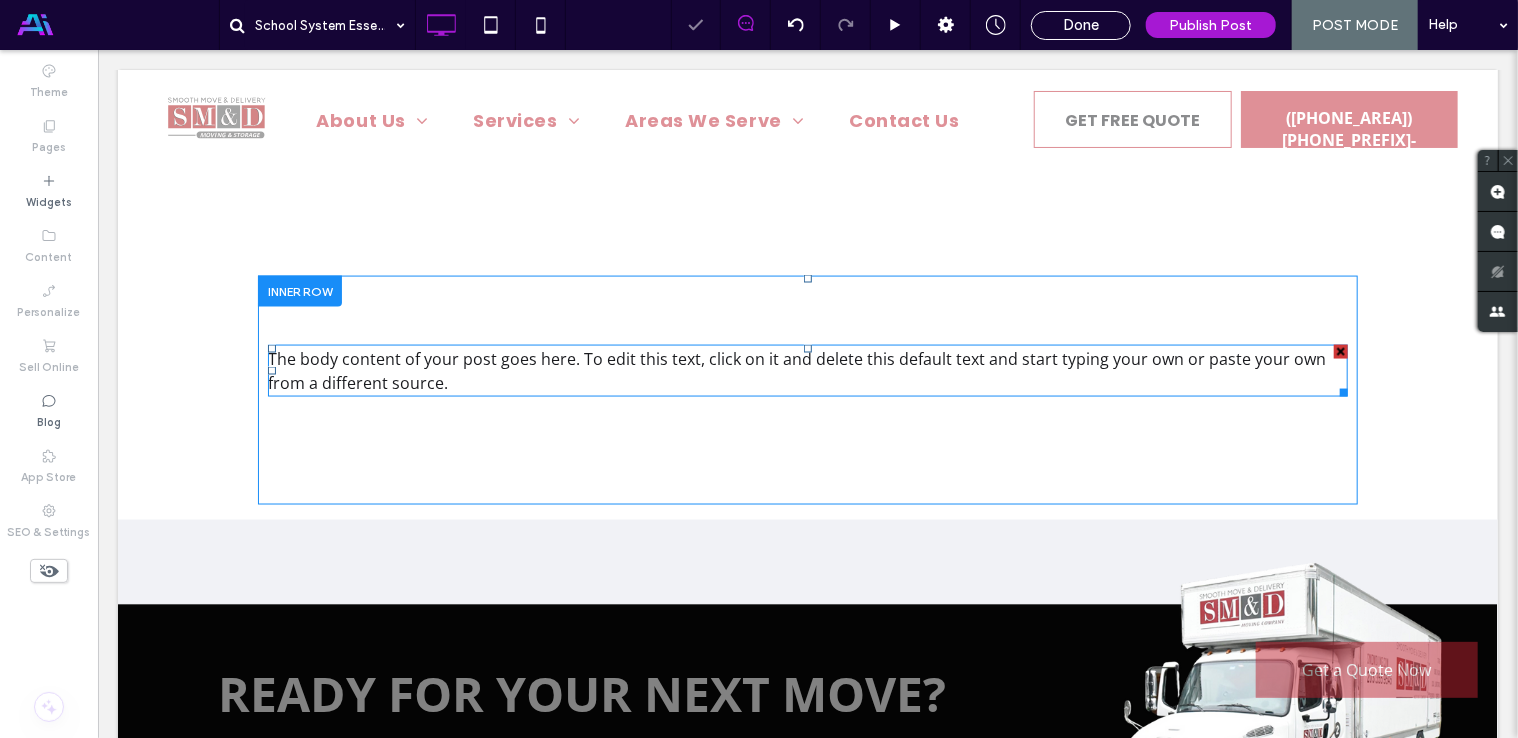 click on "The body content of your post goes here. To edit this text, click on it and delete this default text and start typing your own or paste your own from a different source." at bounding box center (796, 370) 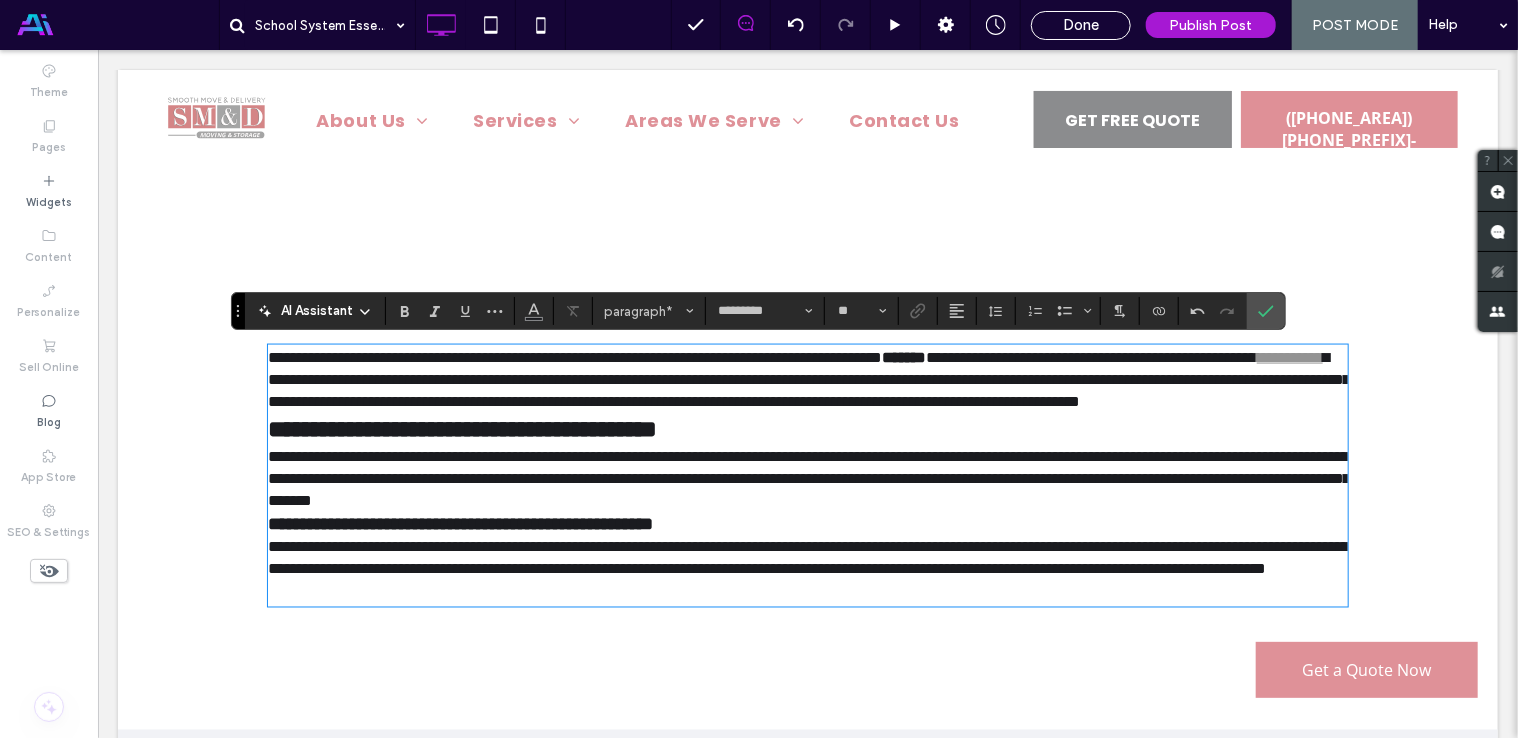 scroll, scrollTop: 0, scrollLeft: 0, axis: both 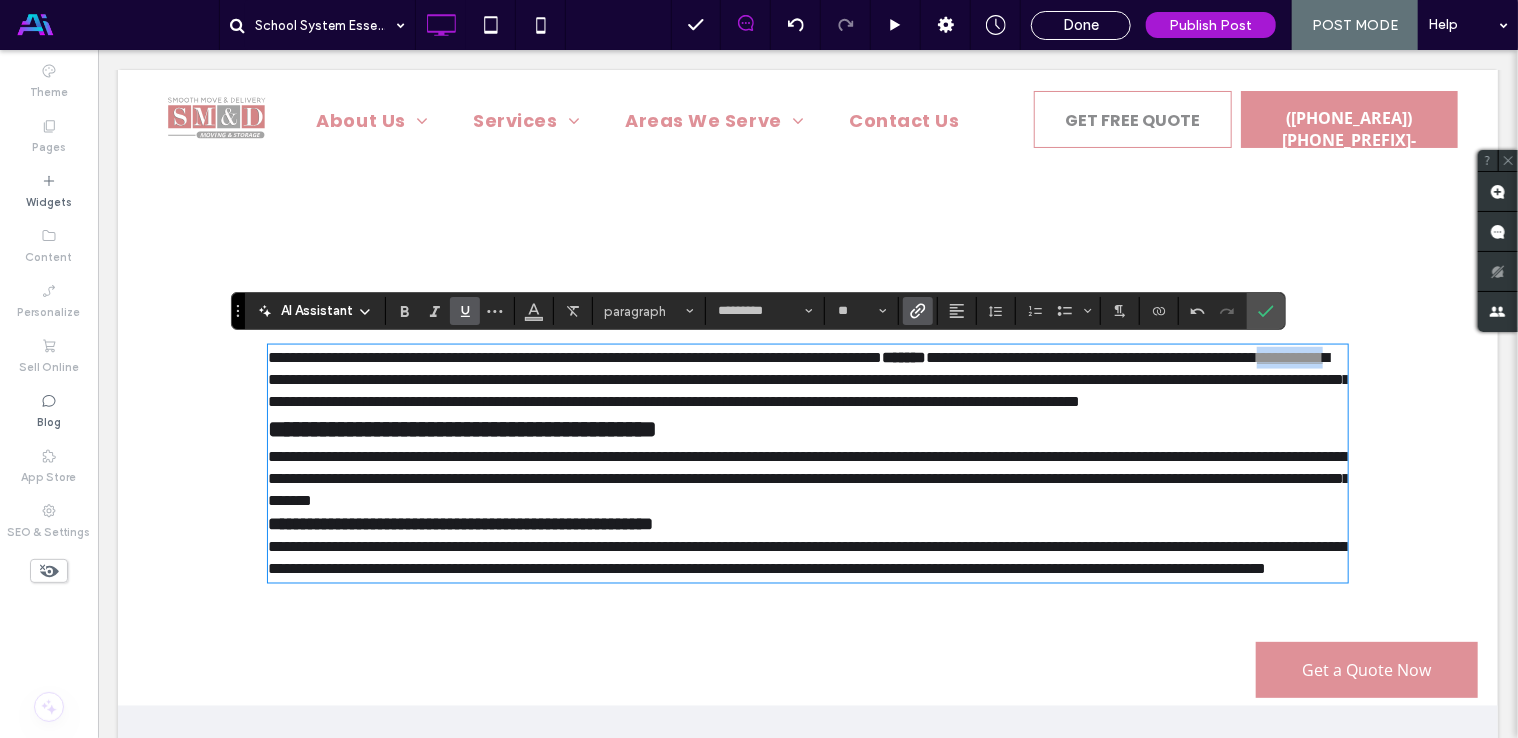 drag, startPoint x: 367, startPoint y: 386, endPoint x: 453, endPoint y: 375, distance: 86.70064 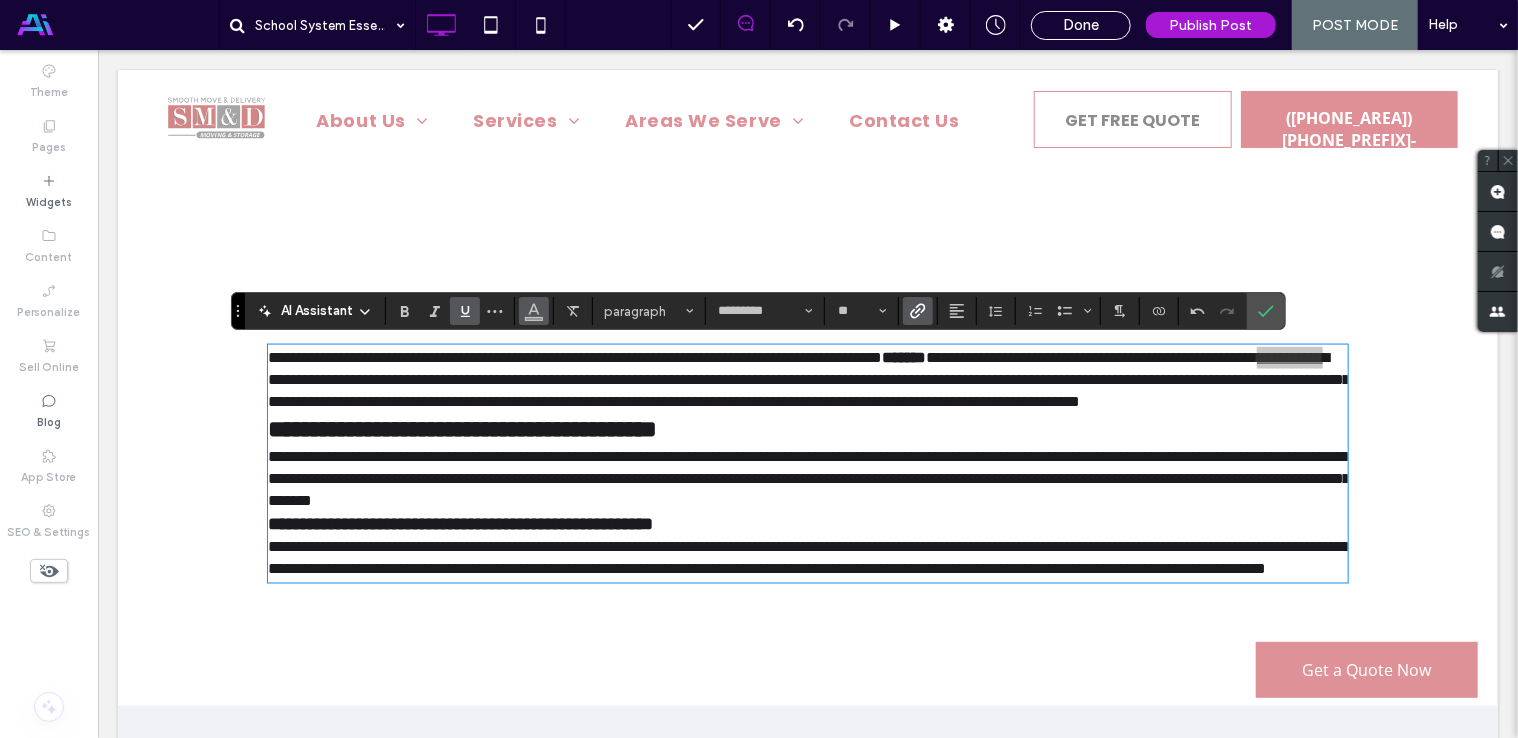 click at bounding box center (534, 311) 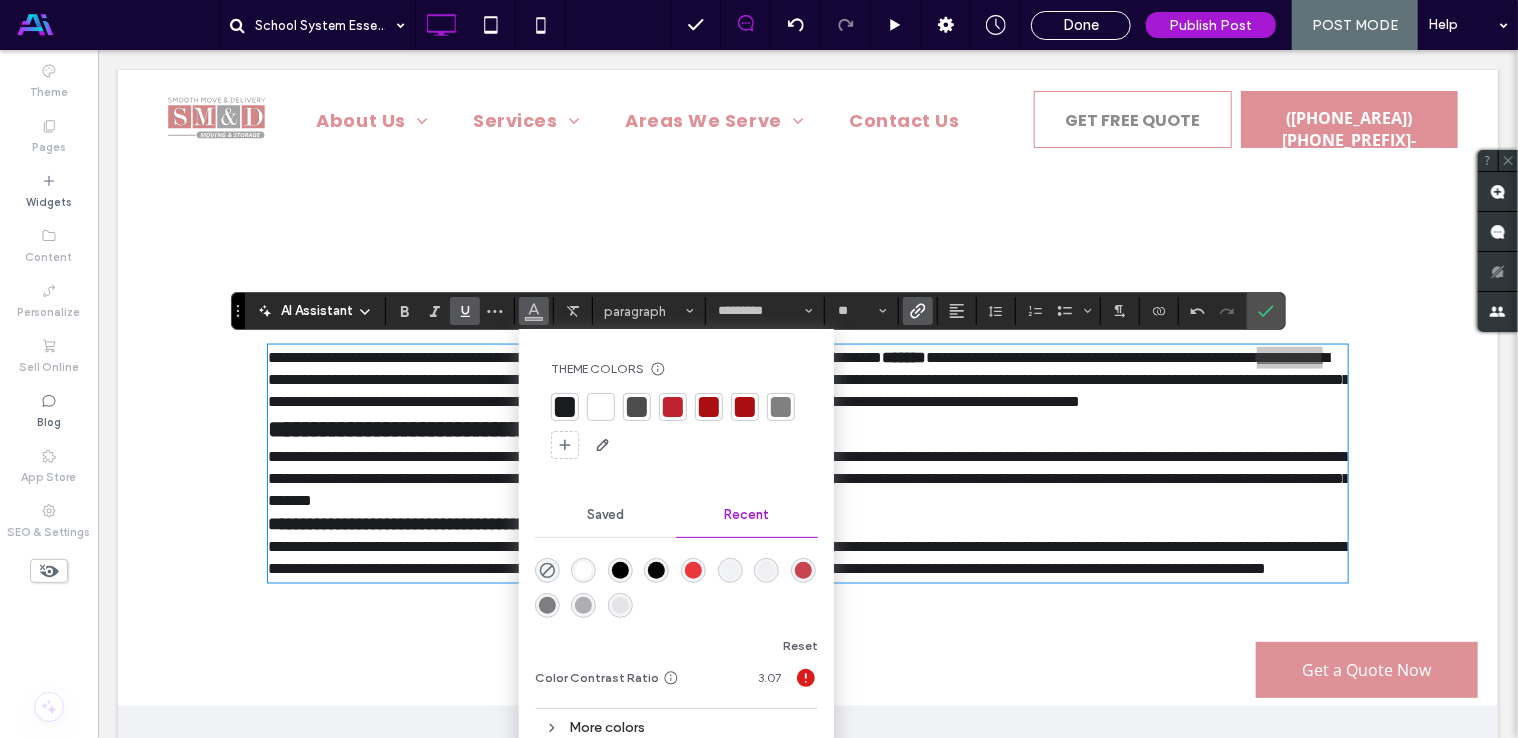 click at bounding box center (673, 407) 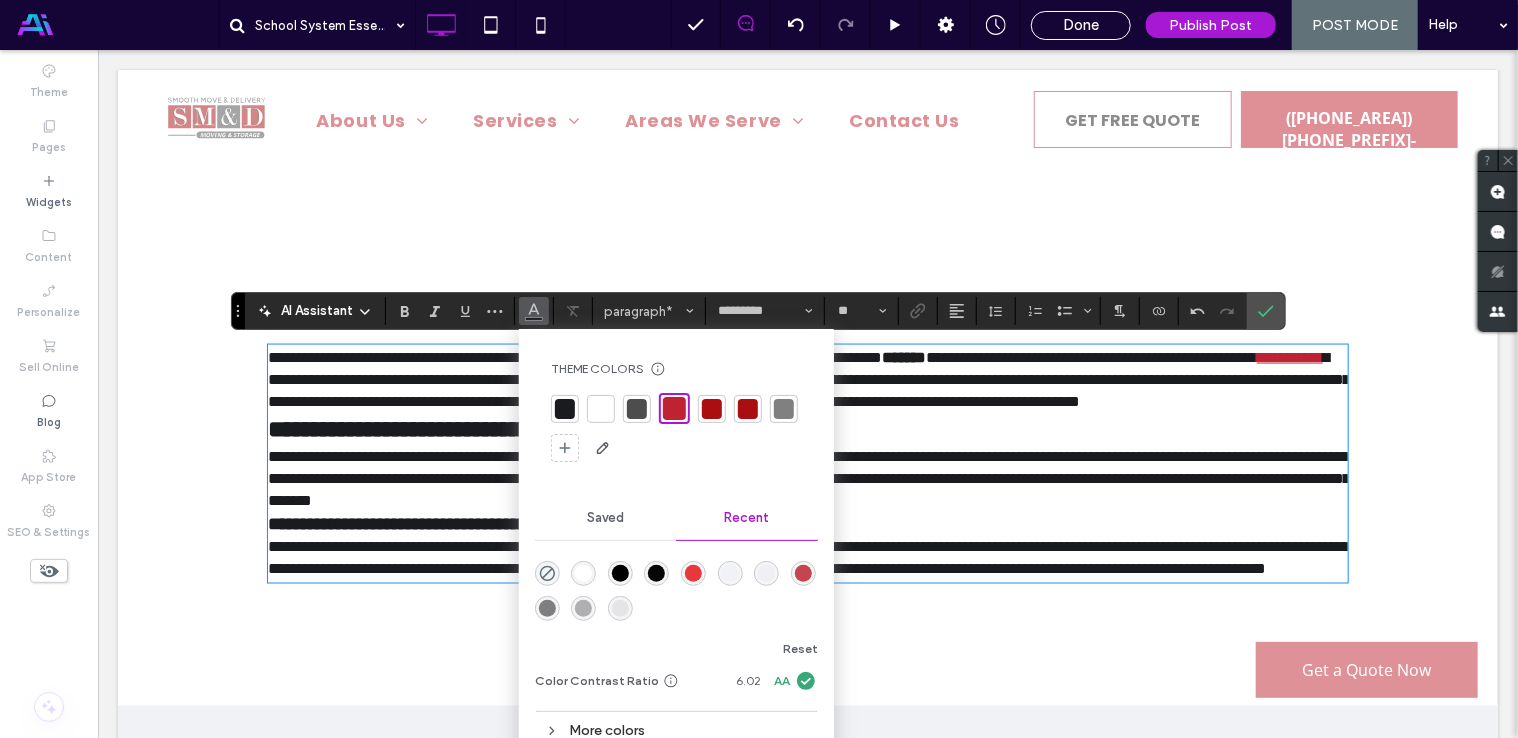 click on "**********" at bounding box center (808, 378) 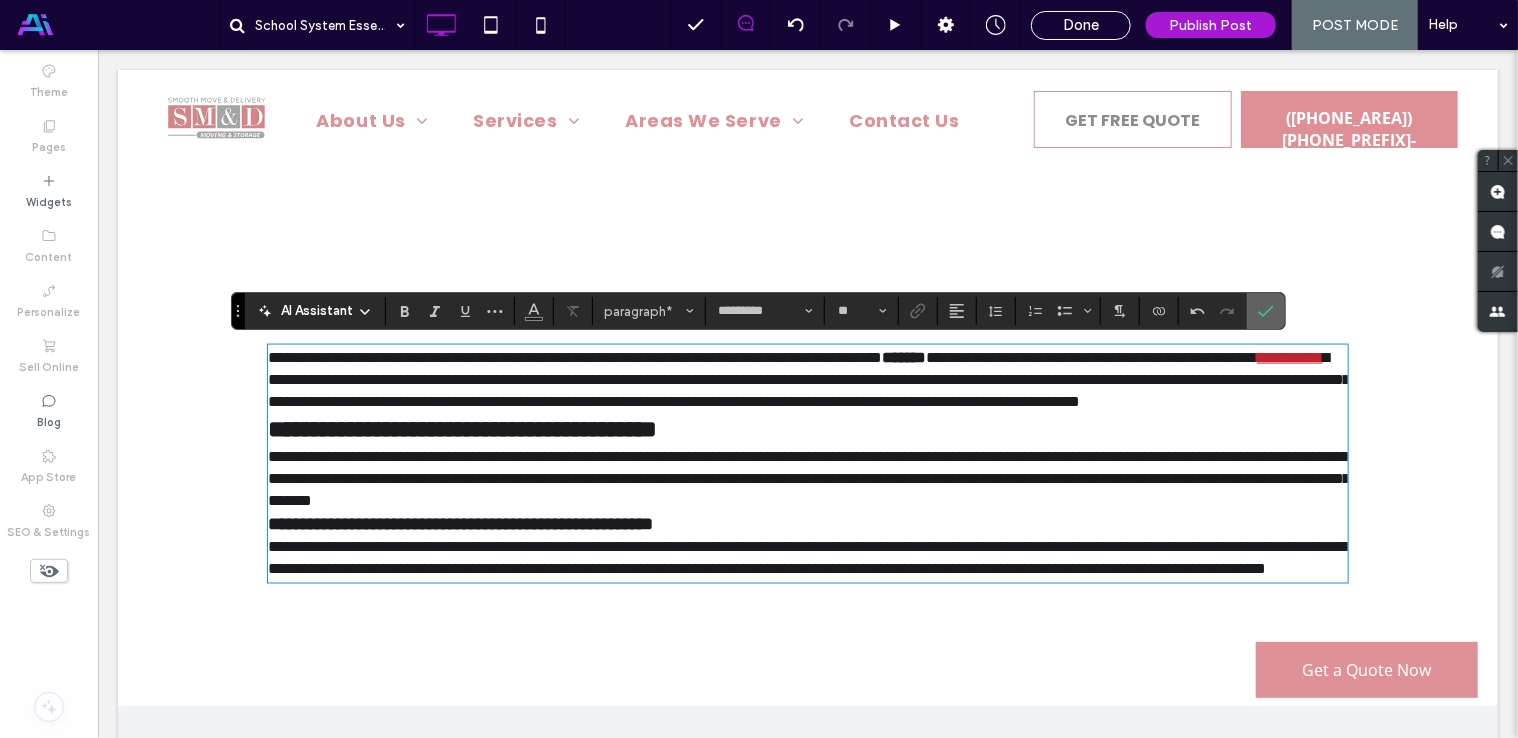 click 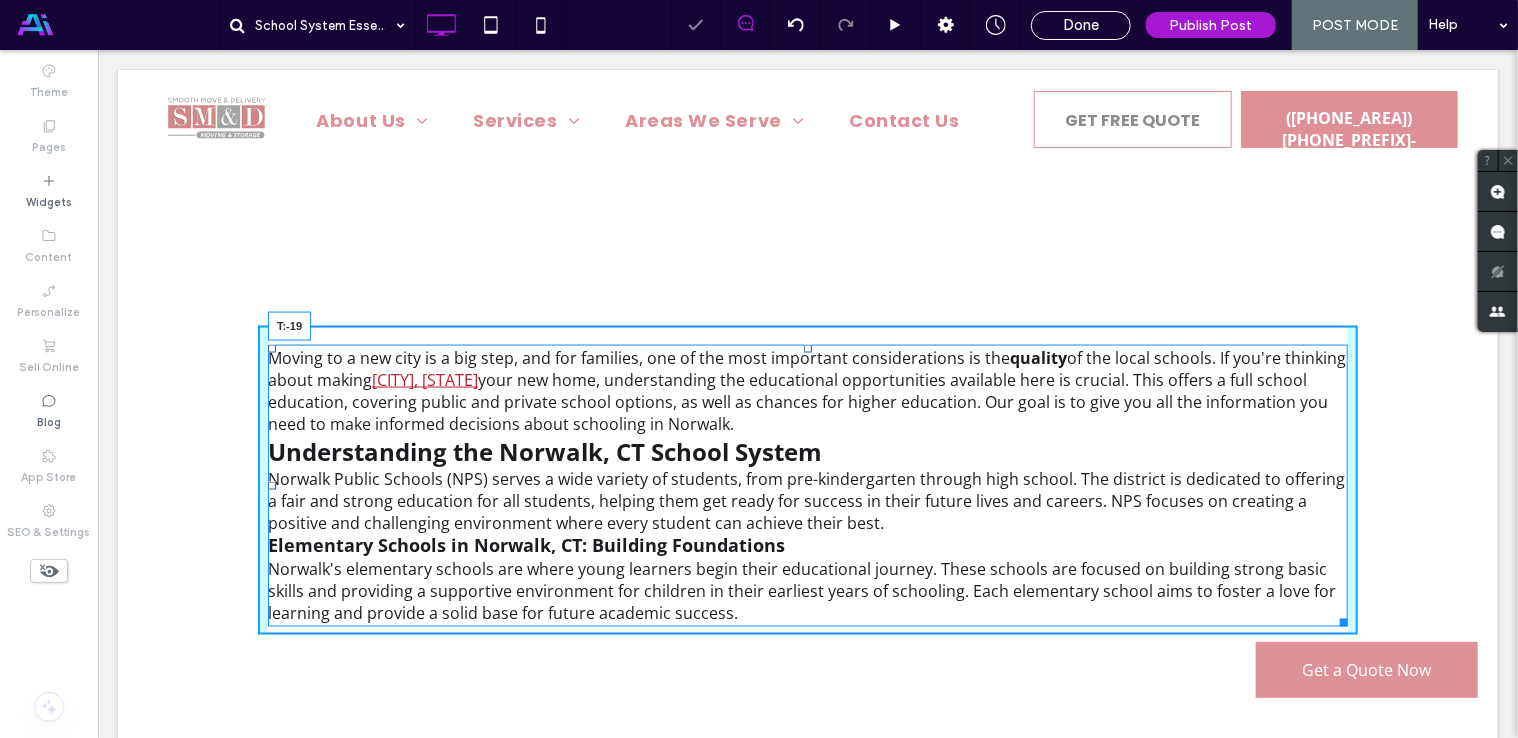 drag, startPoint x: 797, startPoint y: 346, endPoint x: 902, endPoint y: 358, distance: 105.68349 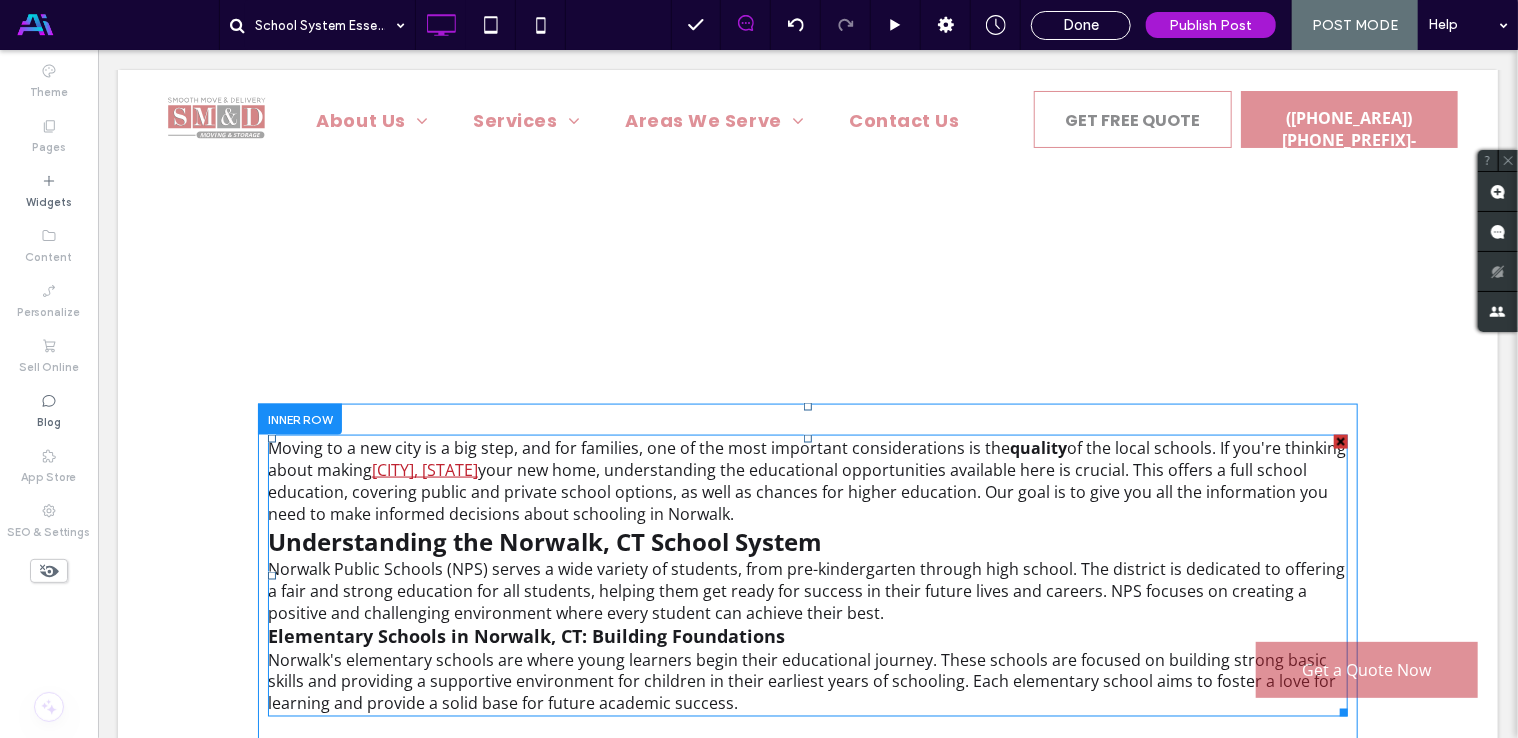 scroll, scrollTop: 1300, scrollLeft: 0, axis: vertical 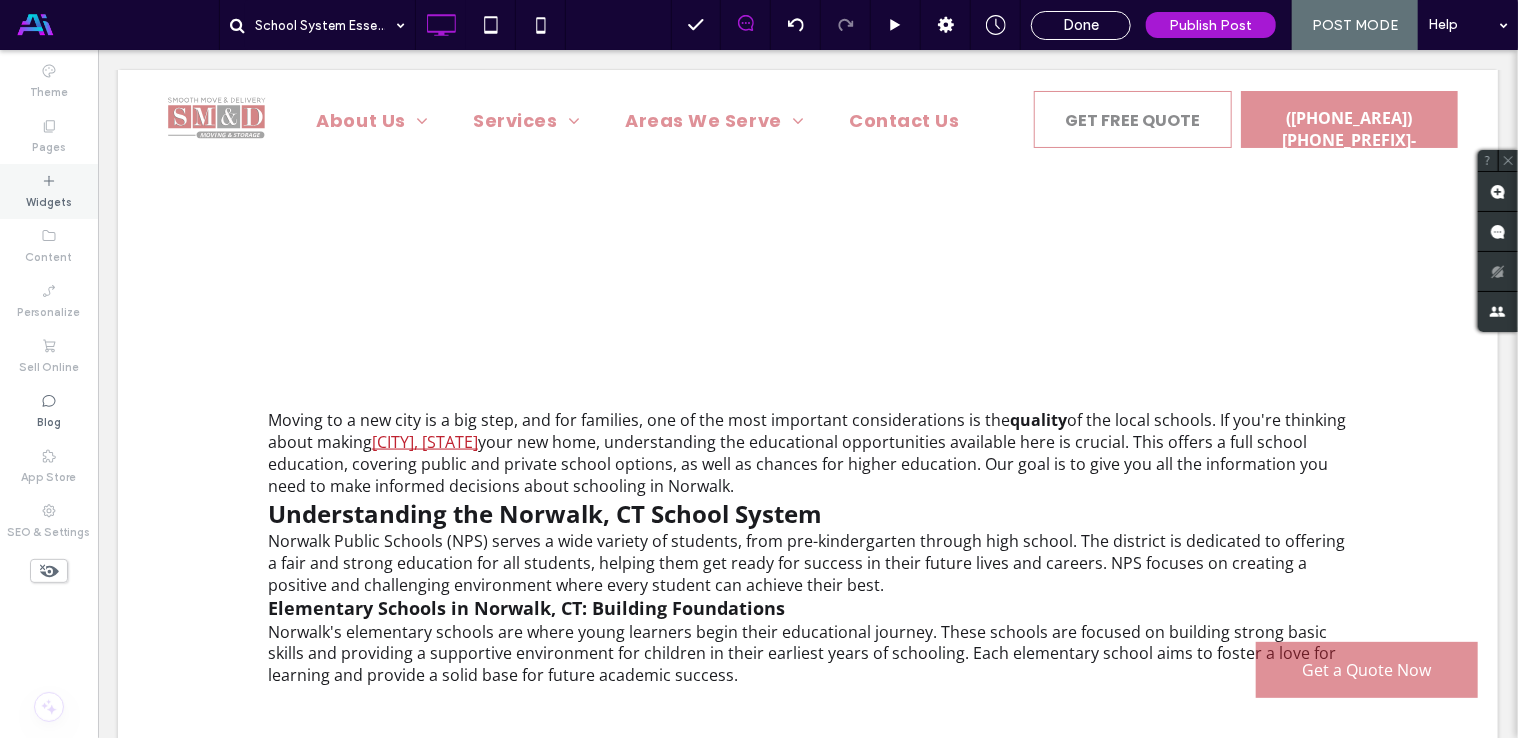 click on "Widgets" at bounding box center [49, 200] 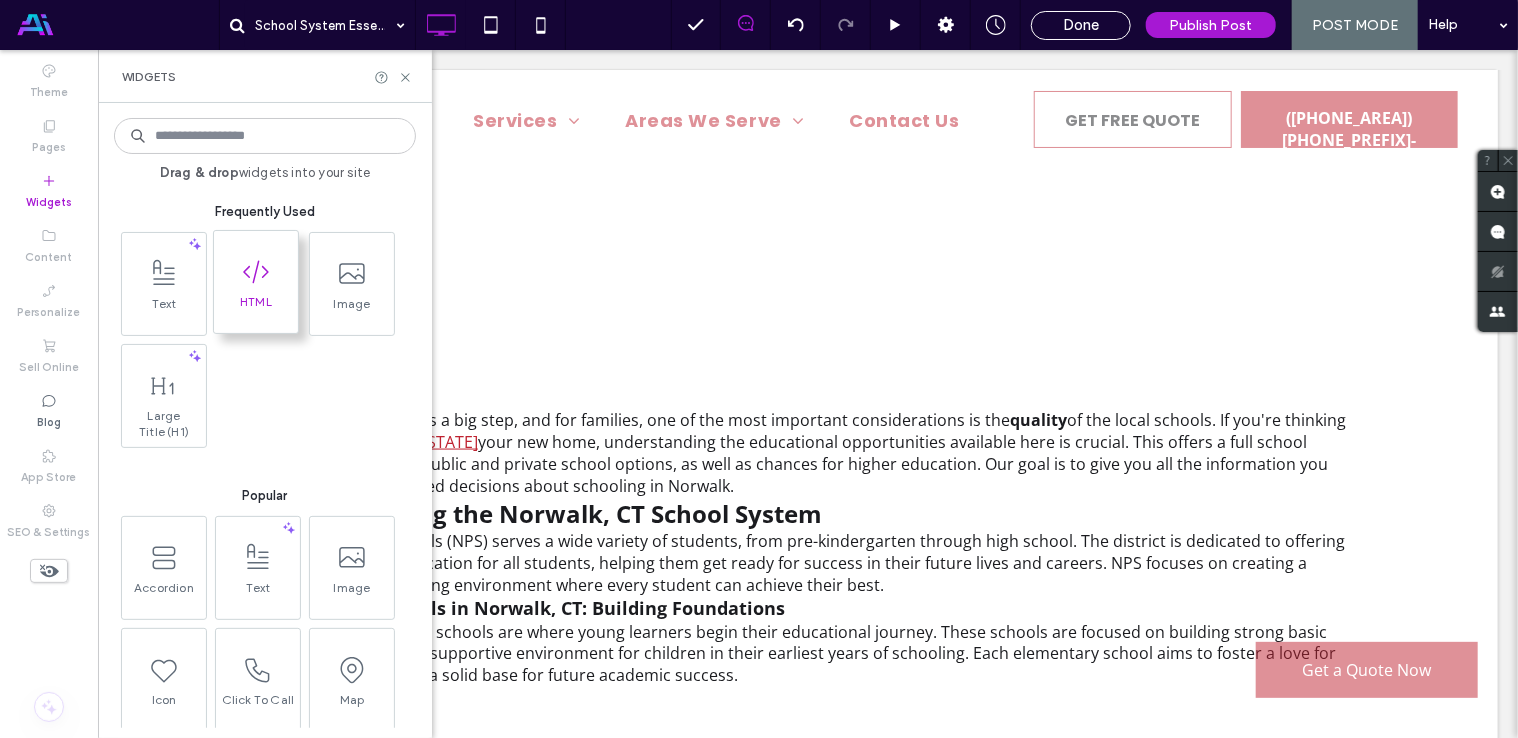 click 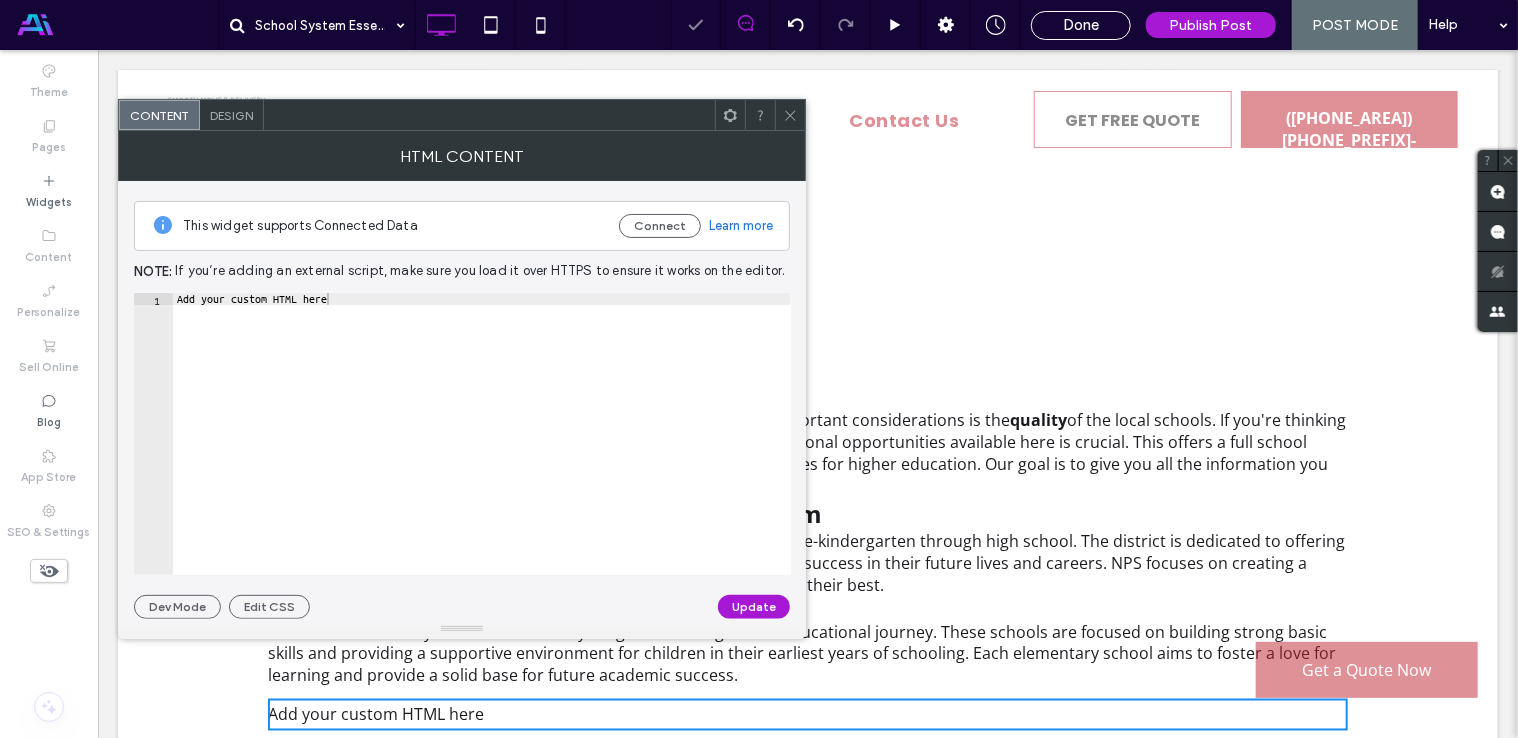 type on "**********" 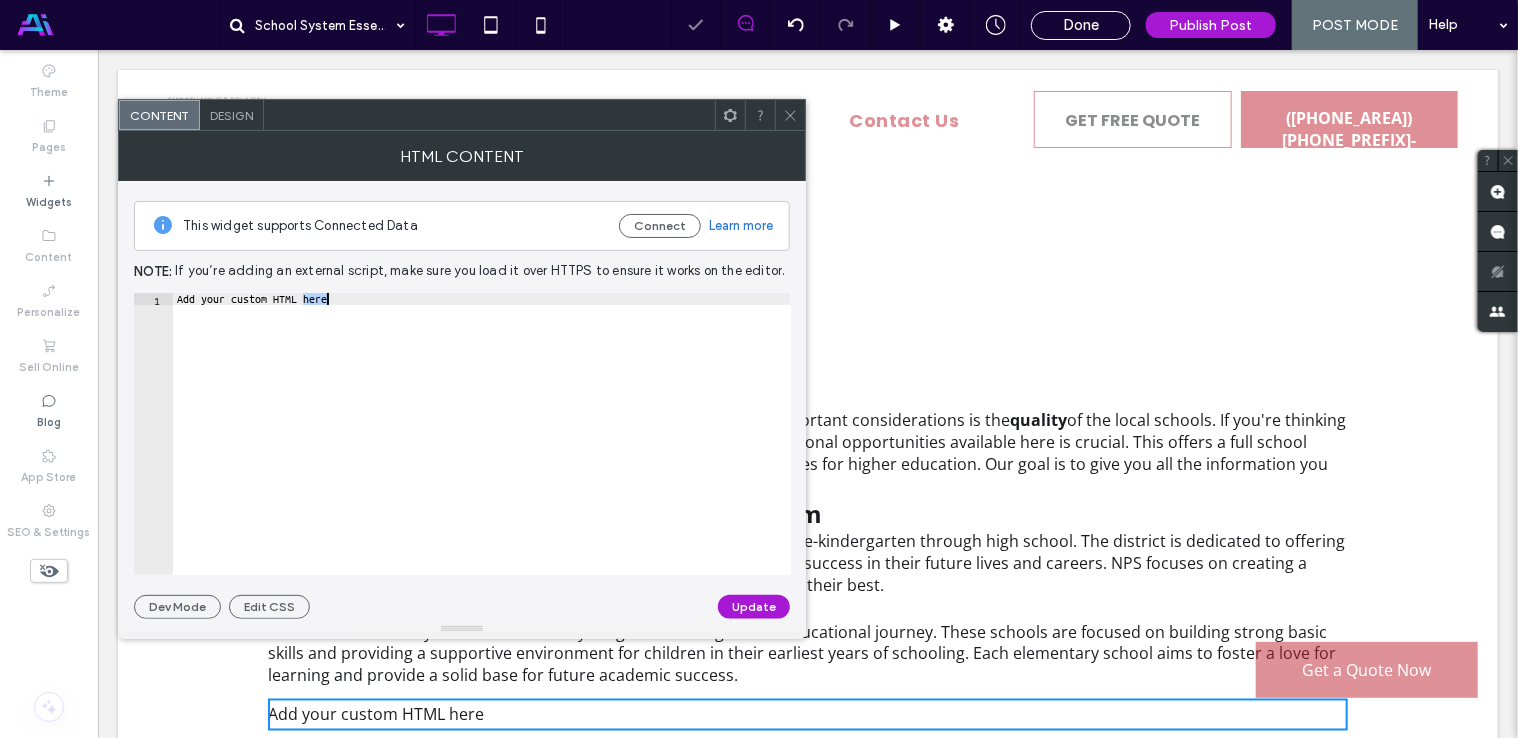click on "Add your custom HTML here" at bounding box center [482, 446] 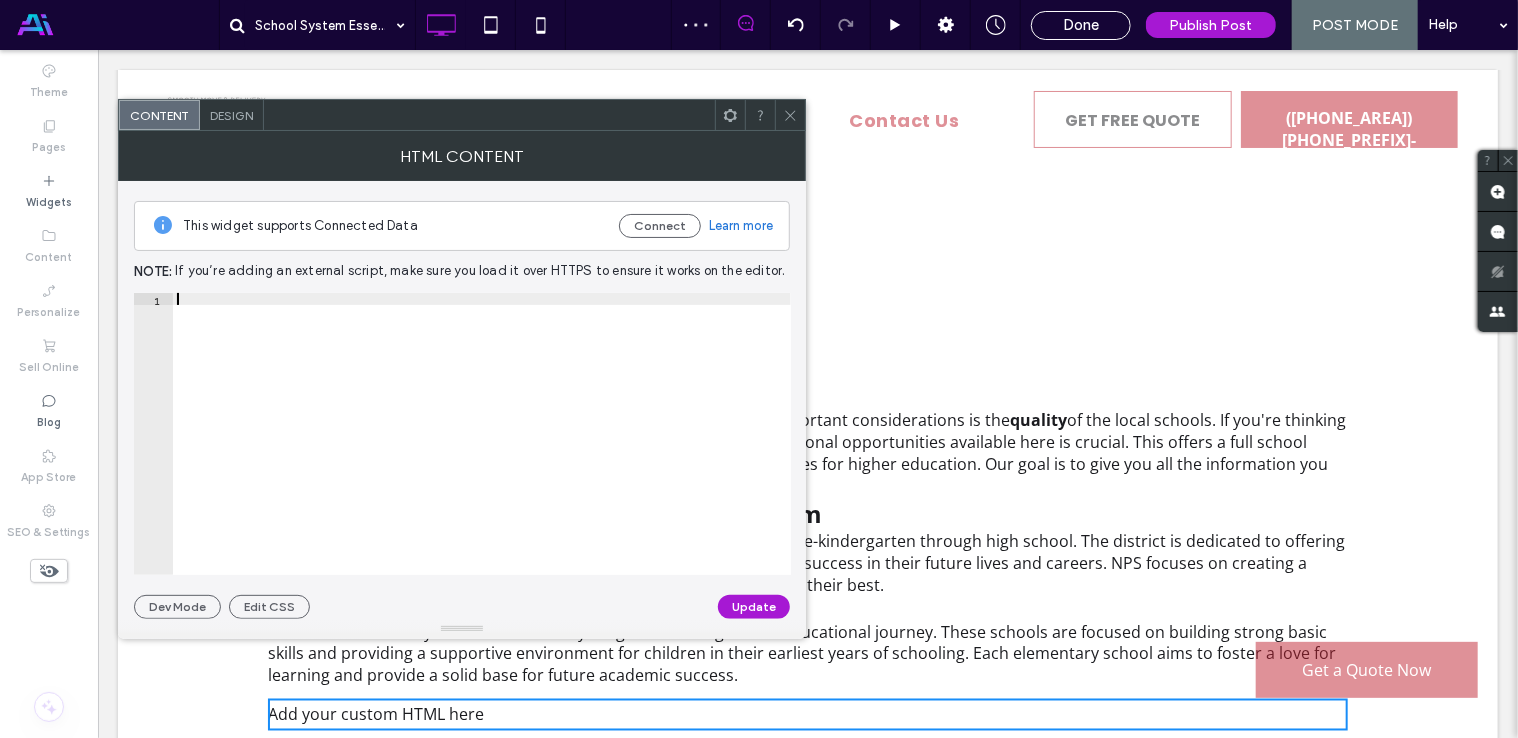 paste on "**********" 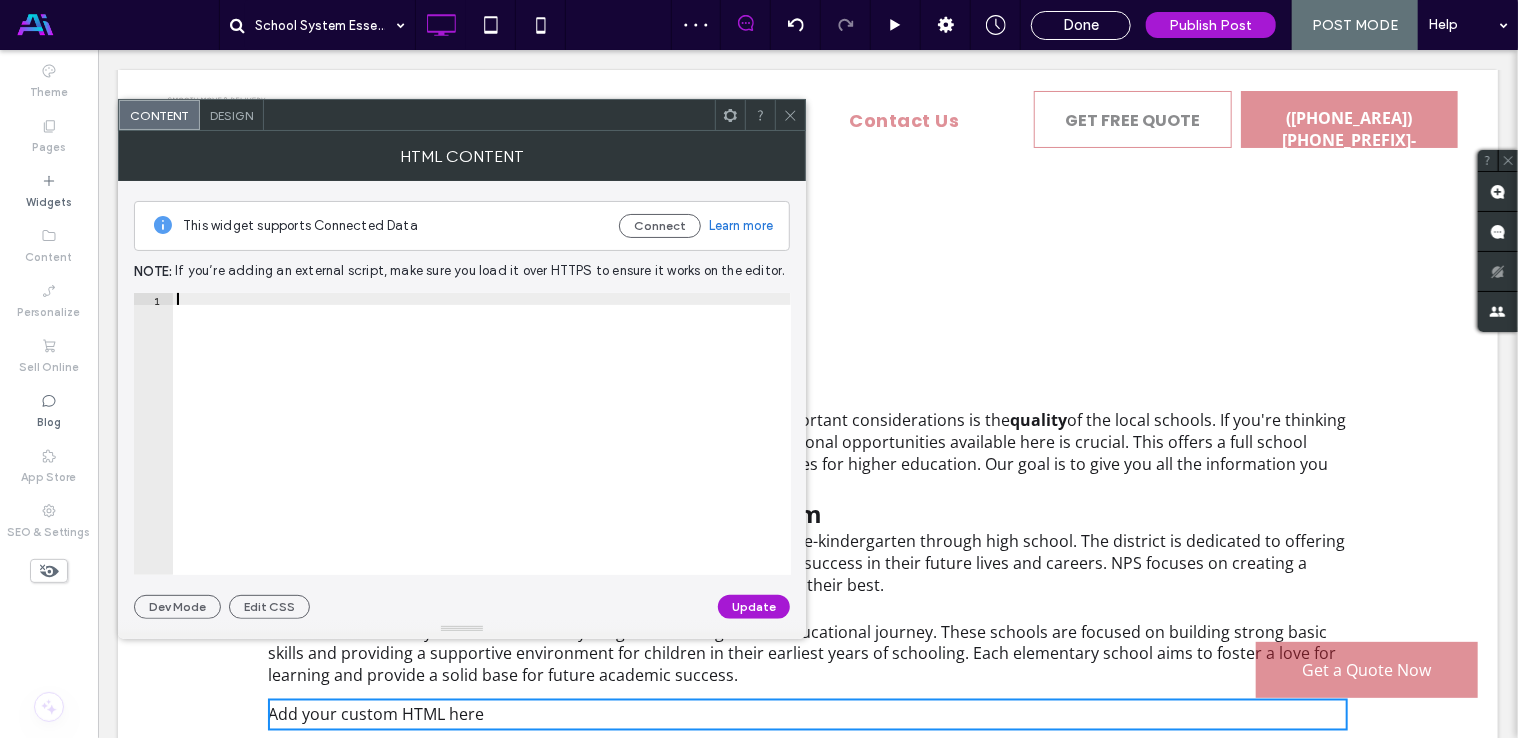 type on "**********" 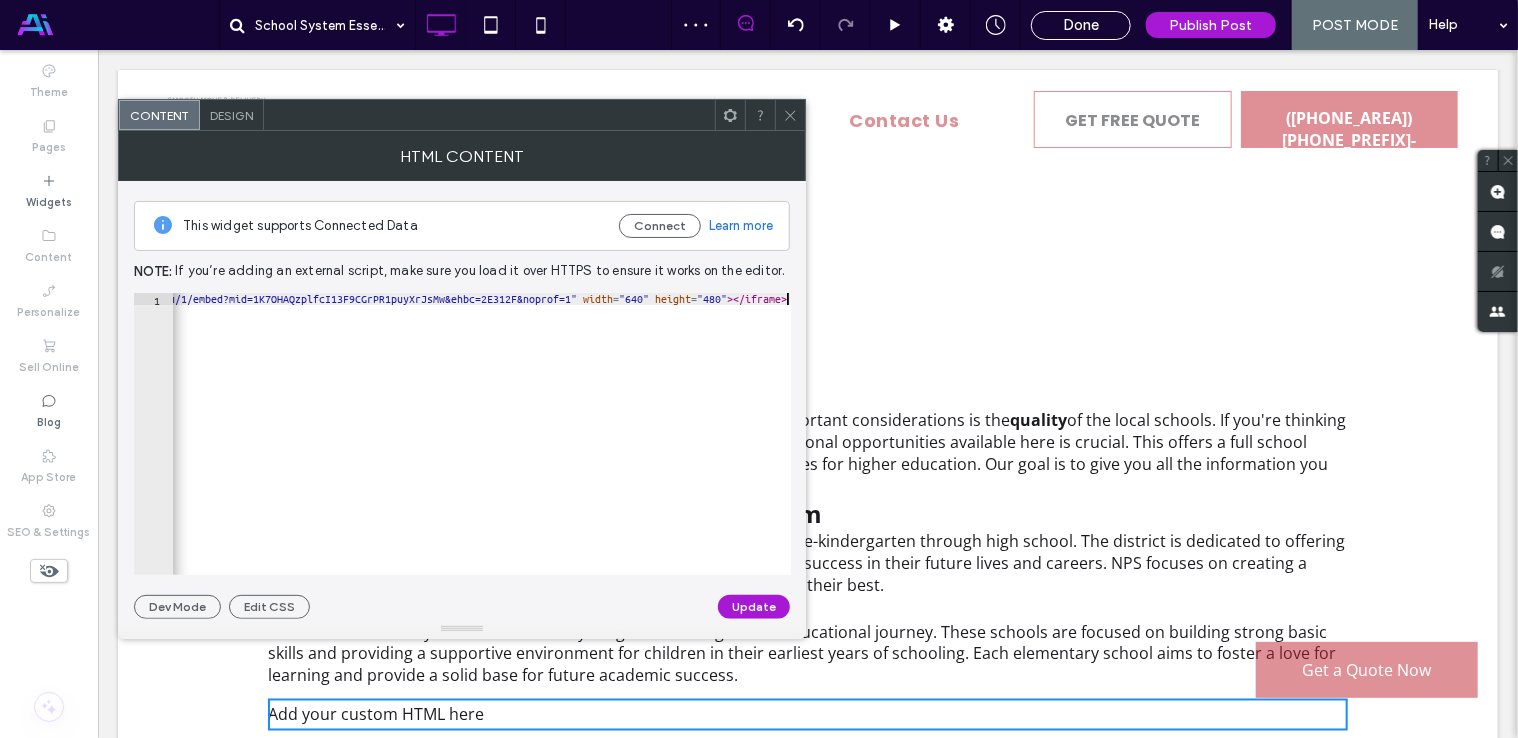 scroll, scrollTop: 0, scrollLeft: 265, axis: horizontal 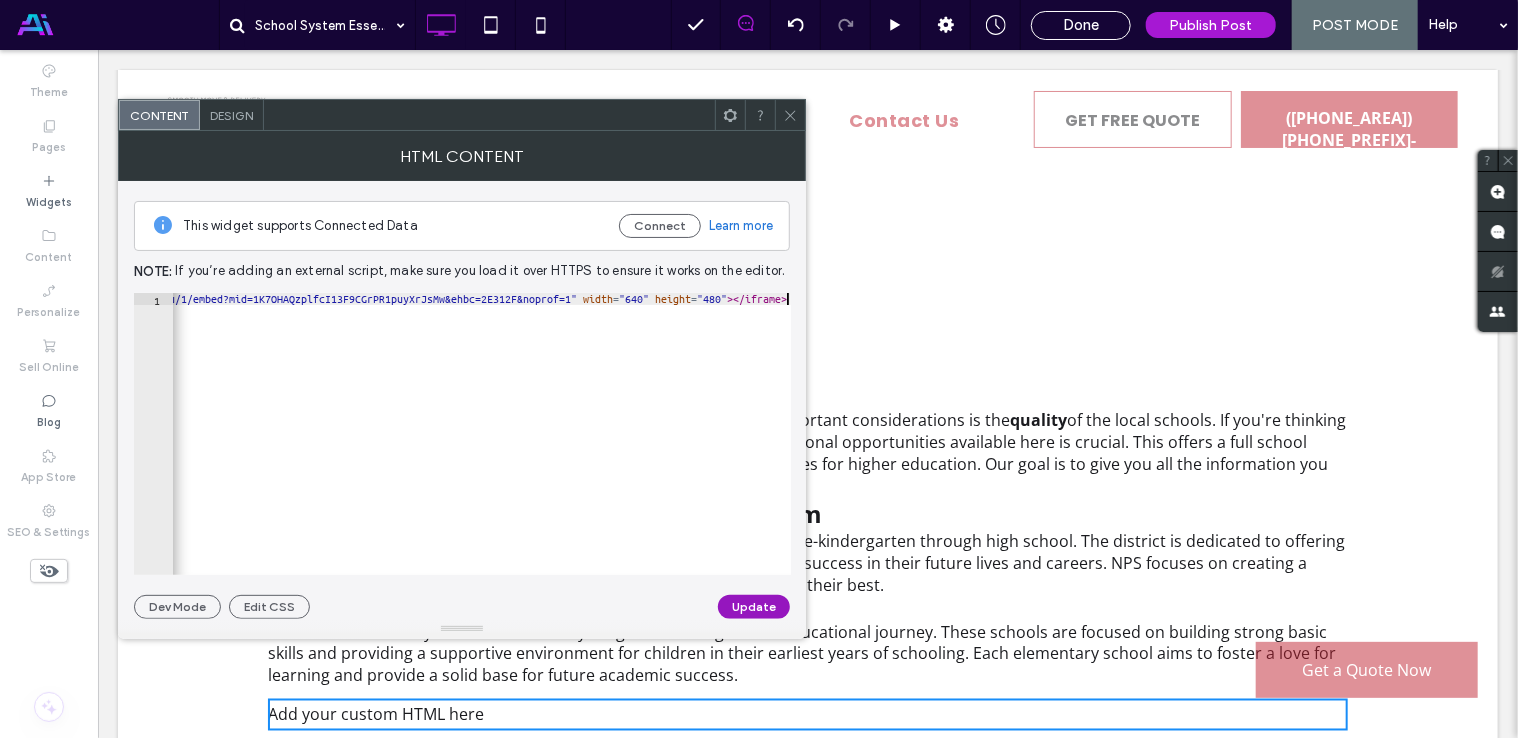 click on "Update" at bounding box center (754, 607) 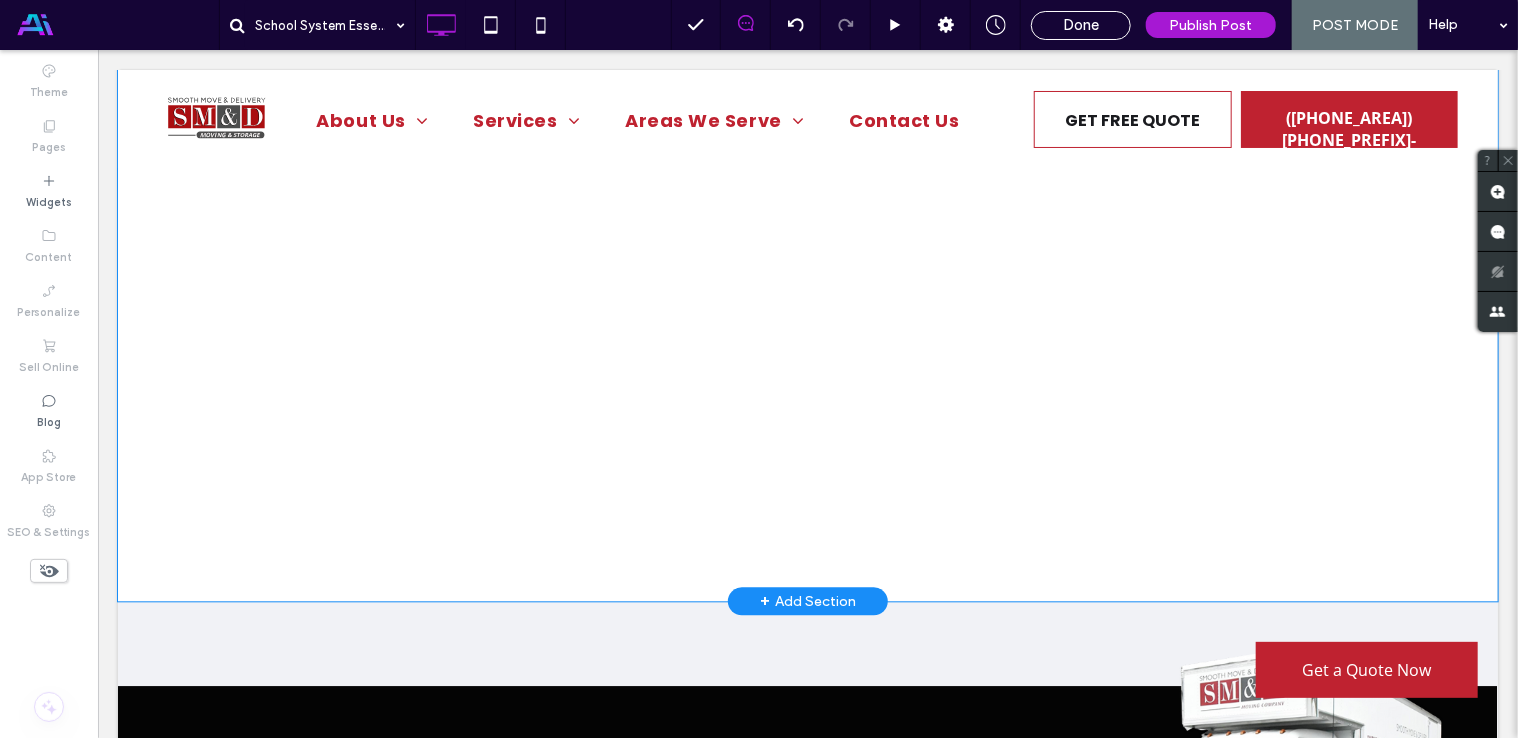 scroll, scrollTop: 2100, scrollLeft: 0, axis: vertical 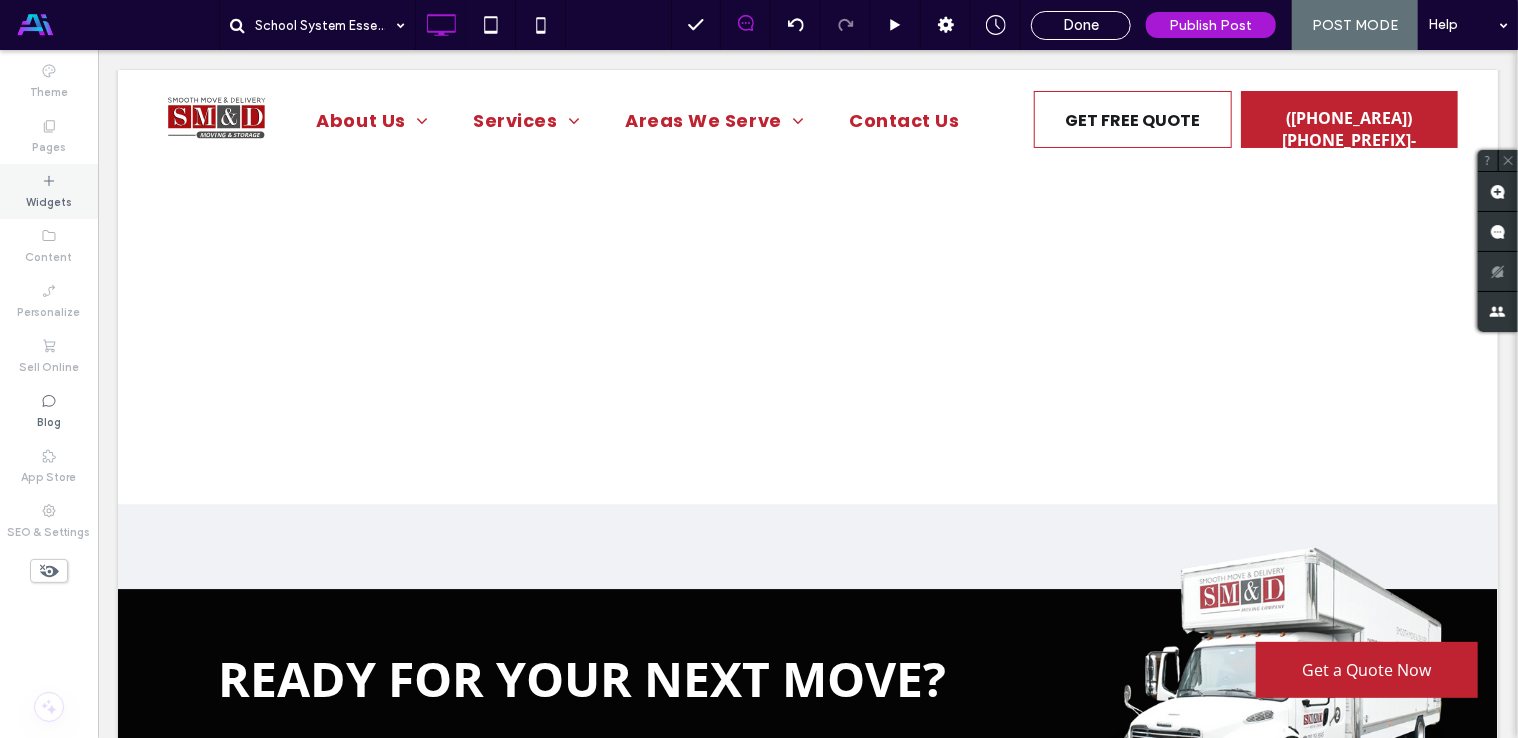 click on "Widgets" at bounding box center [49, 200] 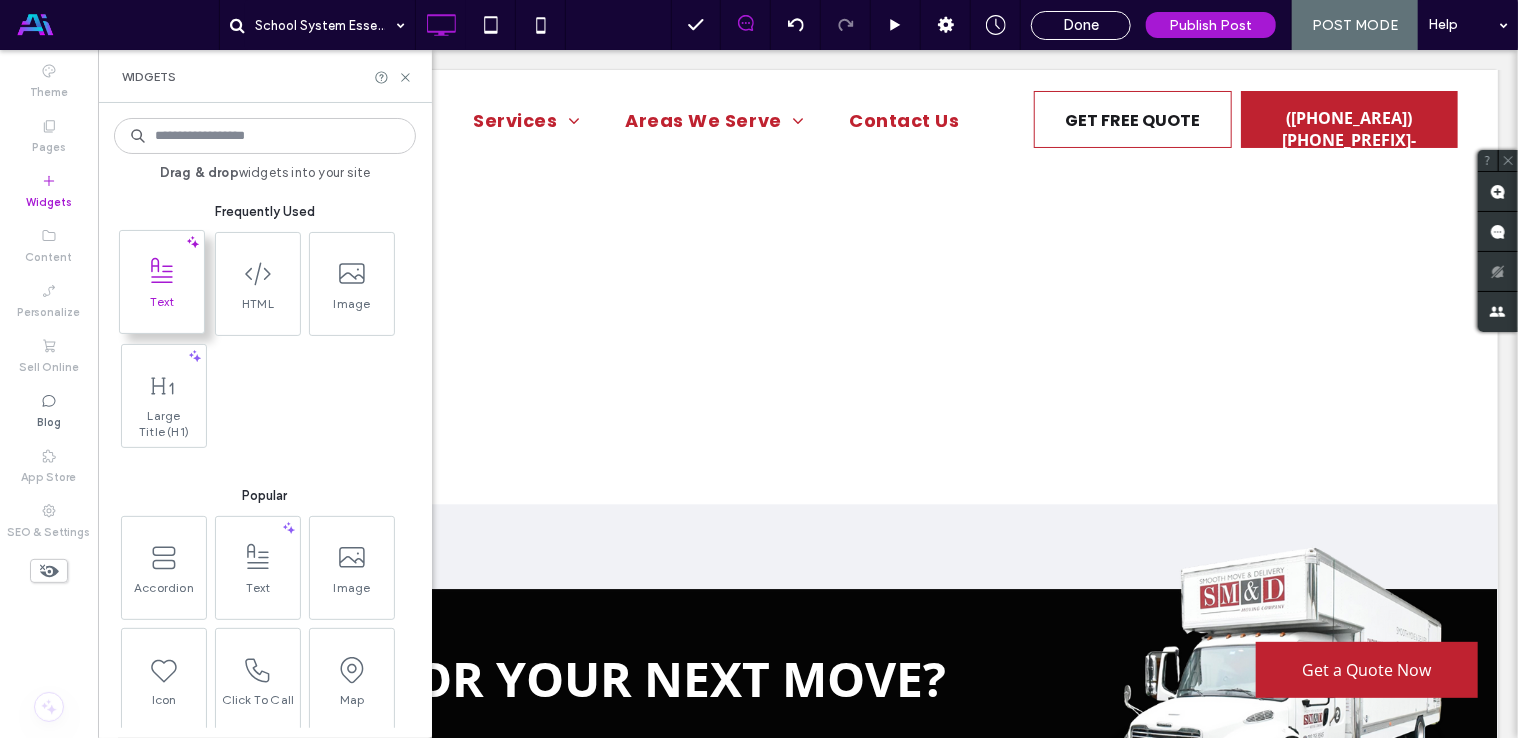 click 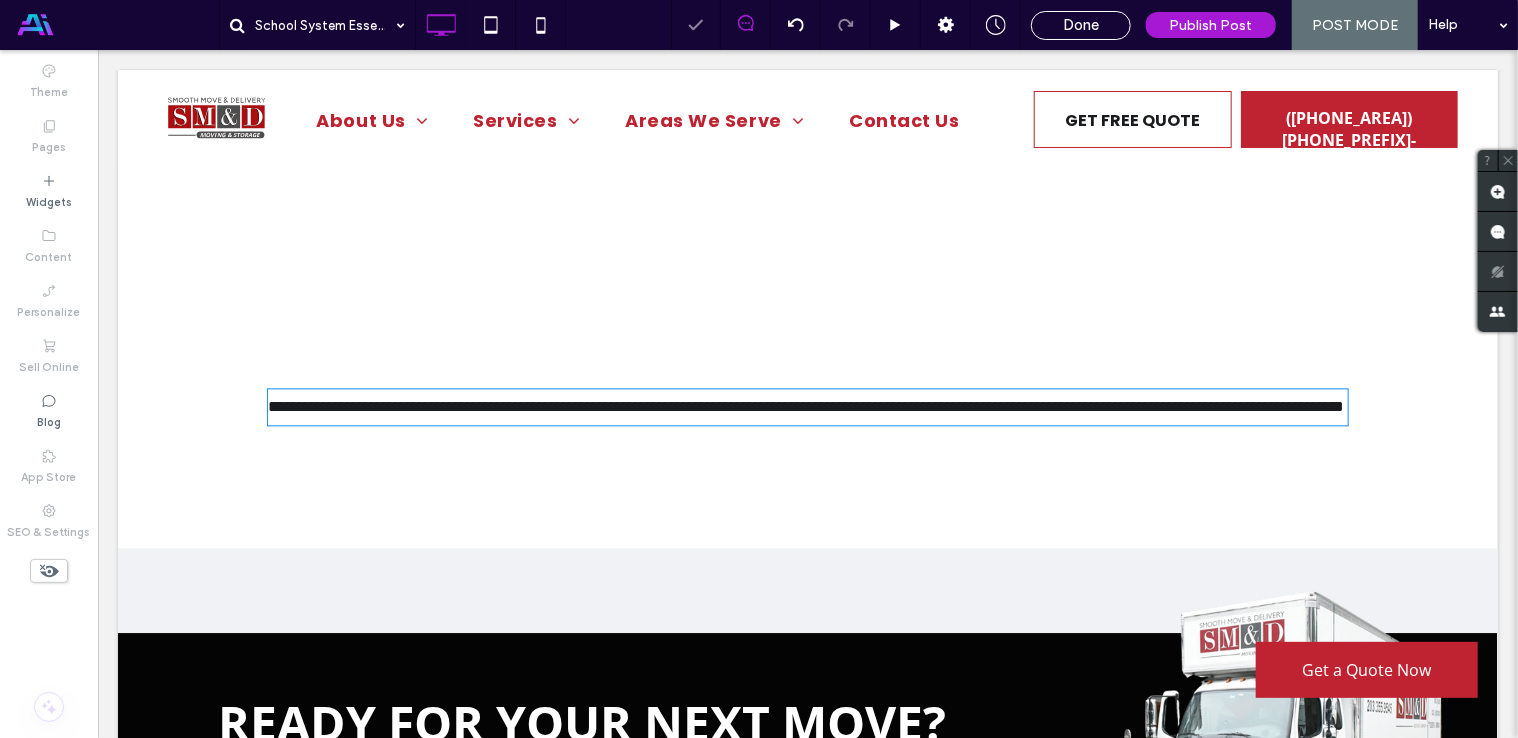 type on "*********" 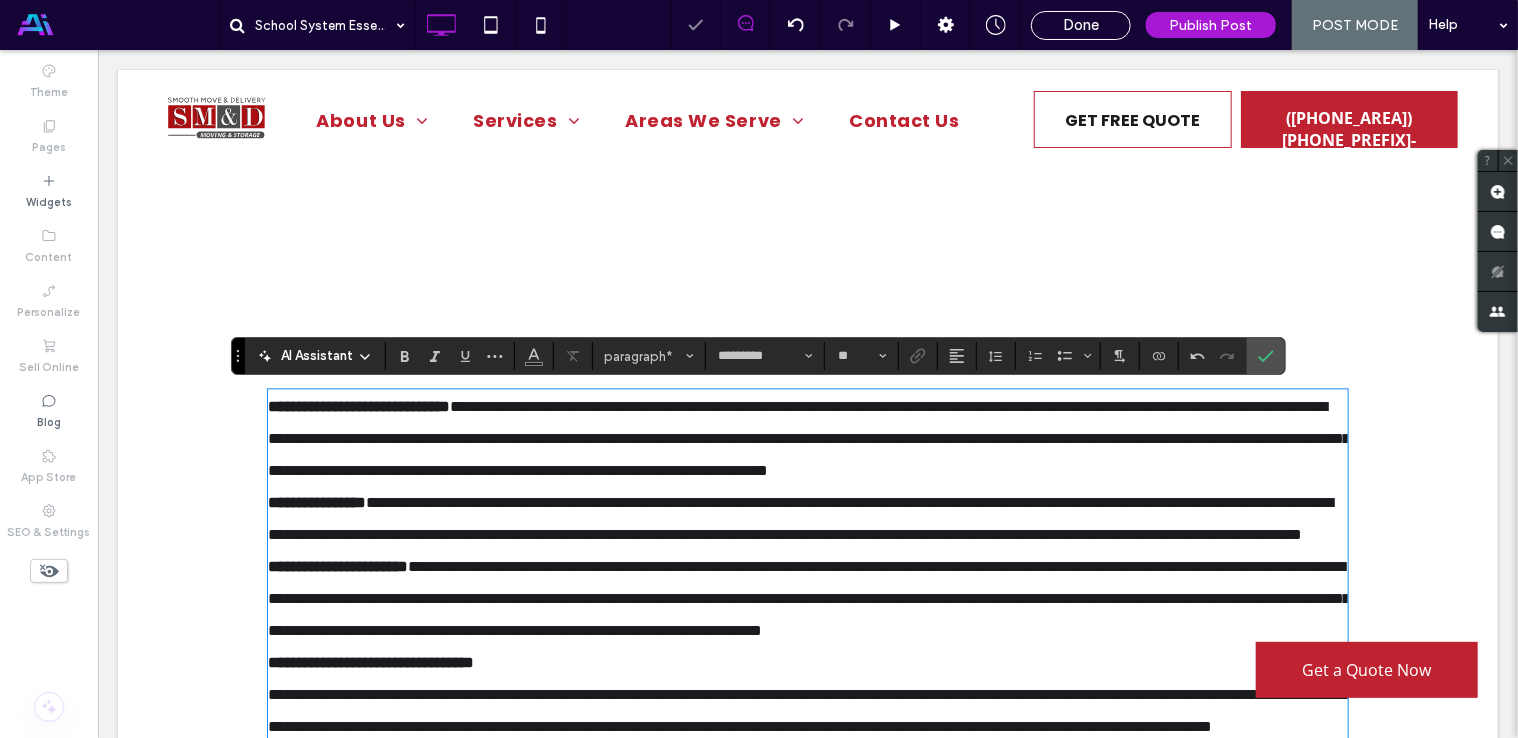 scroll, scrollTop: 3675, scrollLeft: 0, axis: vertical 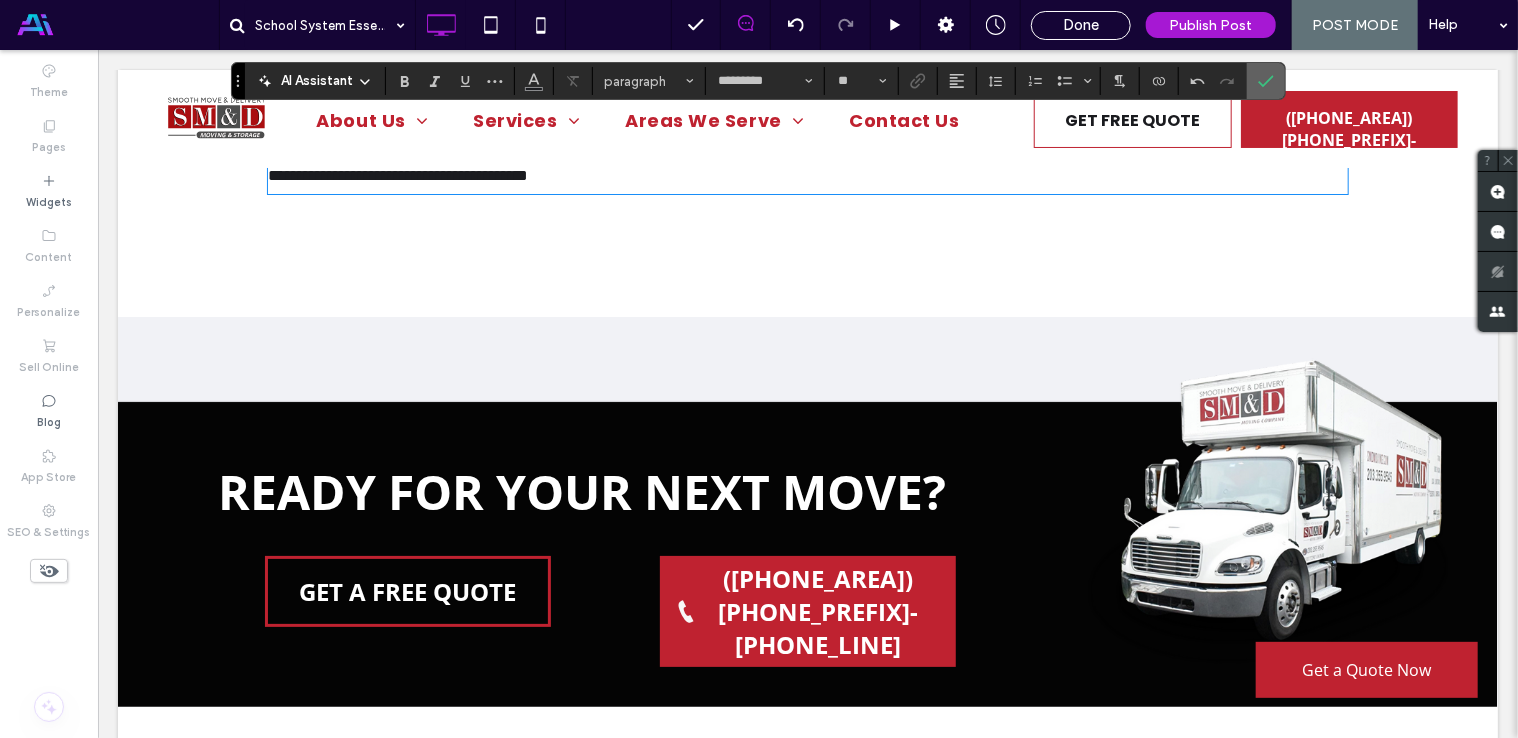 click 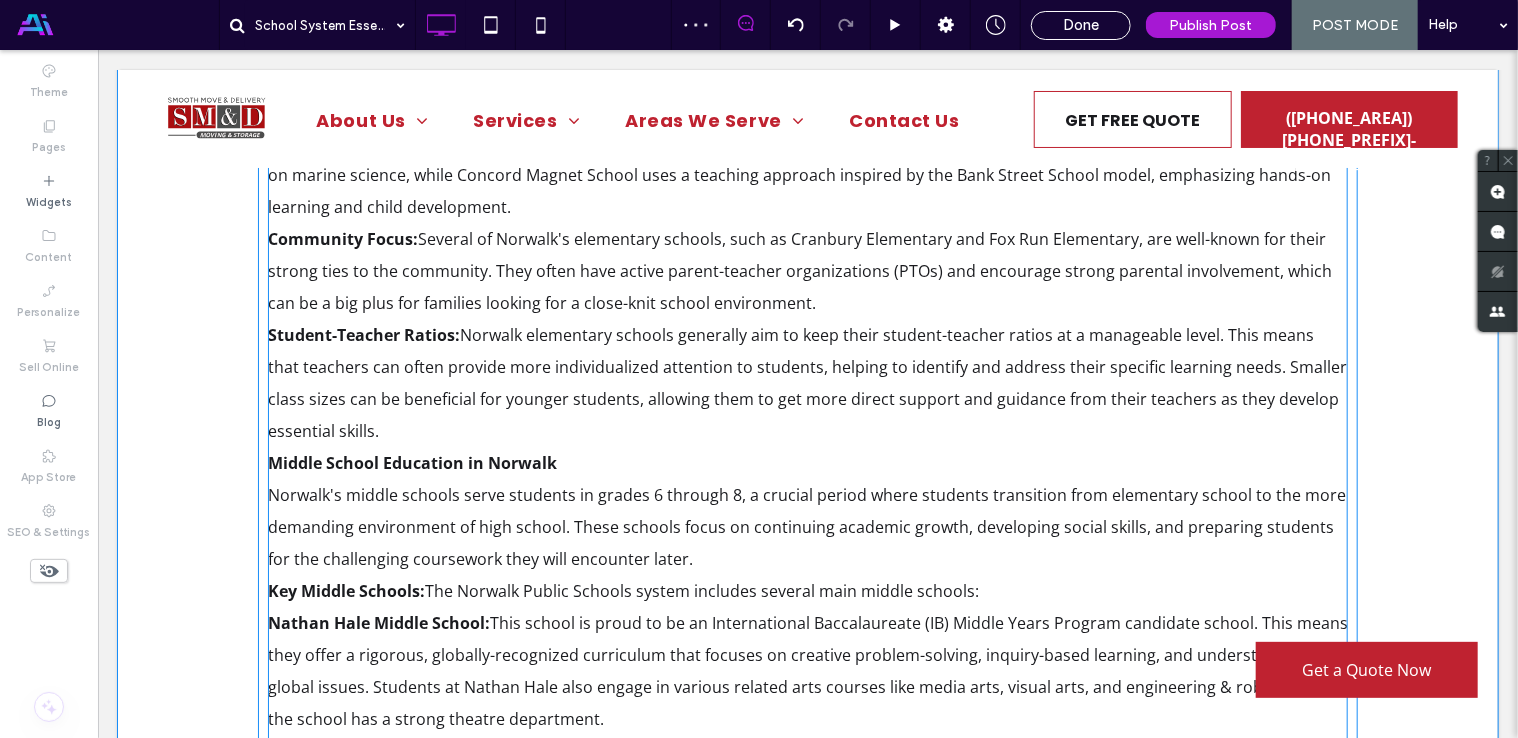 scroll, scrollTop: 2175, scrollLeft: 0, axis: vertical 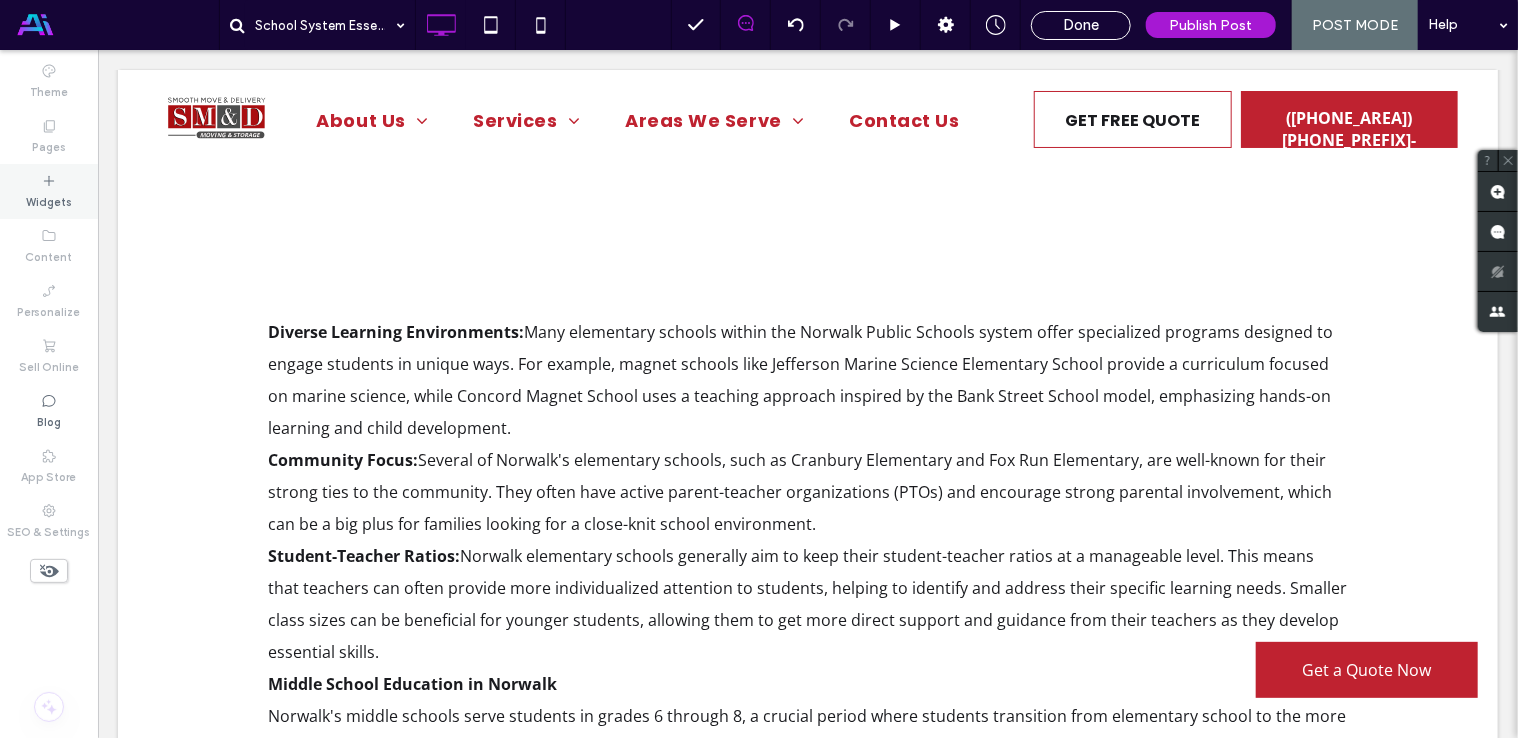 click on "Widgets" at bounding box center [49, 200] 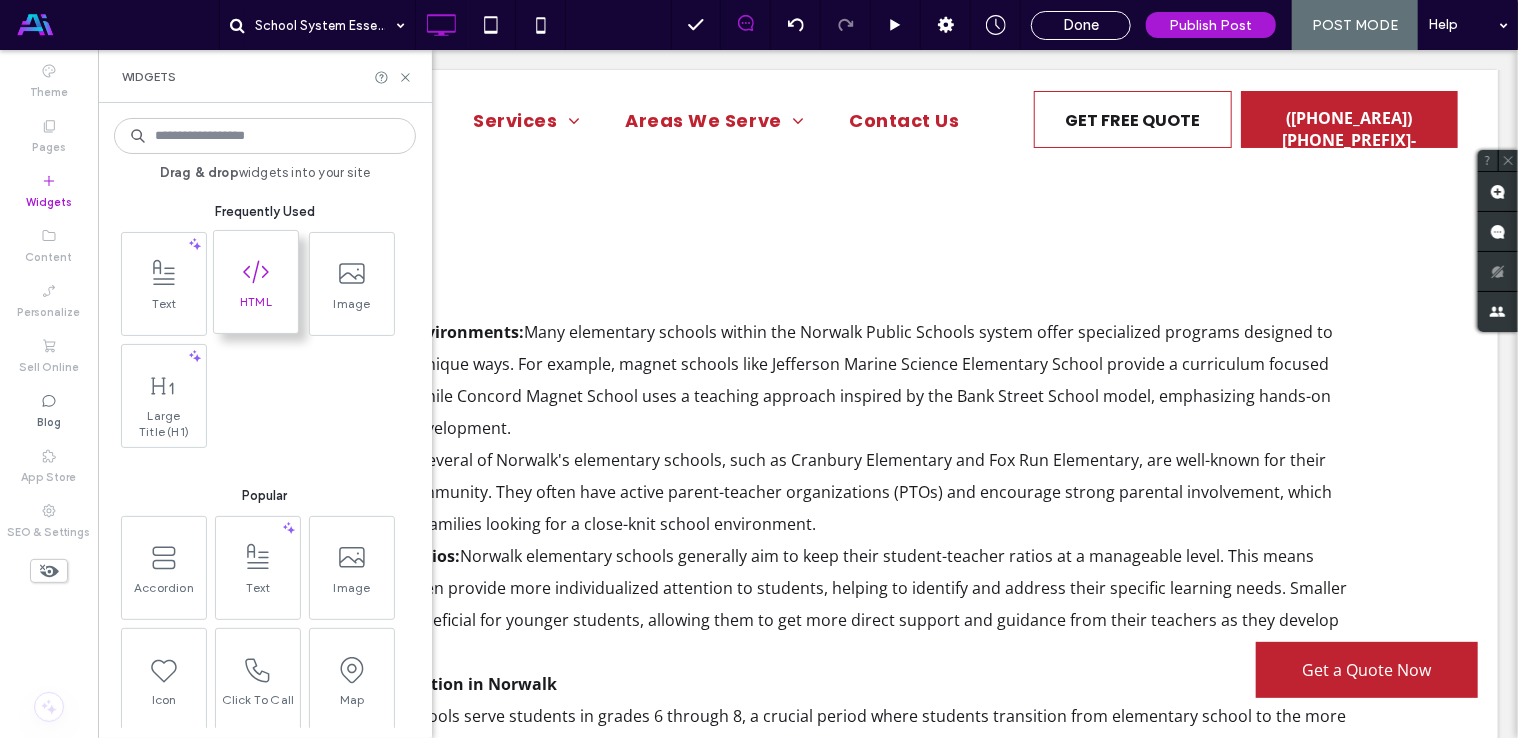 click on "HTML" at bounding box center (256, 308) 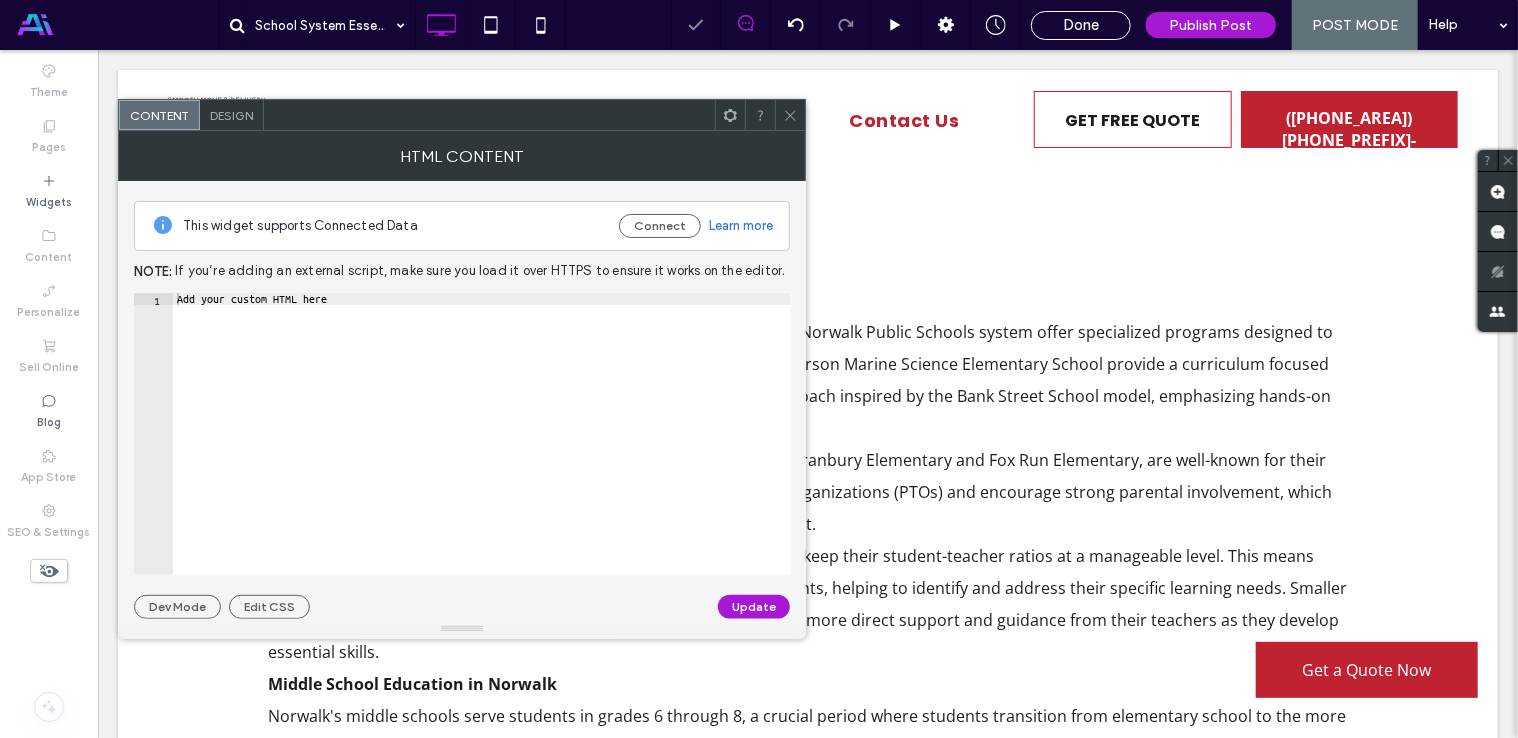 type on "**********" 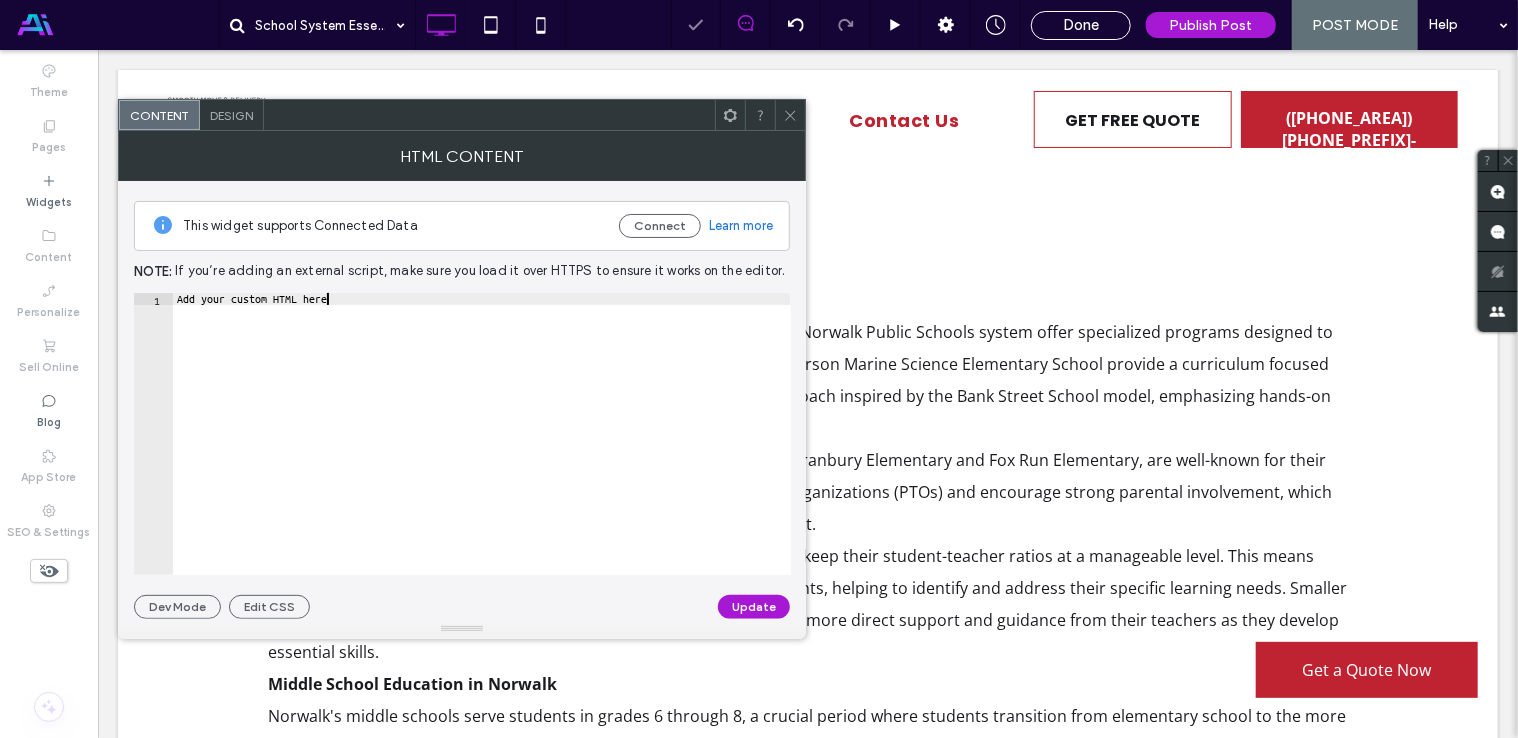 click on "Add your custom HTML here" at bounding box center (482, 446) 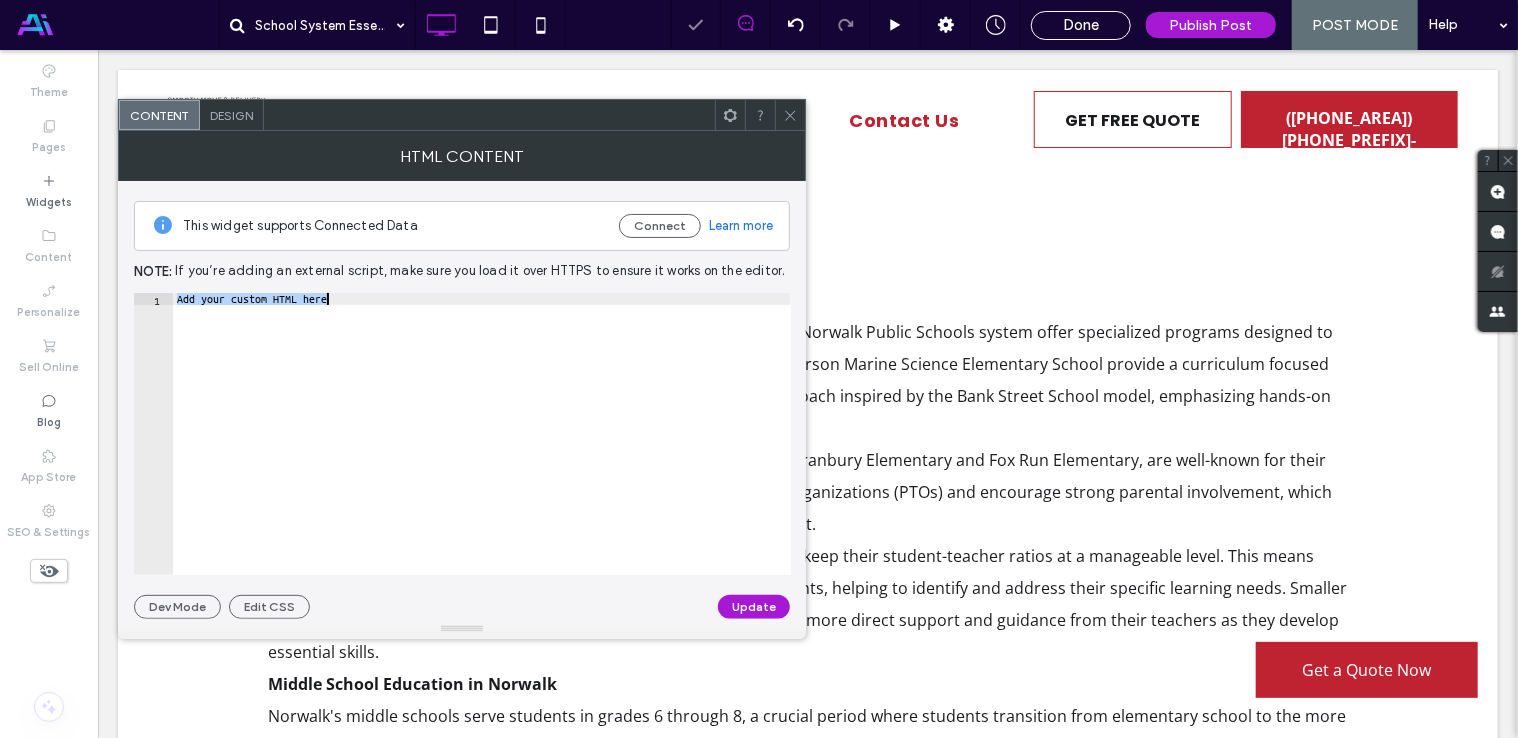 click on "Add your custom HTML here" at bounding box center [482, 446] 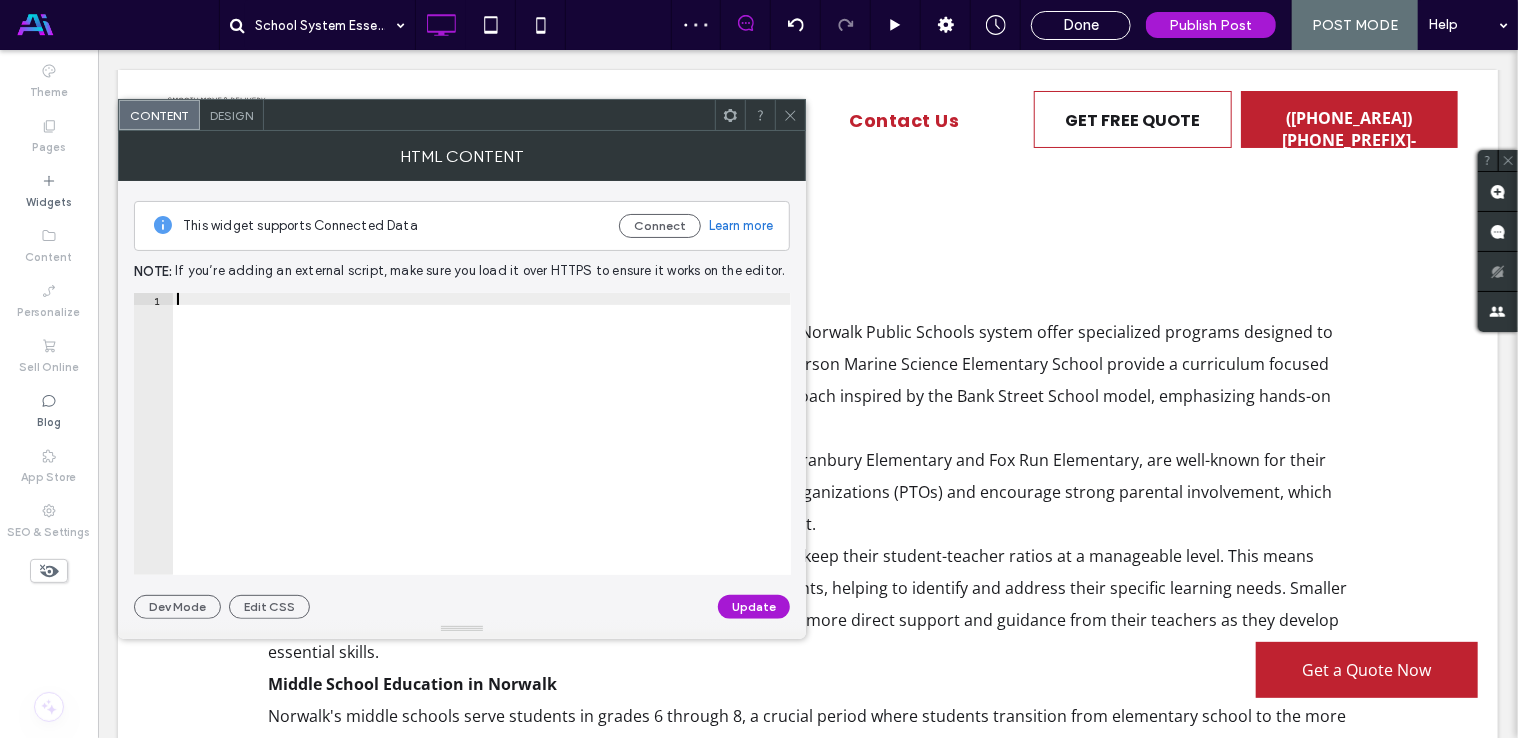 paste on "**********" 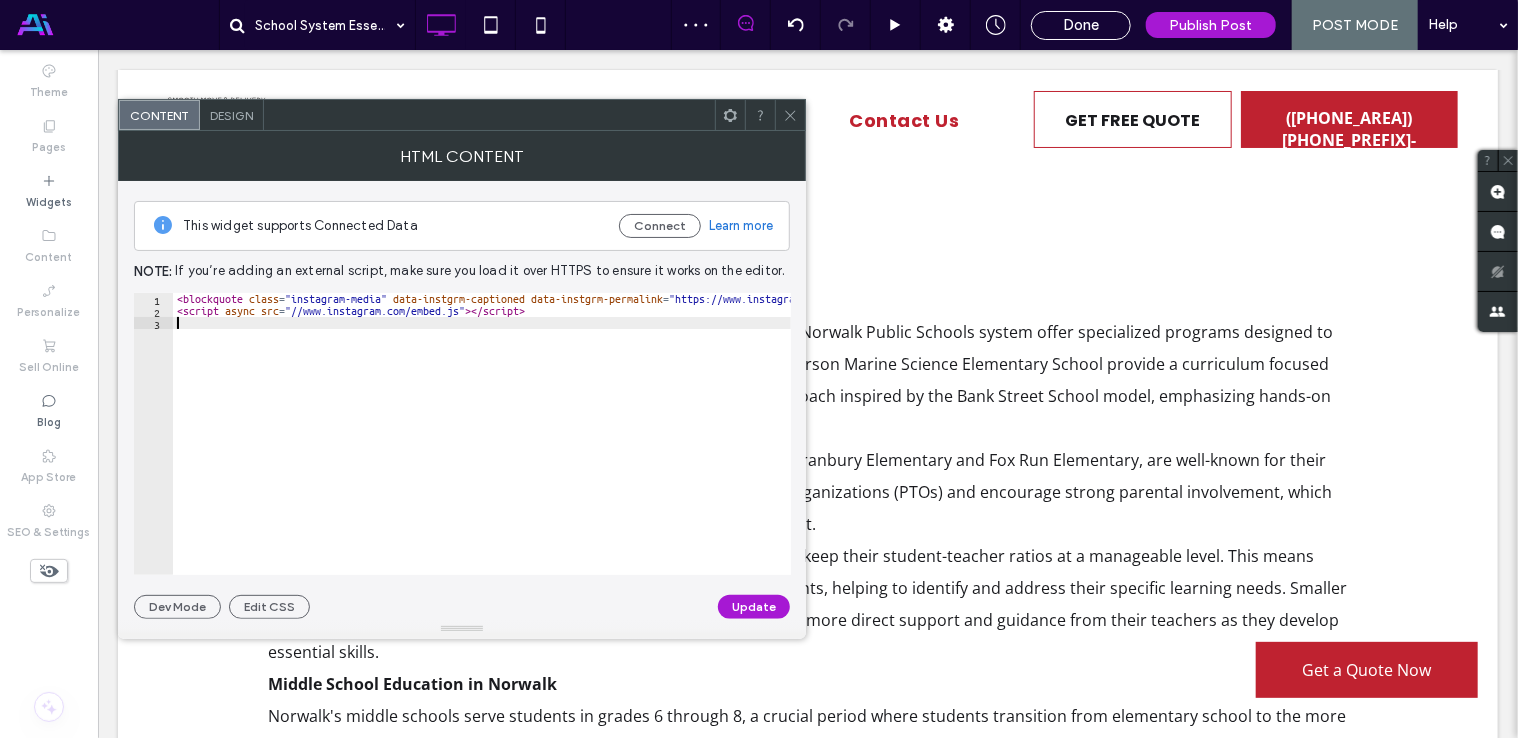 type on "**********" 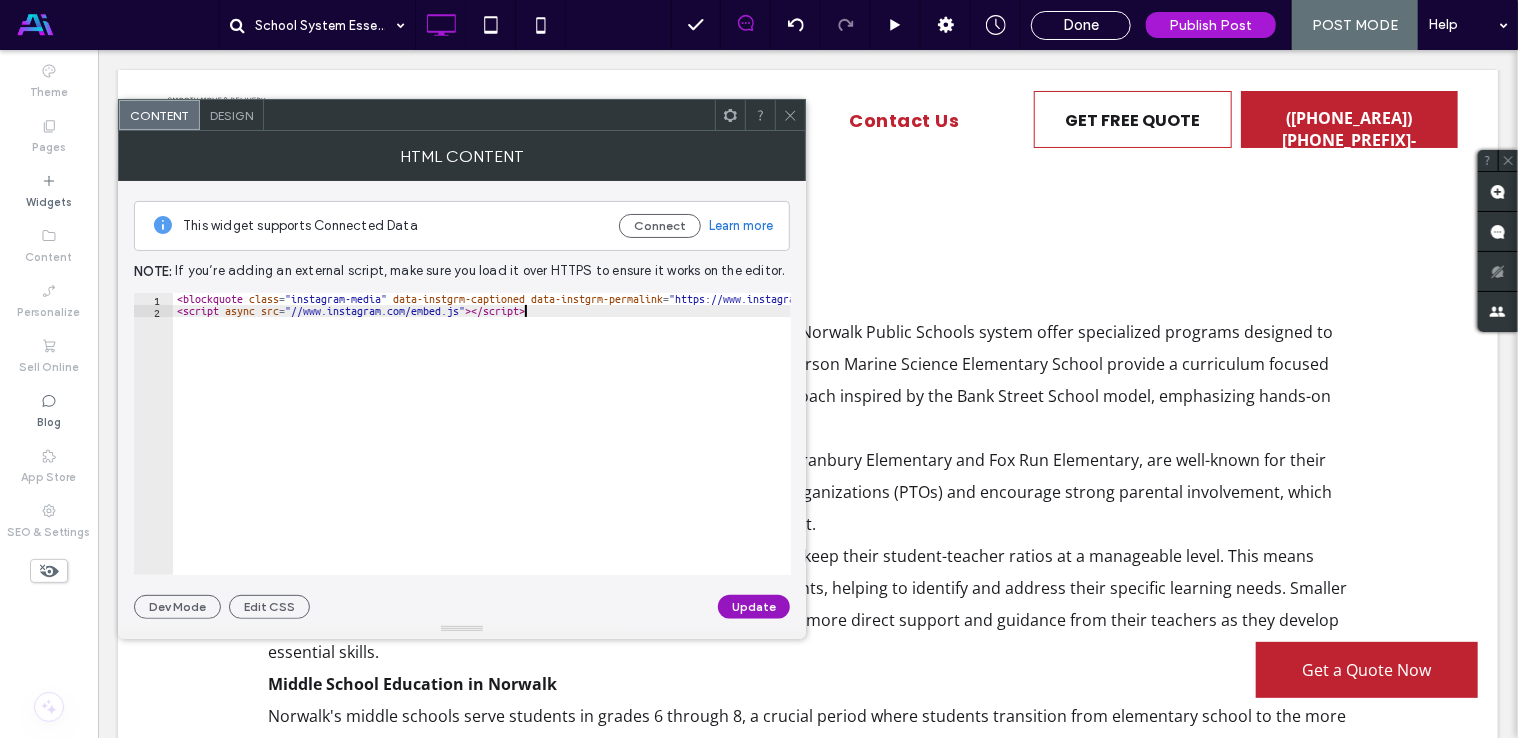 click on "Update" at bounding box center [754, 607] 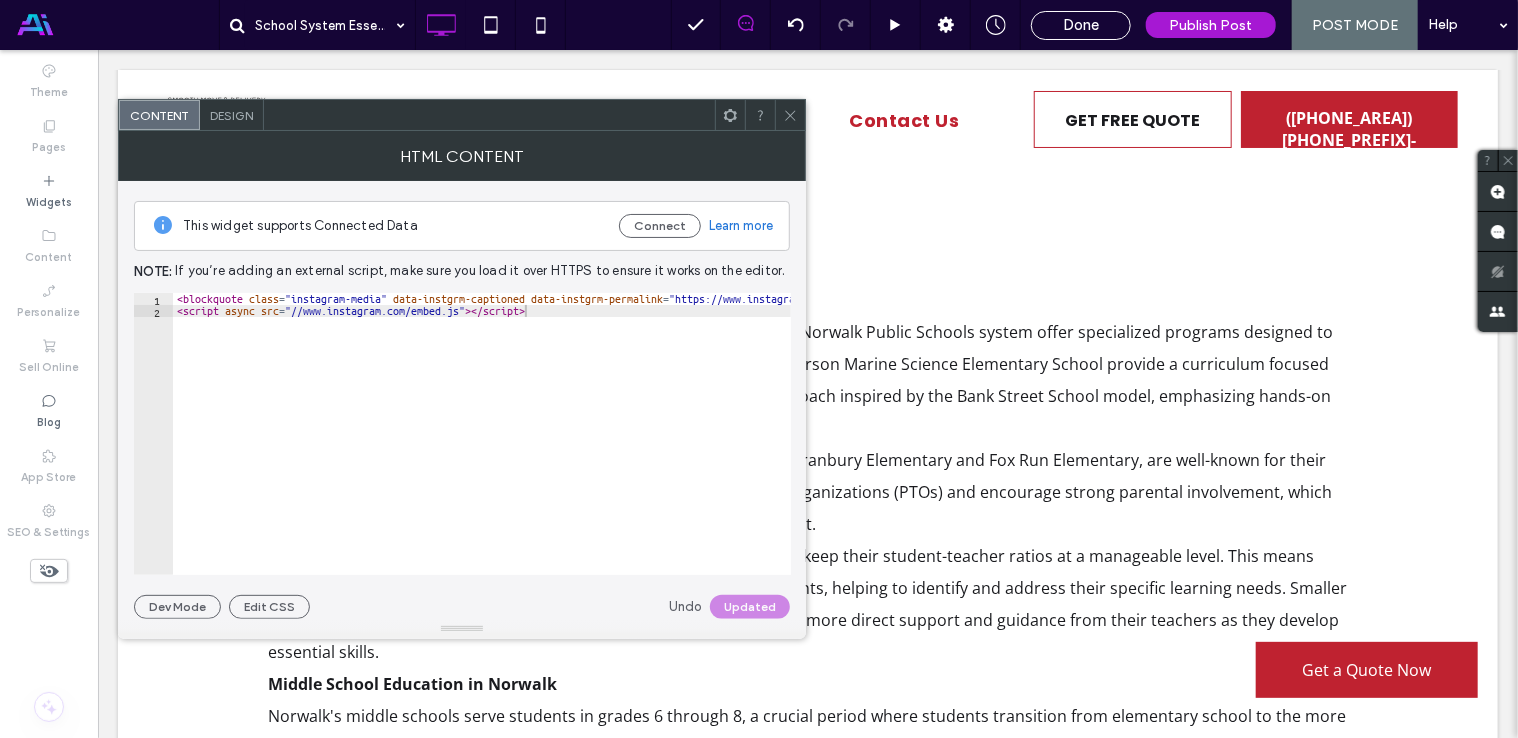 click at bounding box center (790, 115) 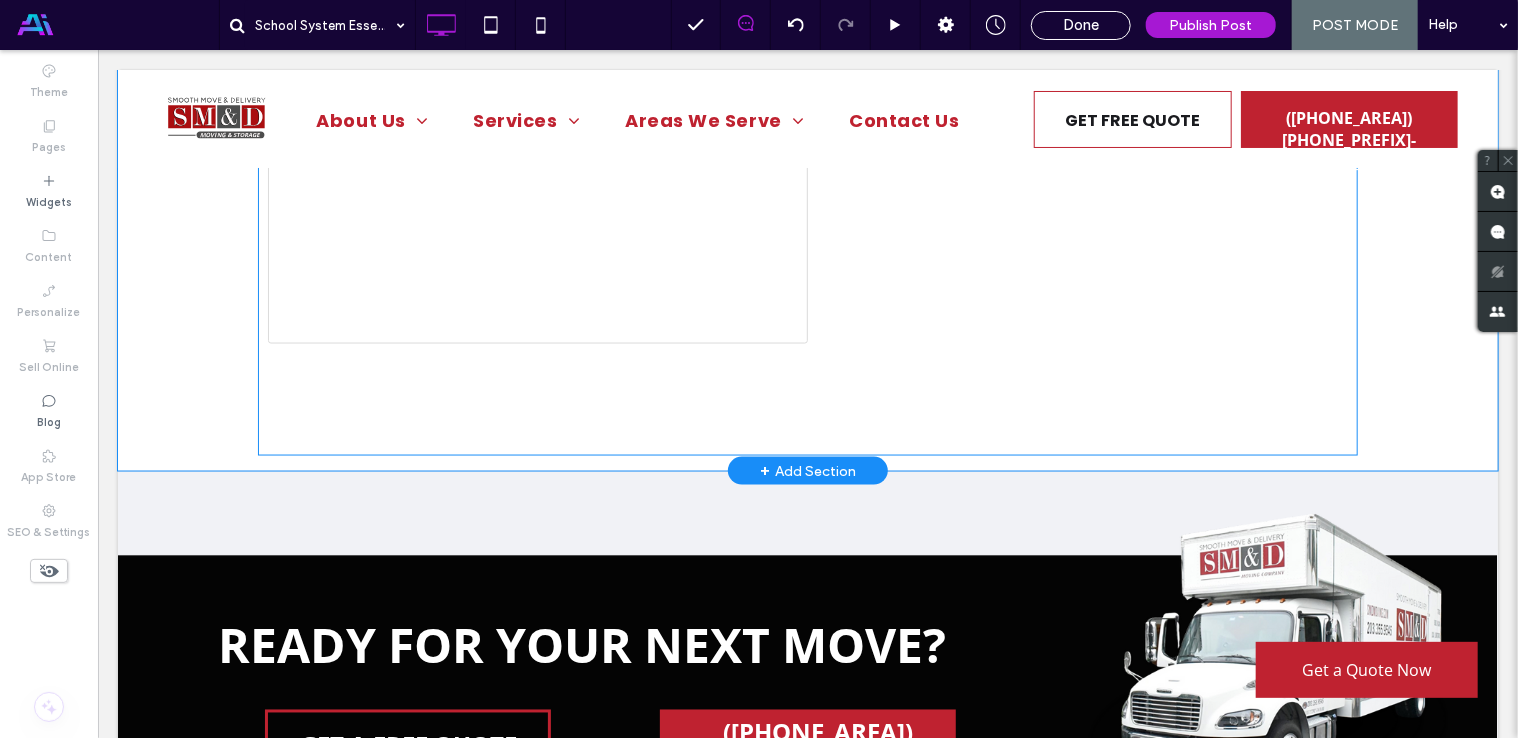 scroll, scrollTop: 5175, scrollLeft: 0, axis: vertical 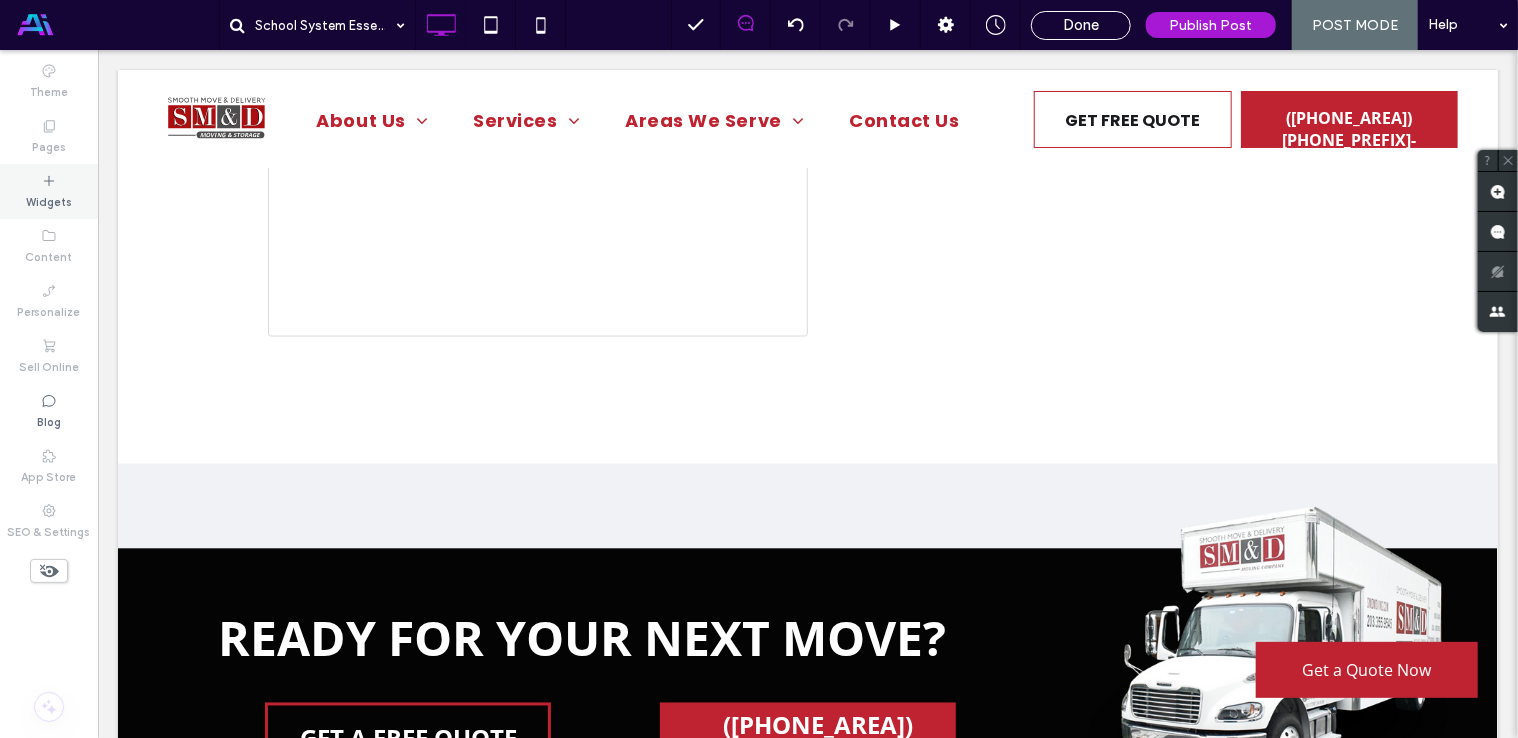 click on "Widgets" at bounding box center [49, 200] 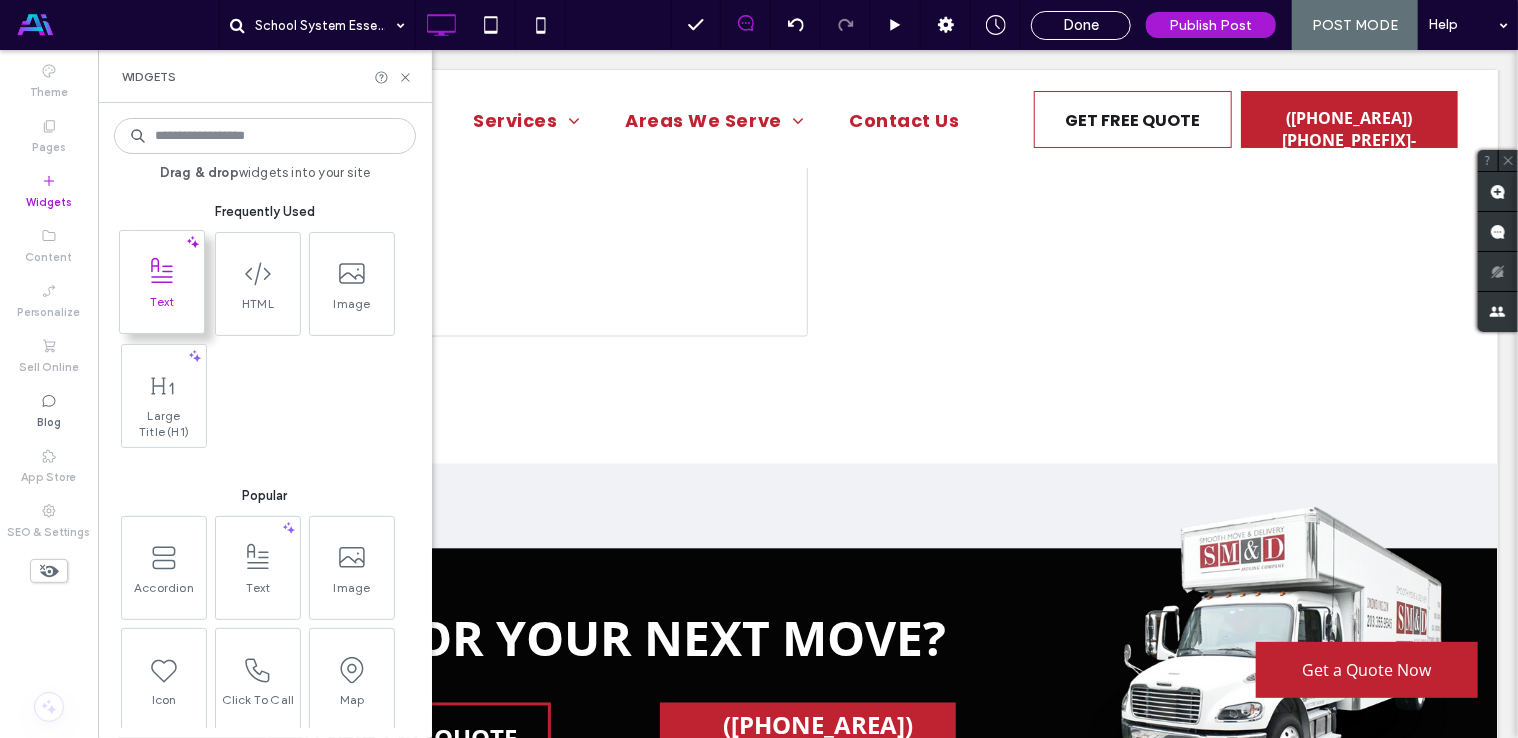 click at bounding box center (162, 271) 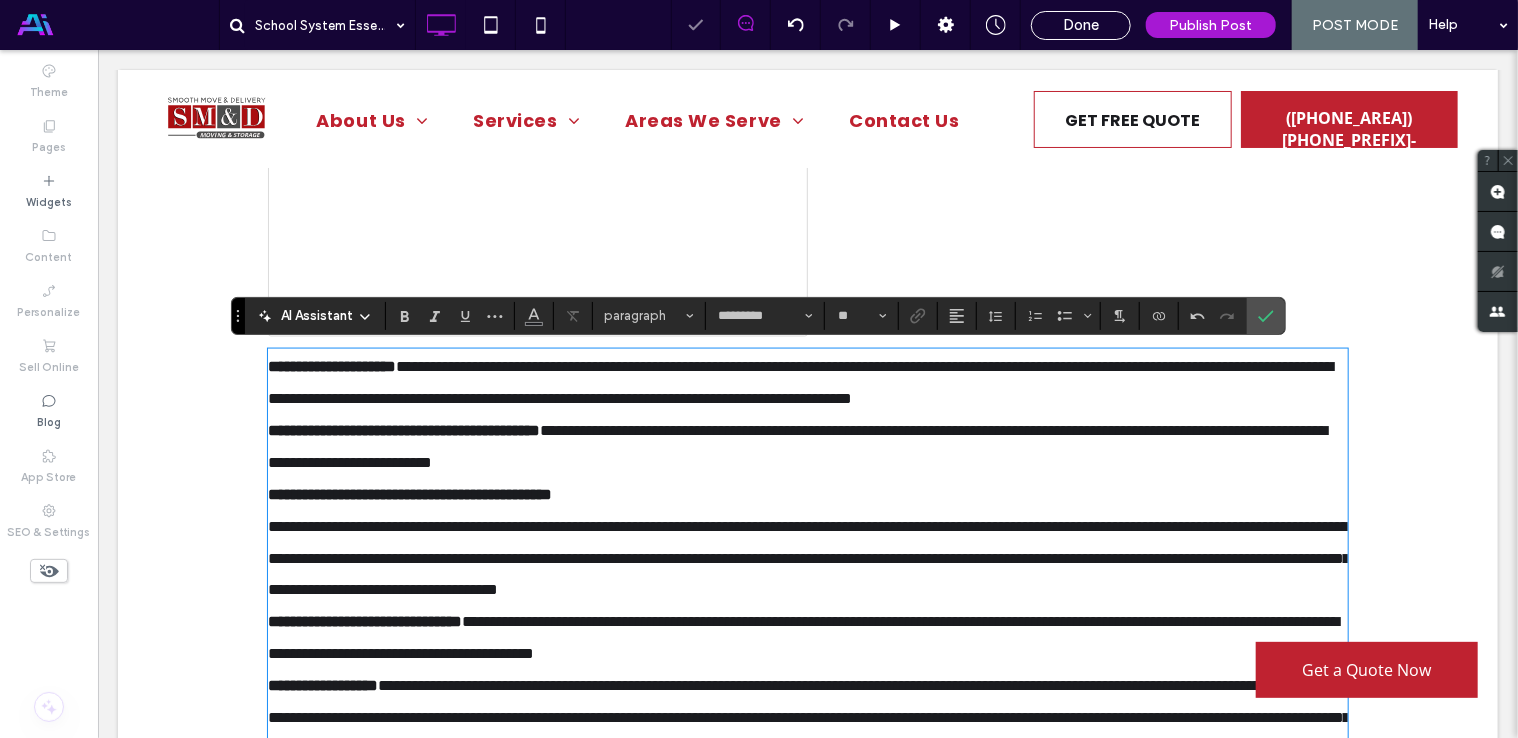 scroll, scrollTop: 5942, scrollLeft: 0, axis: vertical 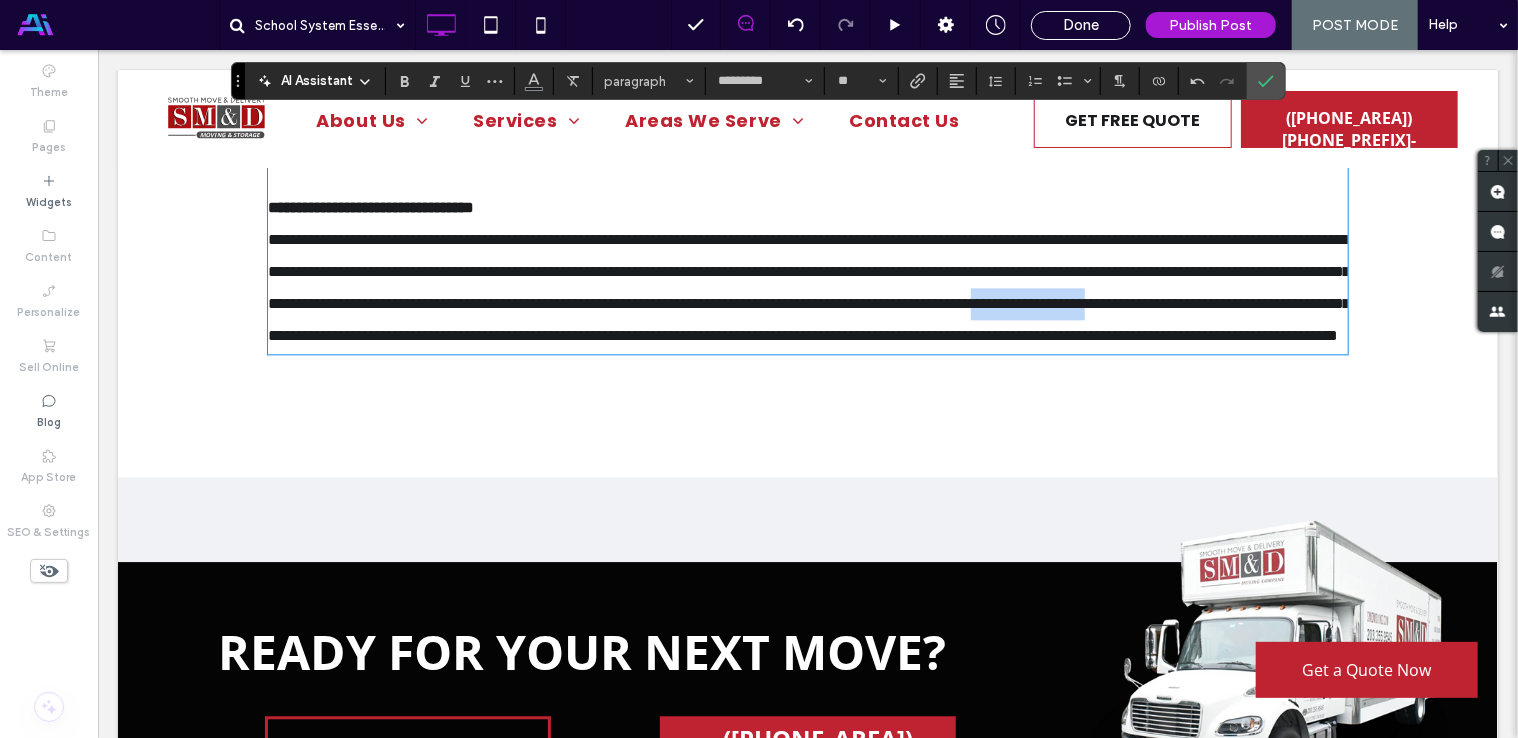 drag, startPoint x: 575, startPoint y: 437, endPoint x: 723, endPoint y: 440, distance: 148.0304 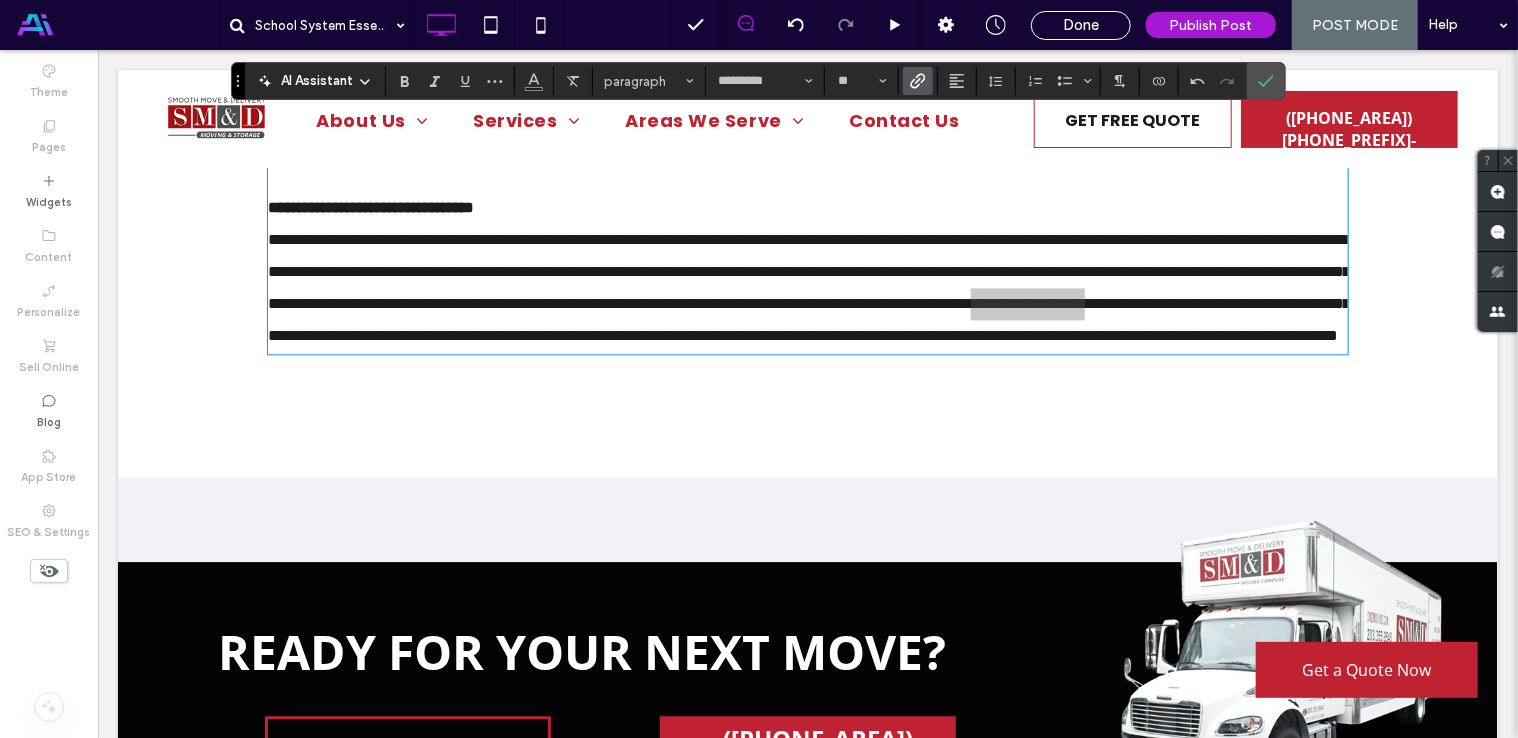 click at bounding box center (918, 81) 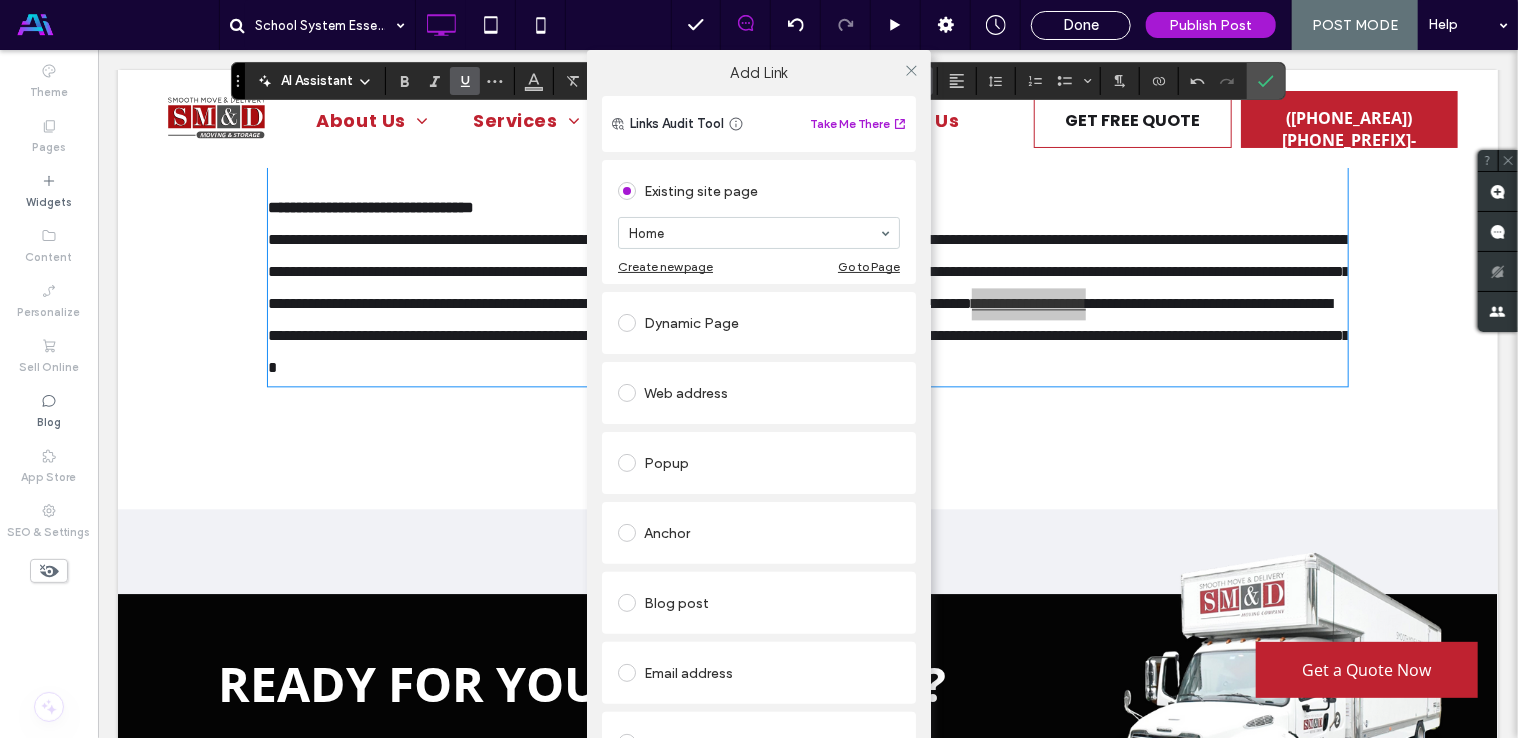 click at bounding box center [627, 393] 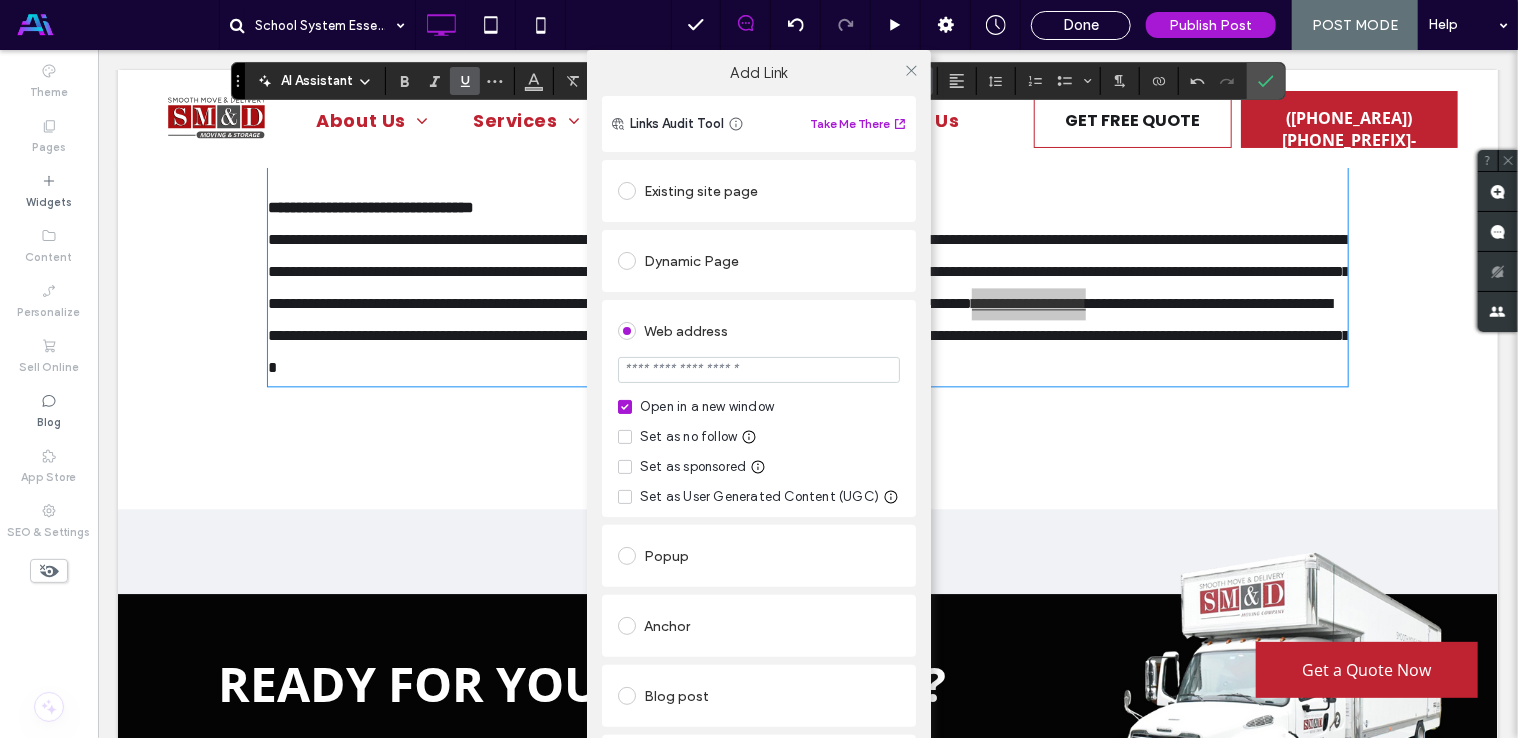 click at bounding box center (759, 370) 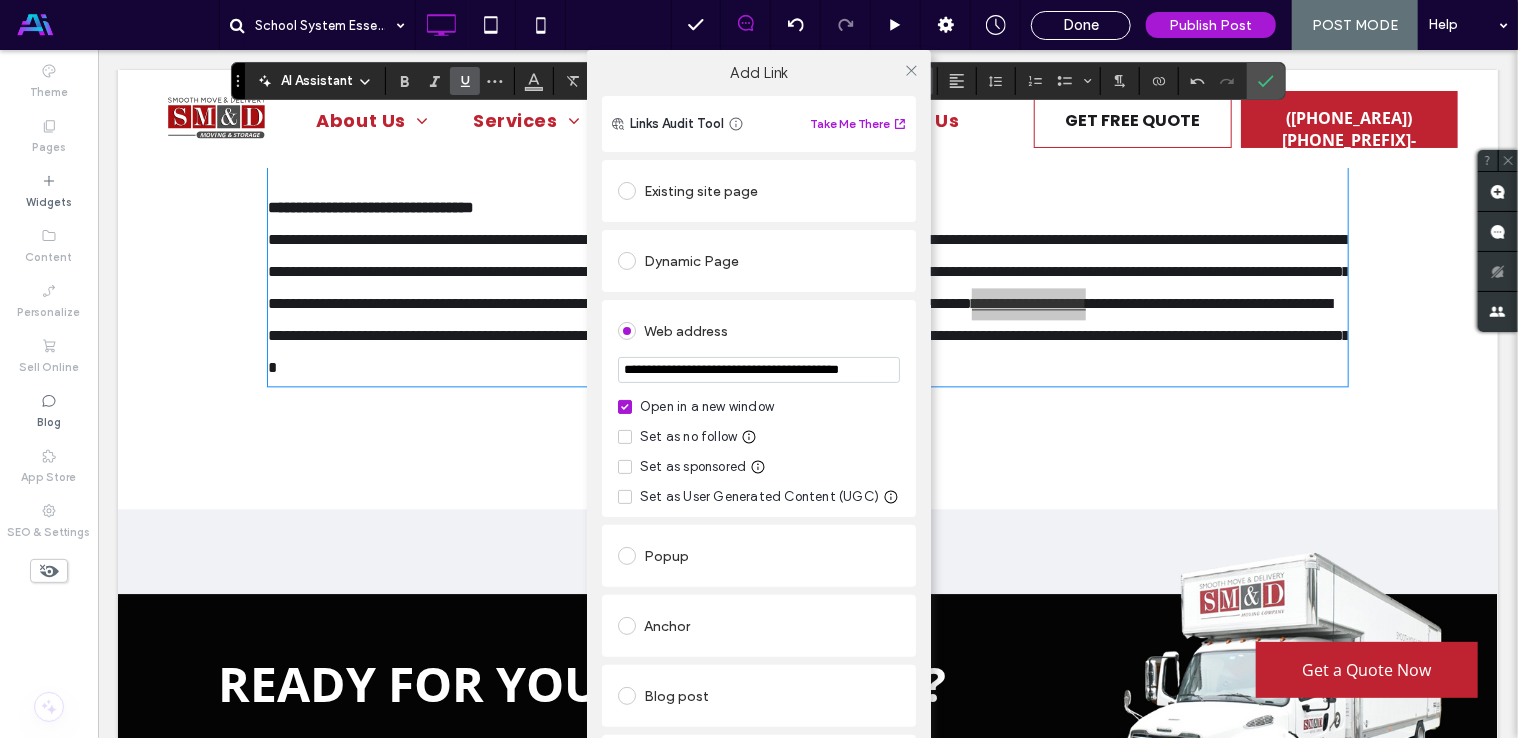scroll, scrollTop: 0, scrollLeft: 57, axis: horizontal 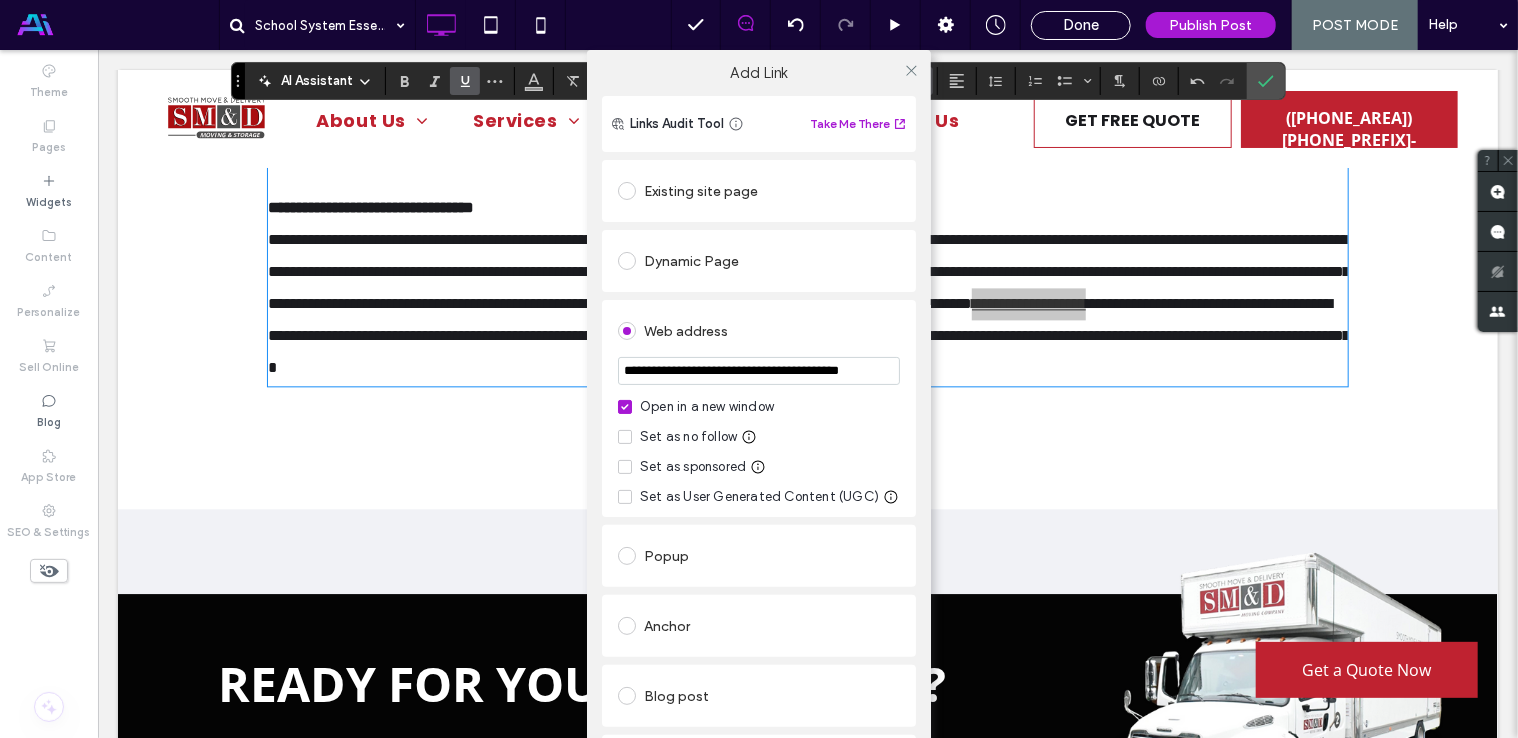 type on "**********" 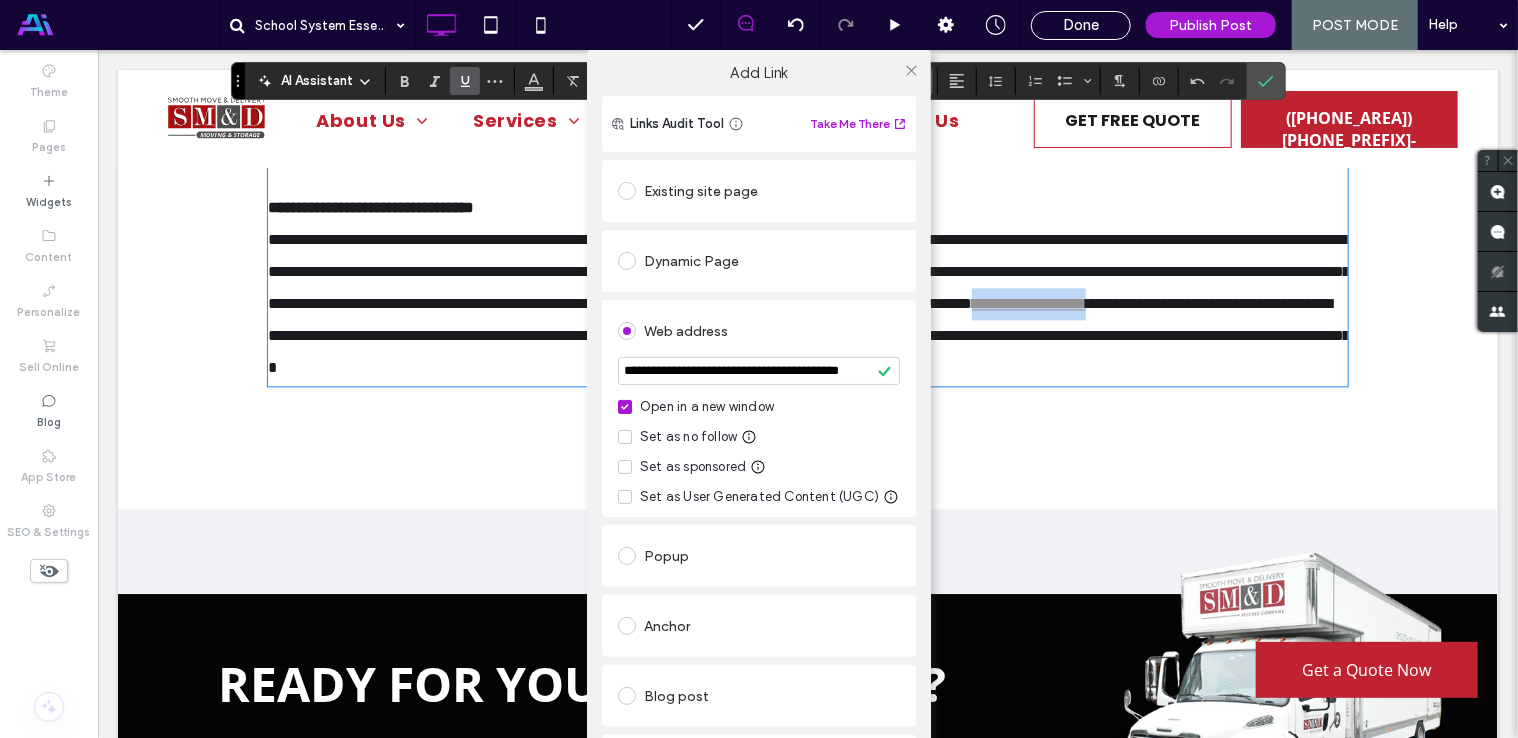 scroll, scrollTop: 0, scrollLeft: 0, axis: both 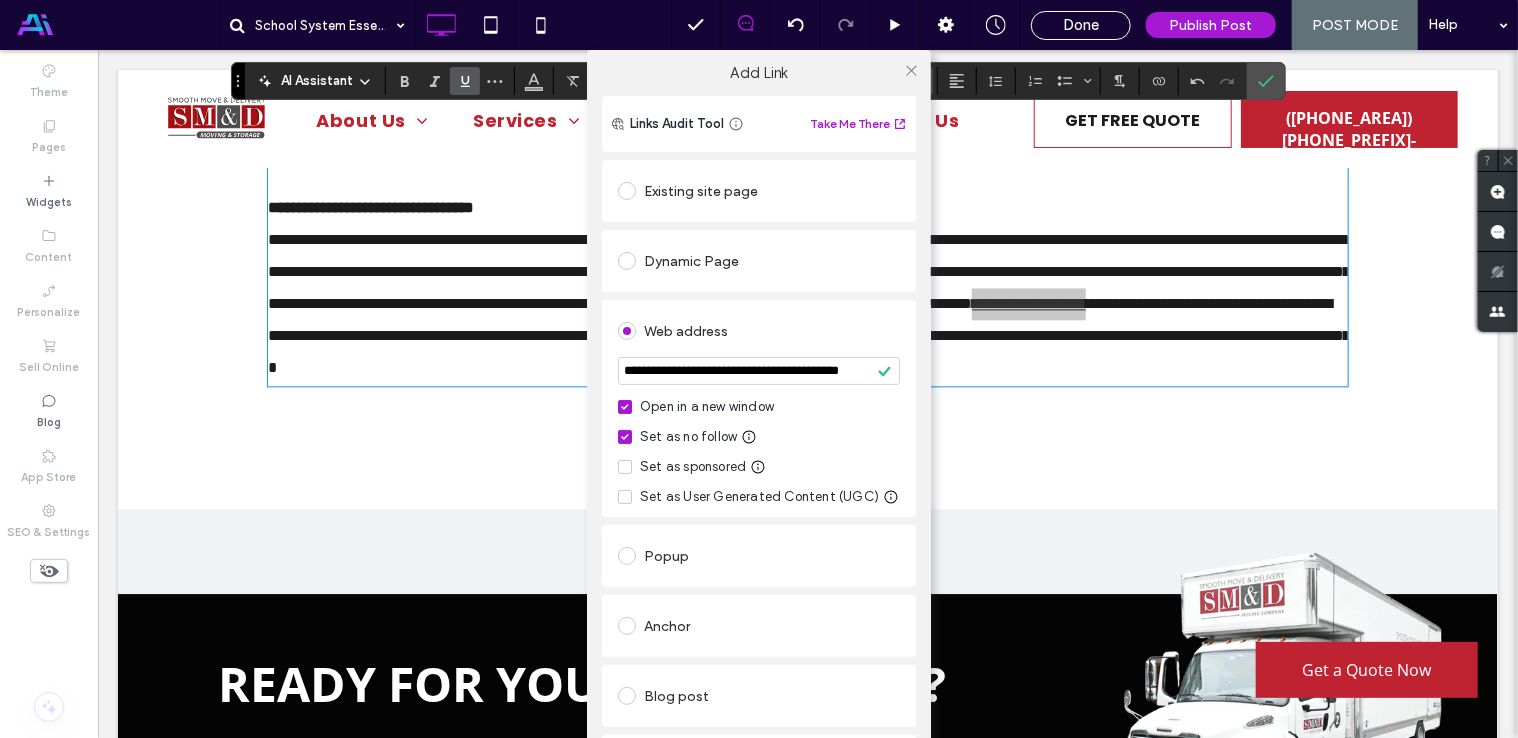 click on "**********" at bounding box center (759, 419) 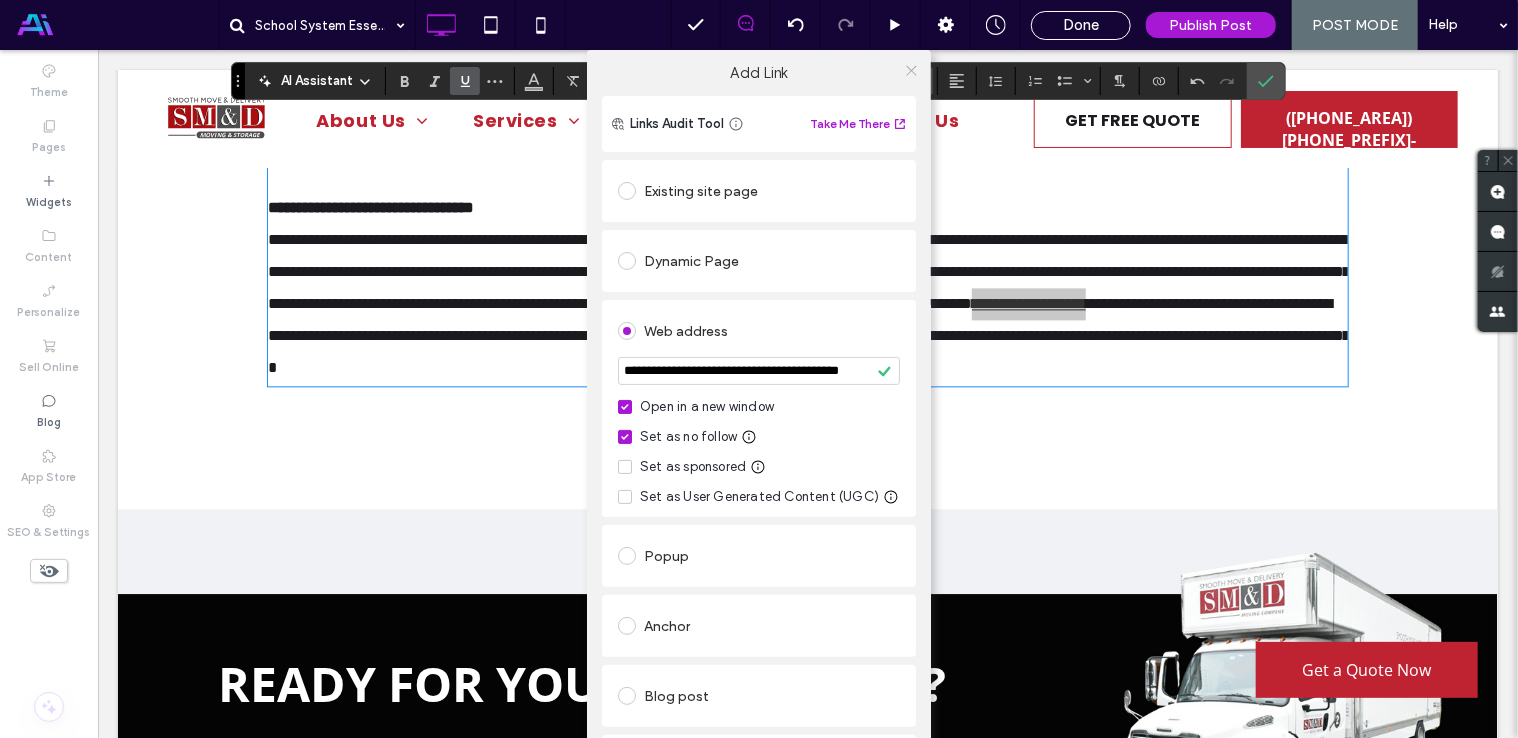 click 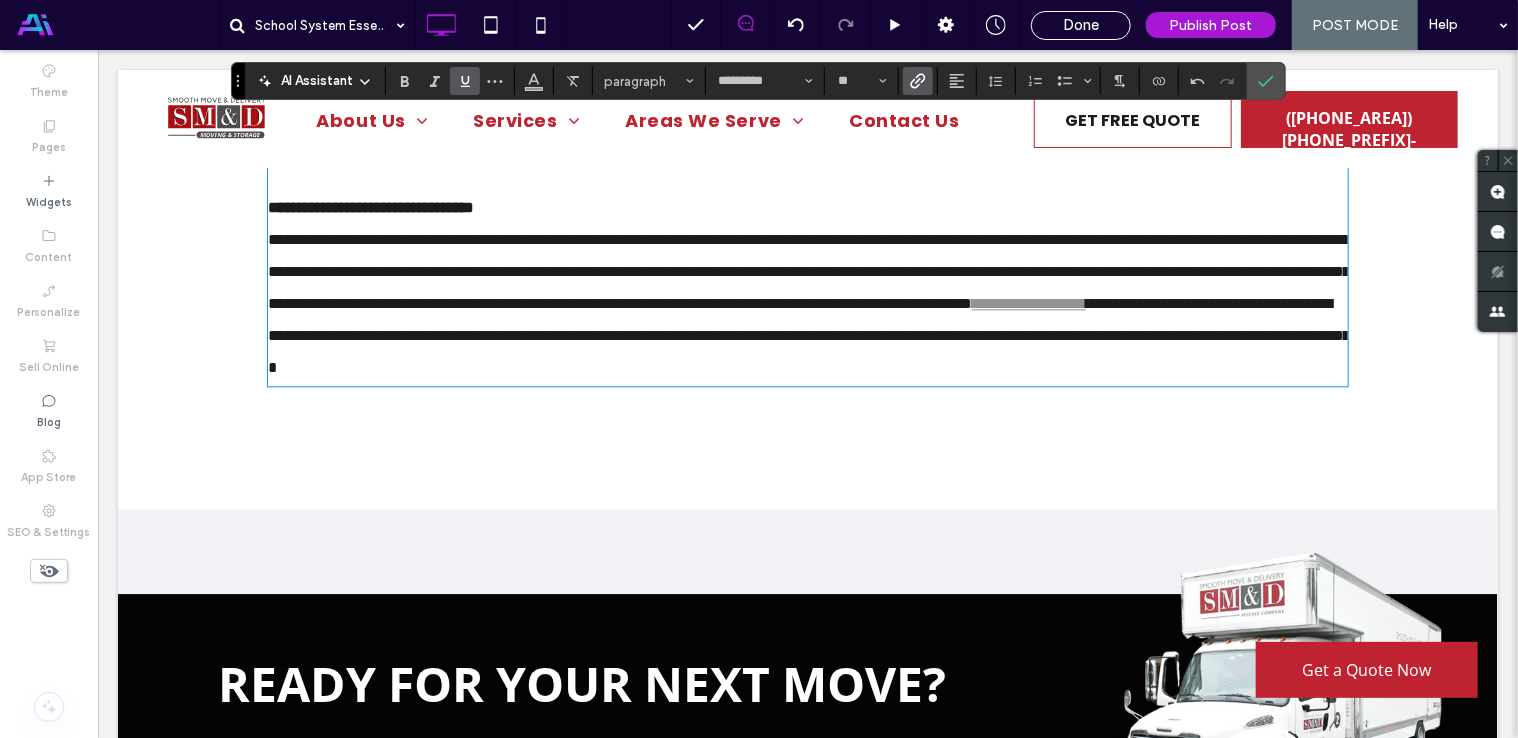 click on "**********" at bounding box center [808, 270] 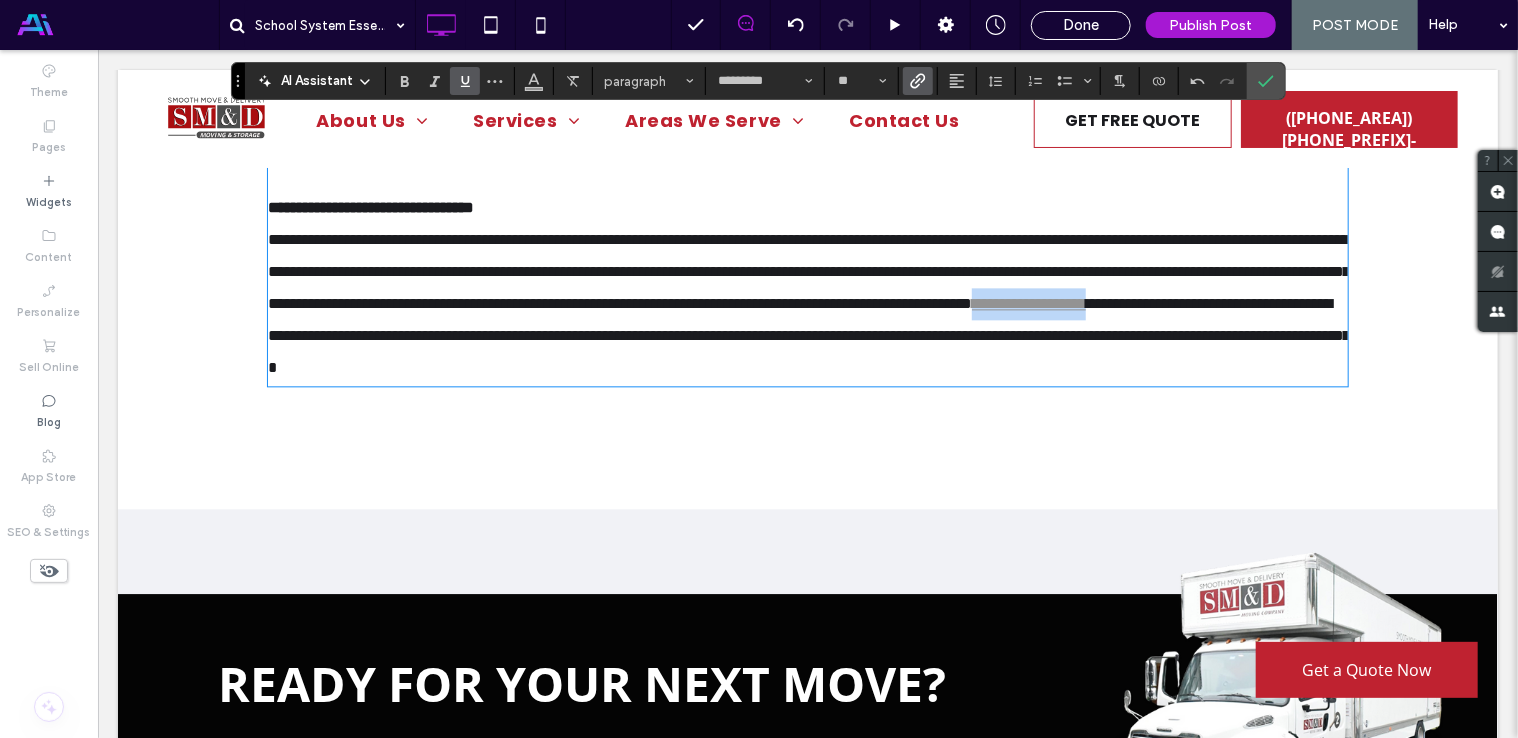 drag, startPoint x: 581, startPoint y: 438, endPoint x: 723, endPoint y: 438, distance: 142 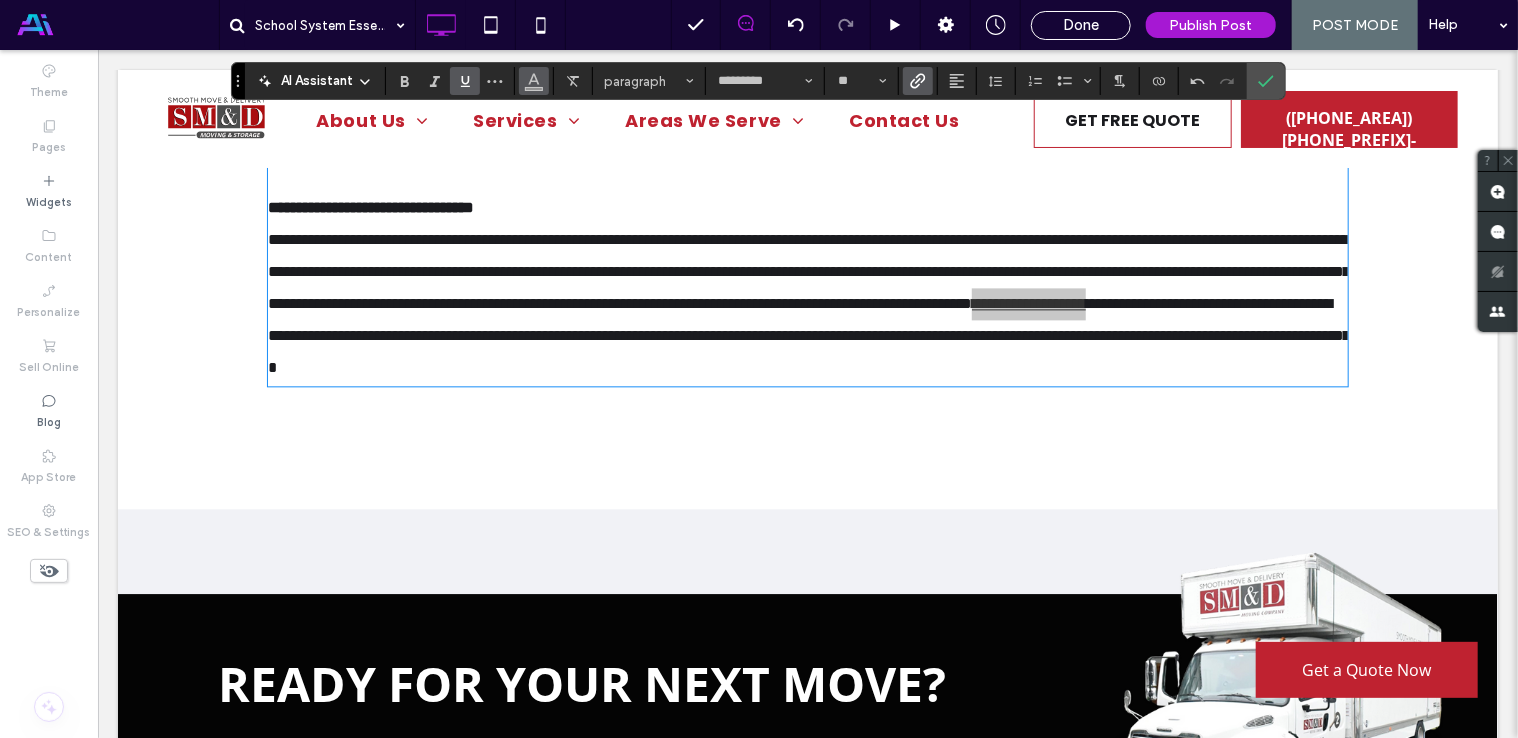click 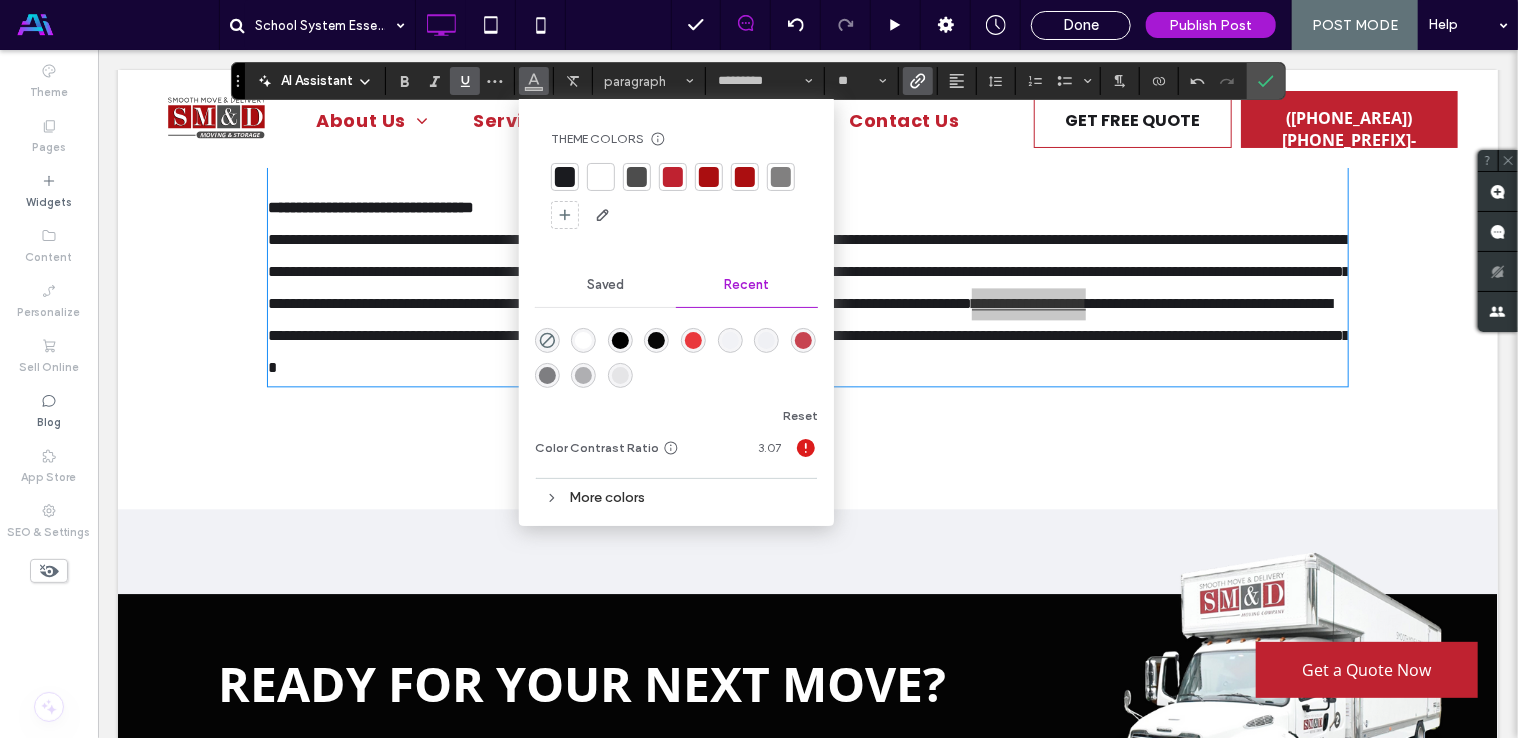 click at bounding box center (709, 177) 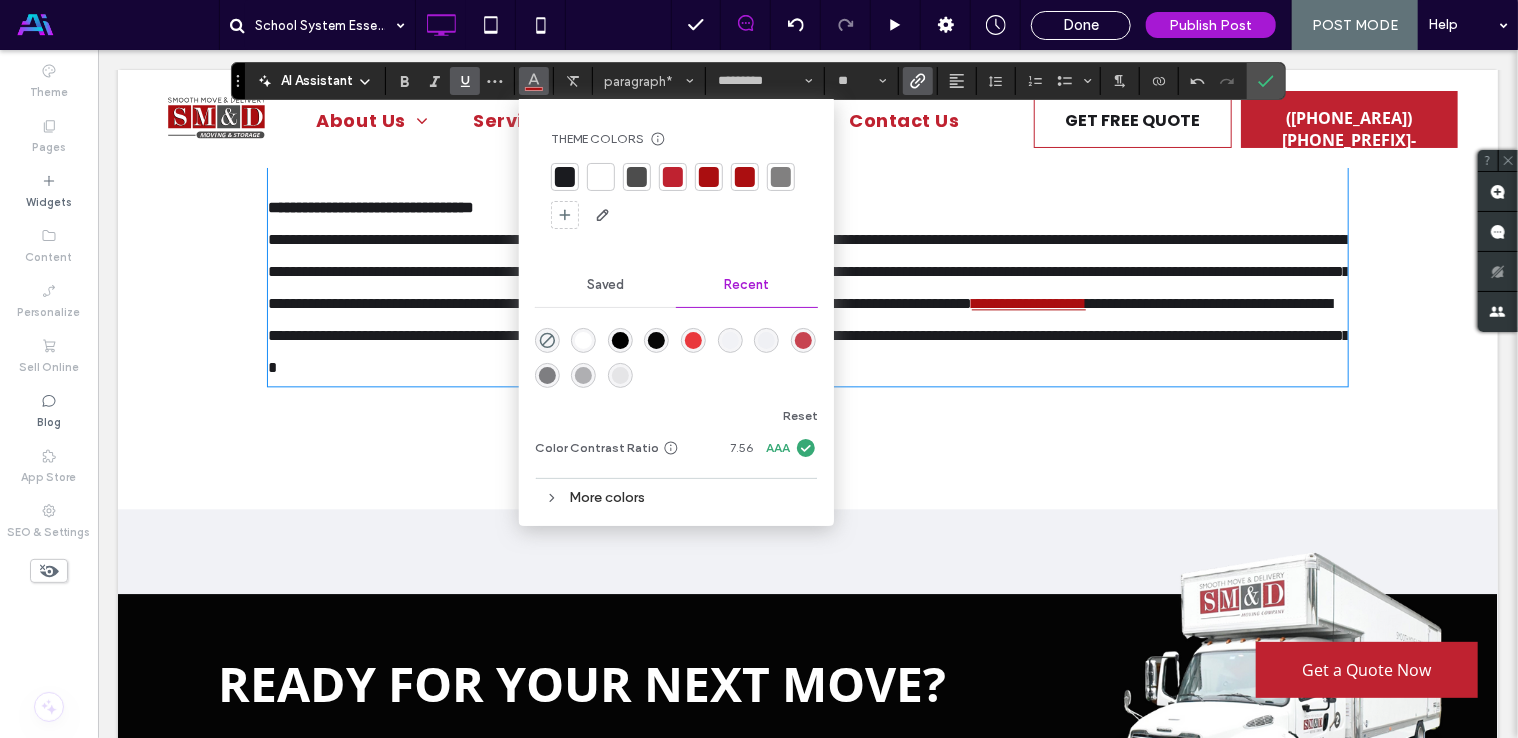 click on "**********" at bounding box center (808, 270) 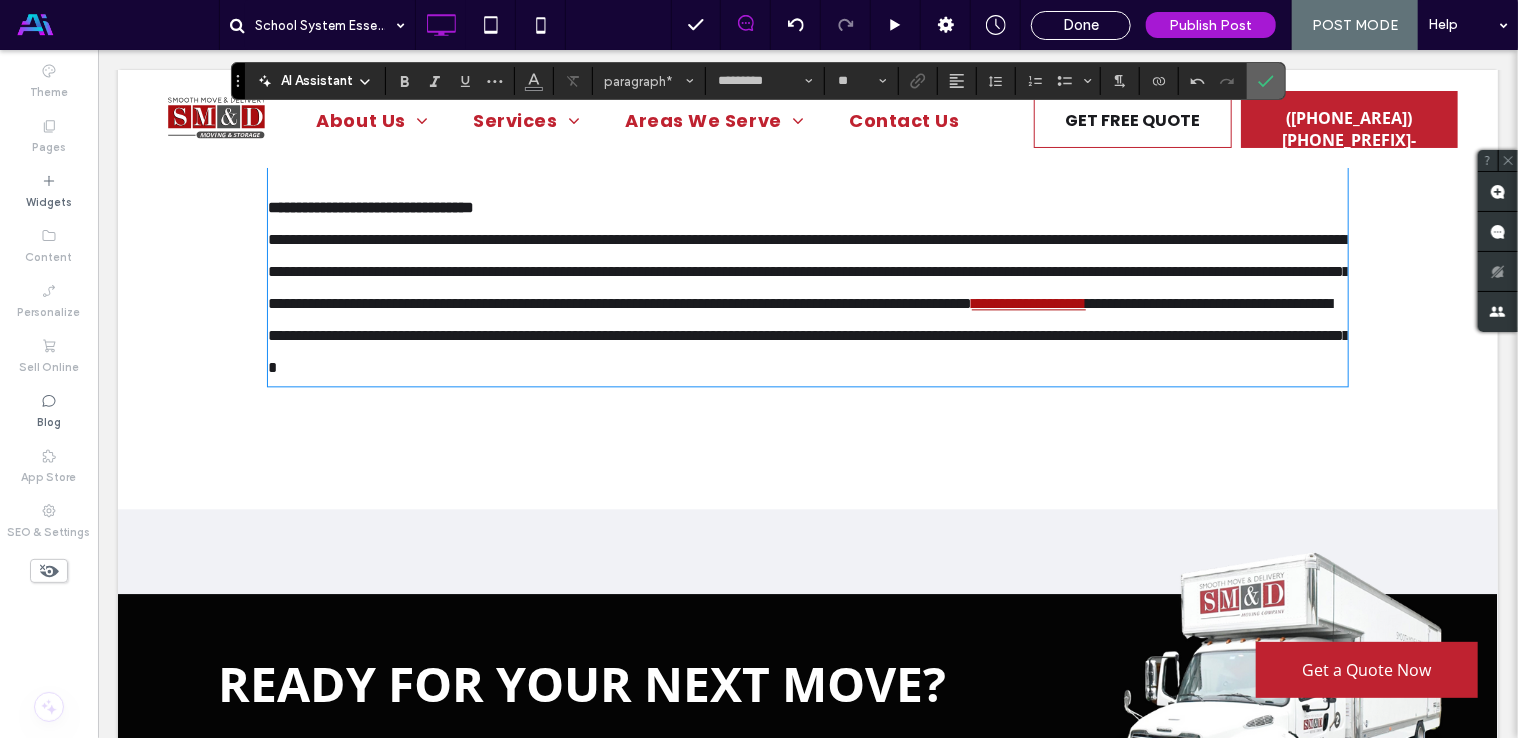 drag, startPoint x: 1269, startPoint y: 79, endPoint x: 1170, endPoint y: 29, distance: 110.909874 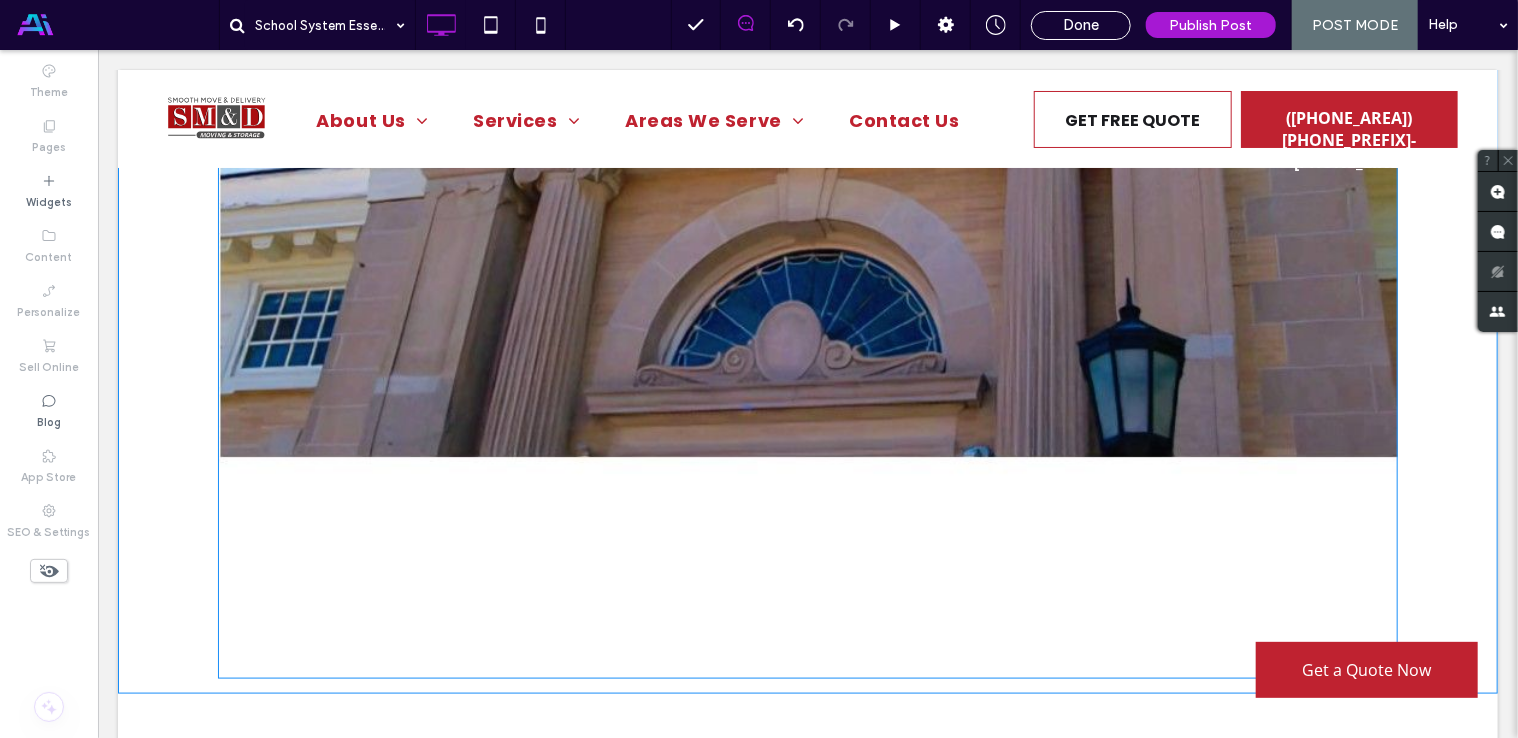 scroll, scrollTop: 1342, scrollLeft: 0, axis: vertical 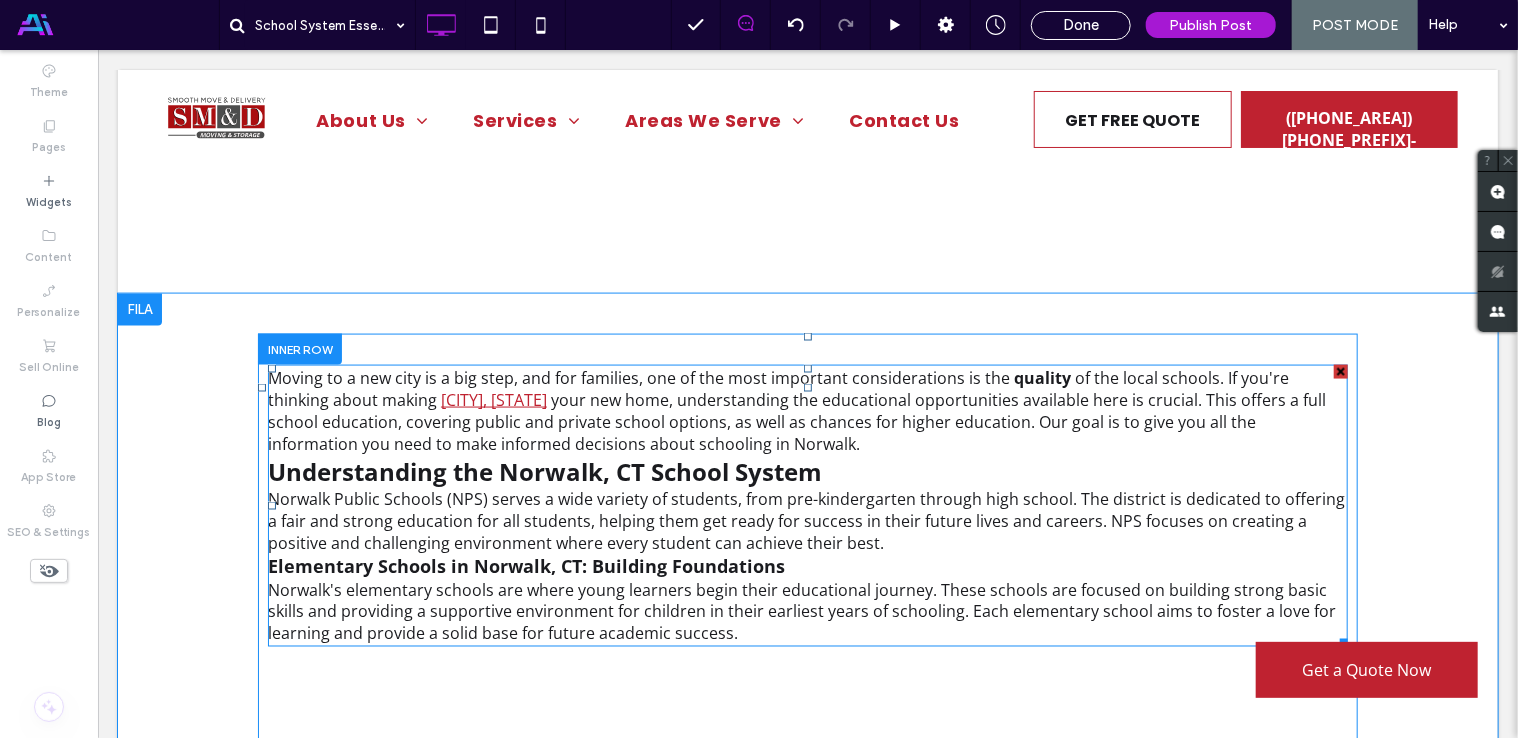 click on "Norwalk, CT" at bounding box center (493, 399) 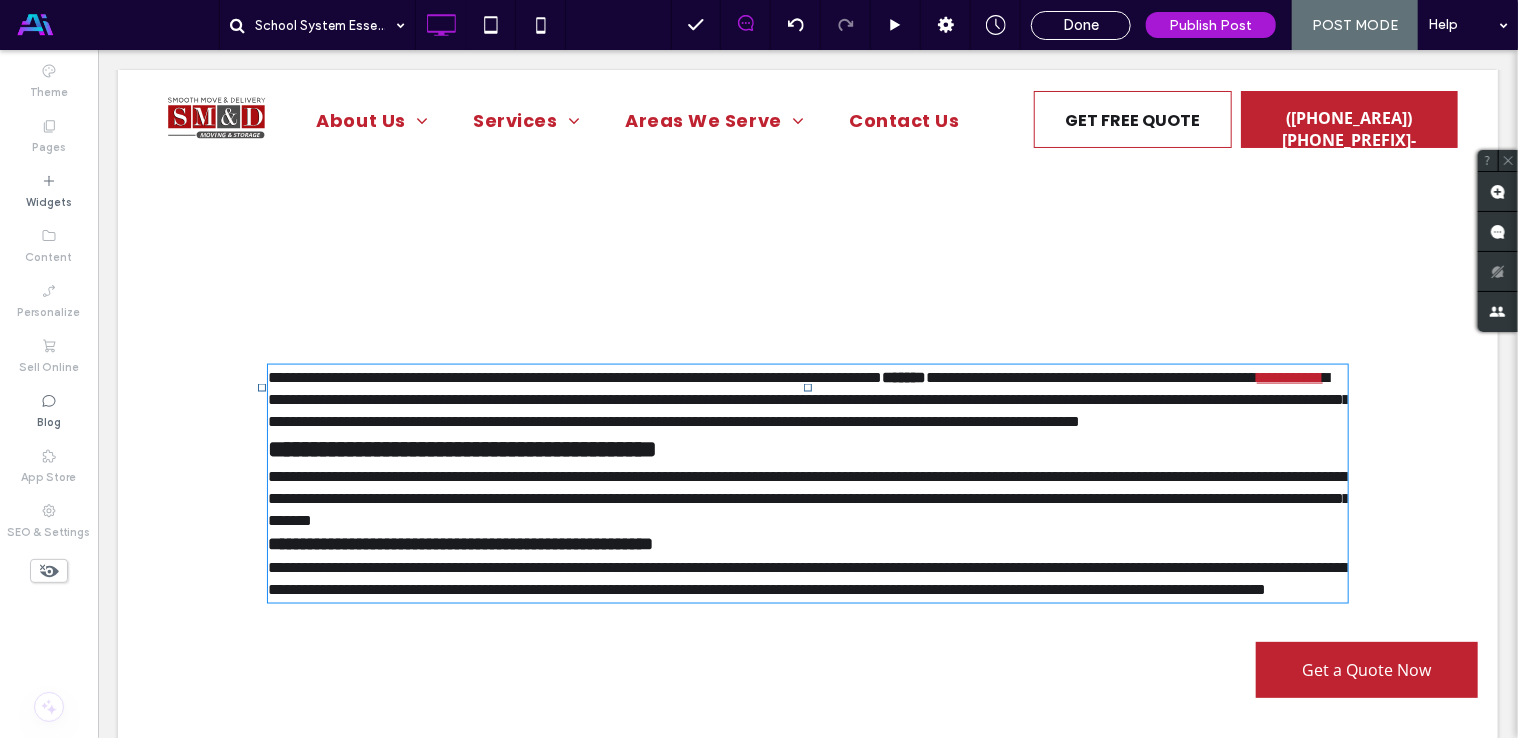 type on "*********" 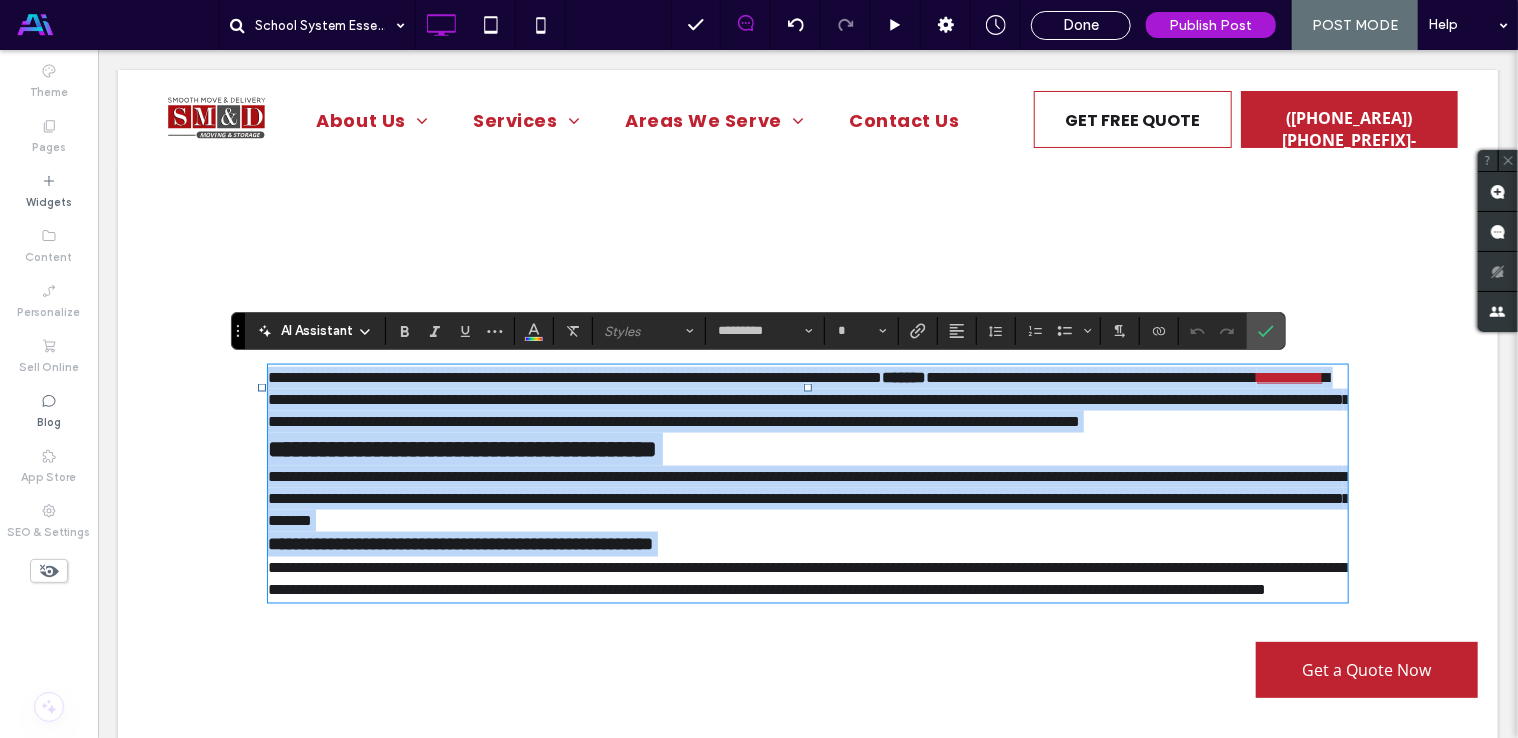 click on "**********" at bounding box center [1289, 376] 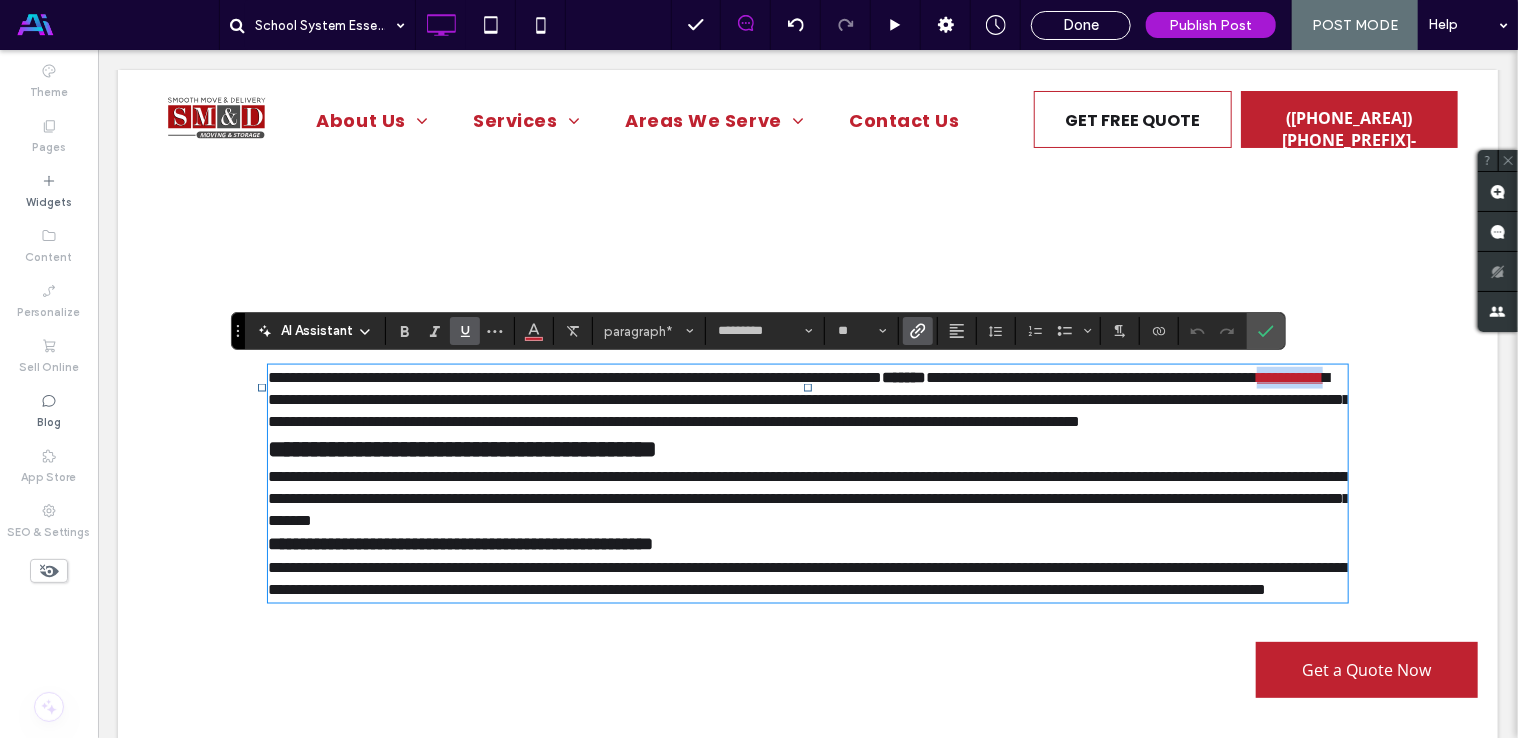 drag, startPoint x: 367, startPoint y: 405, endPoint x: 453, endPoint y: 403, distance: 86.023254 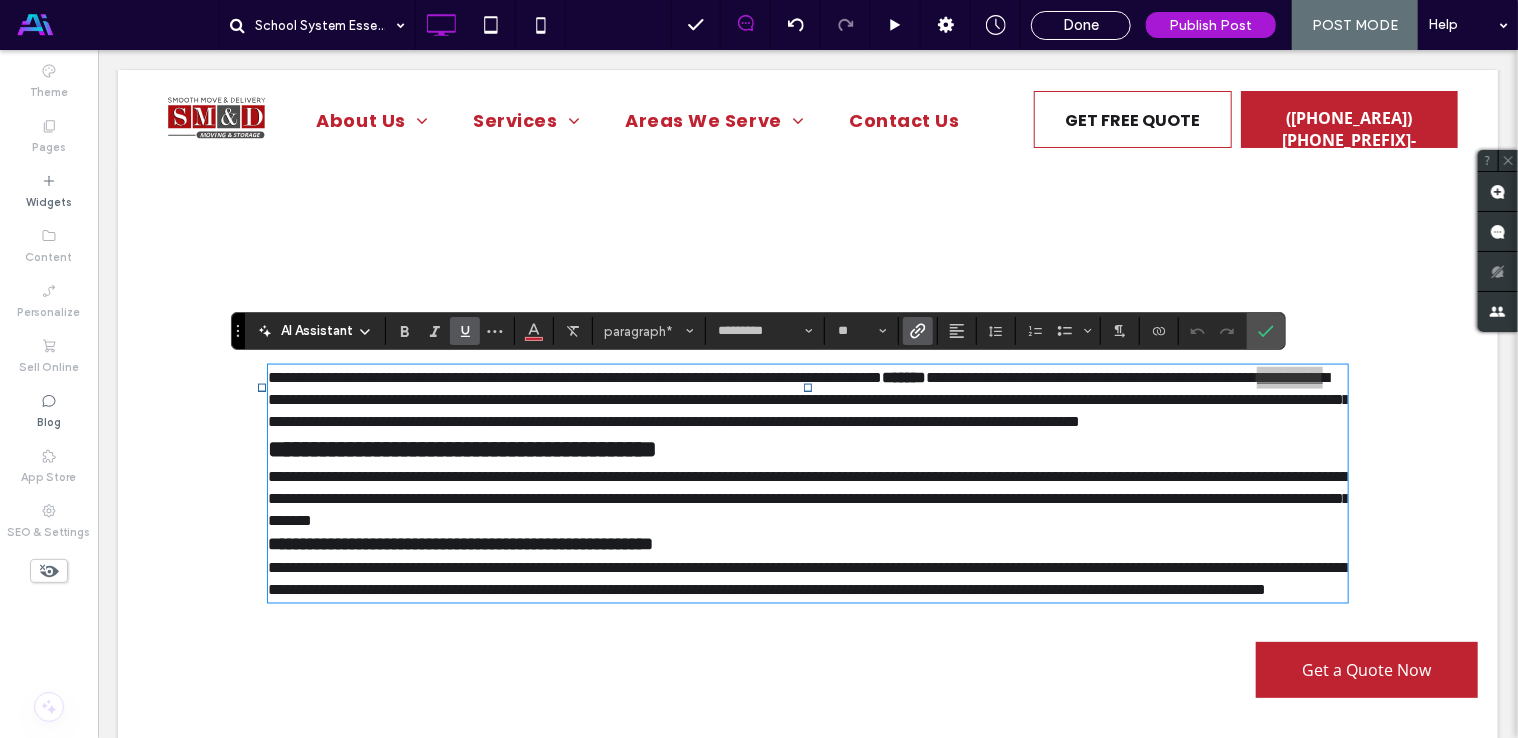 click 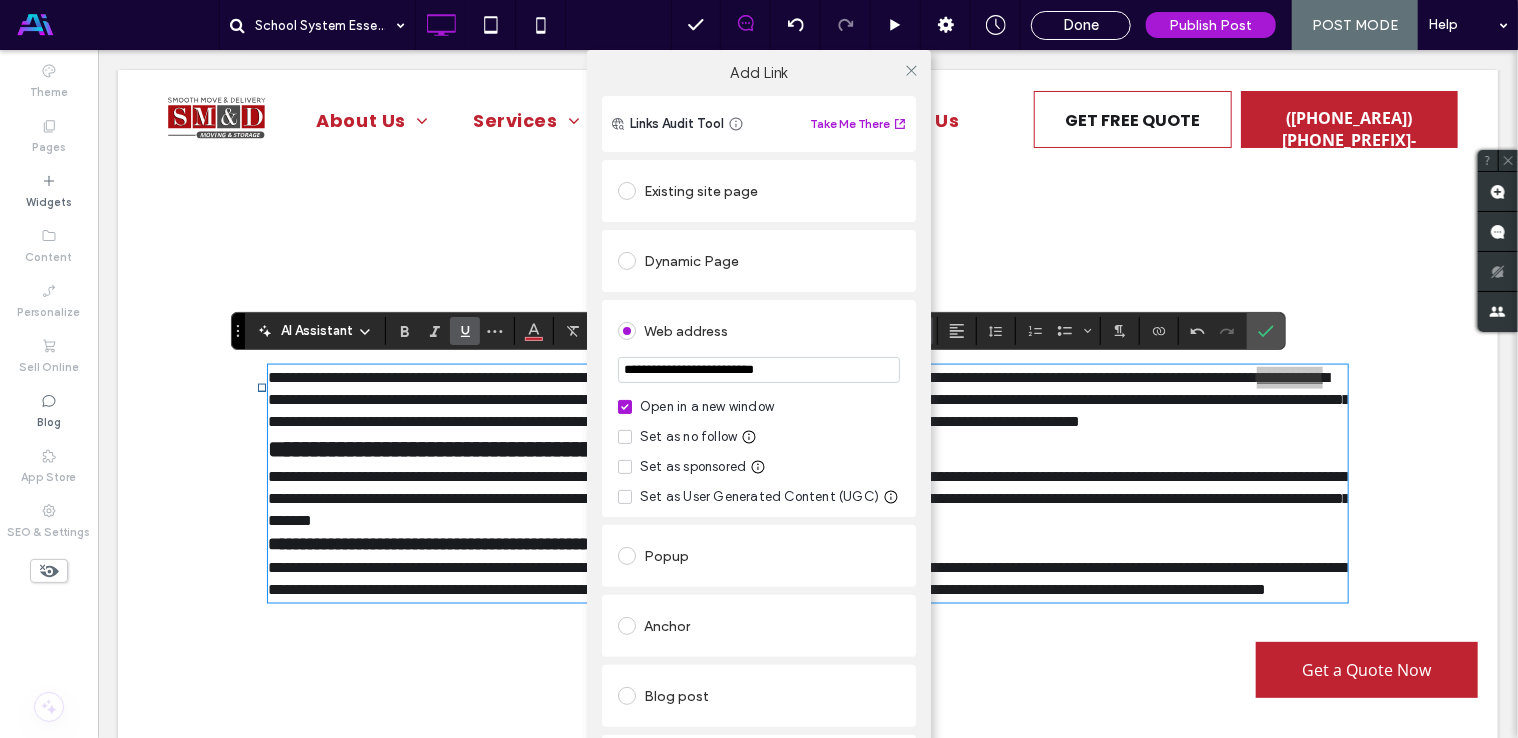 click 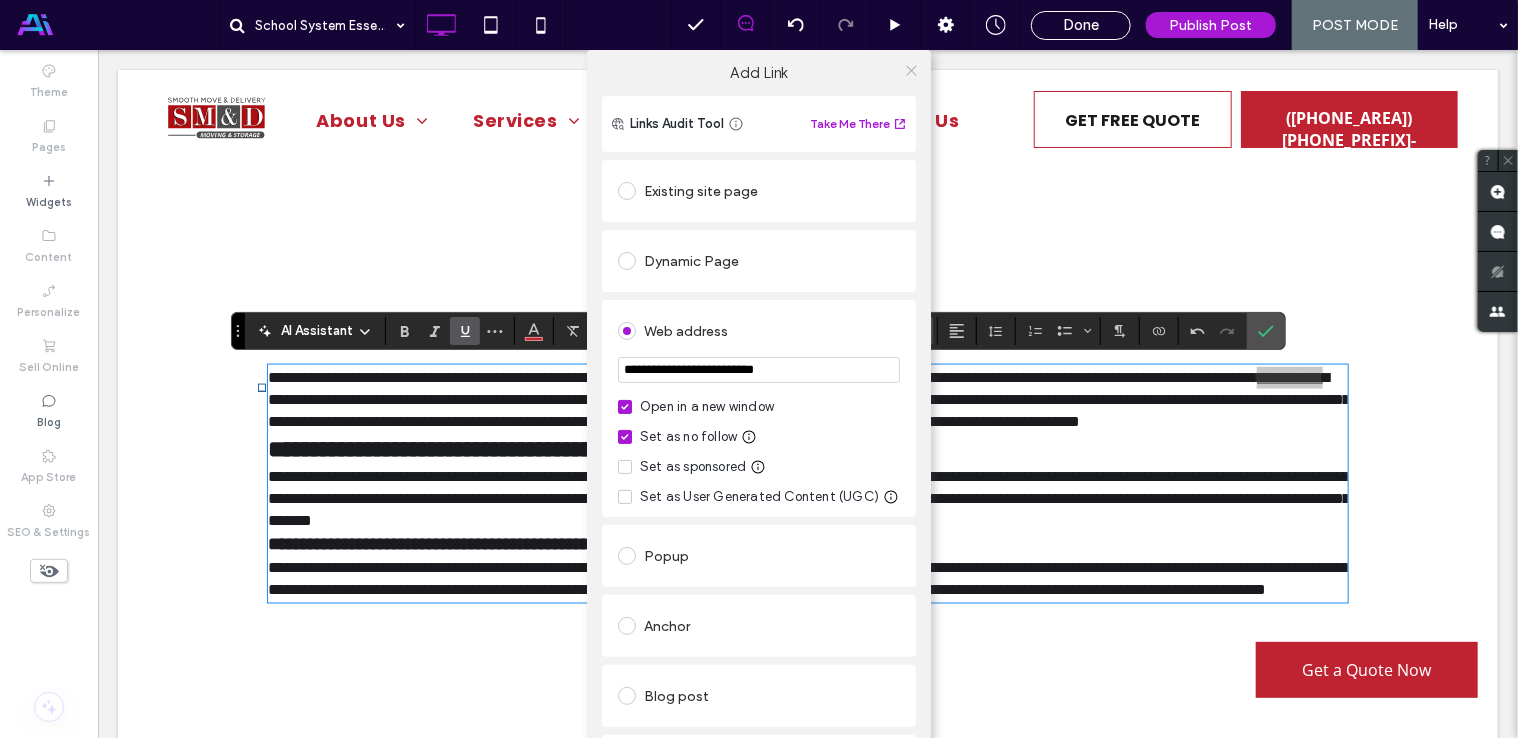 click 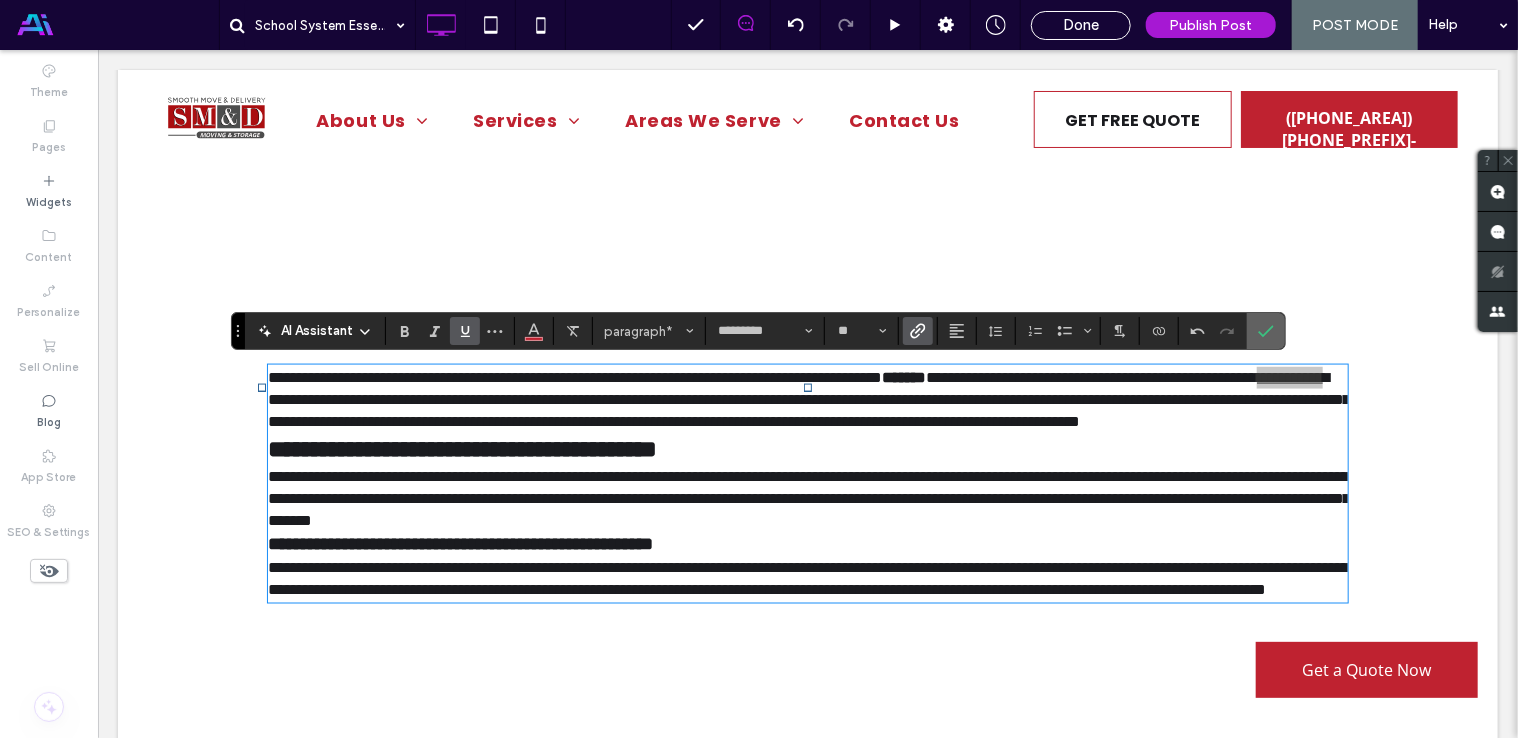 click 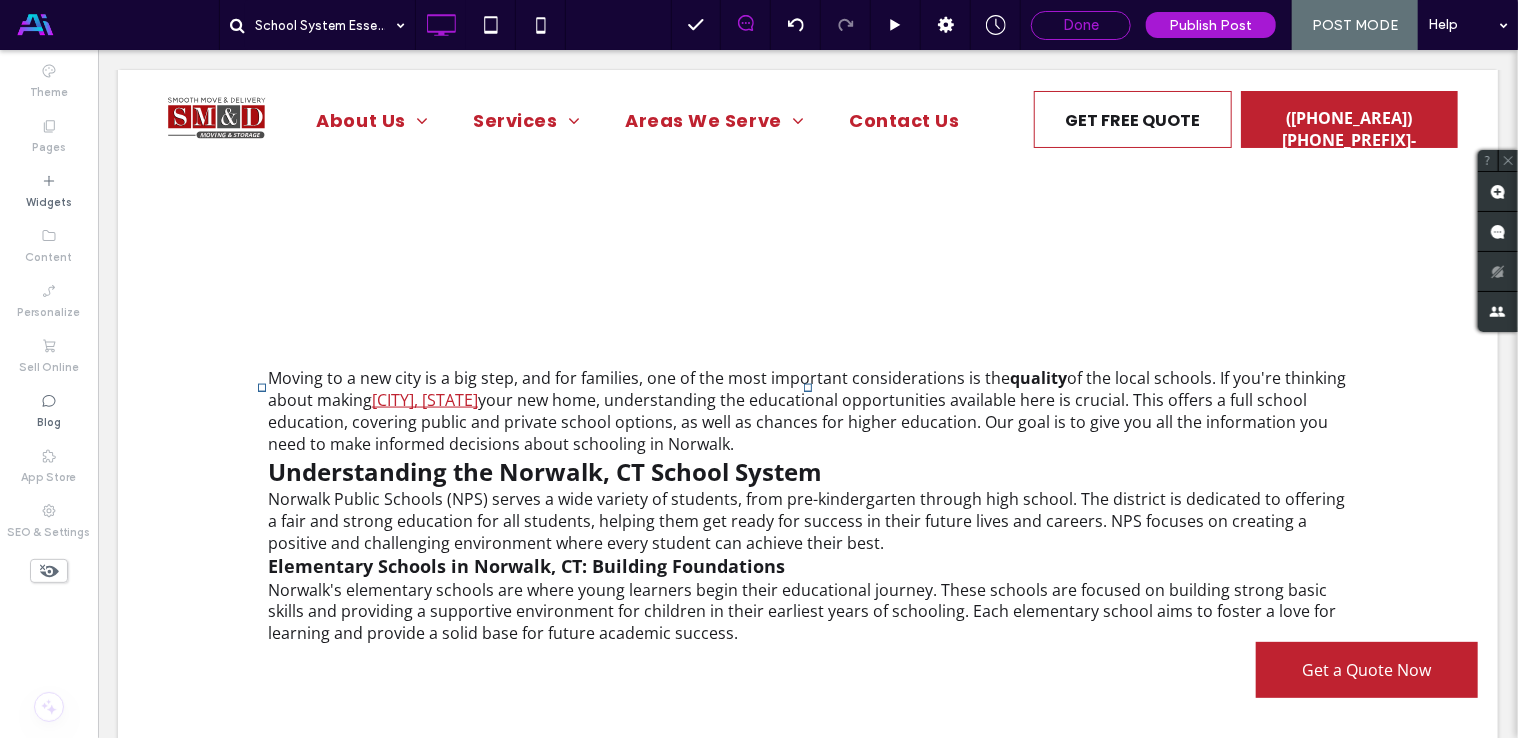 click on "Done" at bounding box center [1081, 25] 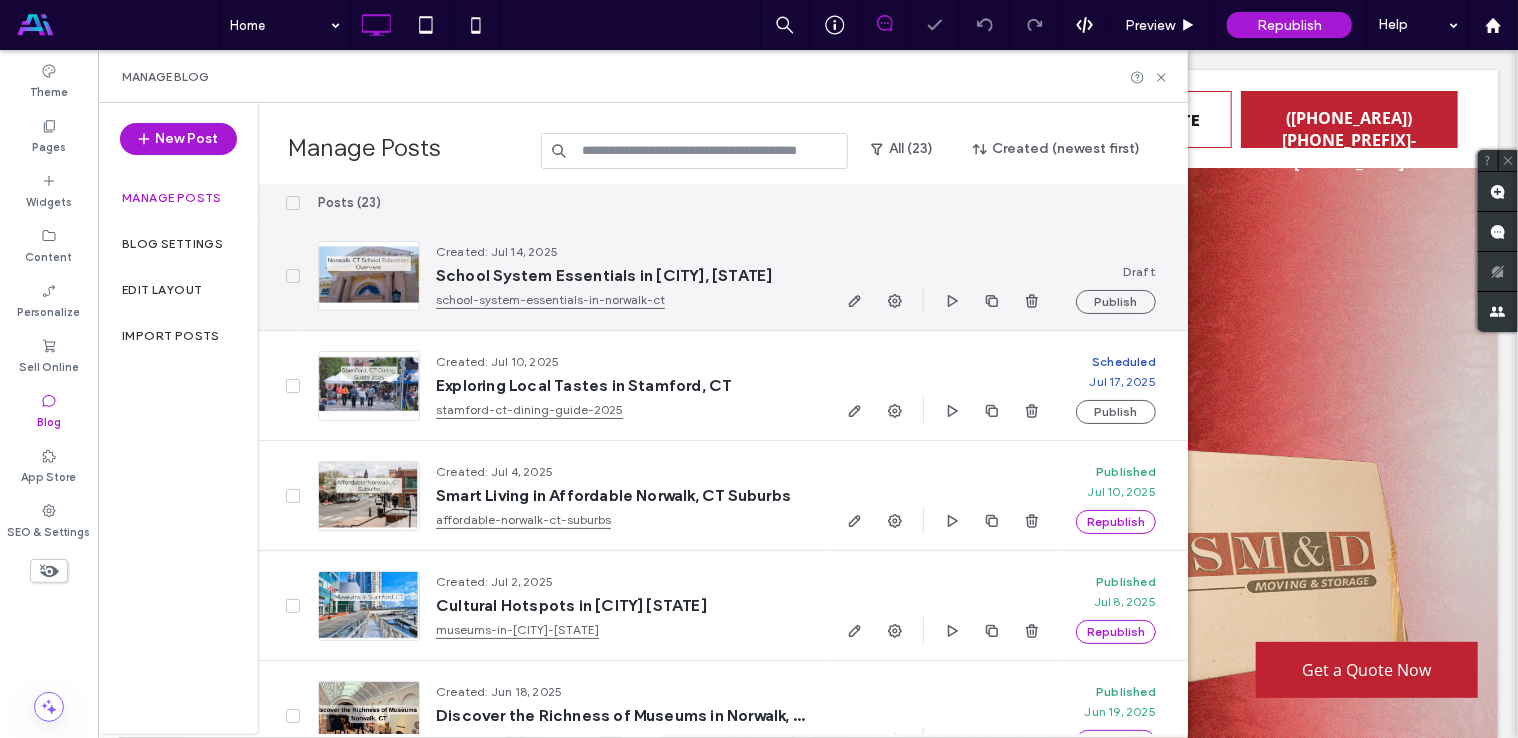 scroll, scrollTop: 0, scrollLeft: 0, axis: both 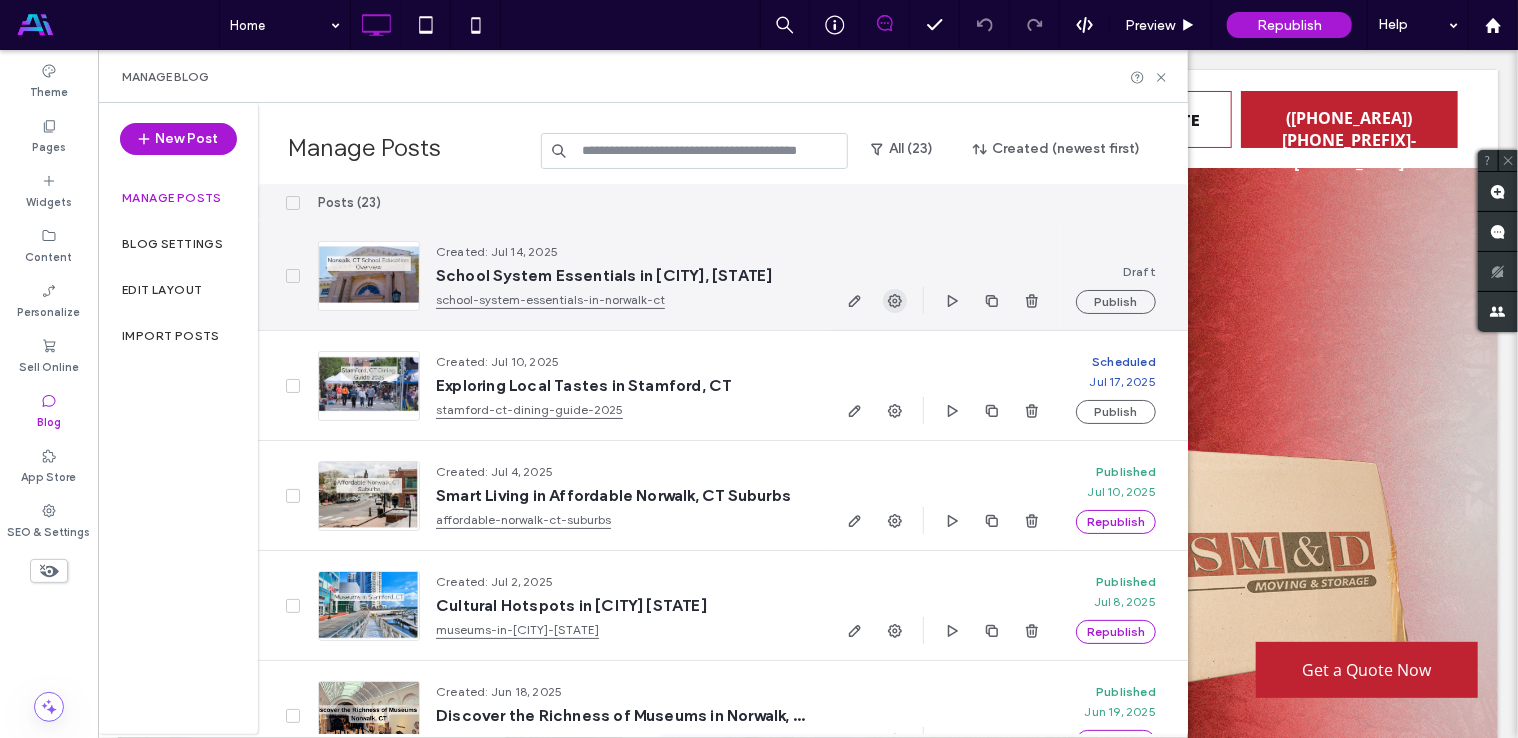 click 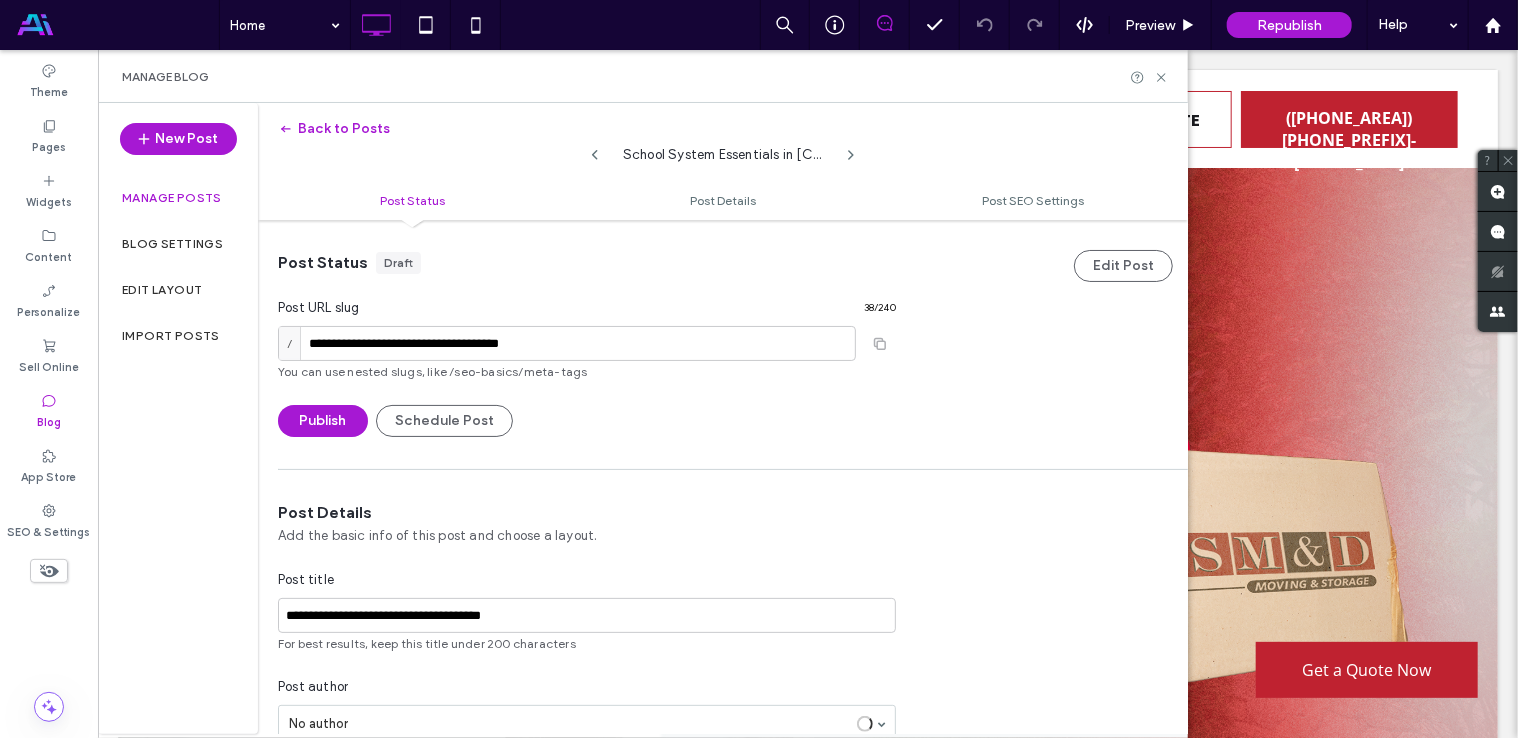 scroll, scrollTop: 0, scrollLeft: 0, axis: both 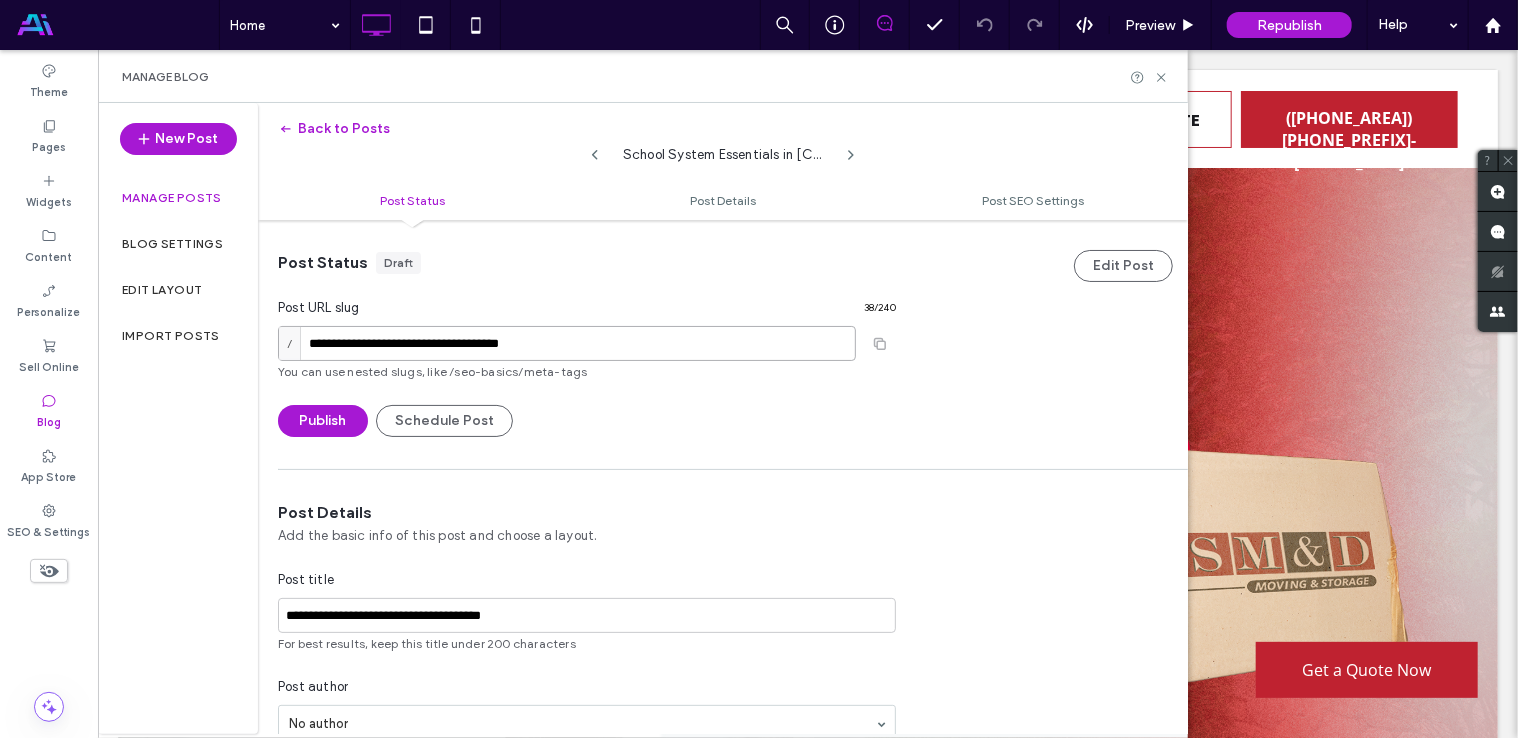 click on "**********" at bounding box center [567, 343] 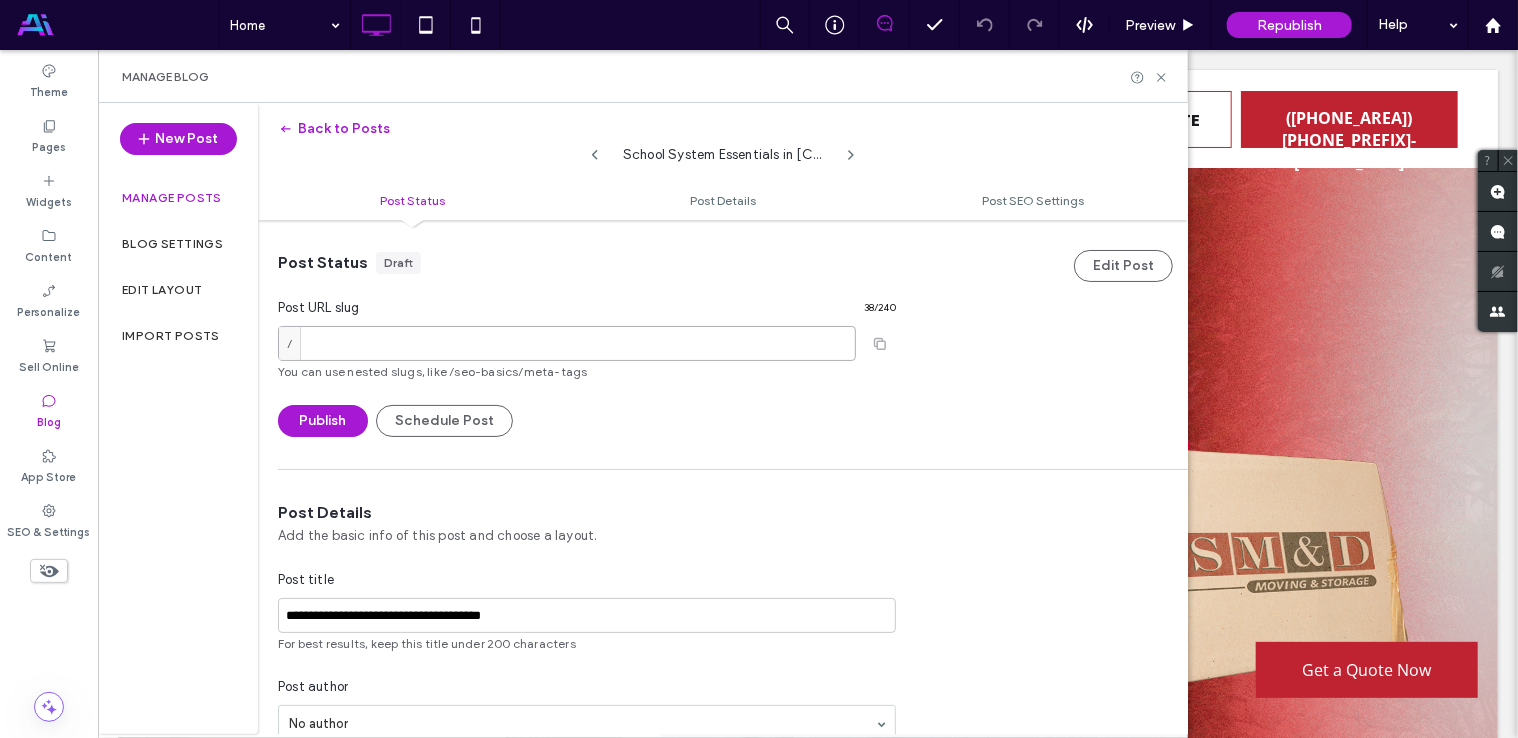 paste on "**********" 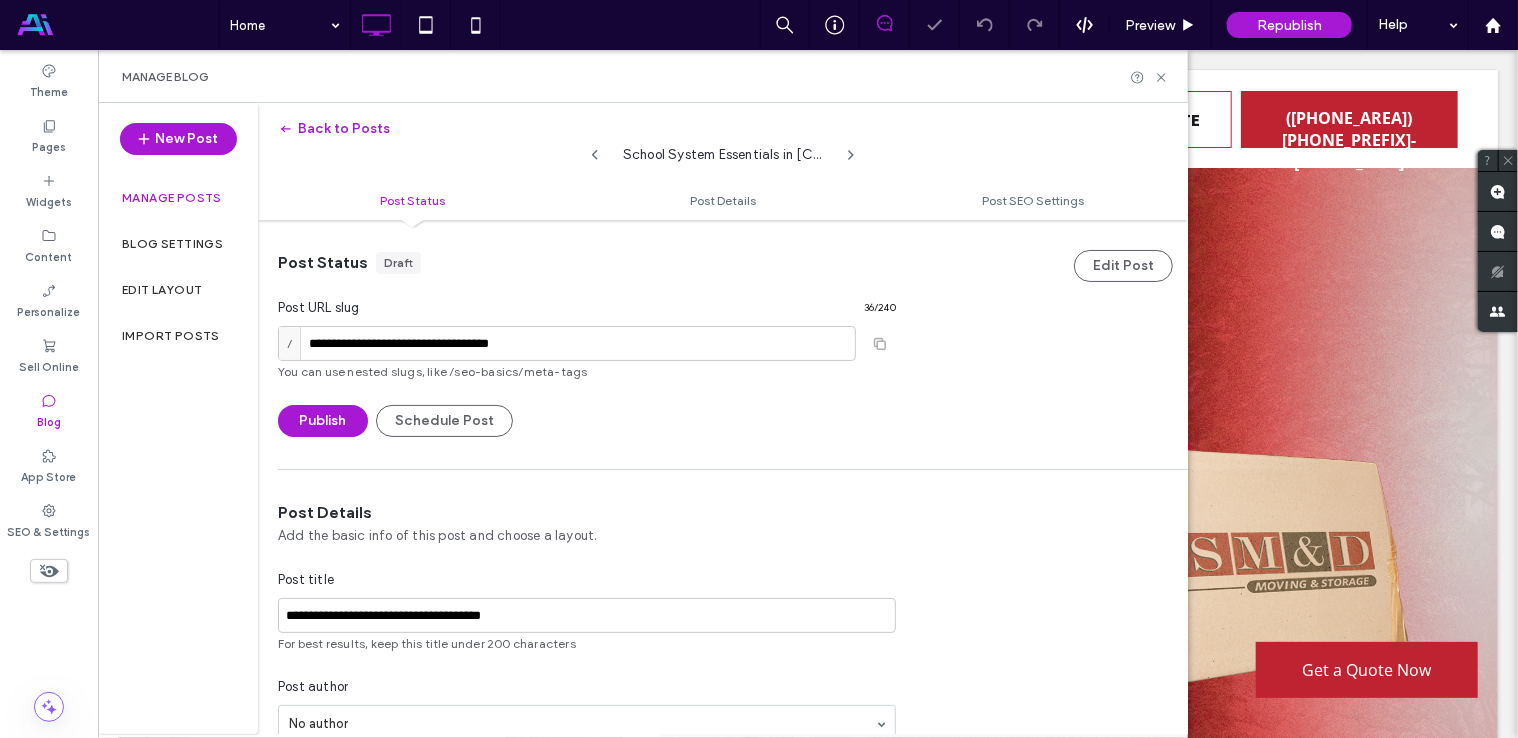 click on "Publish Schedule Post" at bounding box center (587, 421) 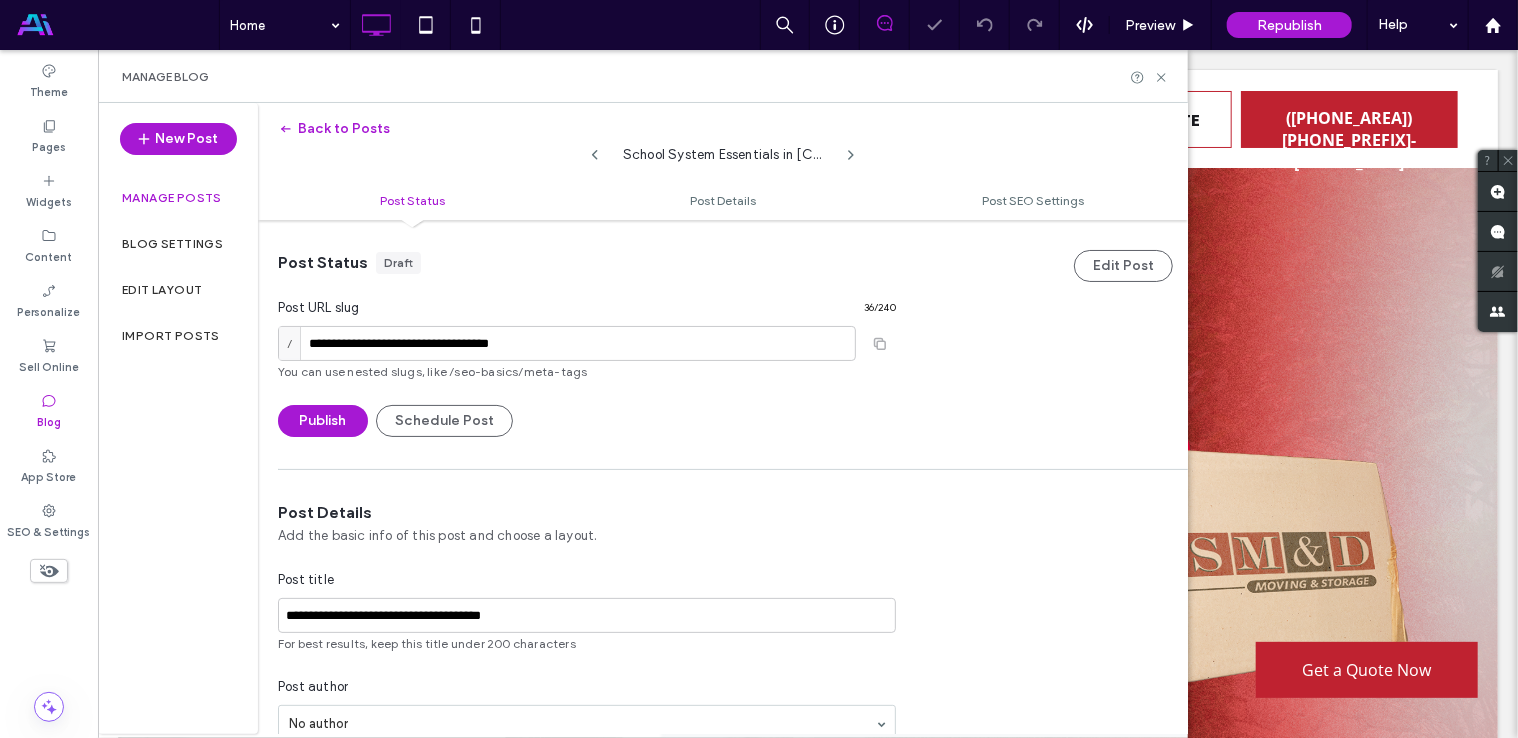 type on "**********" 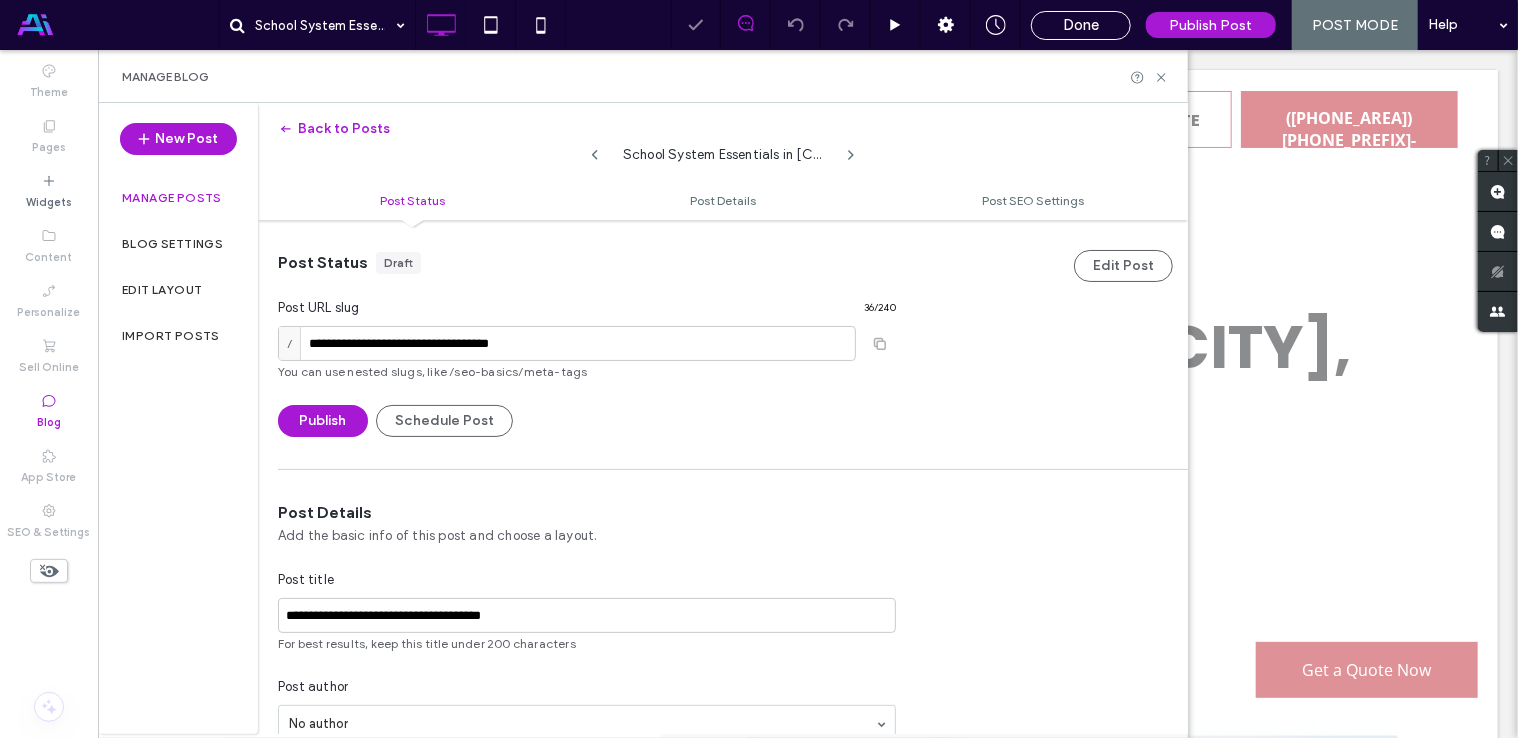 scroll, scrollTop: 0, scrollLeft: 0, axis: both 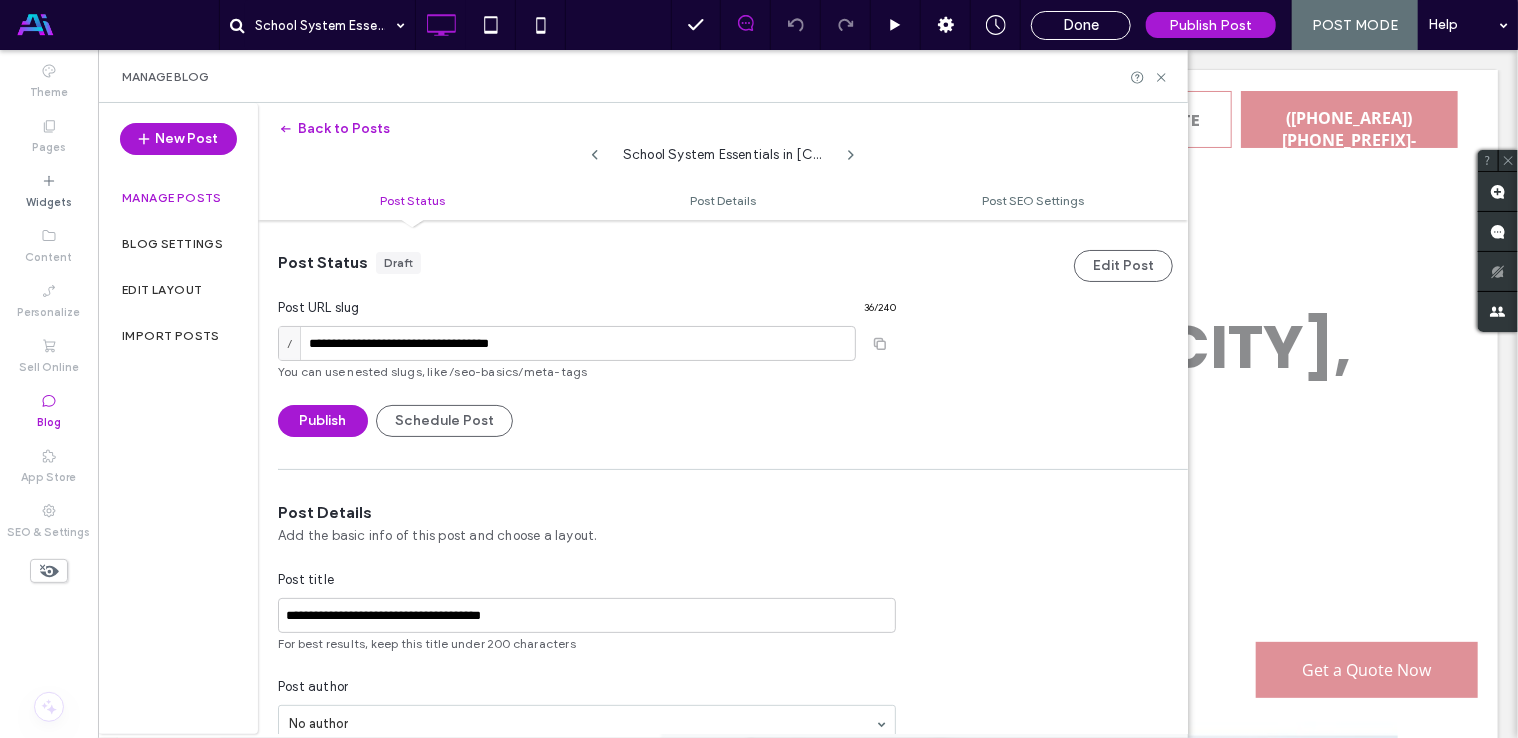 click on "Schedule Post" at bounding box center (444, 421) 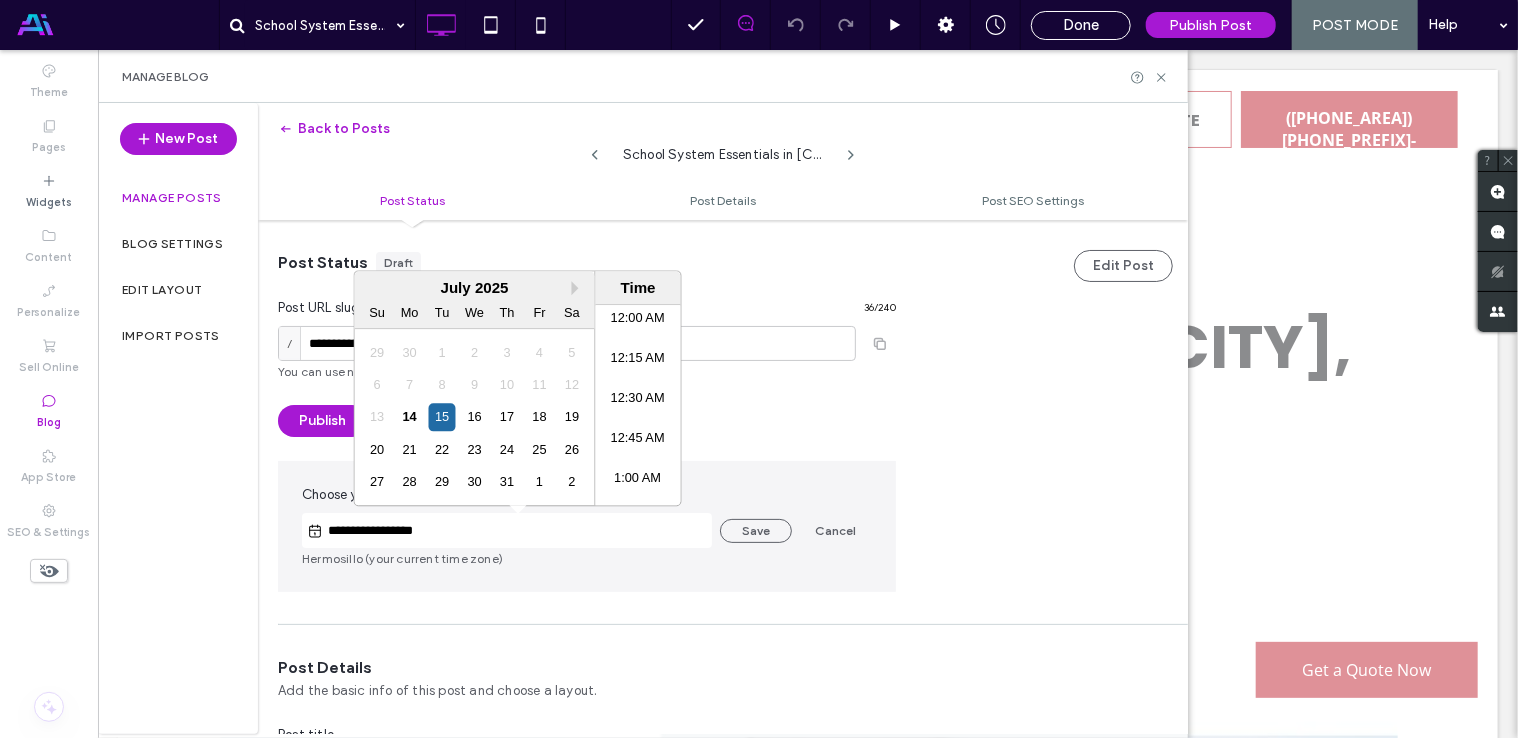 click on "**********" at bounding box center (517, 531) 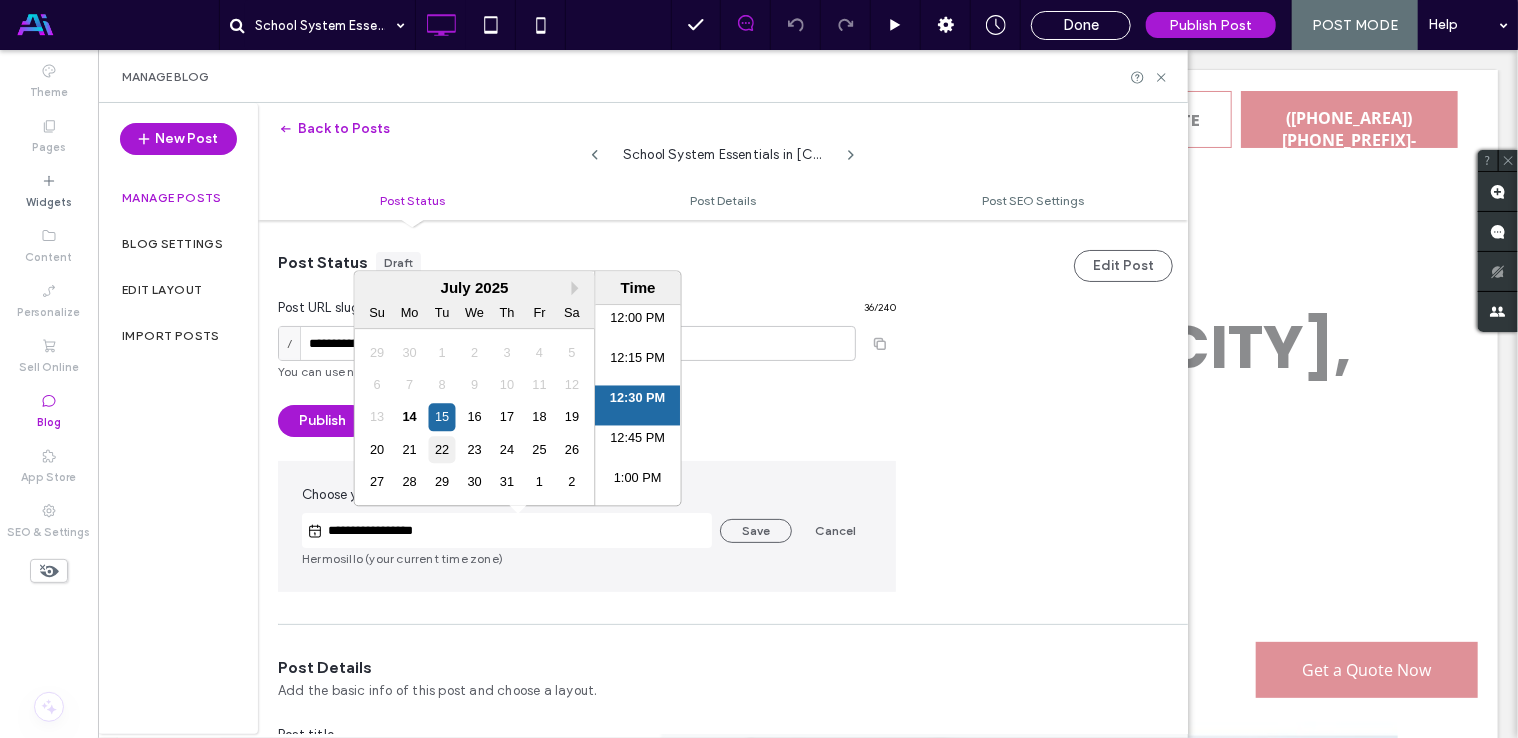 click on "22" at bounding box center [442, 449] 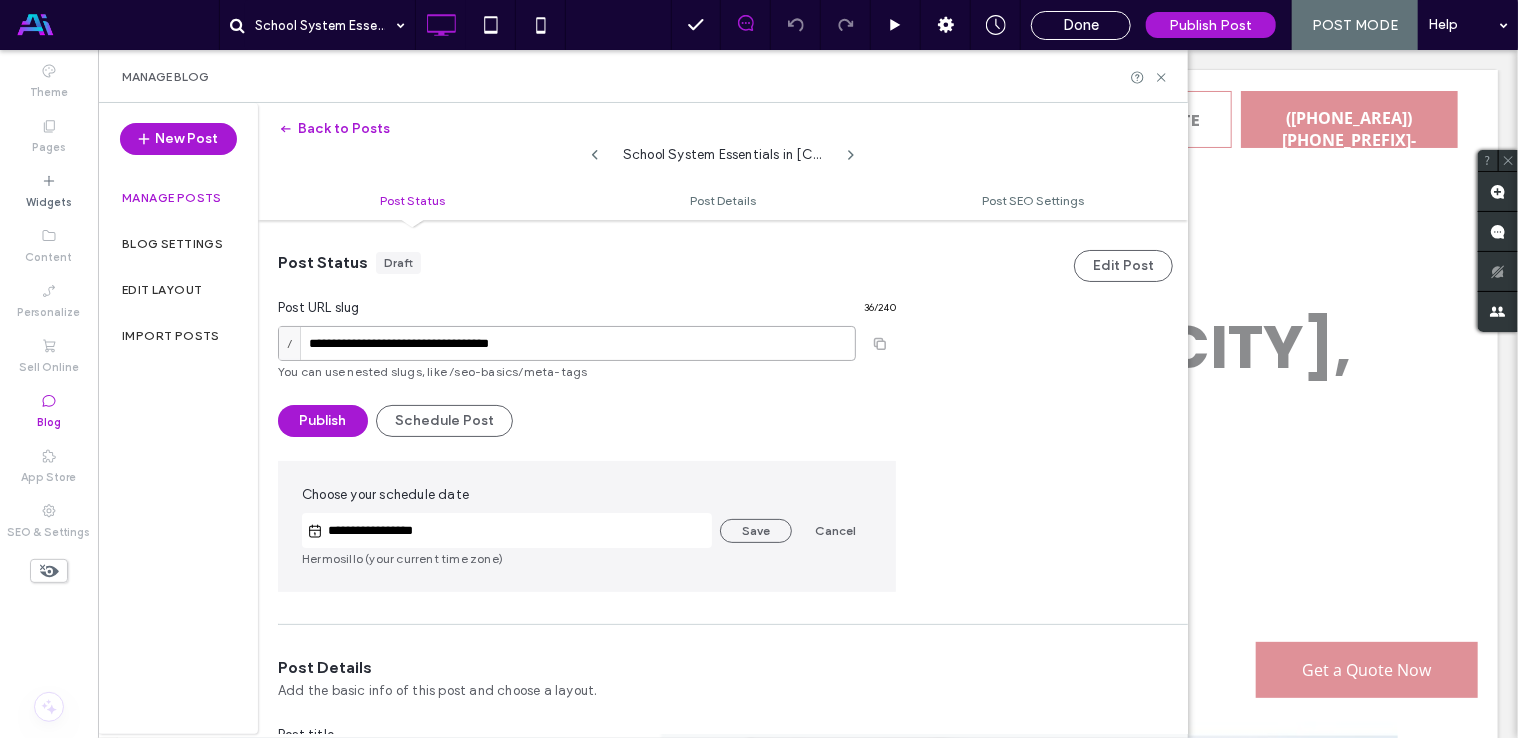 click on "**********" at bounding box center (567, 343) 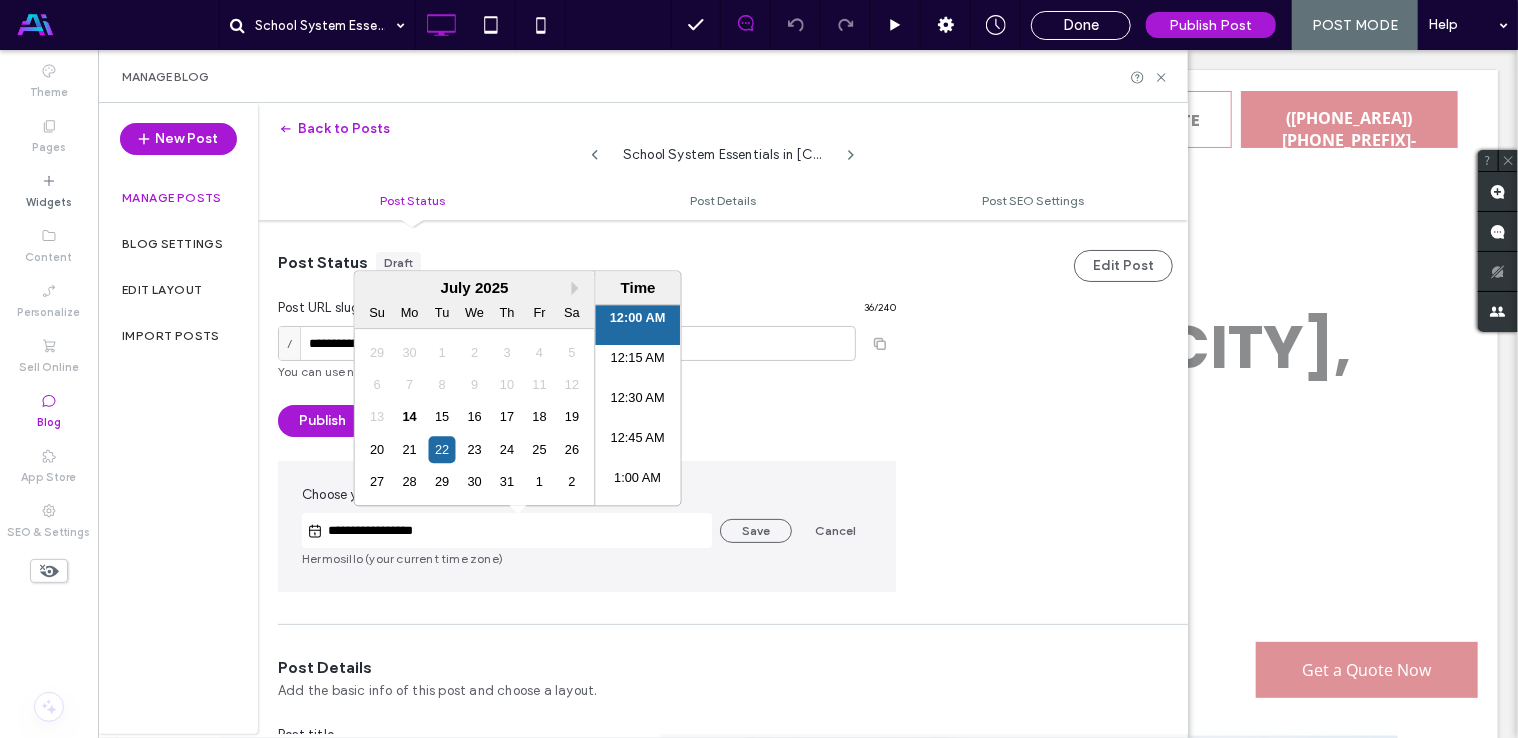 click on "**********" at bounding box center (517, 531) 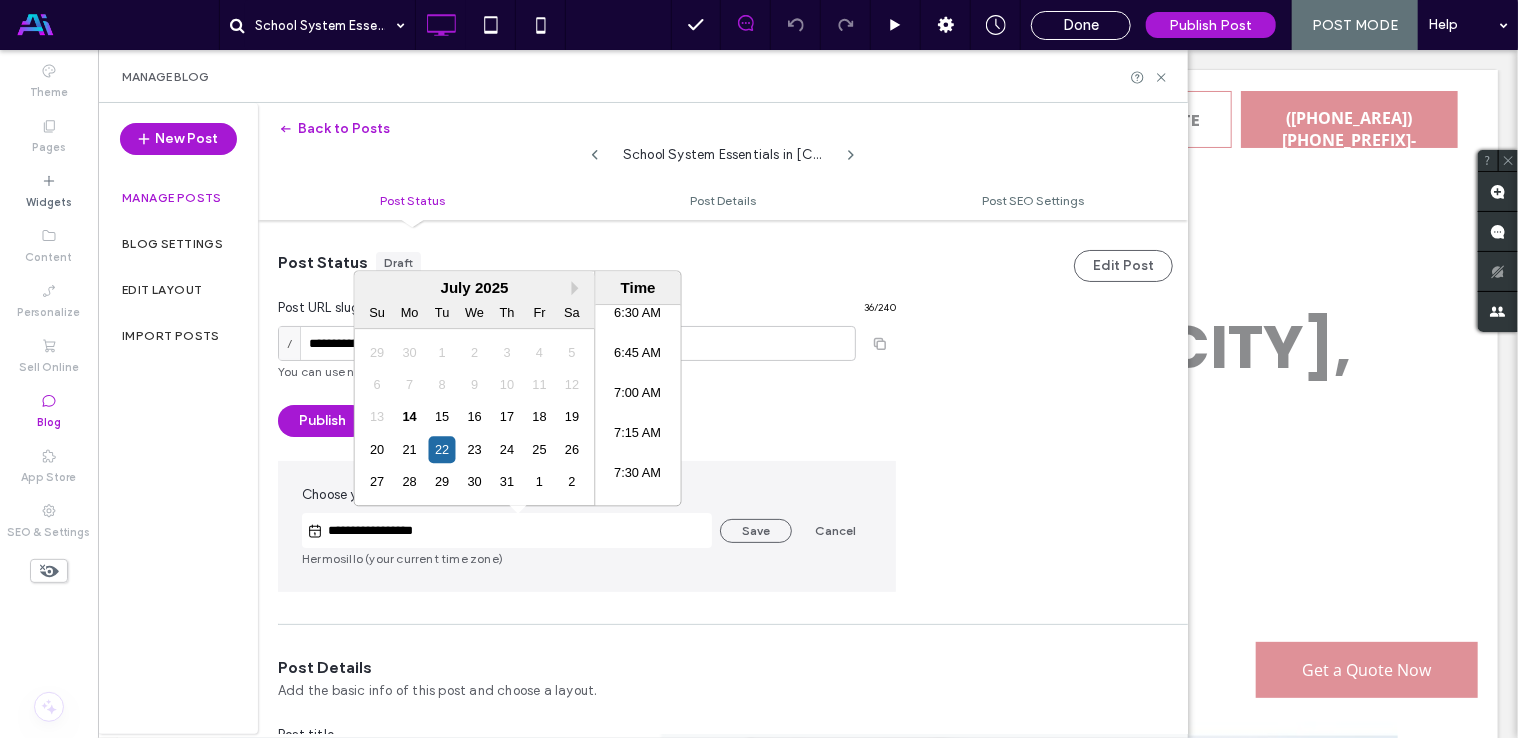 scroll, scrollTop: 1220, scrollLeft: 0, axis: vertical 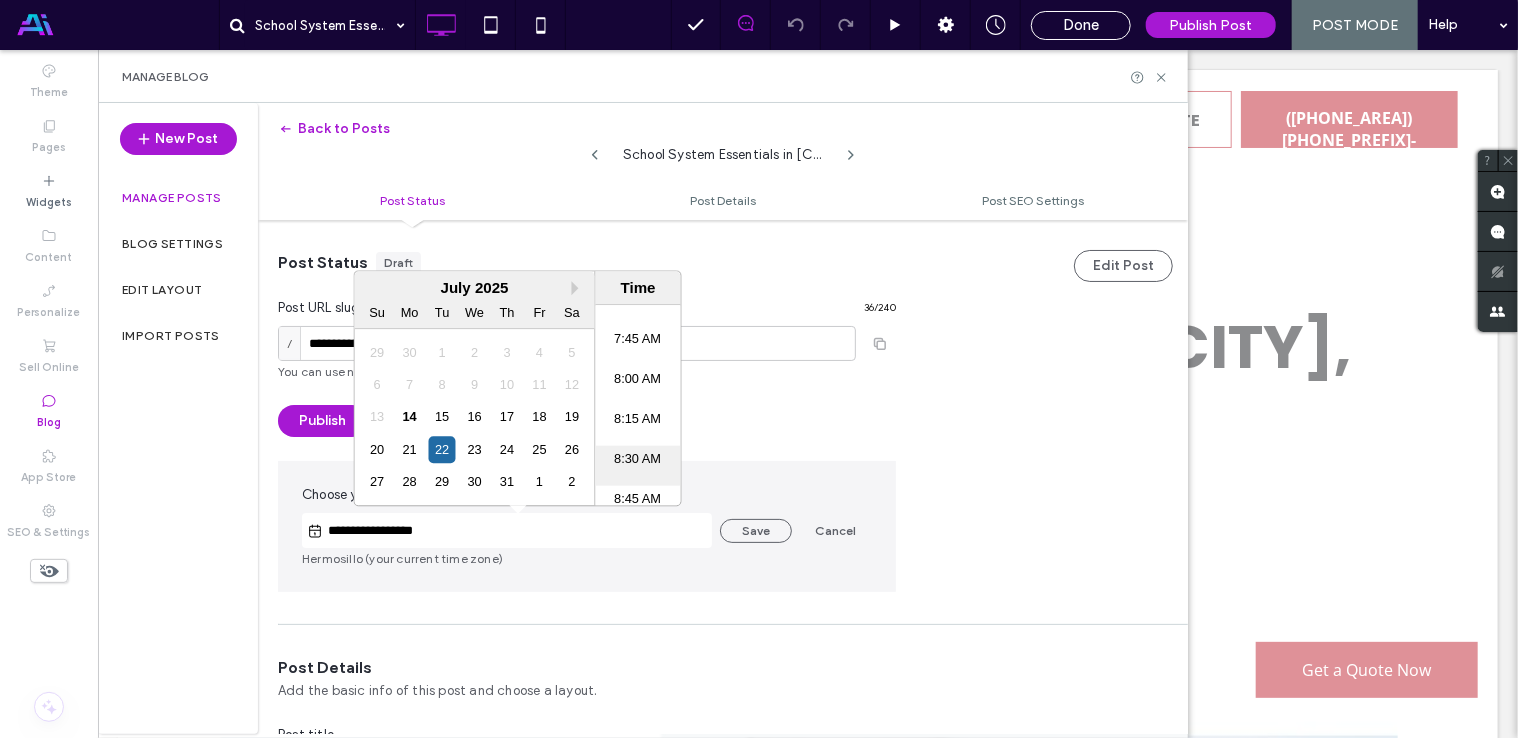 click on "8:30 AM" at bounding box center (638, 465) 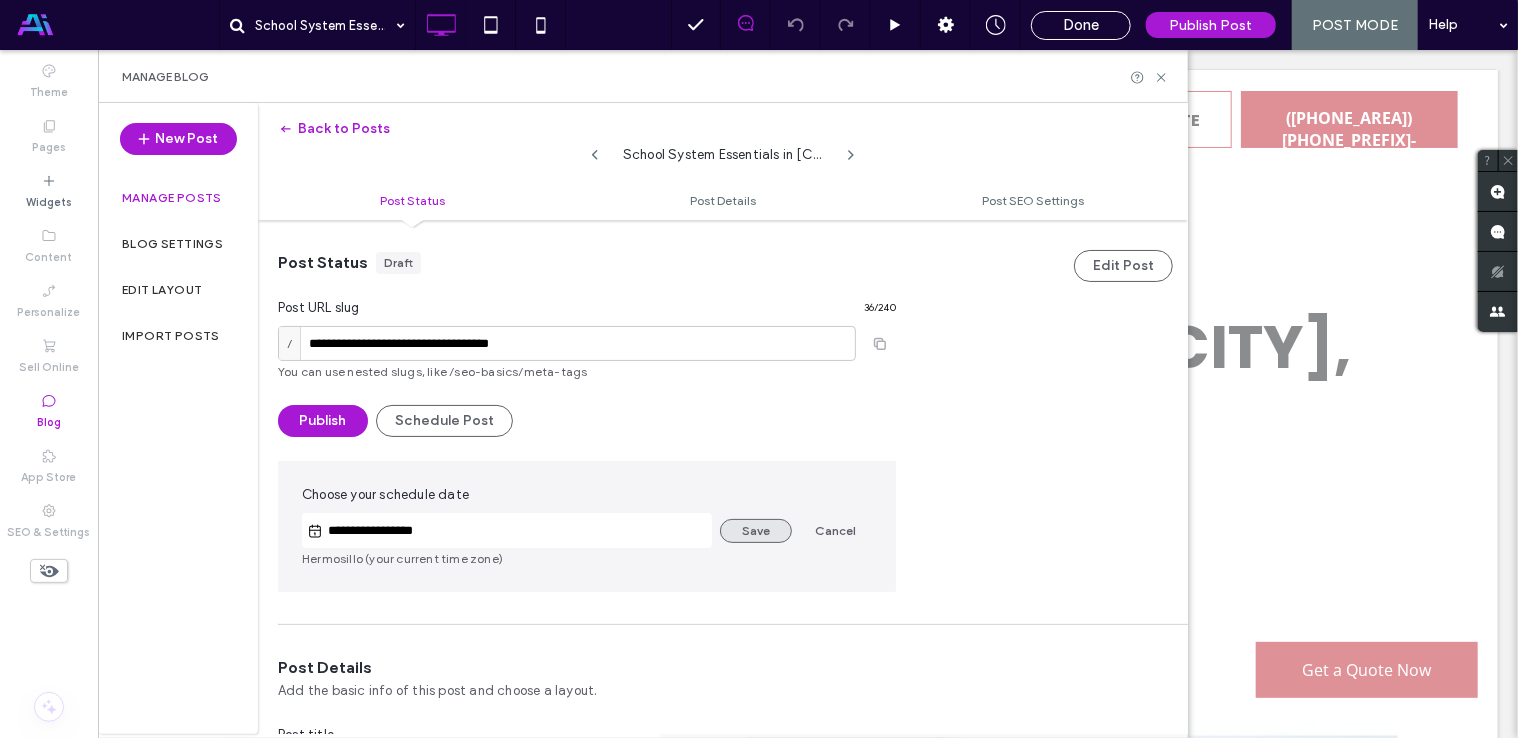 click on "Save" at bounding box center (756, 531) 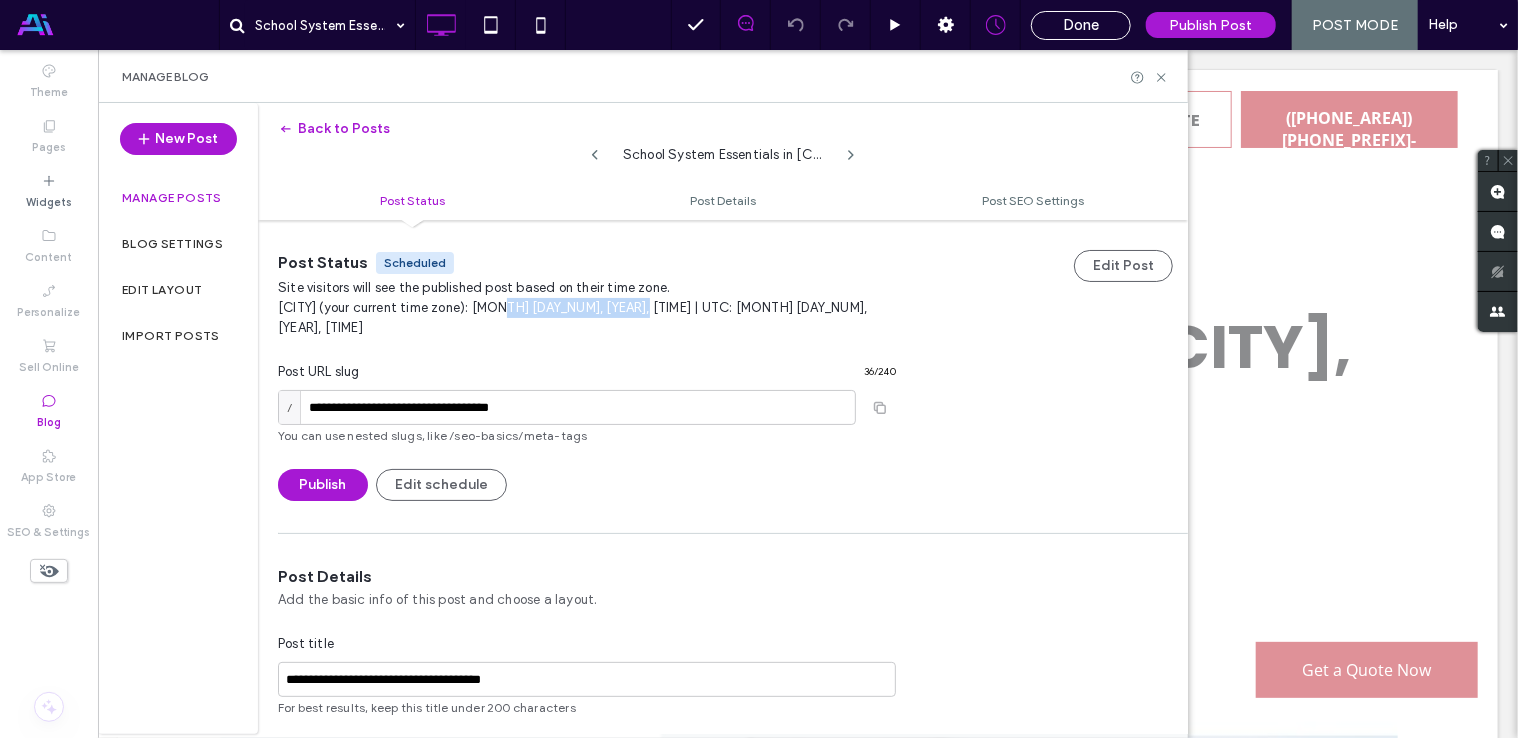 drag, startPoint x: 500, startPoint y: 309, endPoint x: 632, endPoint y: 309, distance: 132 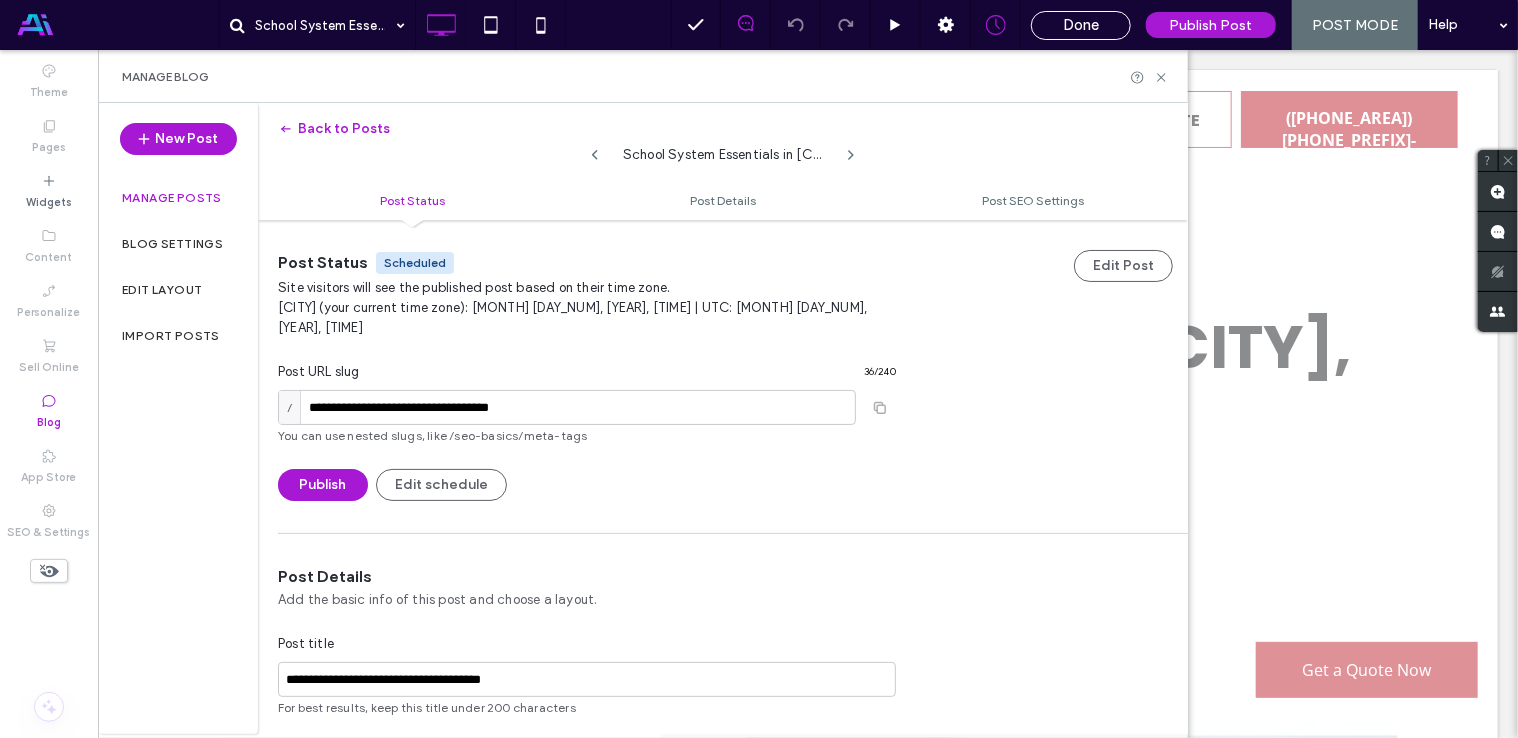 click on "Post Status Scheduled" at bounding box center (587, 263) 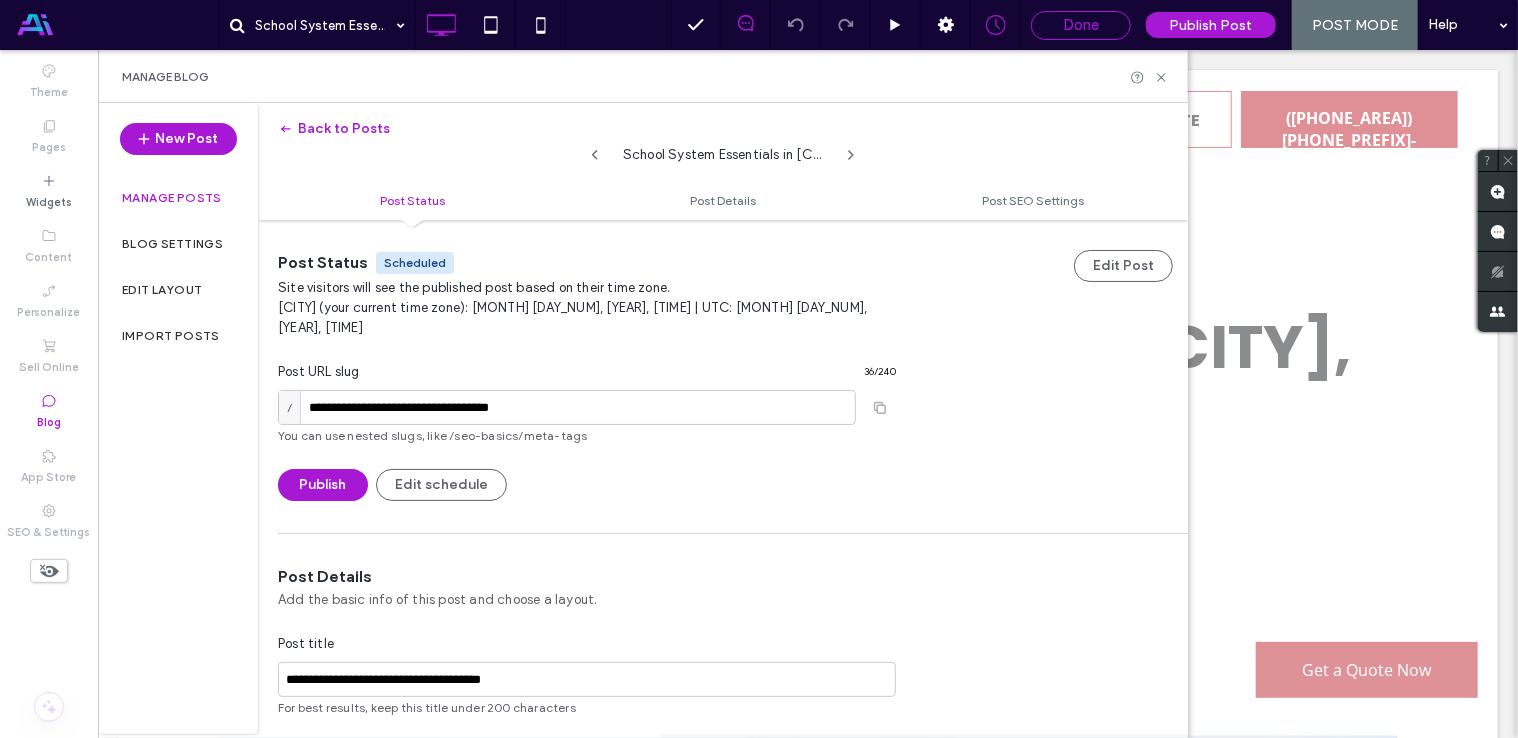 click on "Done" at bounding box center (1081, 25) 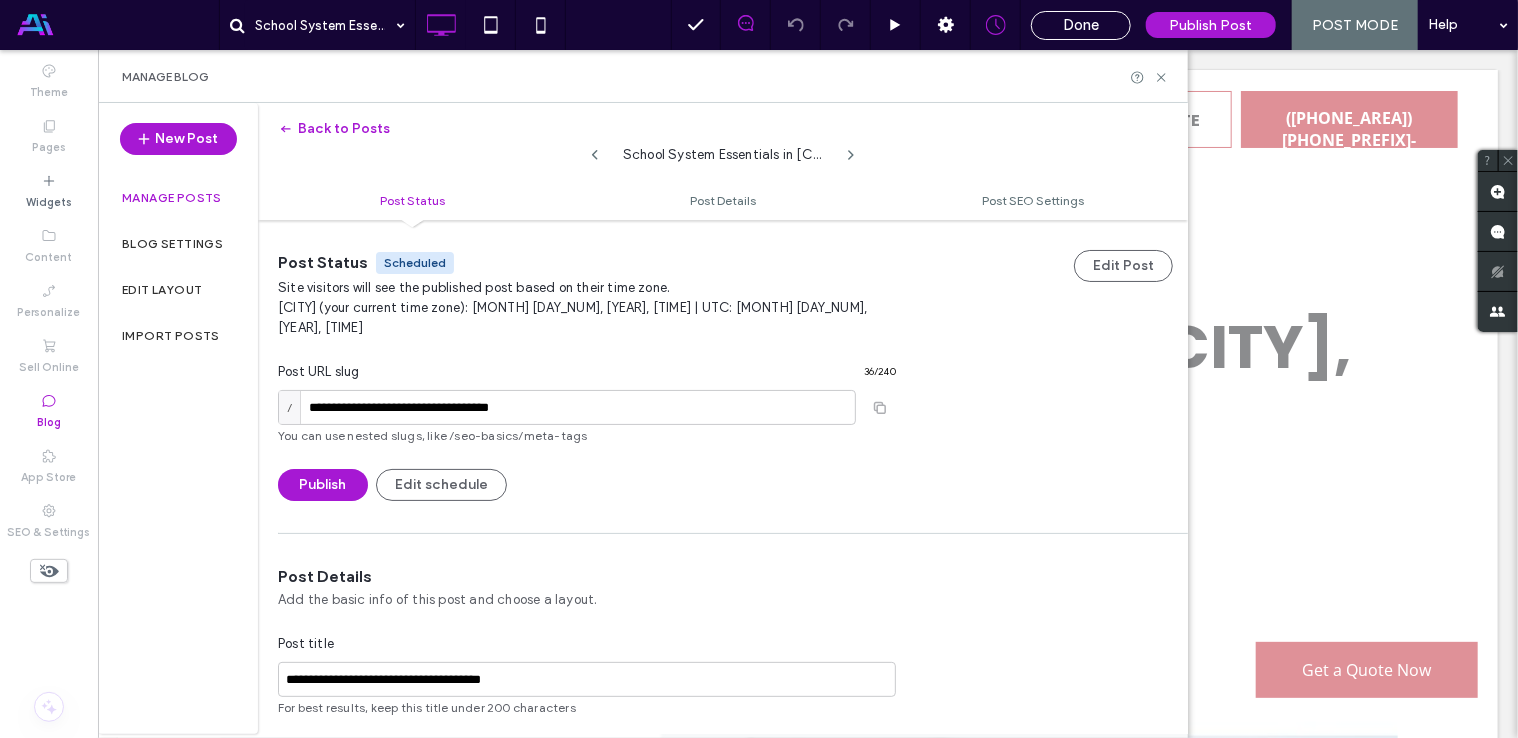click on "Manage posts" at bounding box center [172, 198] 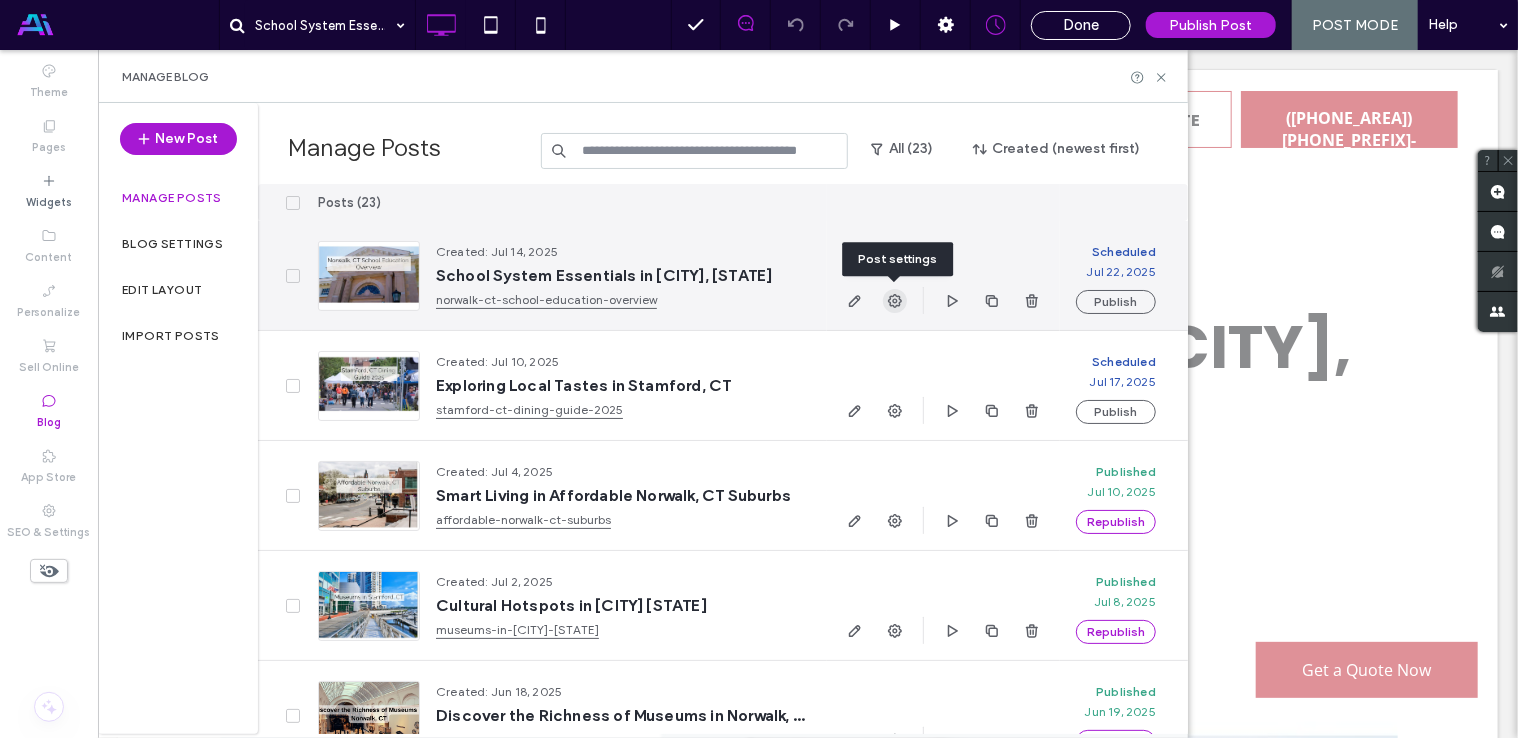 click 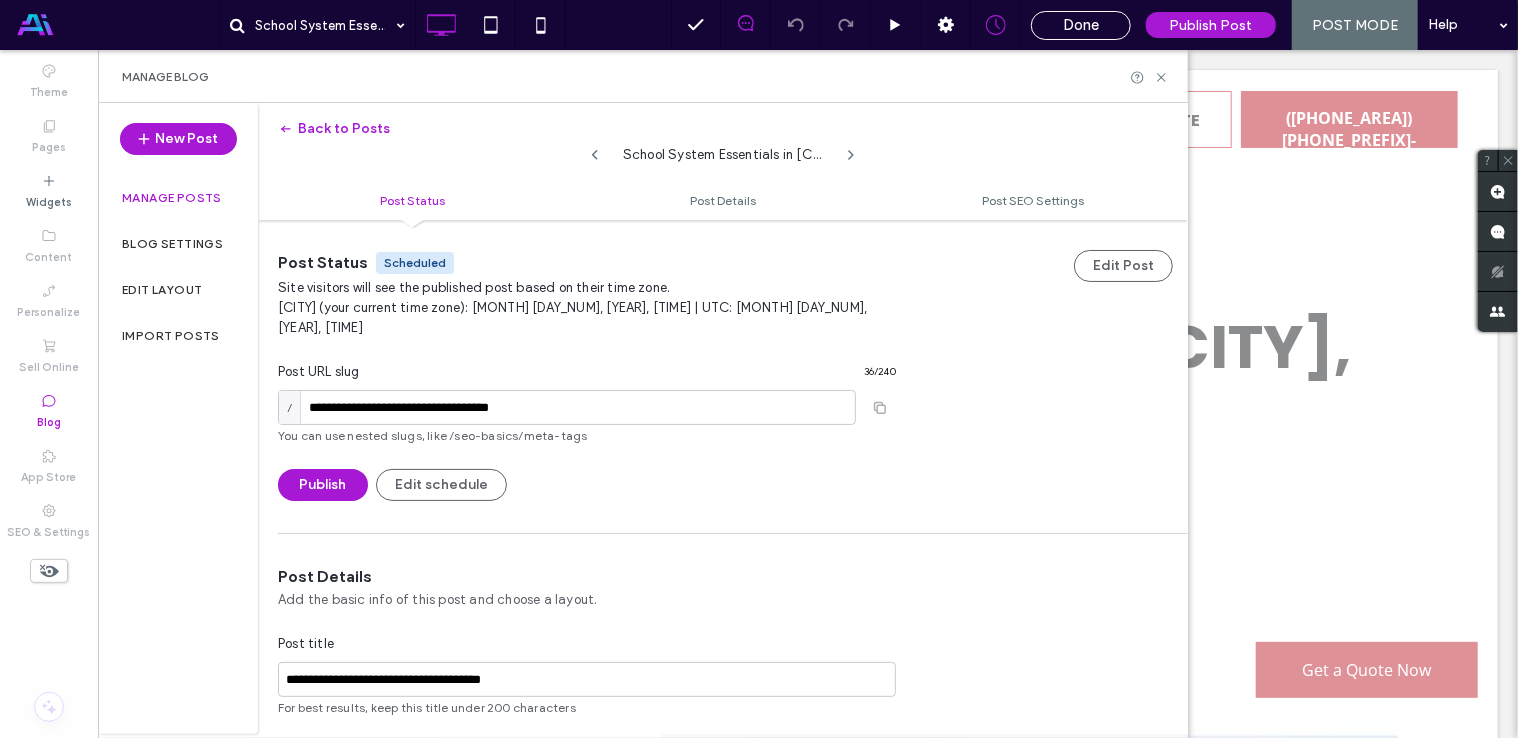 scroll, scrollTop: 0, scrollLeft: 0, axis: both 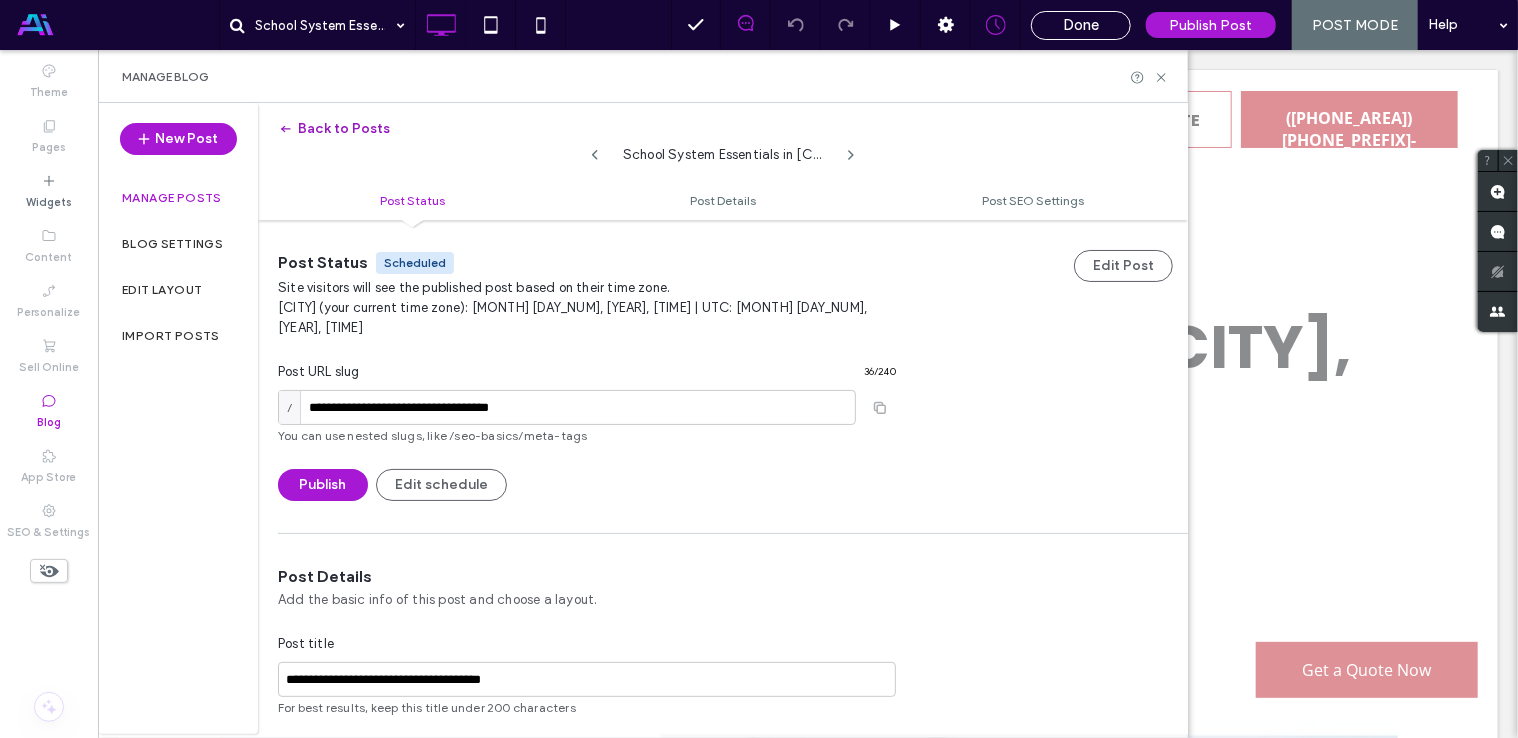 click on "Back to Posts" at bounding box center (334, 129) 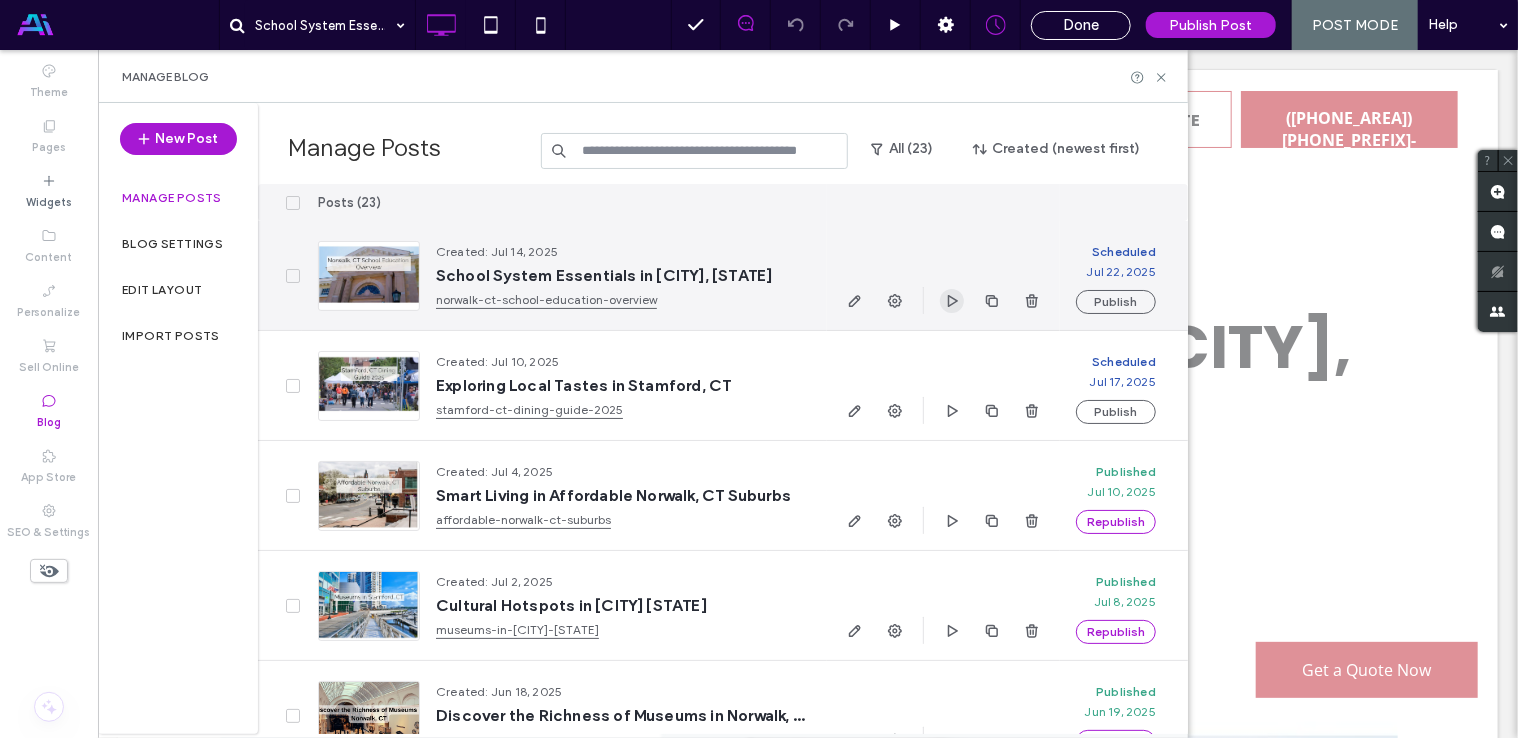 click at bounding box center (952, 301) 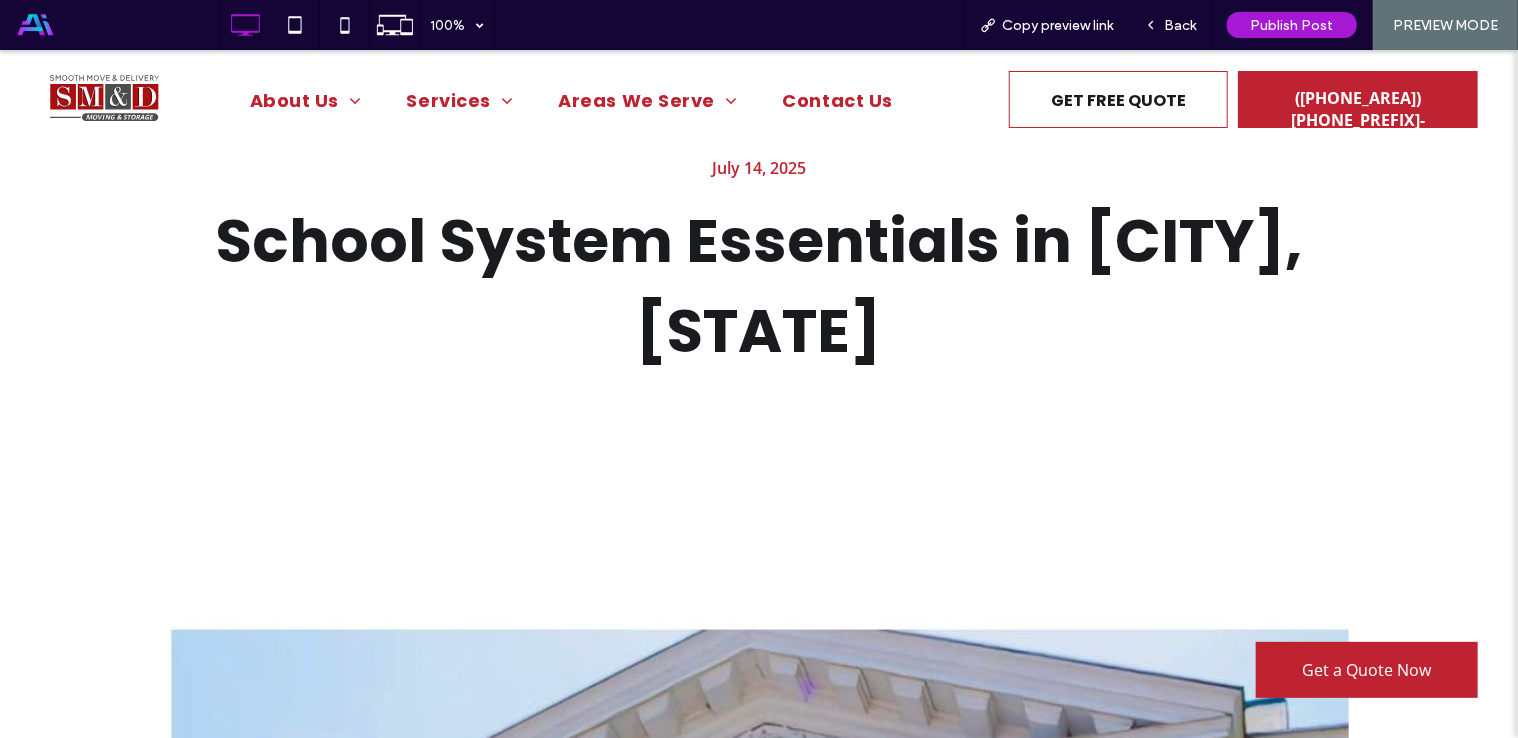 scroll, scrollTop: 0, scrollLeft: 0, axis: both 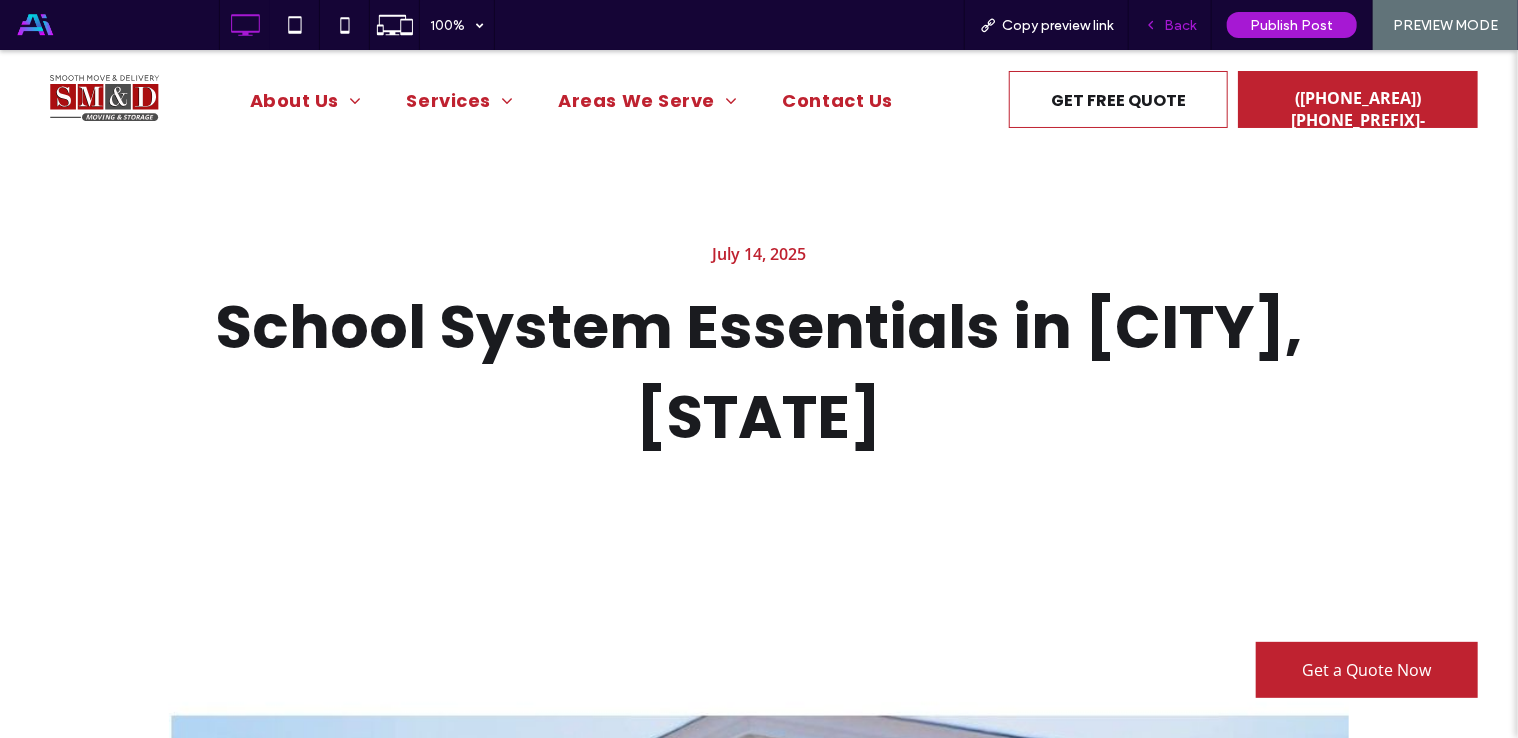 click on "Back" at bounding box center [1180, 25] 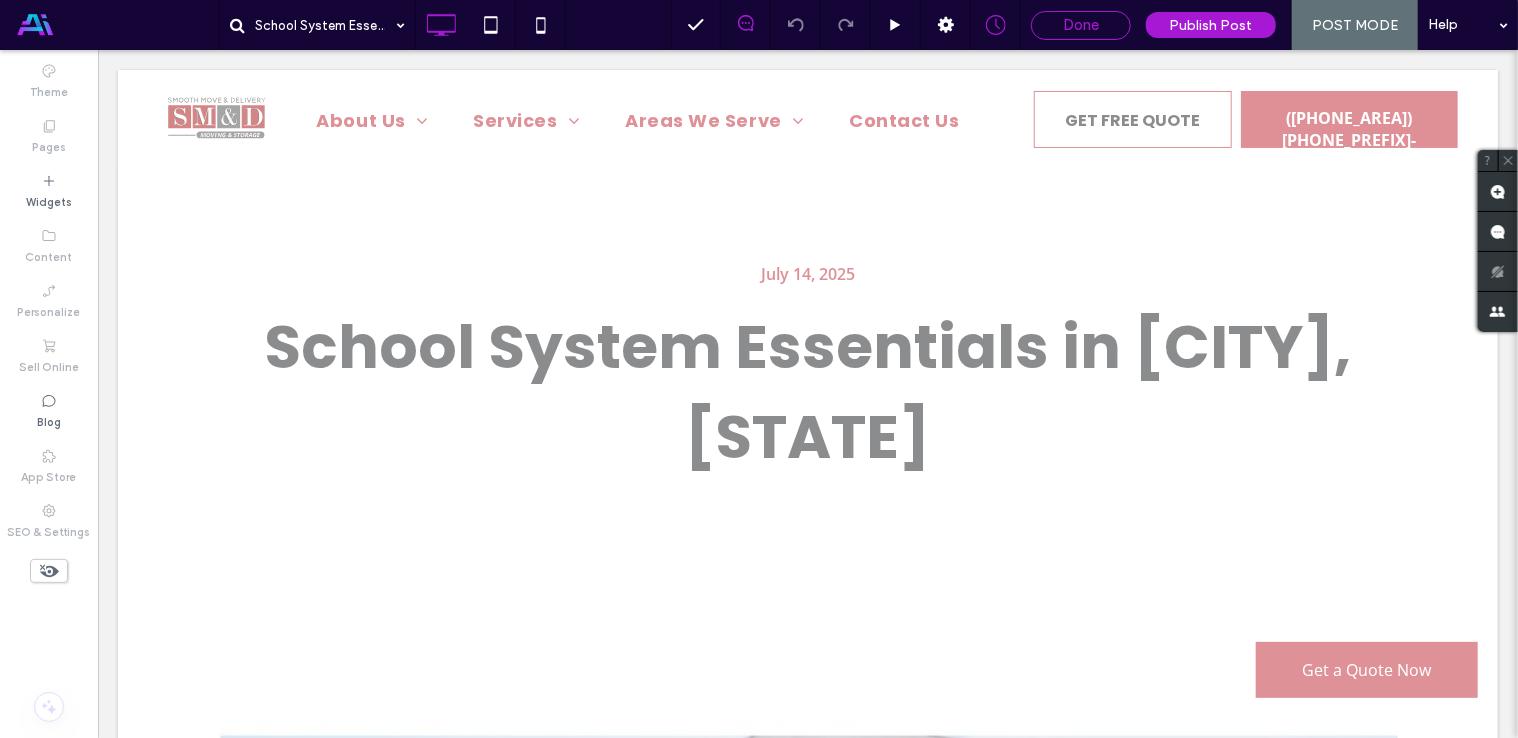 click on "Done" at bounding box center (1081, 25) 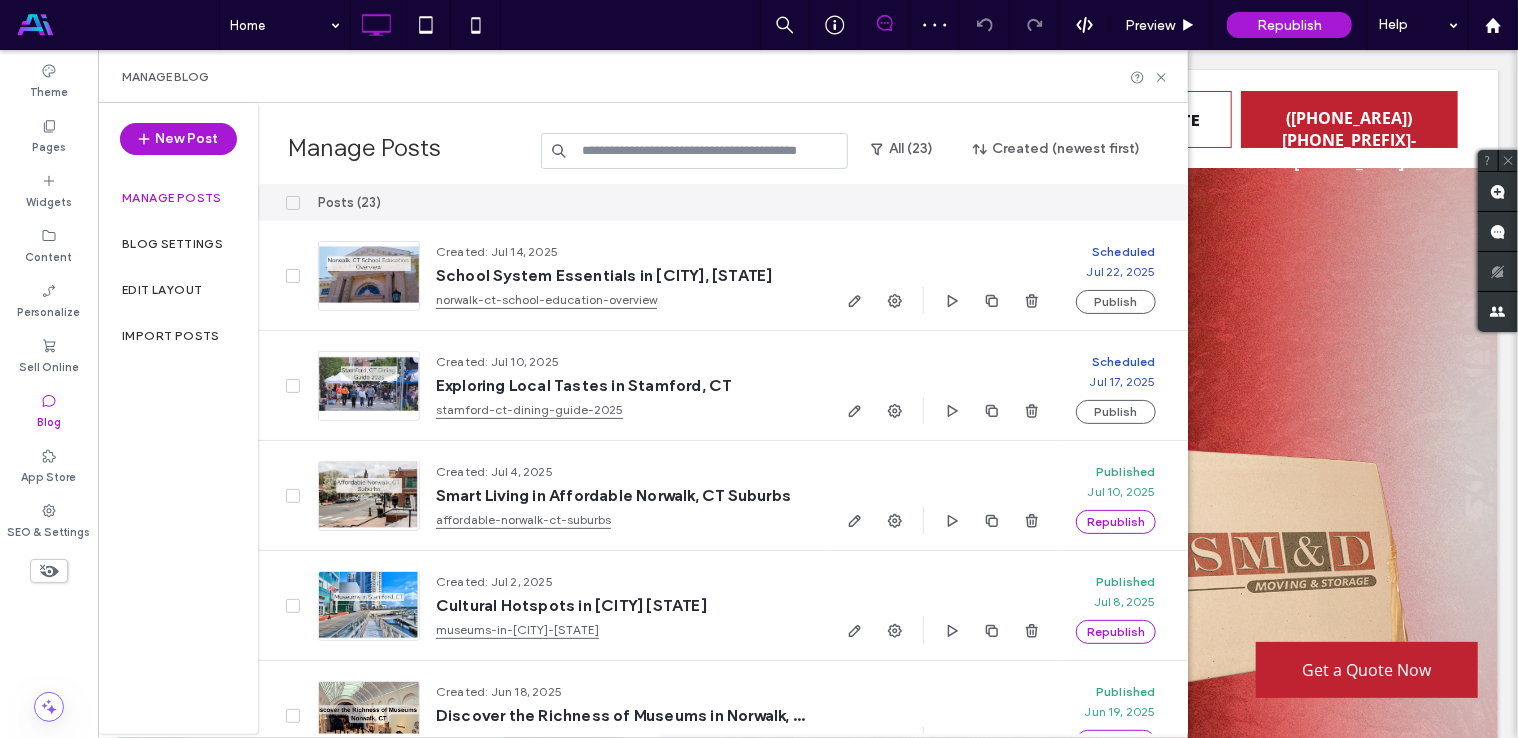 scroll, scrollTop: 0, scrollLeft: 0, axis: both 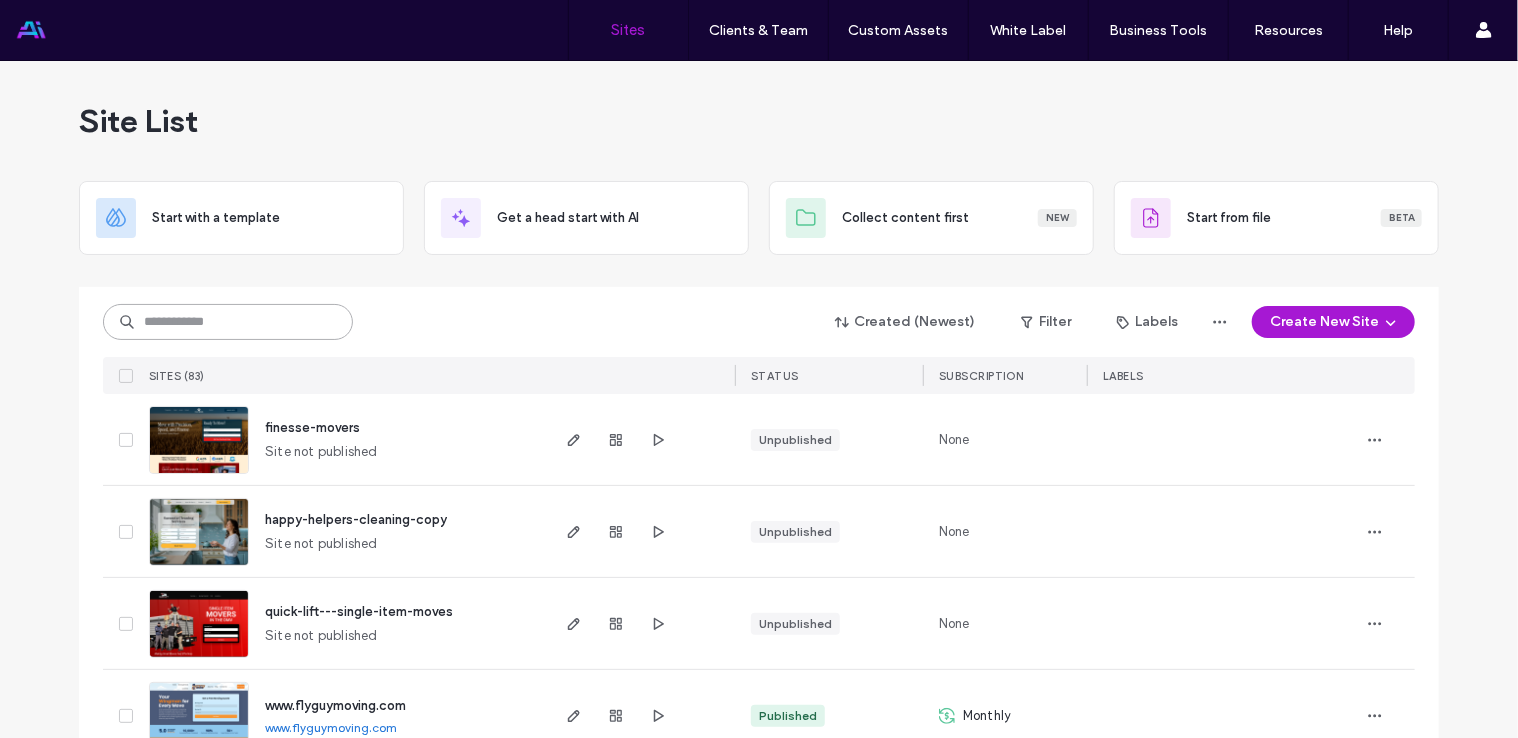 click at bounding box center [228, 322] 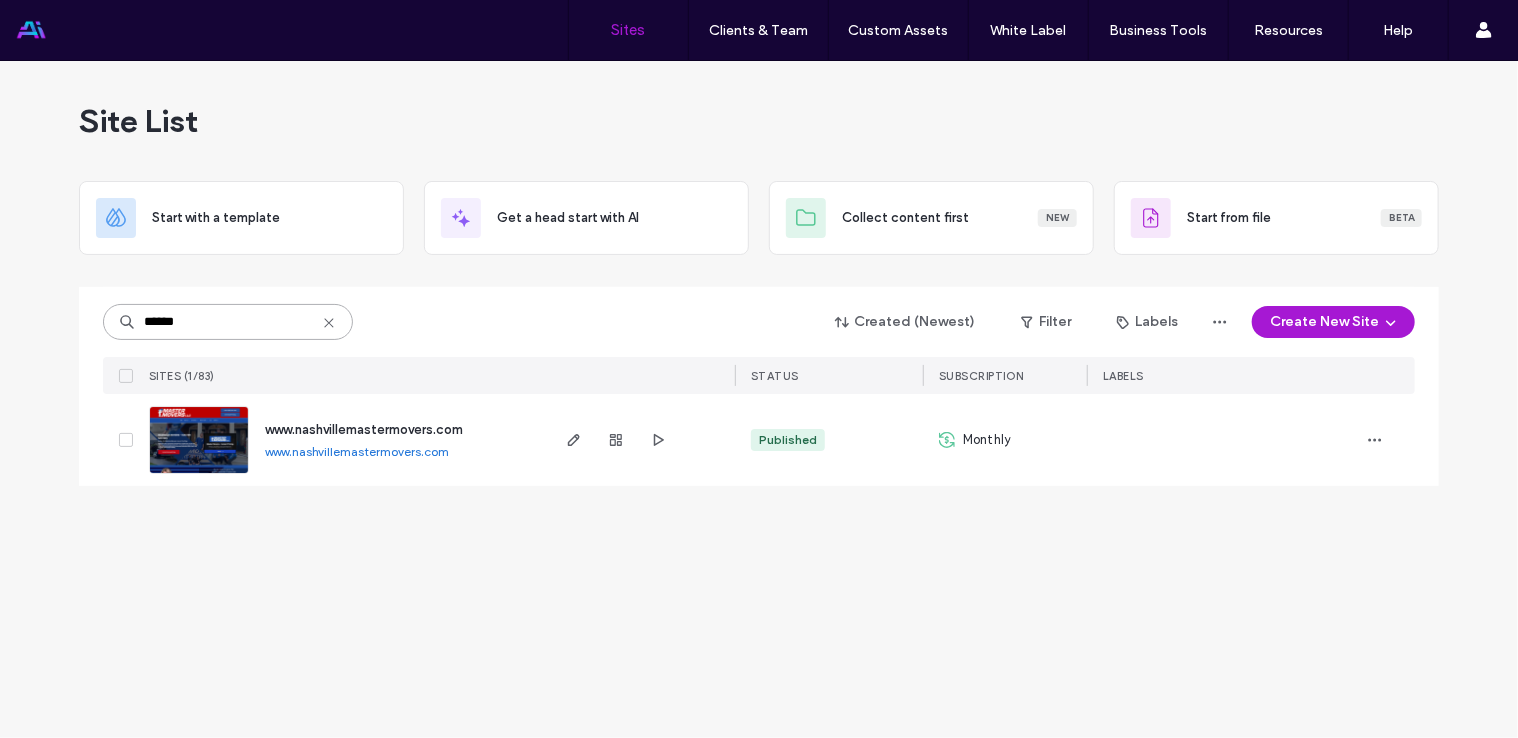 type on "******" 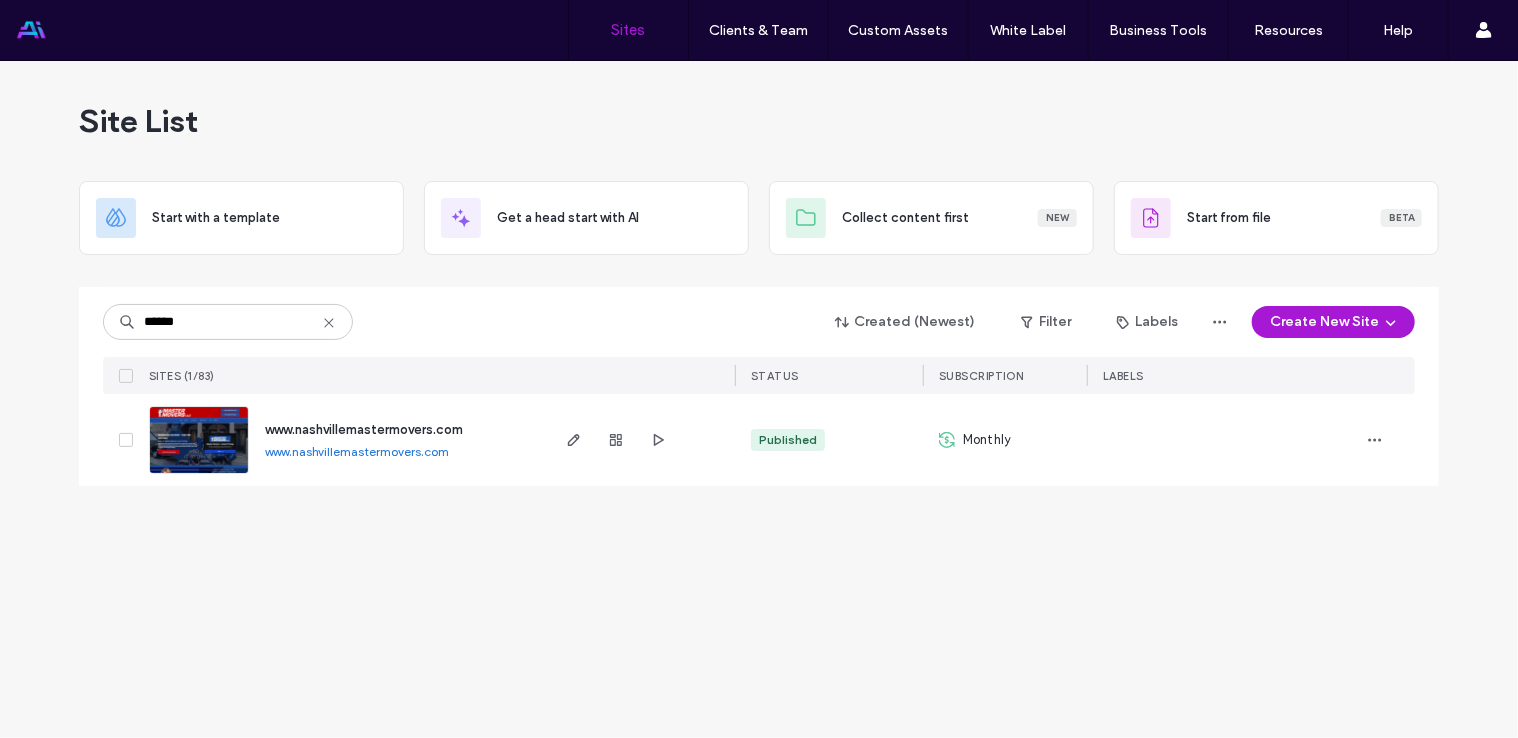 click at bounding box center (199, 475) 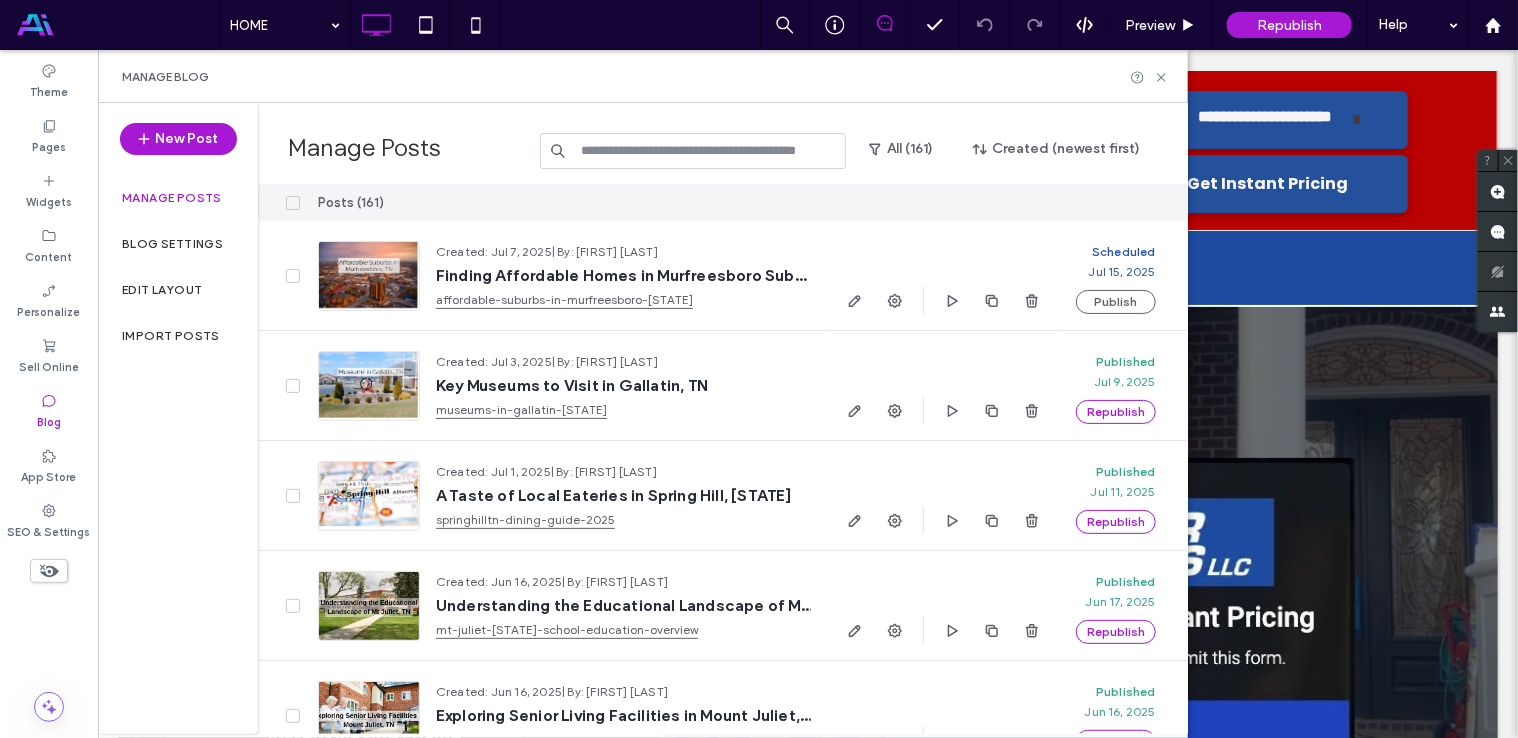 scroll, scrollTop: 0, scrollLeft: 0, axis: both 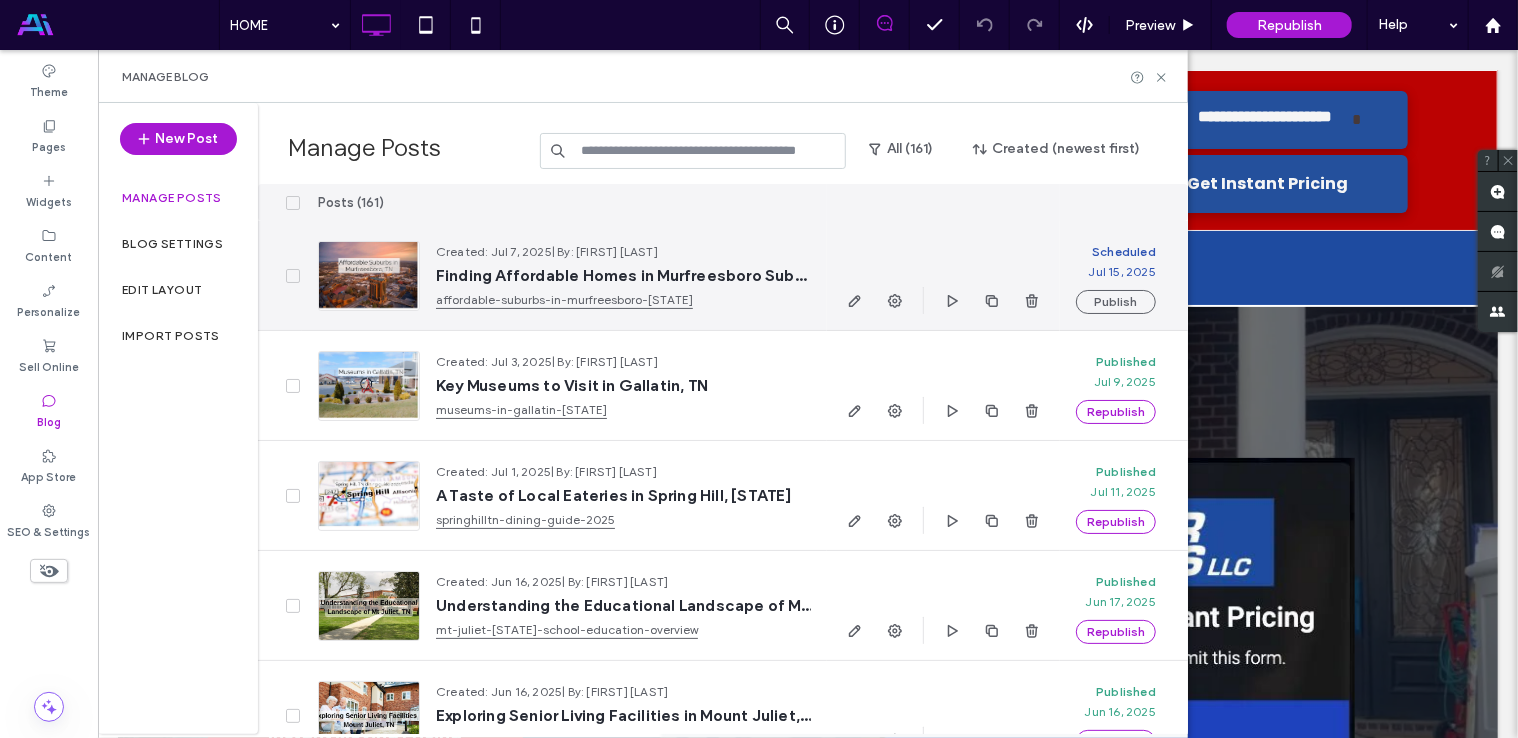 drag, startPoint x: 670, startPoint y: 254, endPoint x: 576, endPoint y: 257, distance: 94.04786 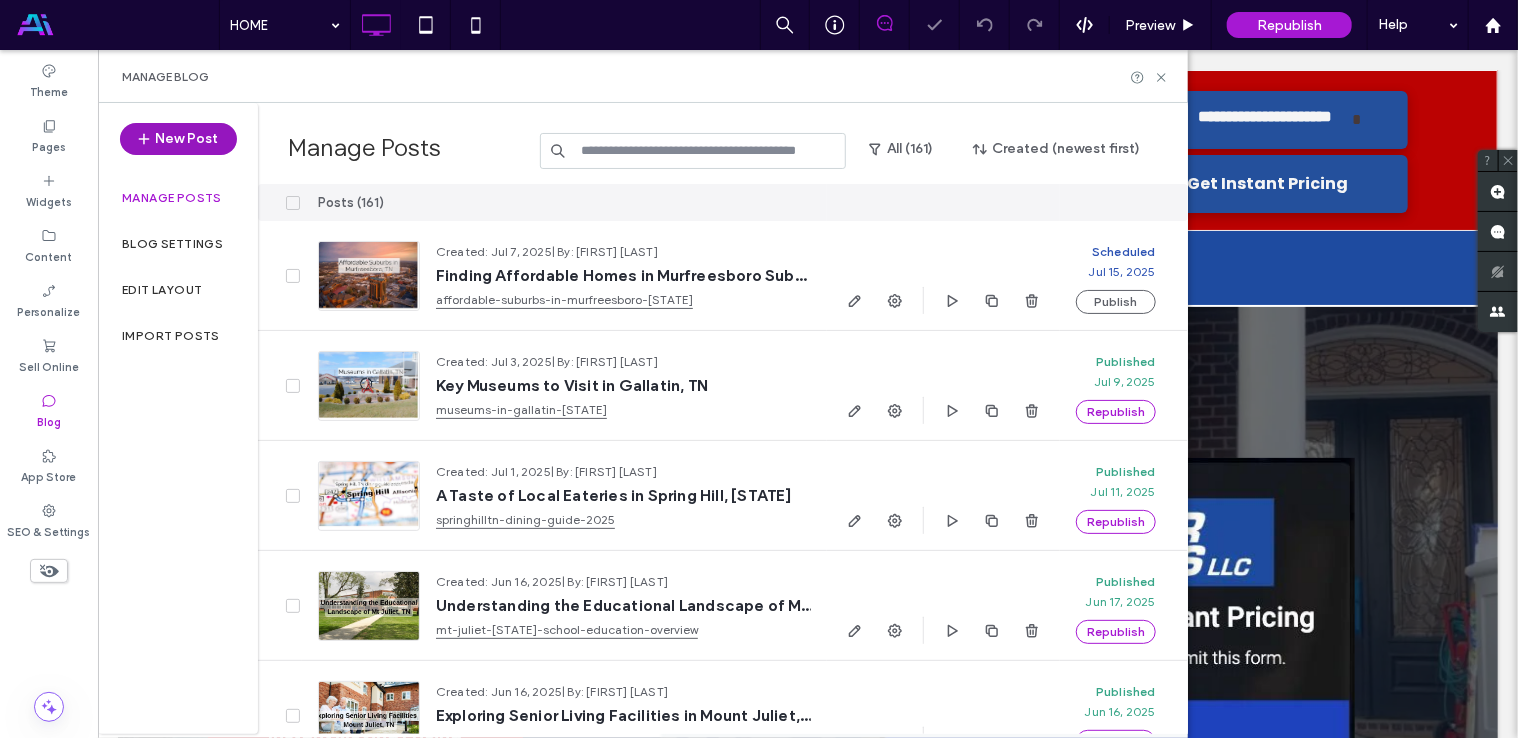 click on "New Post" at bounding box center [178, 139] 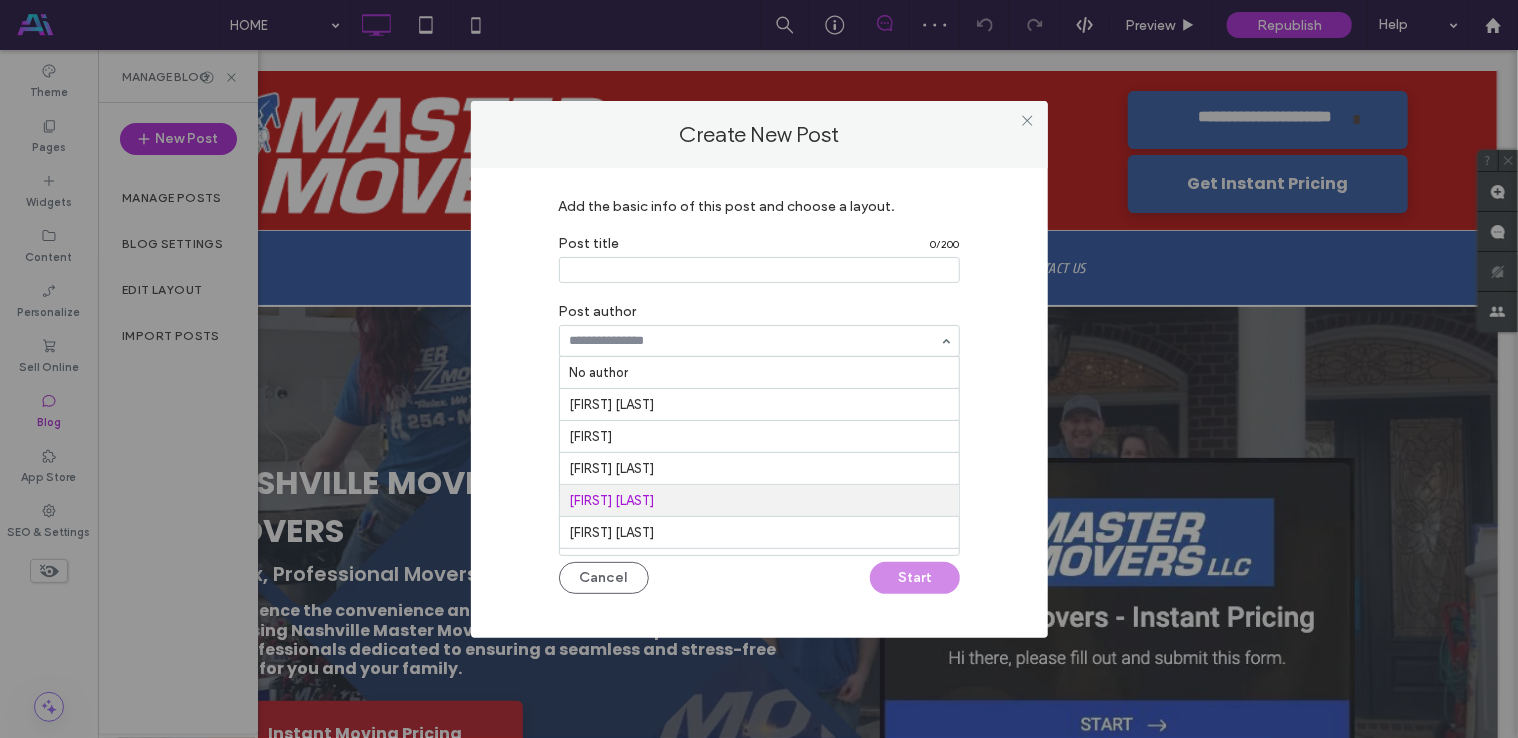 scroll, scrollTop: 131, scrollLeft: 0, axis: vertical 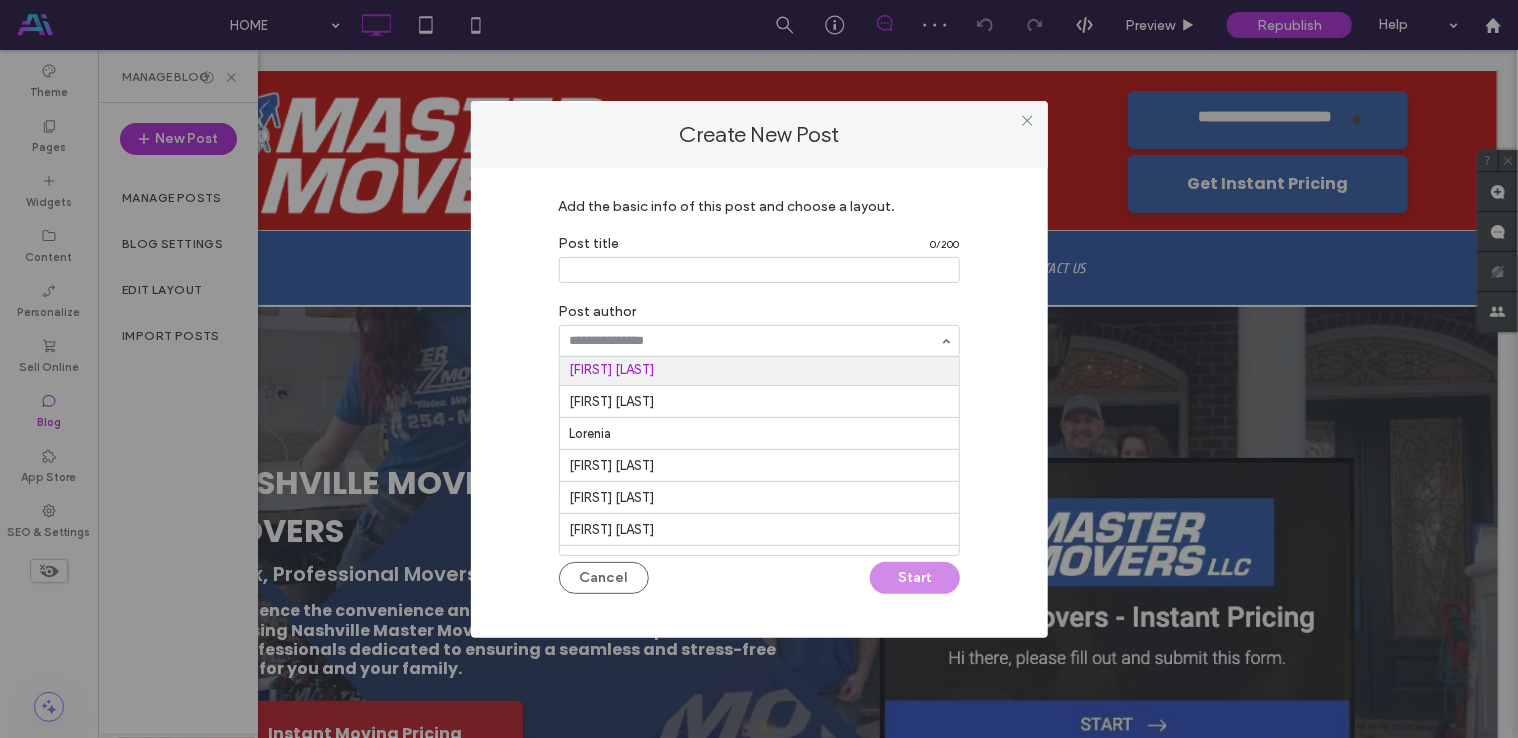 paste on "**********" 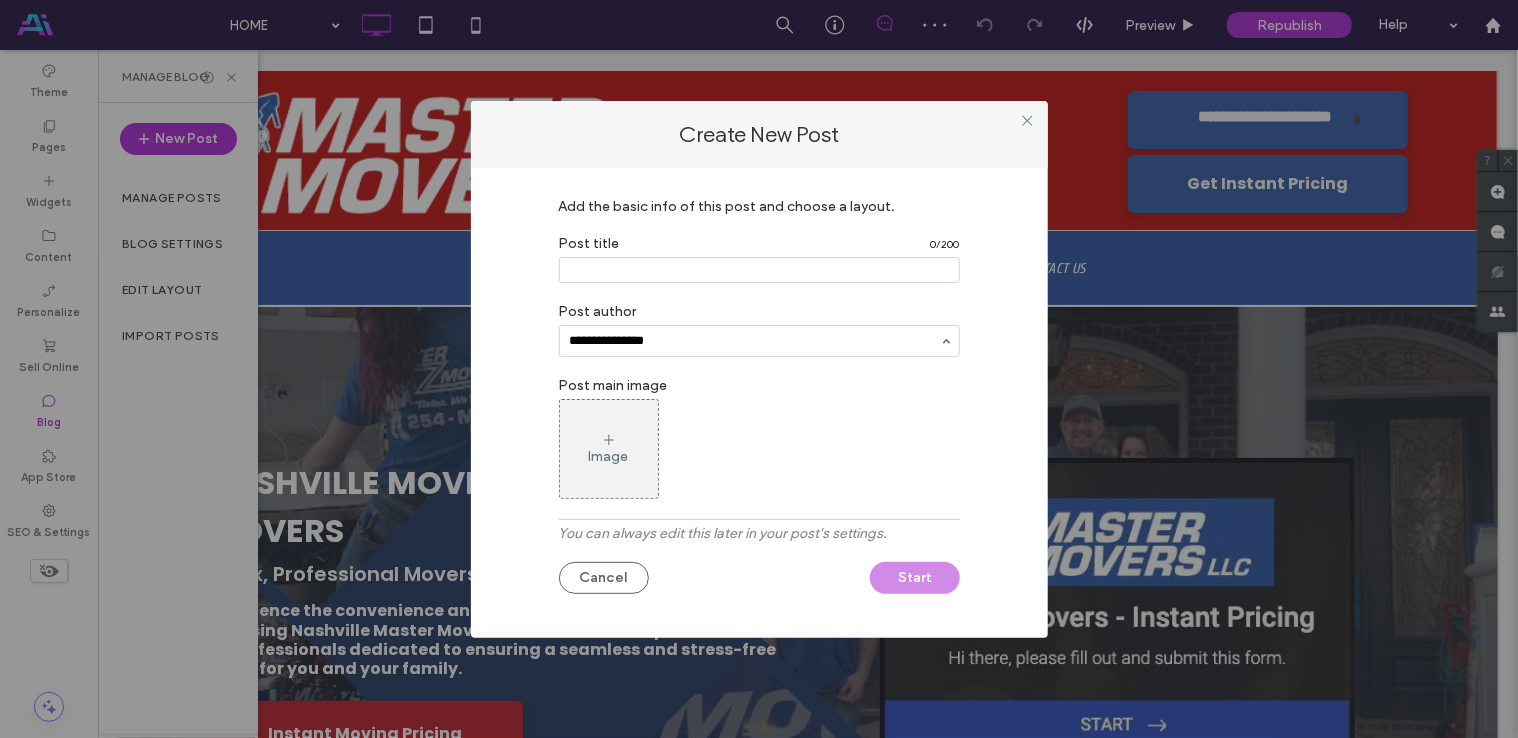 type on "**********" 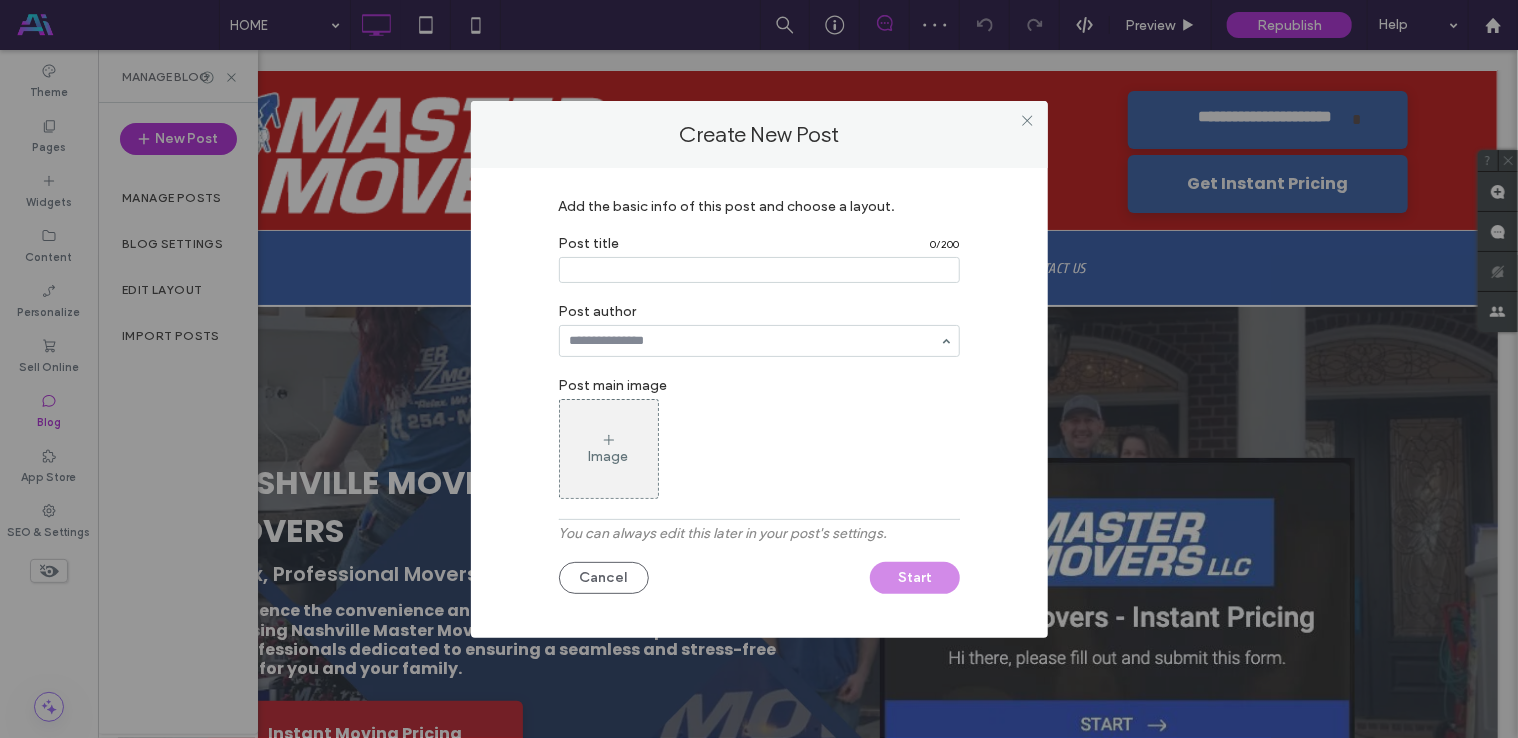 click at bounding box center [759, 270] 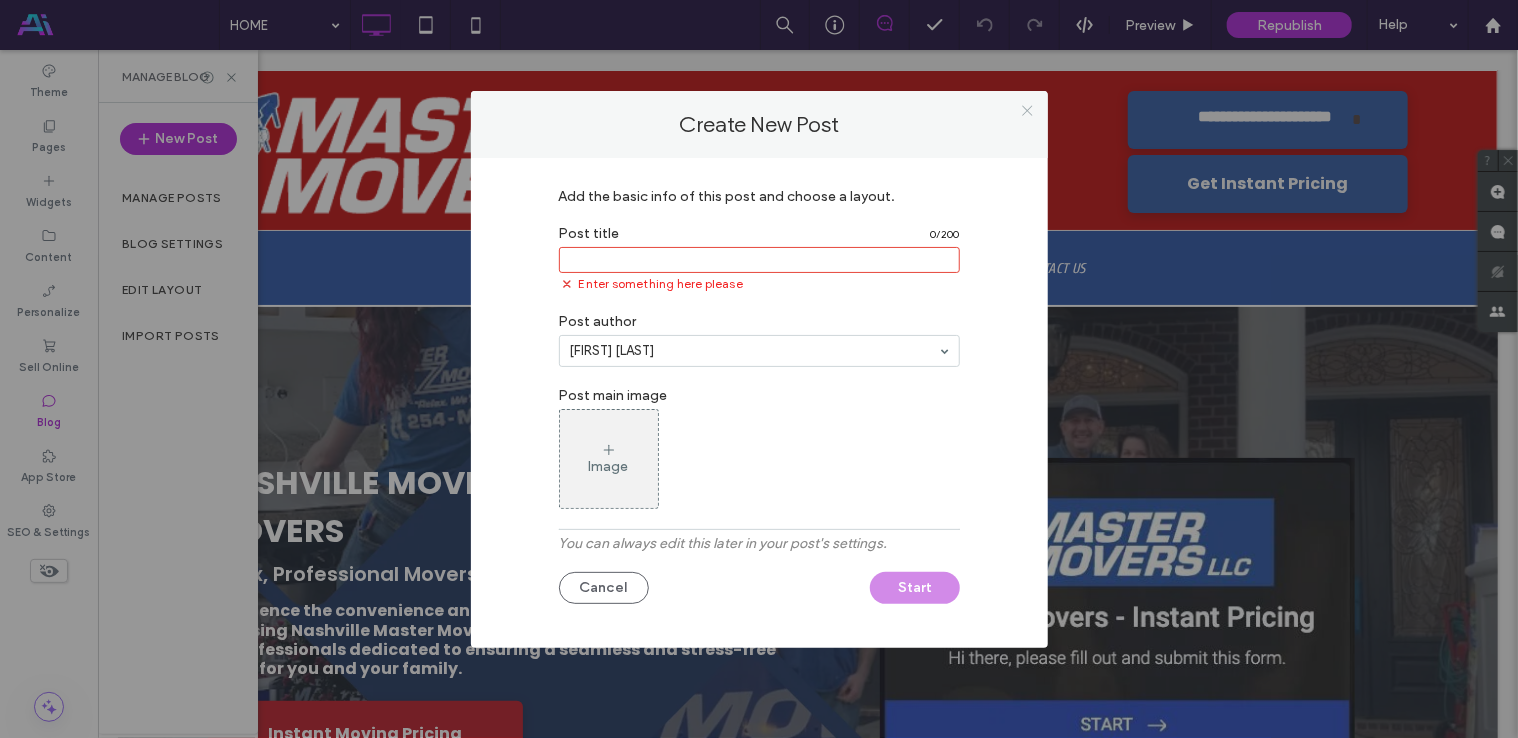 paste on "**********" 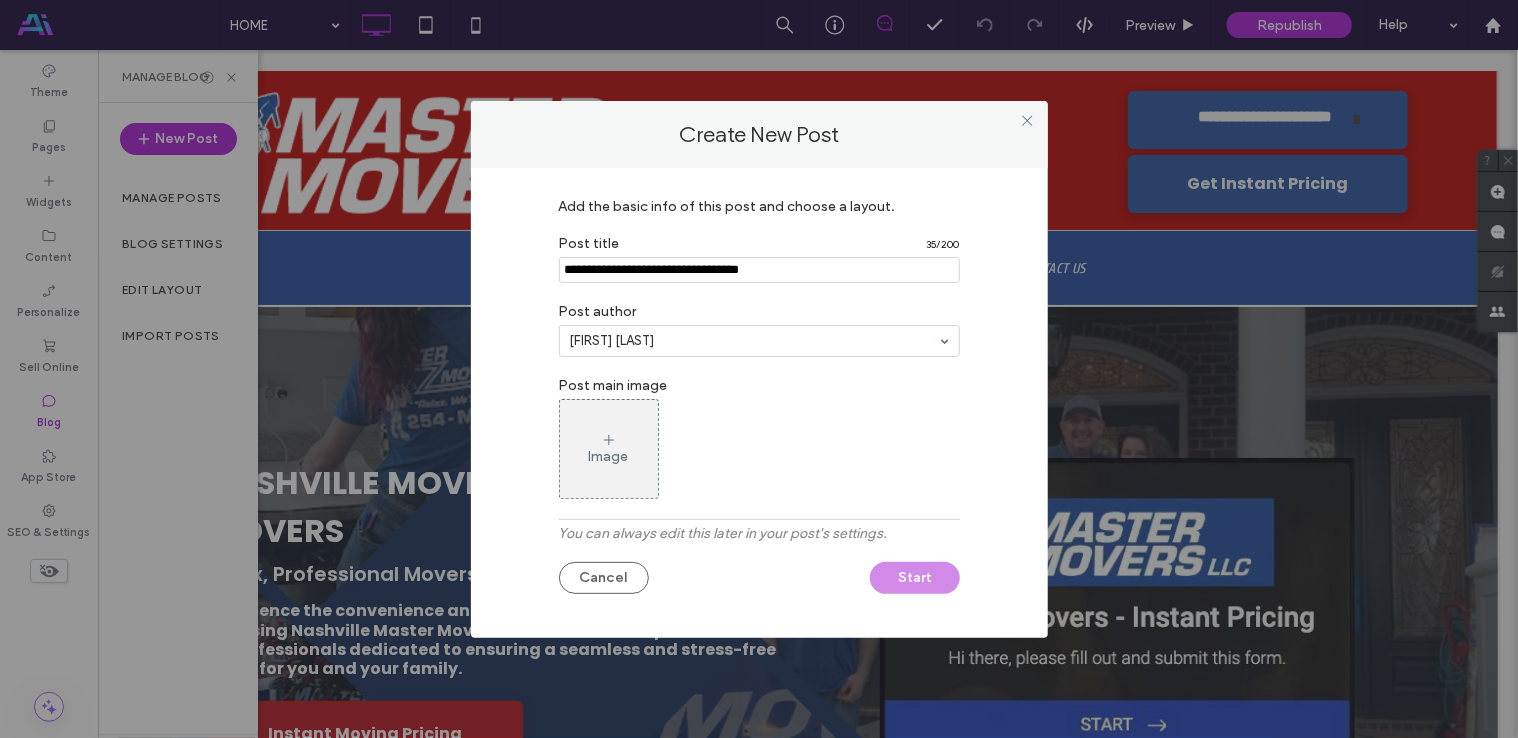 type on "**********" 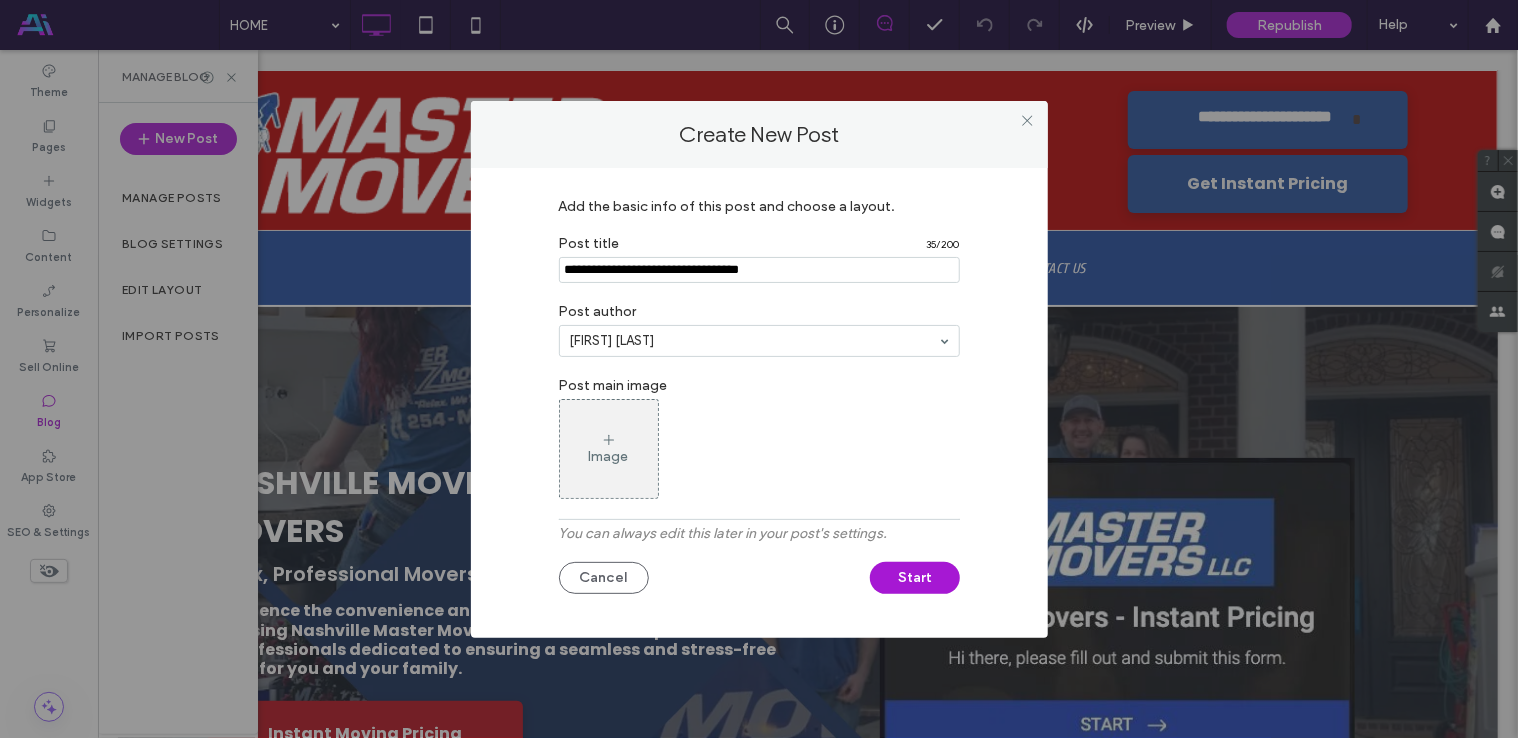 click on "Post main image" at bounding box center [759, 383] 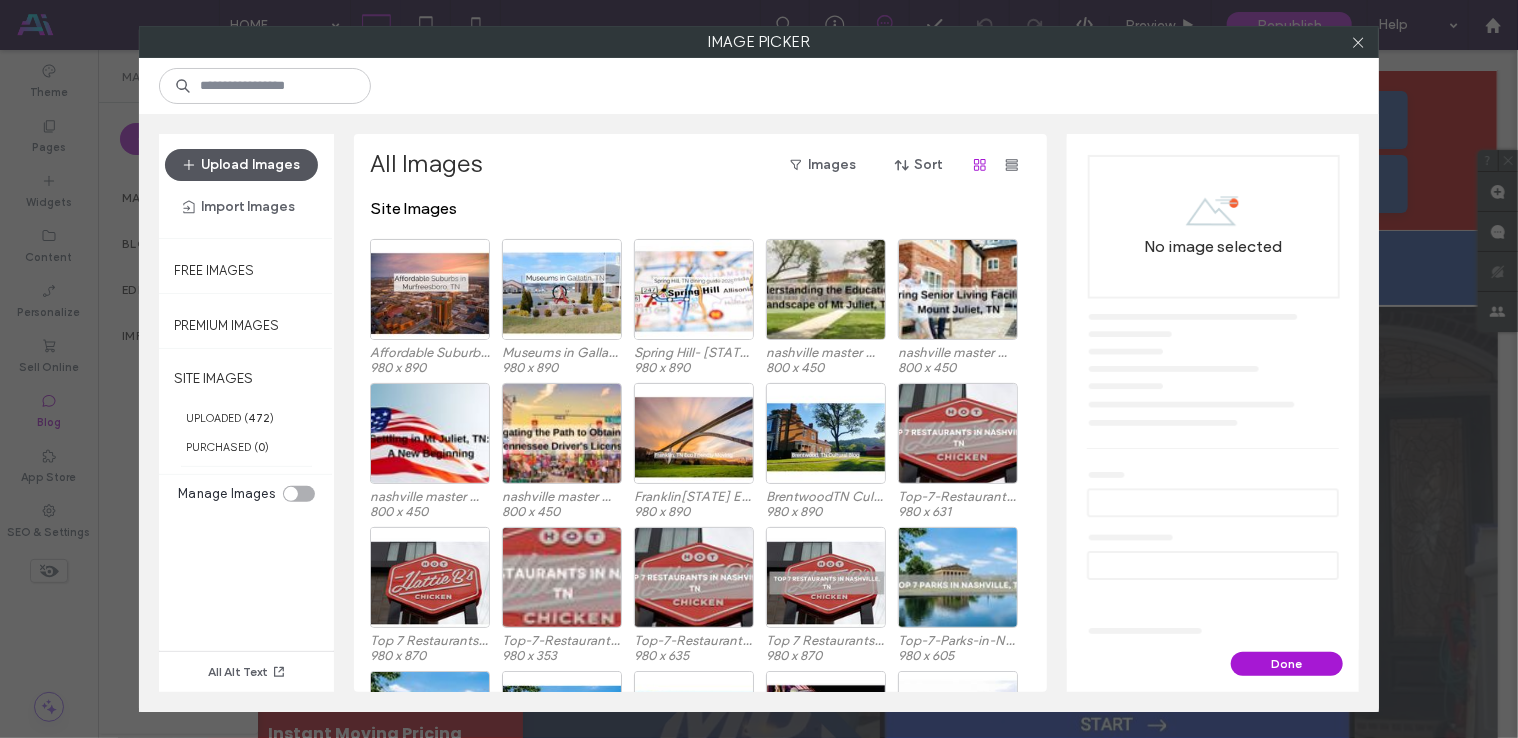 click on "Upload Images" at bounding box center [241, 165] 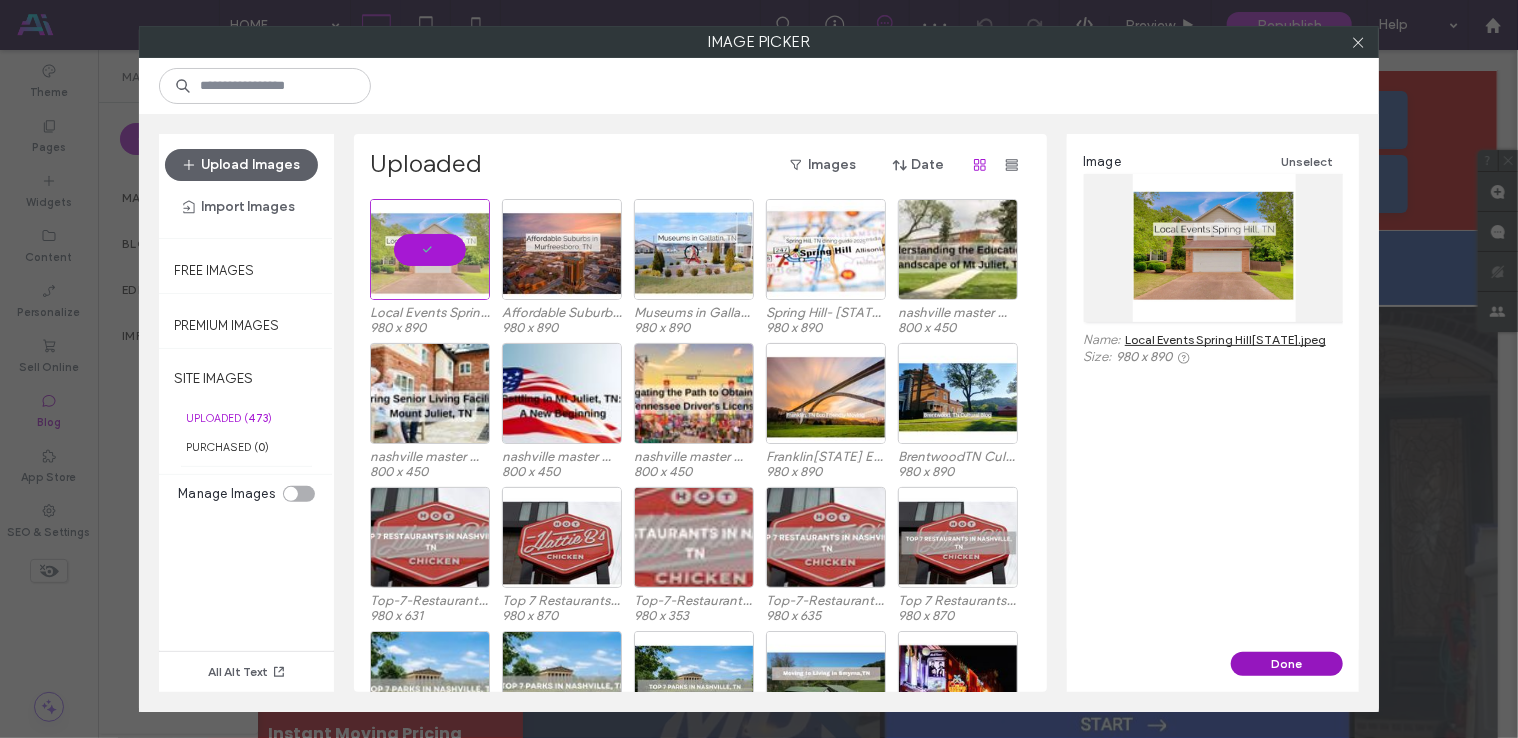 click on "Done" at bounding box center [1287, 664] 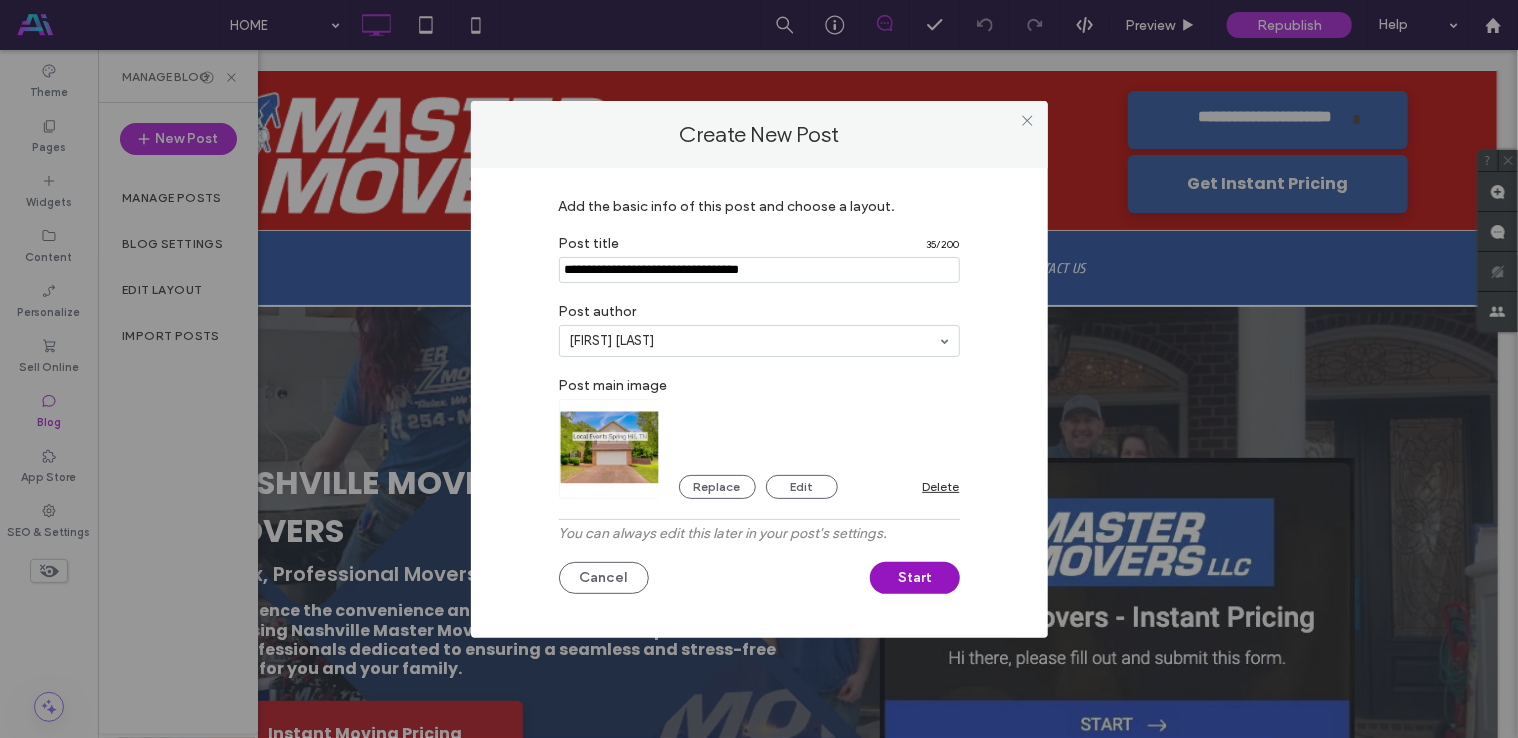 click on "Start" at bounding box center [915, 578] 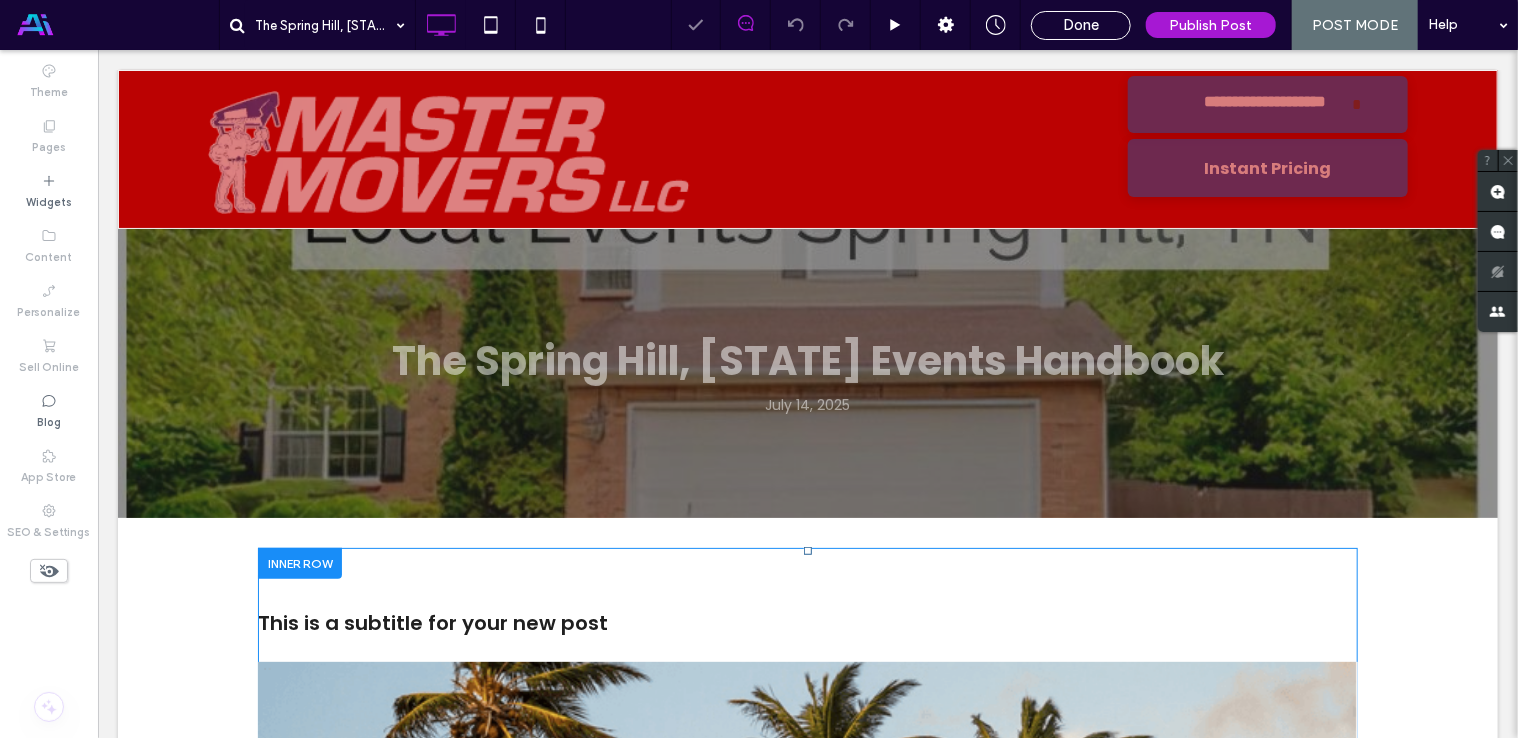 scroll, scrollTop: 0, scrollLeft: 0, axis: both 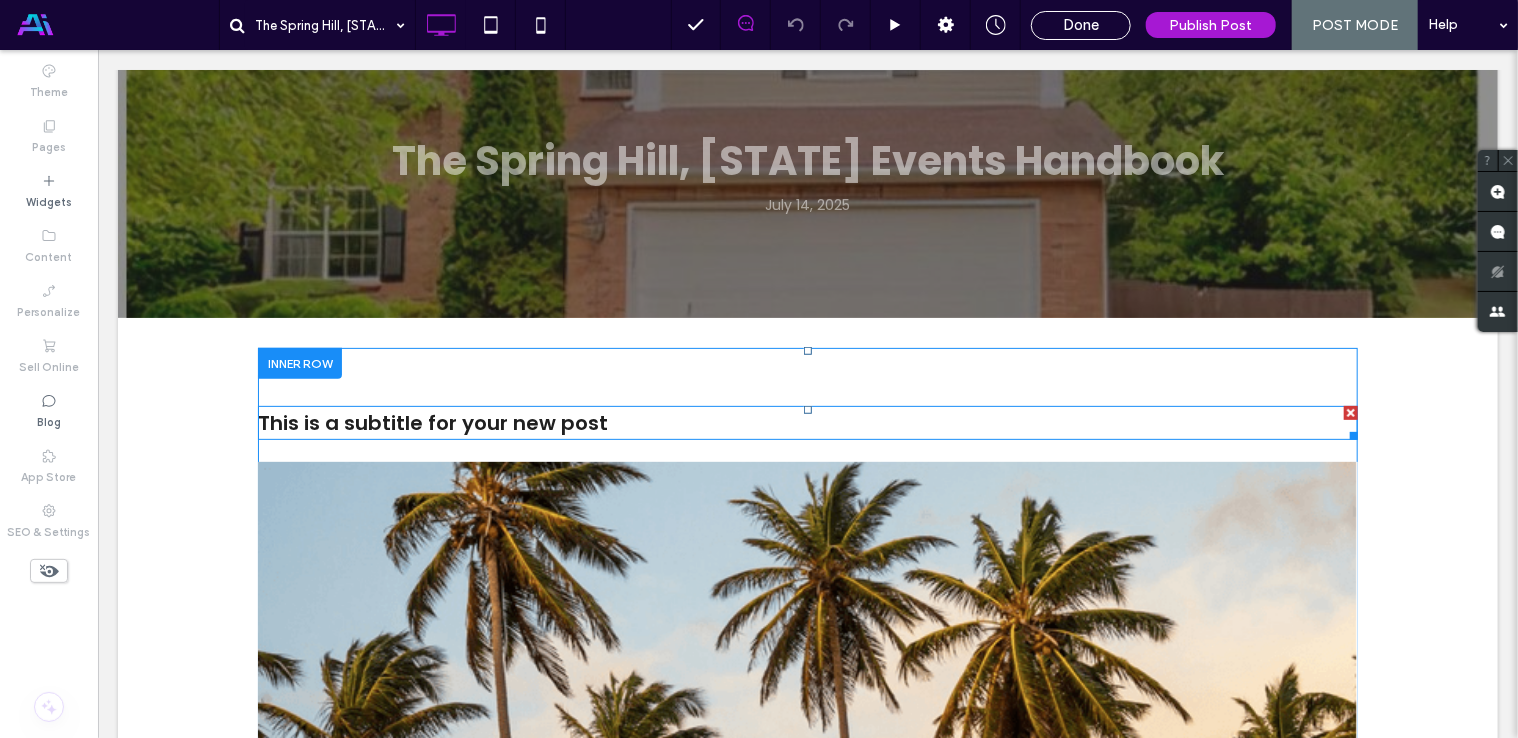 drag, startPoint x: 1339, startPoint y: 412, endPoint x: 1437, endPoint y: 468, distance: 112.871605 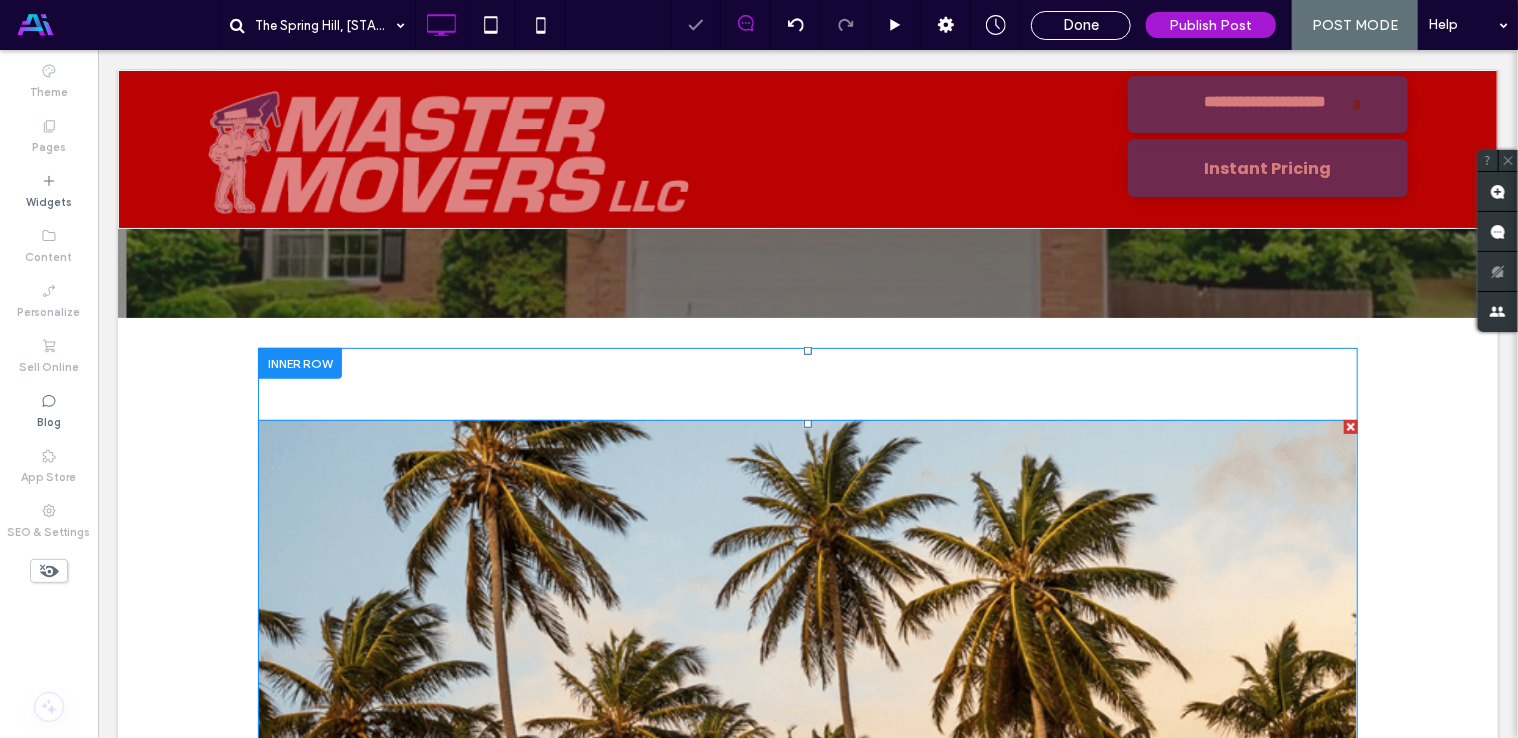 click at bounding box center [1350, 426] 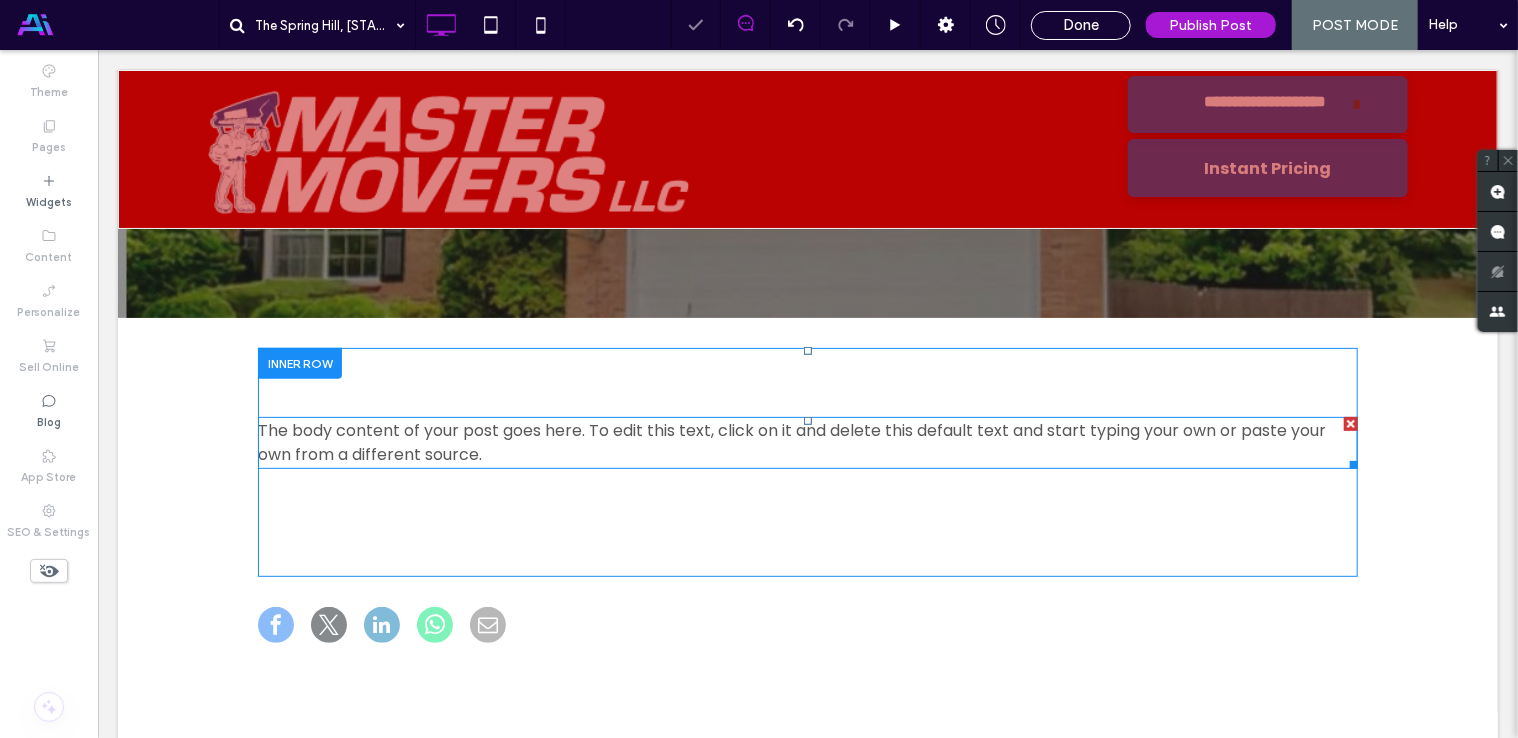 click on "The body content of your post goes here. To edit this text, click on it and delete this default text and start typing your own or paste your own from a different source." at bounding box center [791, 441] 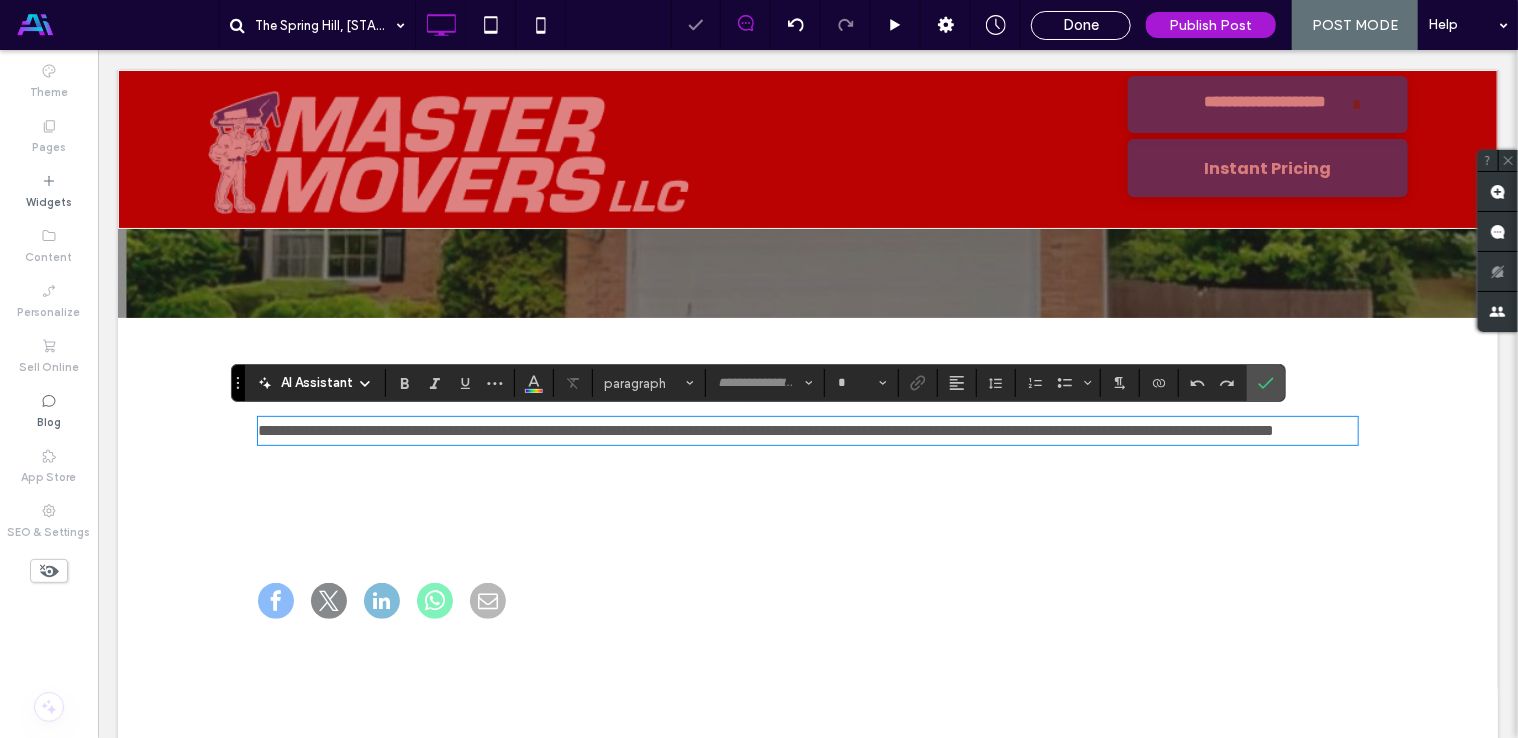 type on "*******" 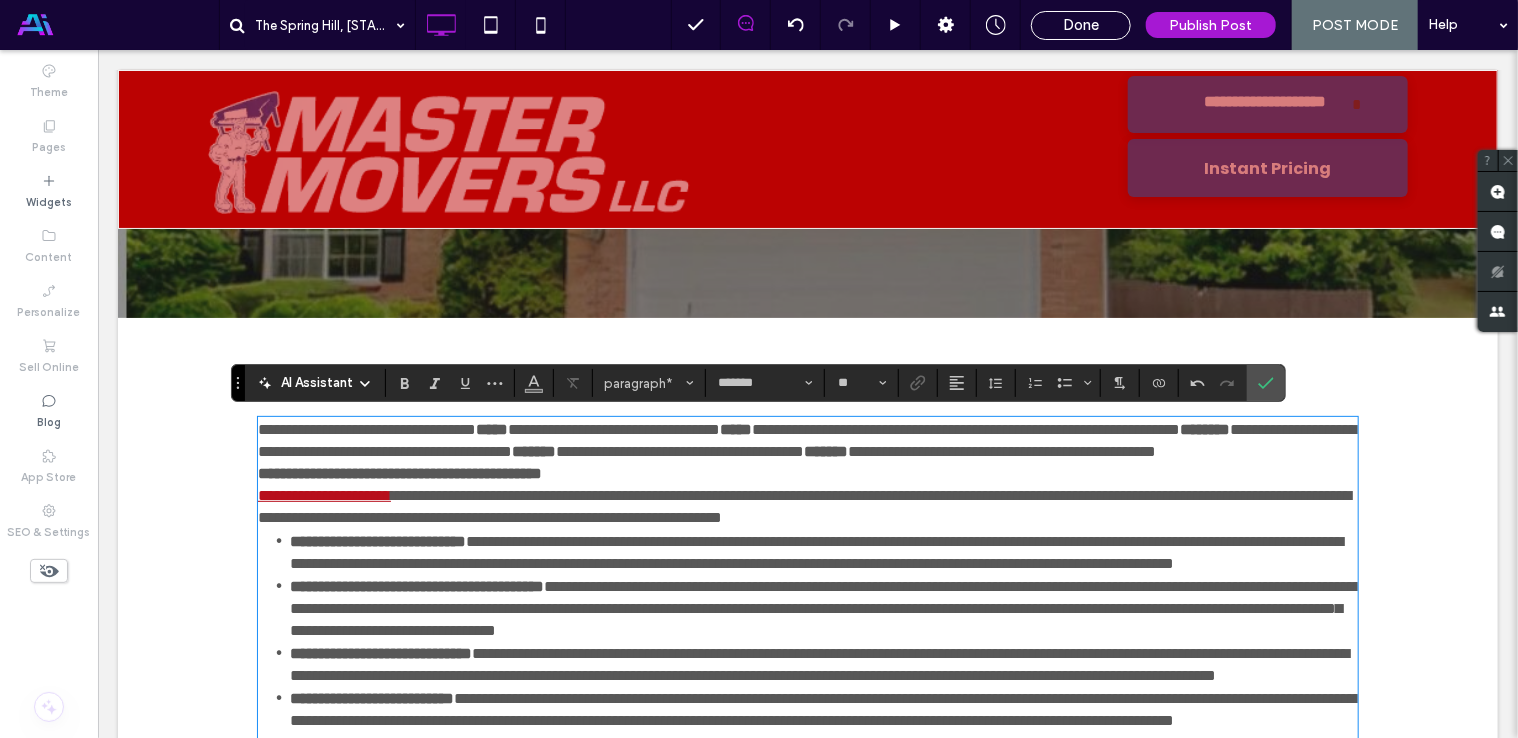 scroll, scrollTop: 0, scrollLeft: 0, axis: both 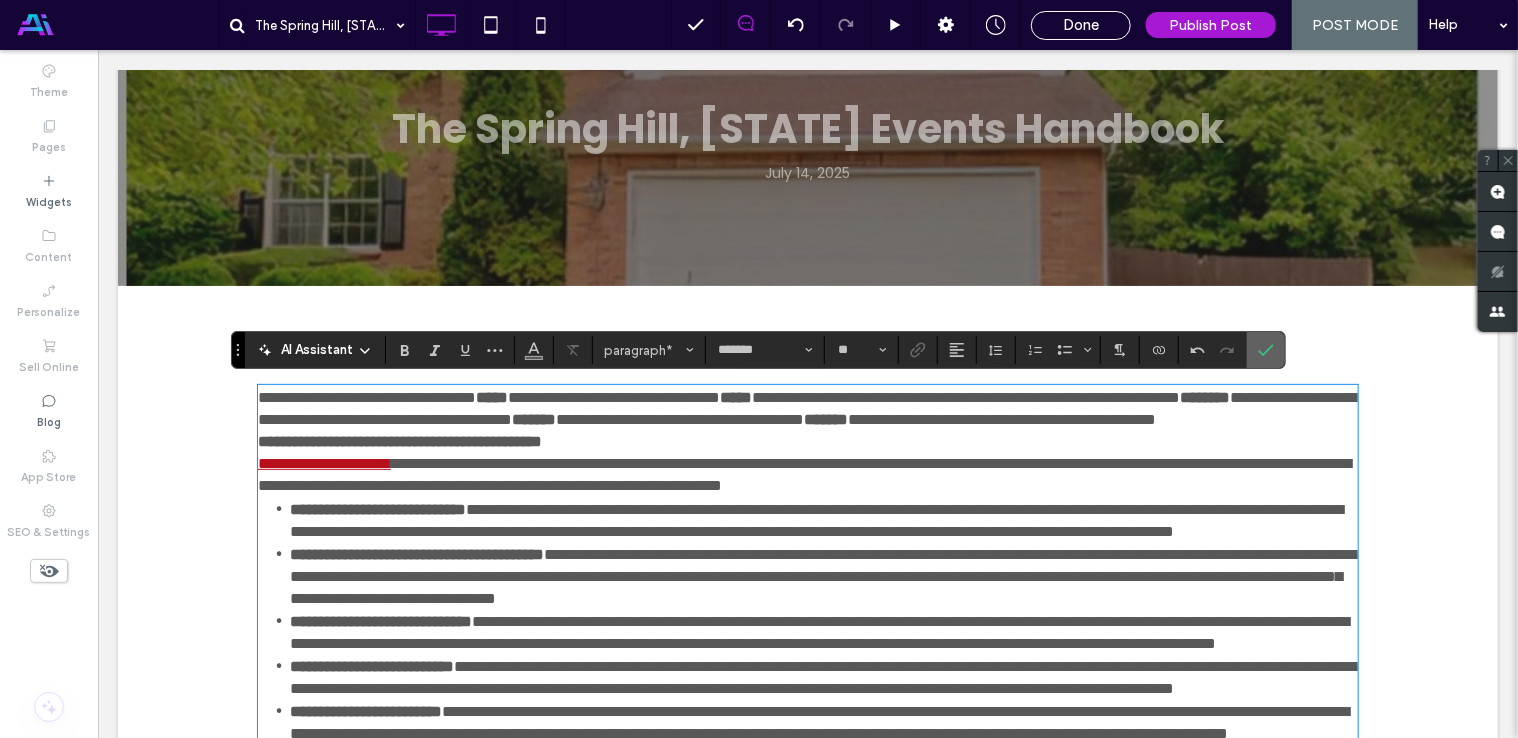 click at bounding box center (1266, 350) 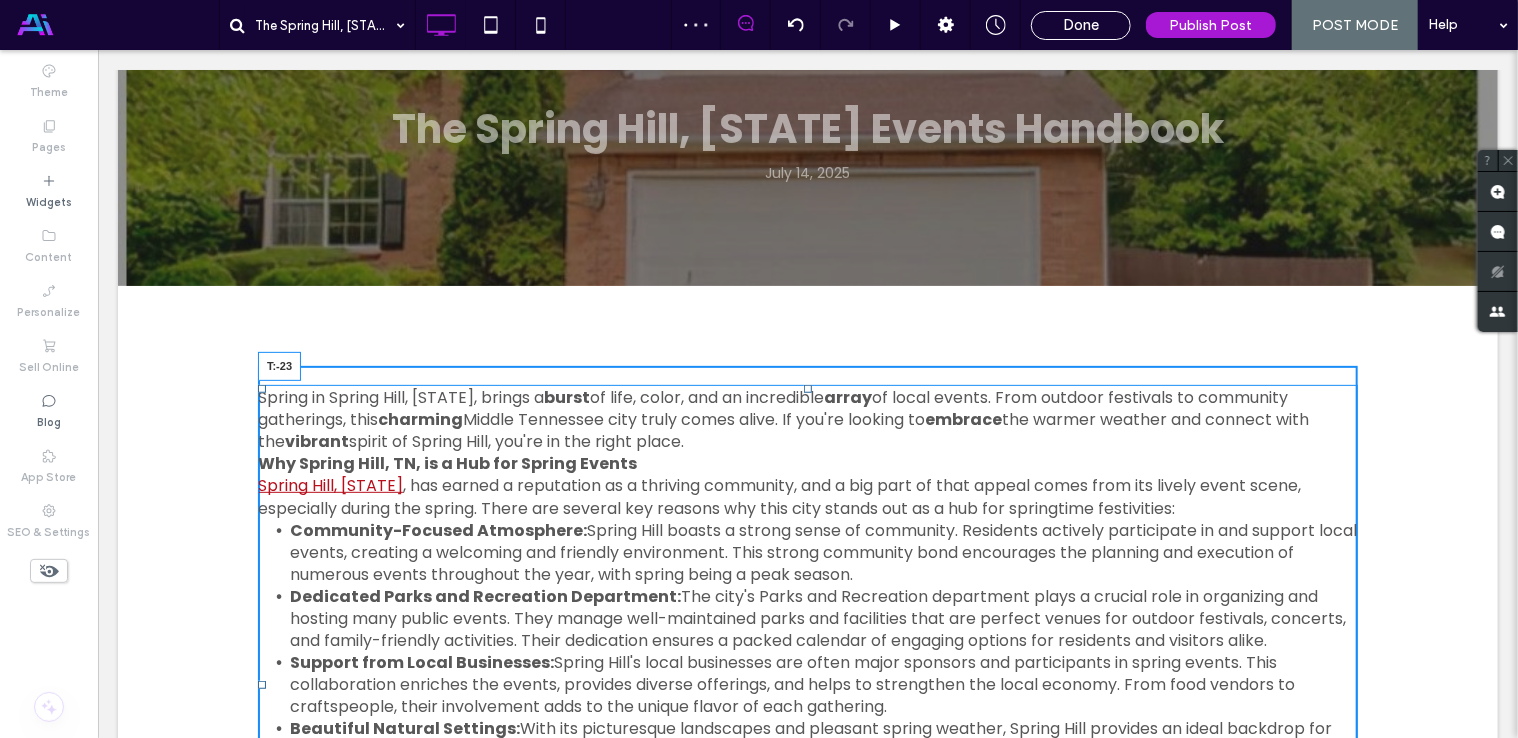 drag, startPoint x: 798, startPoint y: 388, endPoint x: 896, endPoint y: 396, distance: 98.32599 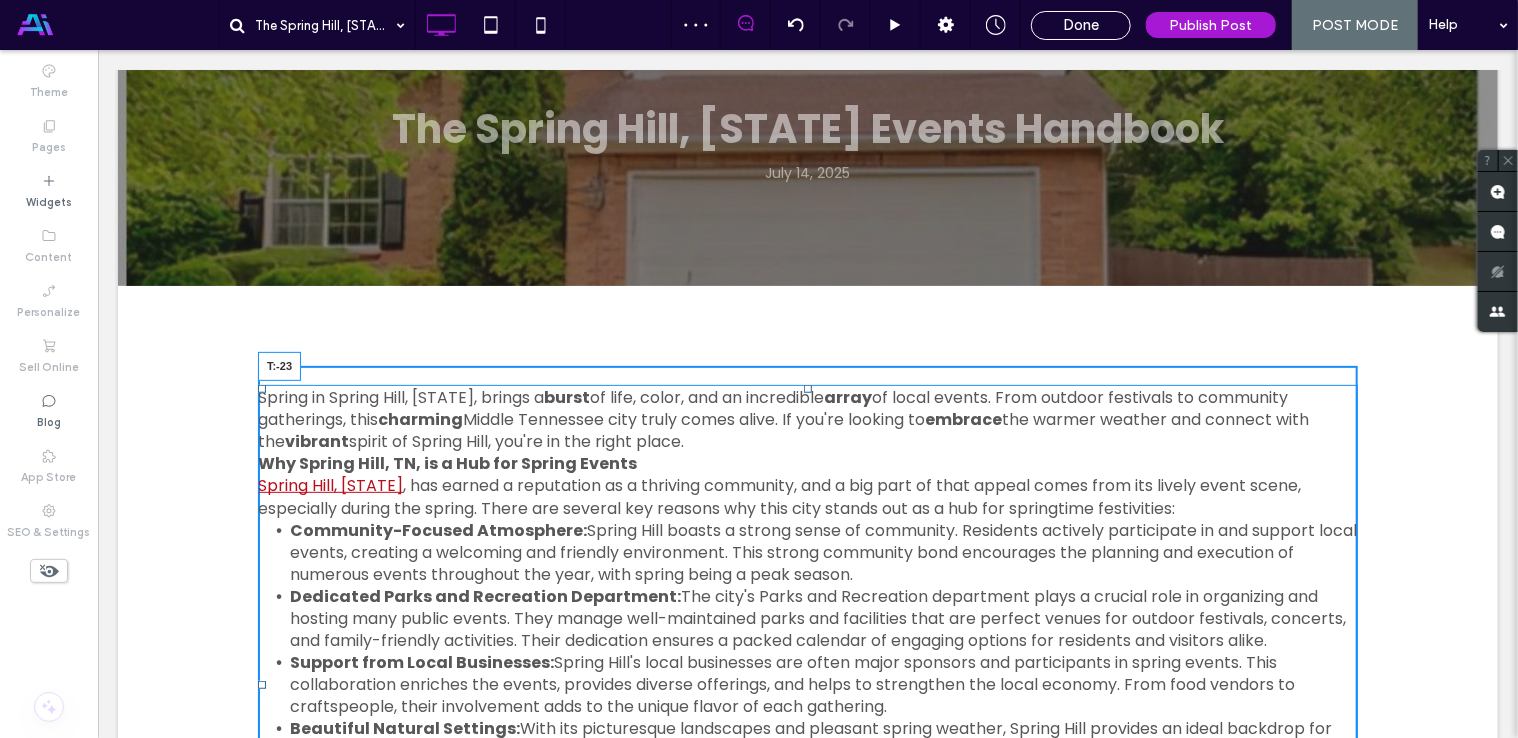 click at bounding box center [807, 388] 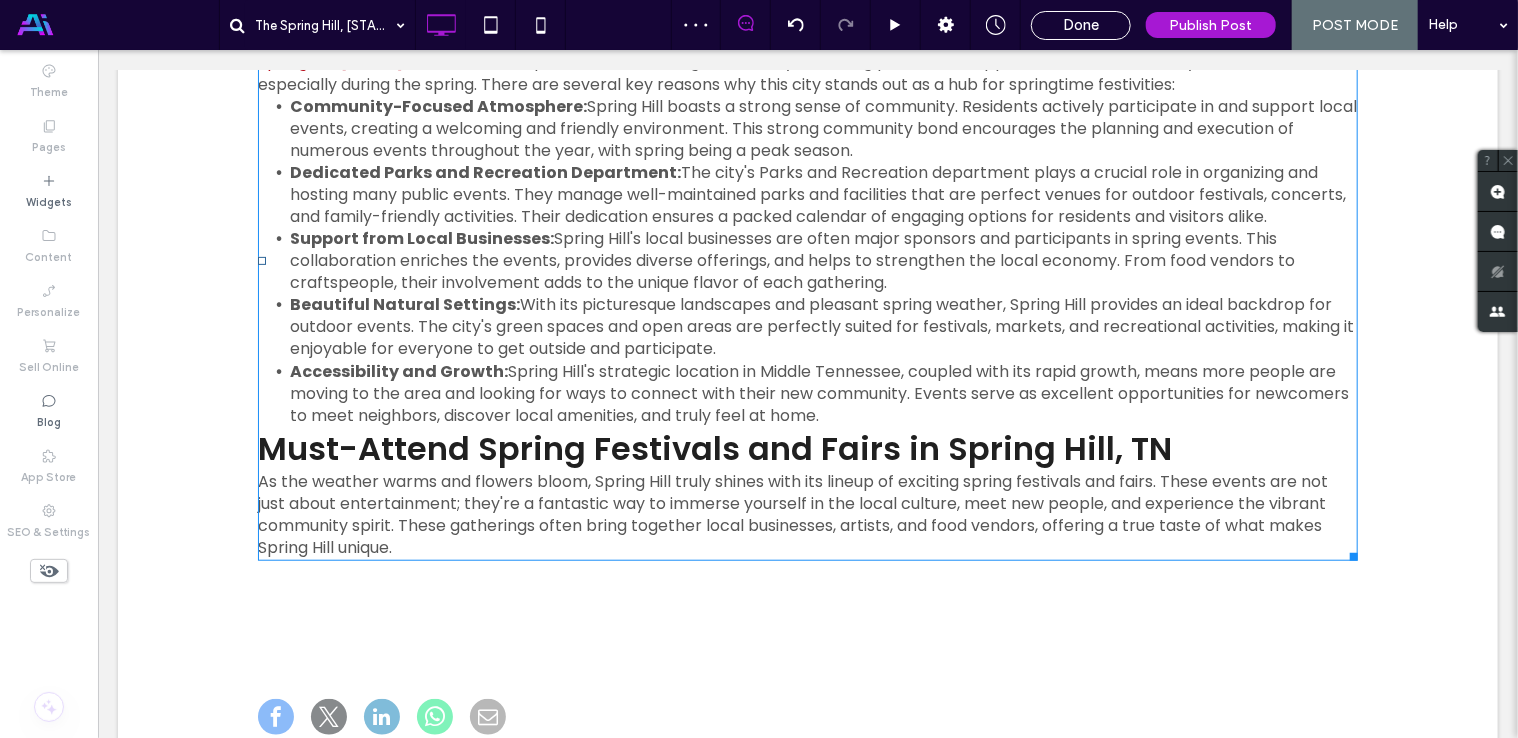 scroll, scrollTop: 732, scrollLeft: 0, axis: vertical 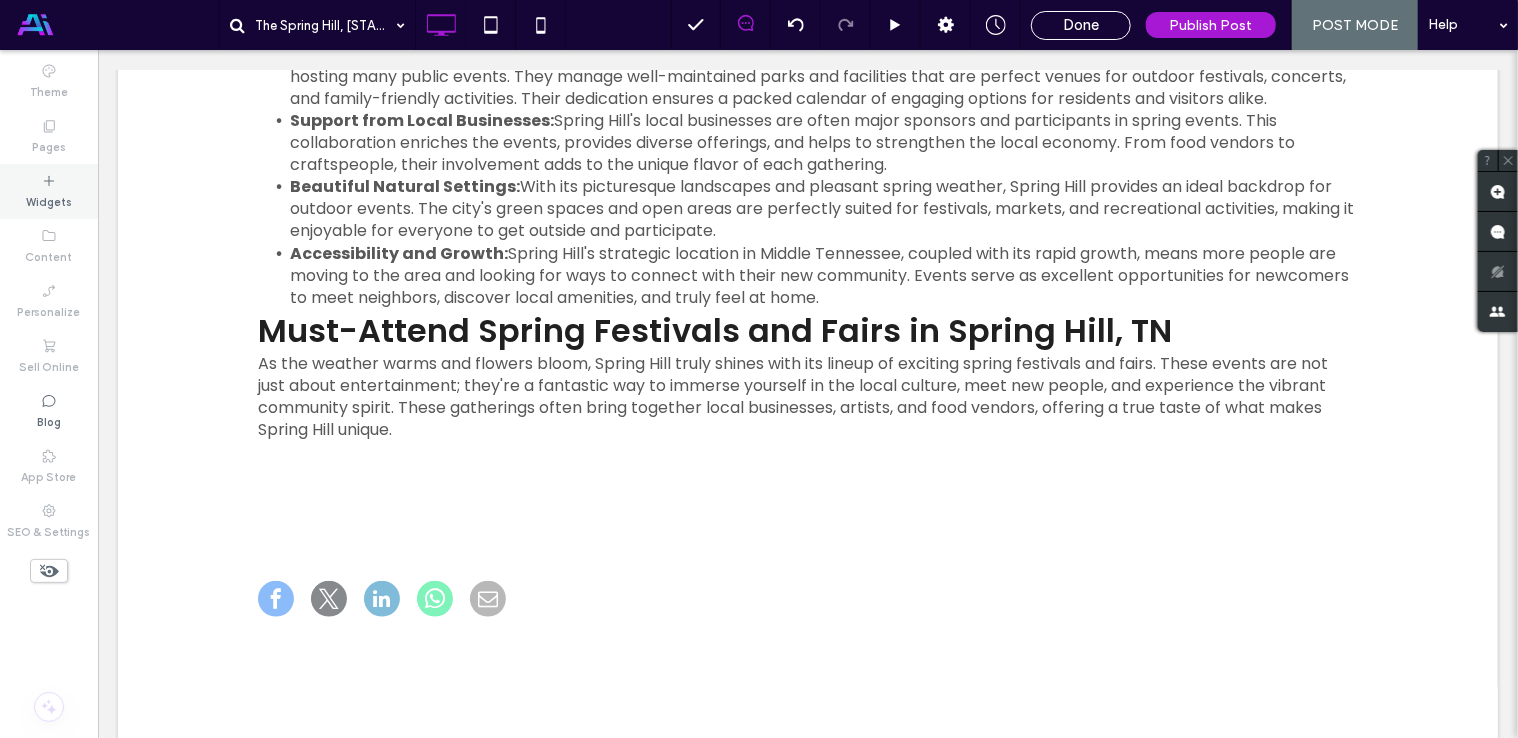 click on "Widgets" at bounding box center (49, 191) 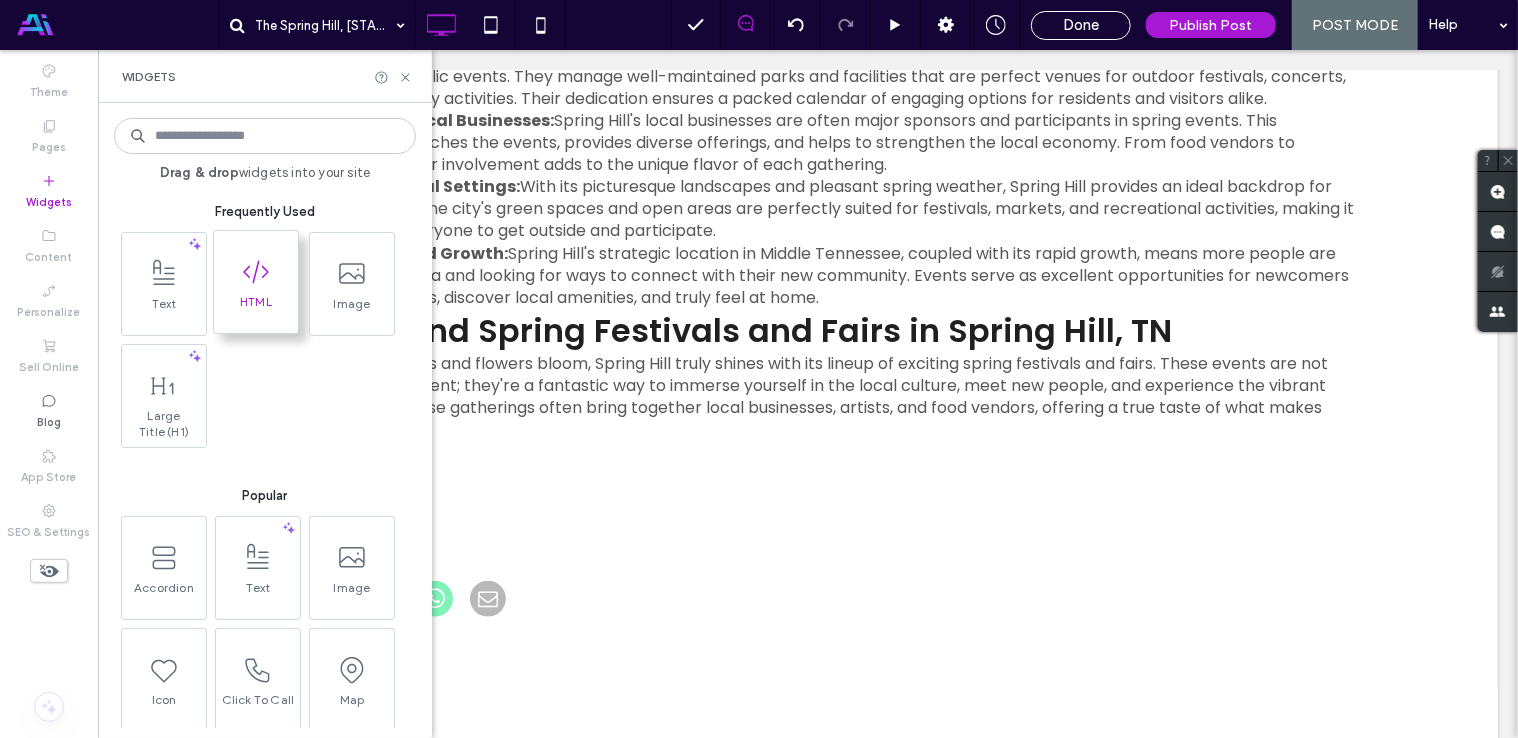 click 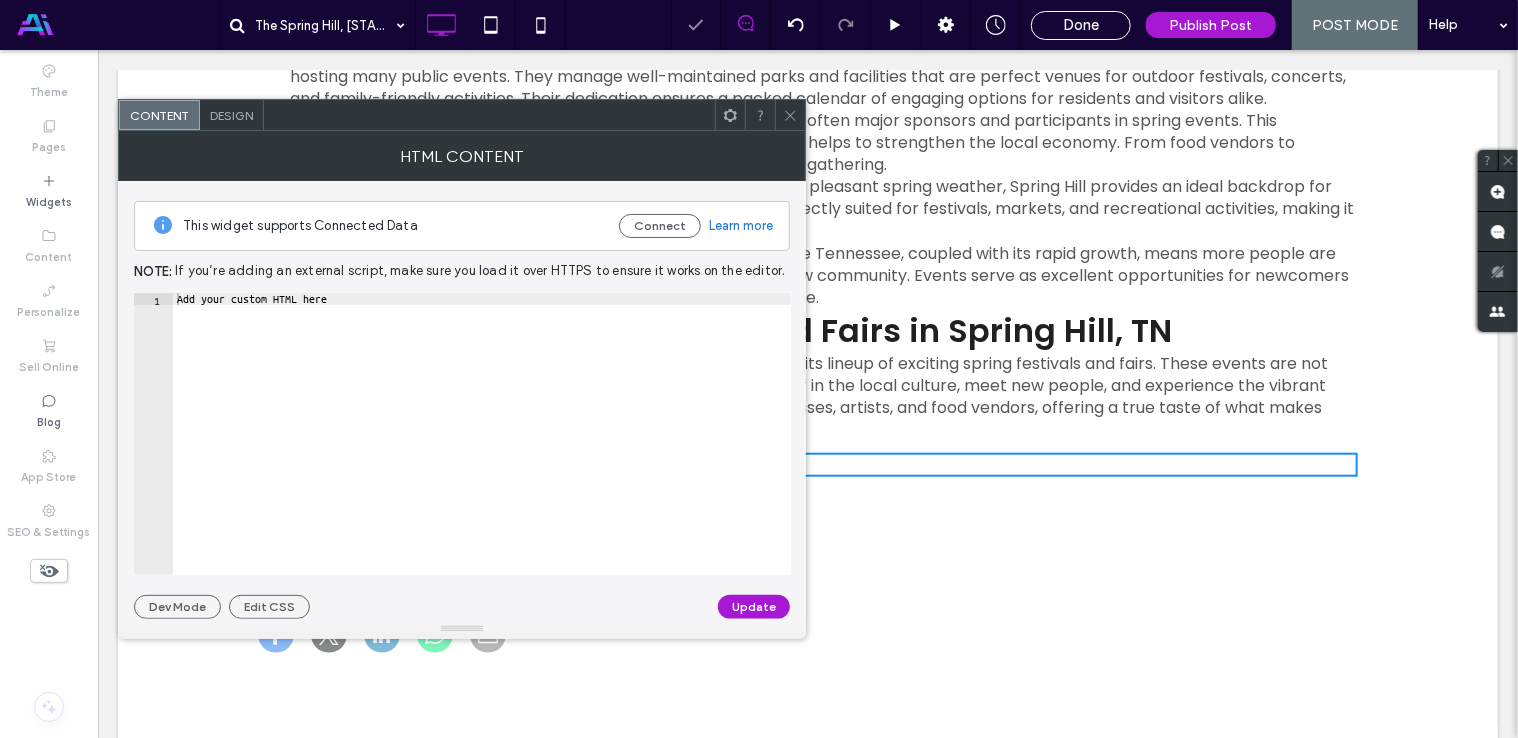 type on "**********" 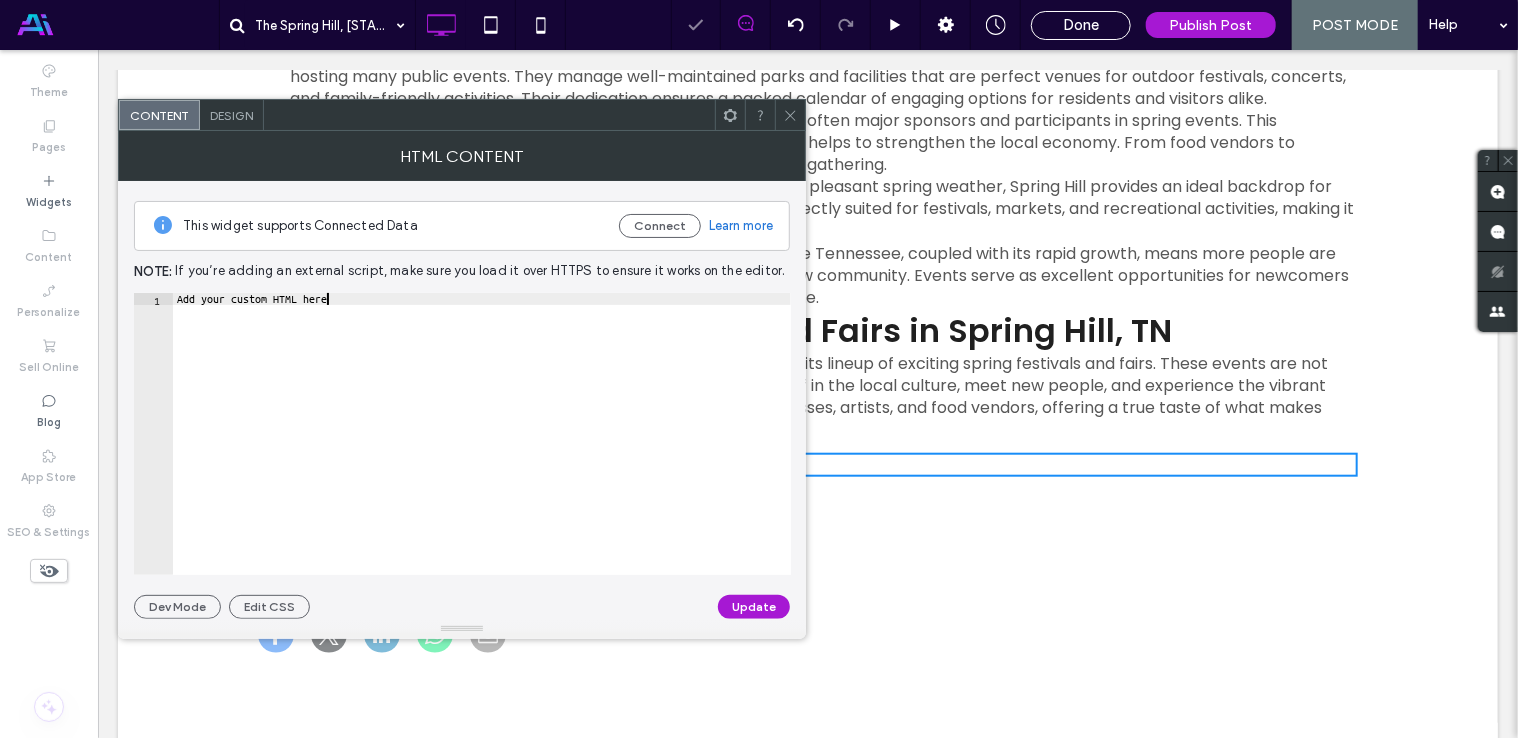 click on "Add your custom HTML here" at bounding box center (482, 446) 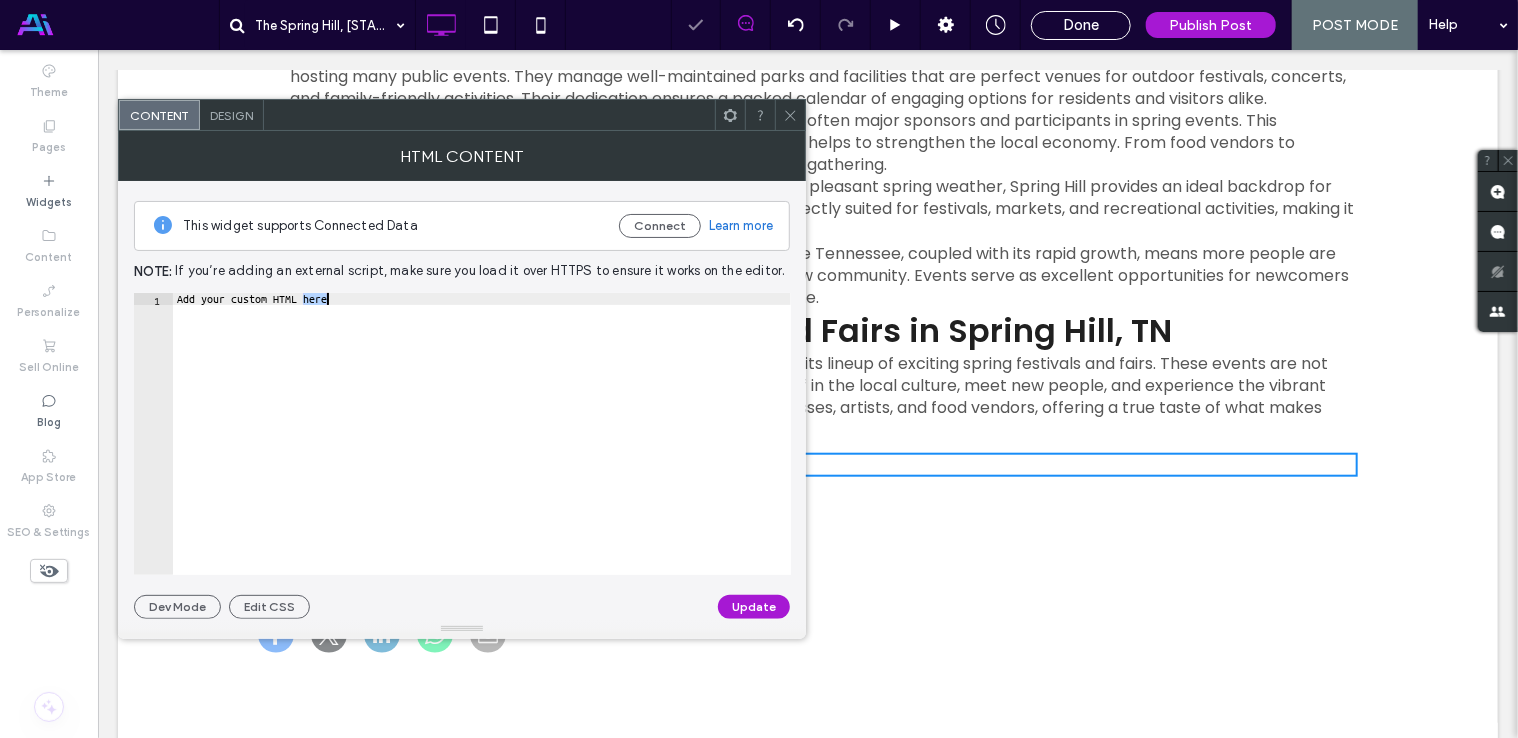 click on "Add your custom HTML here" at bounding box center [482, 446] 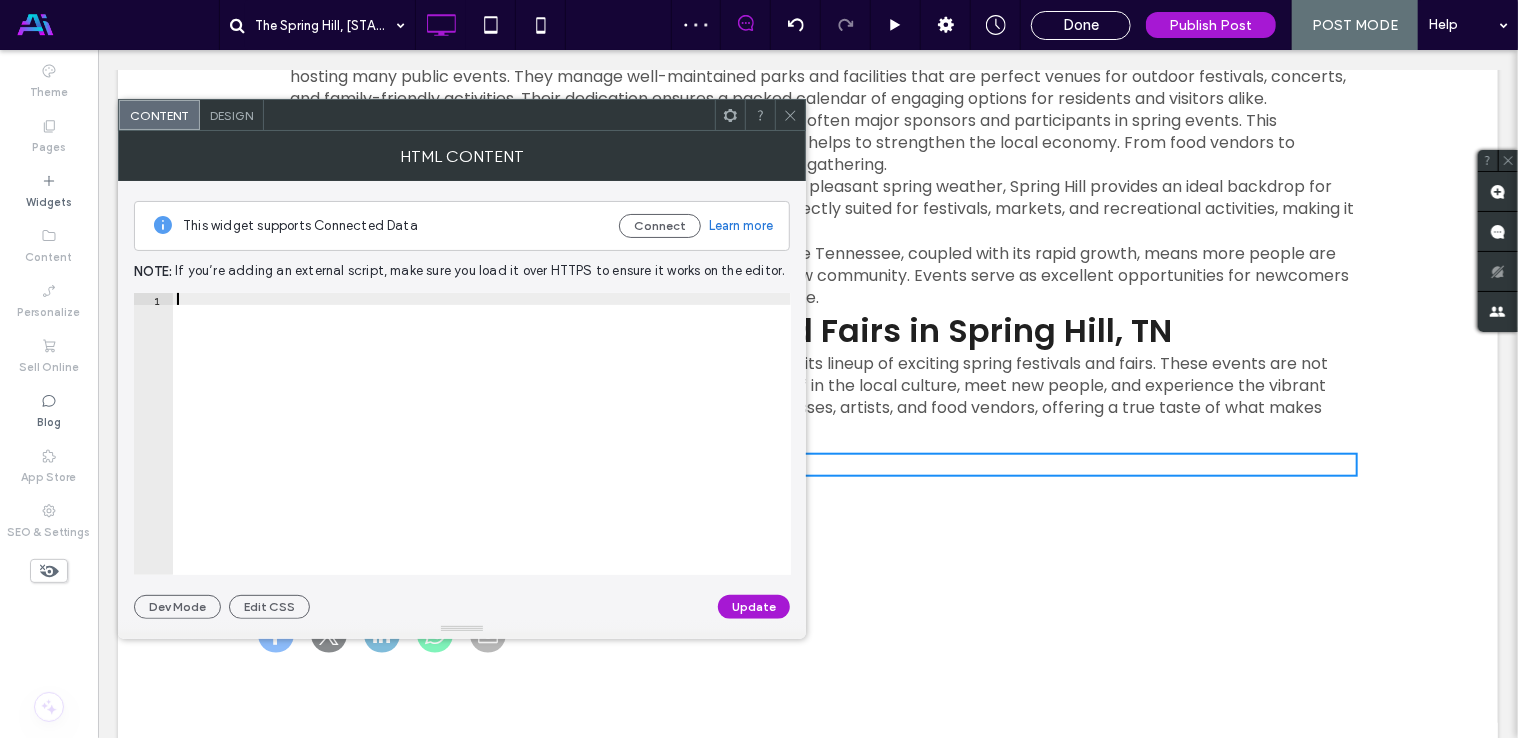 paste on "**********" 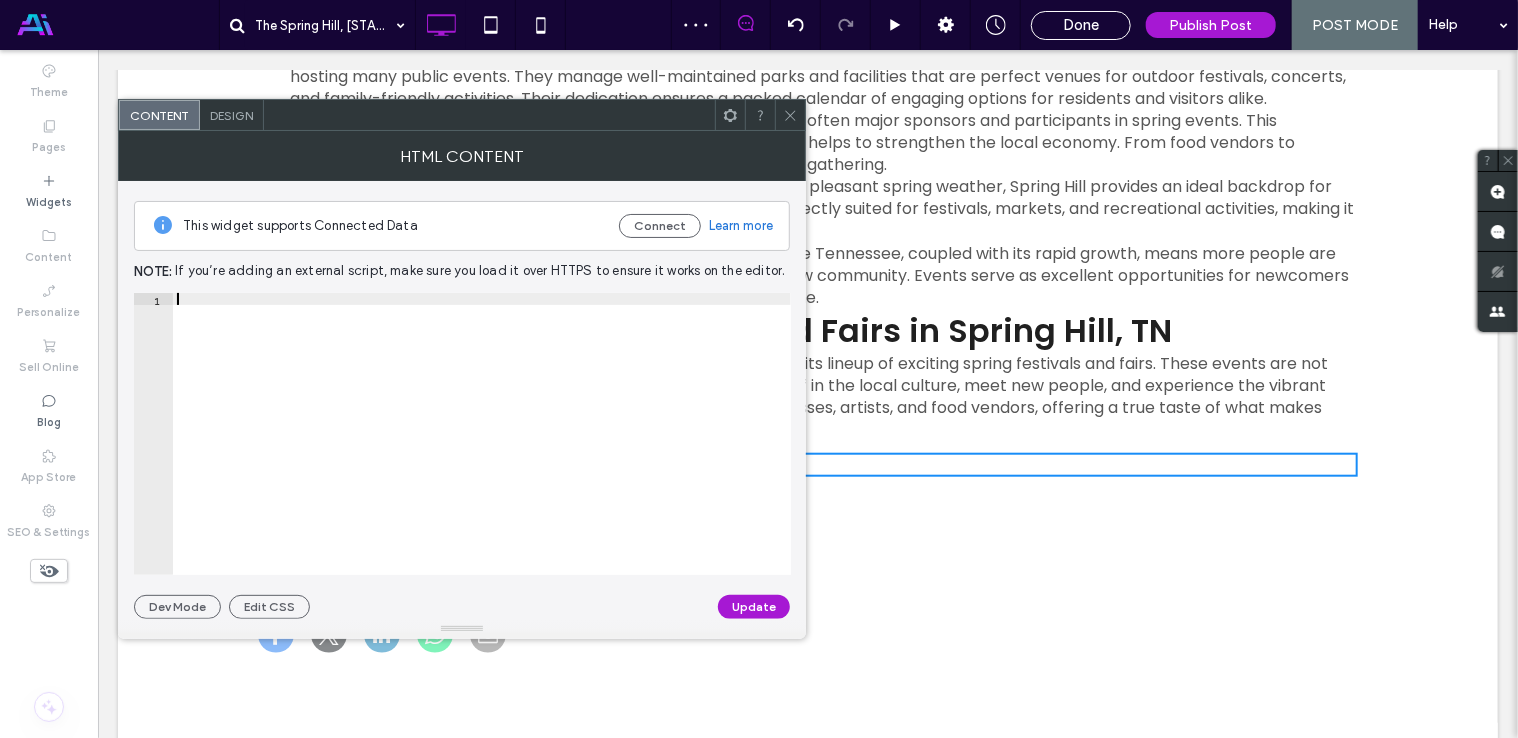 type on "**********" 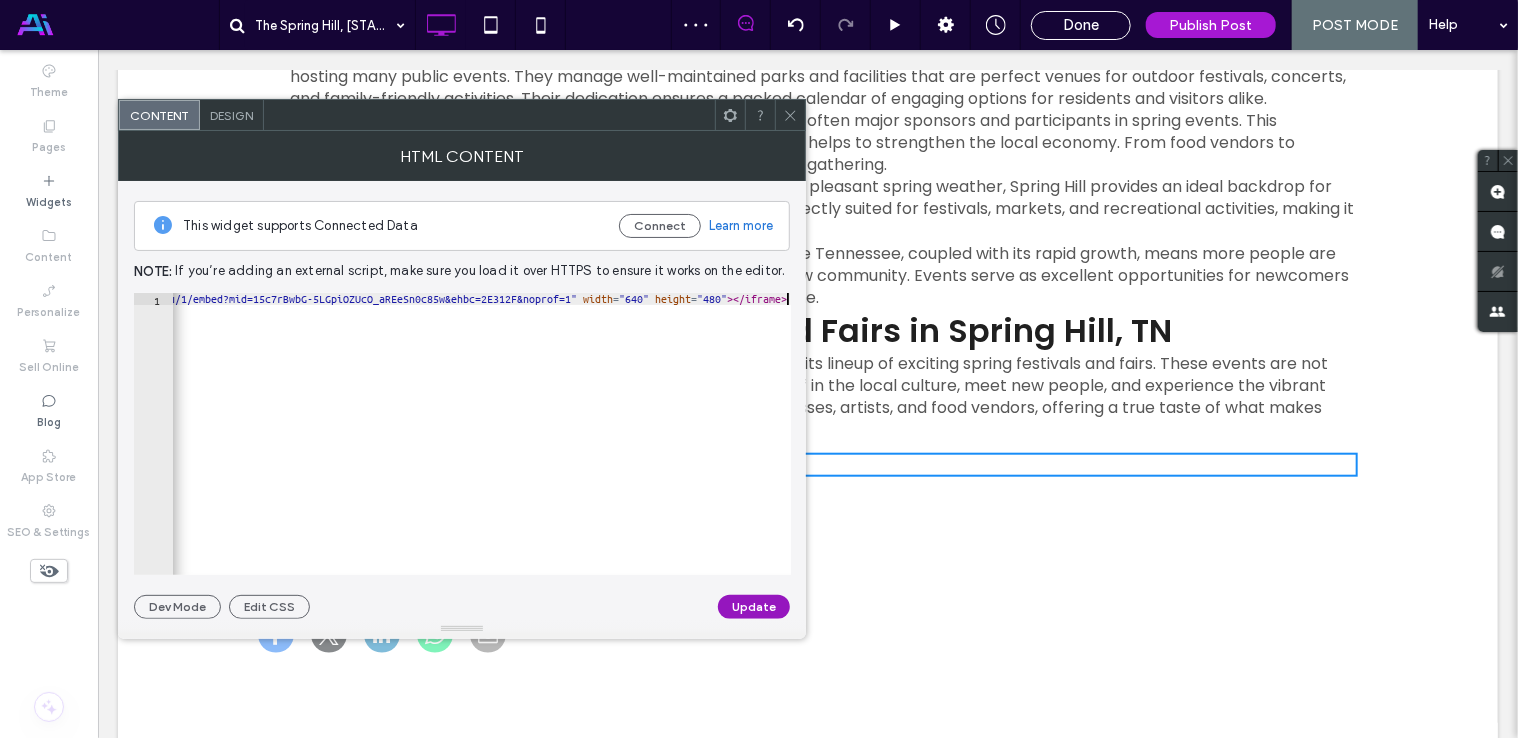 click on "Update" at bounding box center [754, 607] 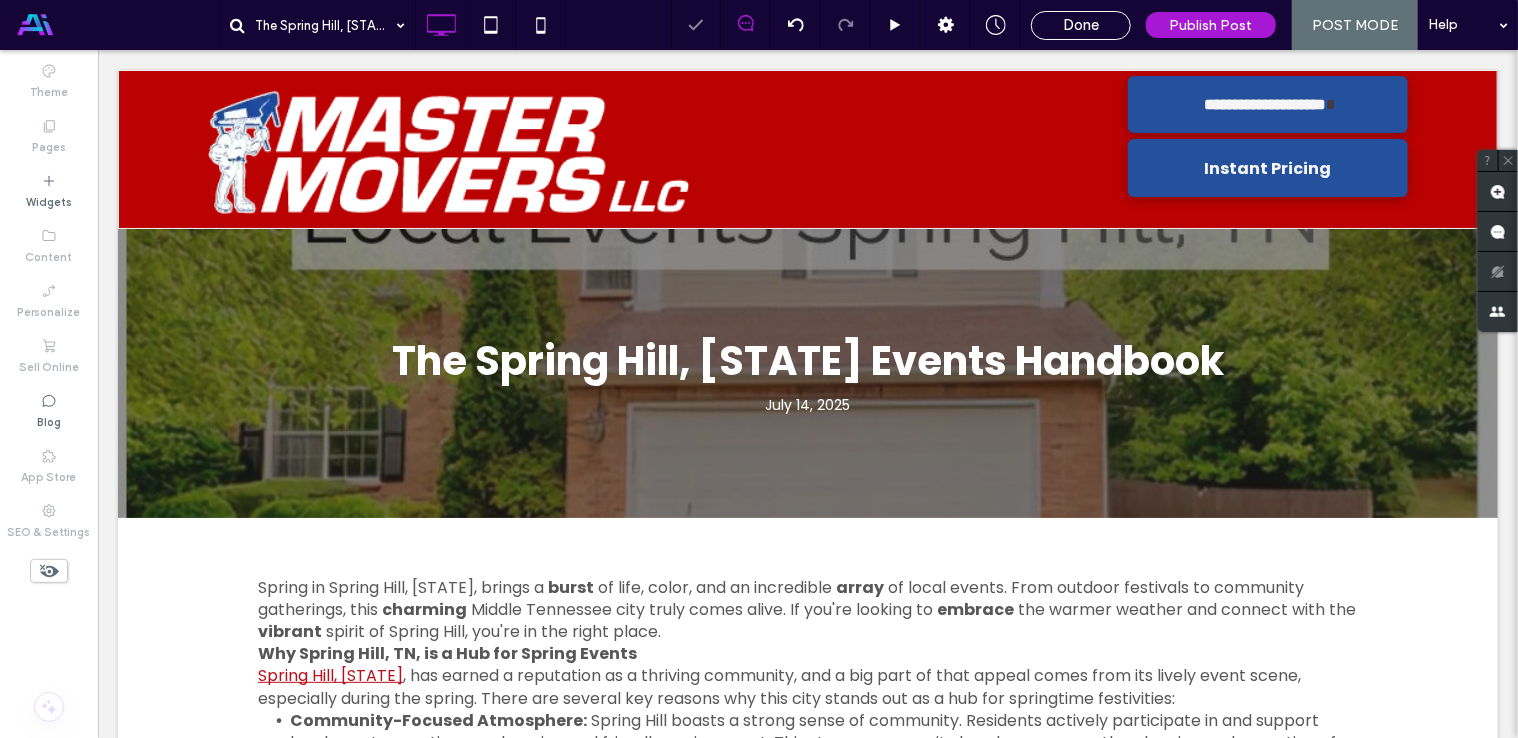 scroll, scrollTop: 0, scrollLeft: 0, axis: both 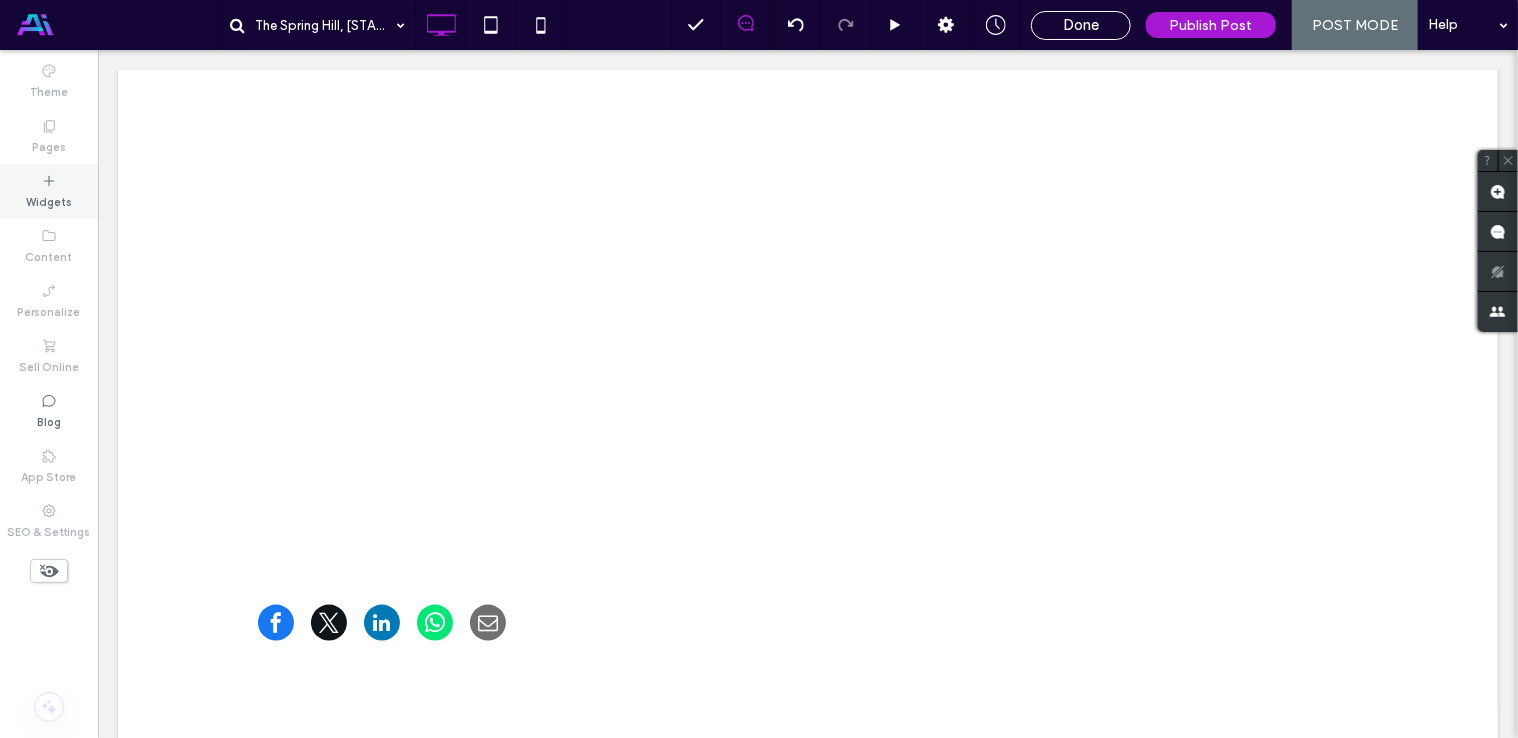 click on "Widgets" at bounding box center (49, 200) 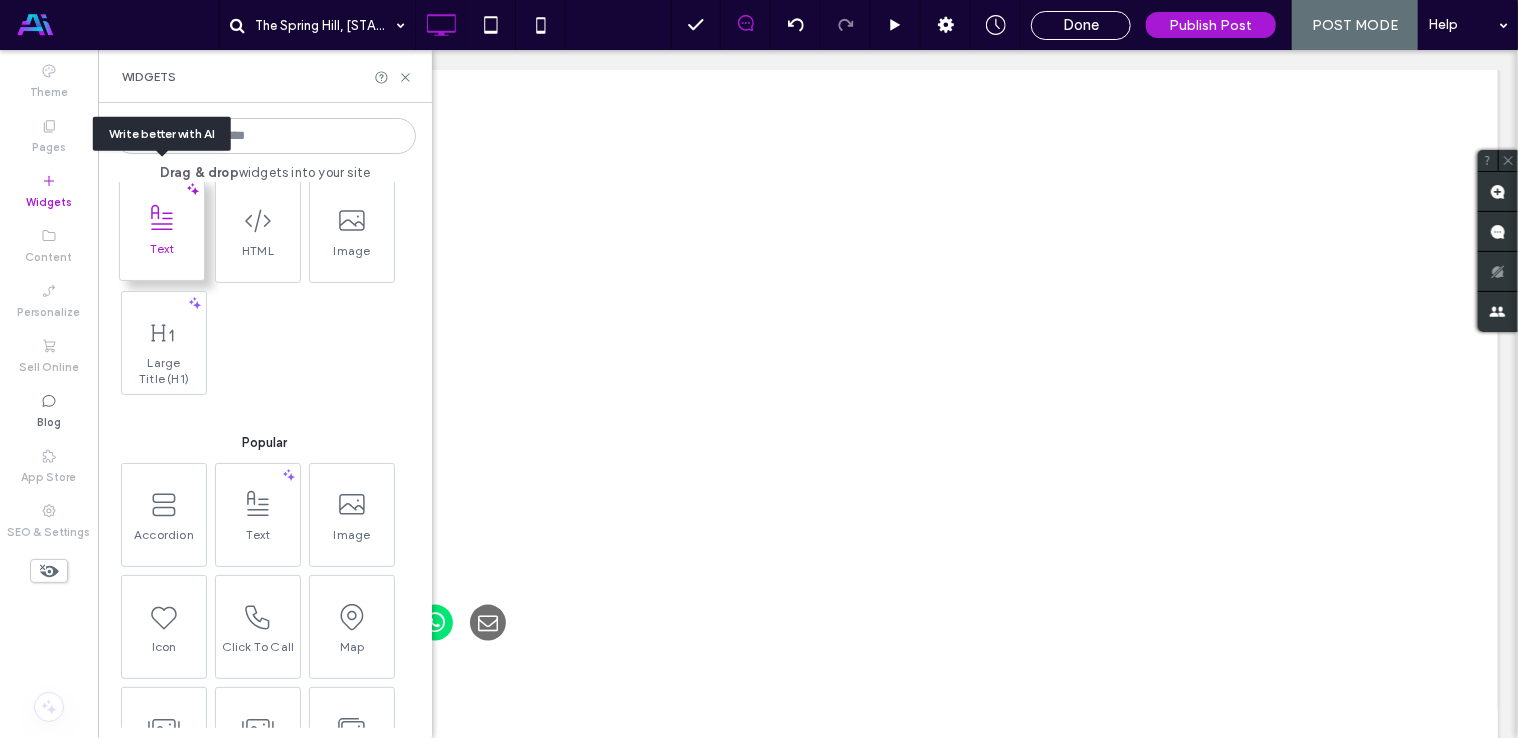 scroll, scrollTop: 100, scrollLeft: 0, axis: vertical 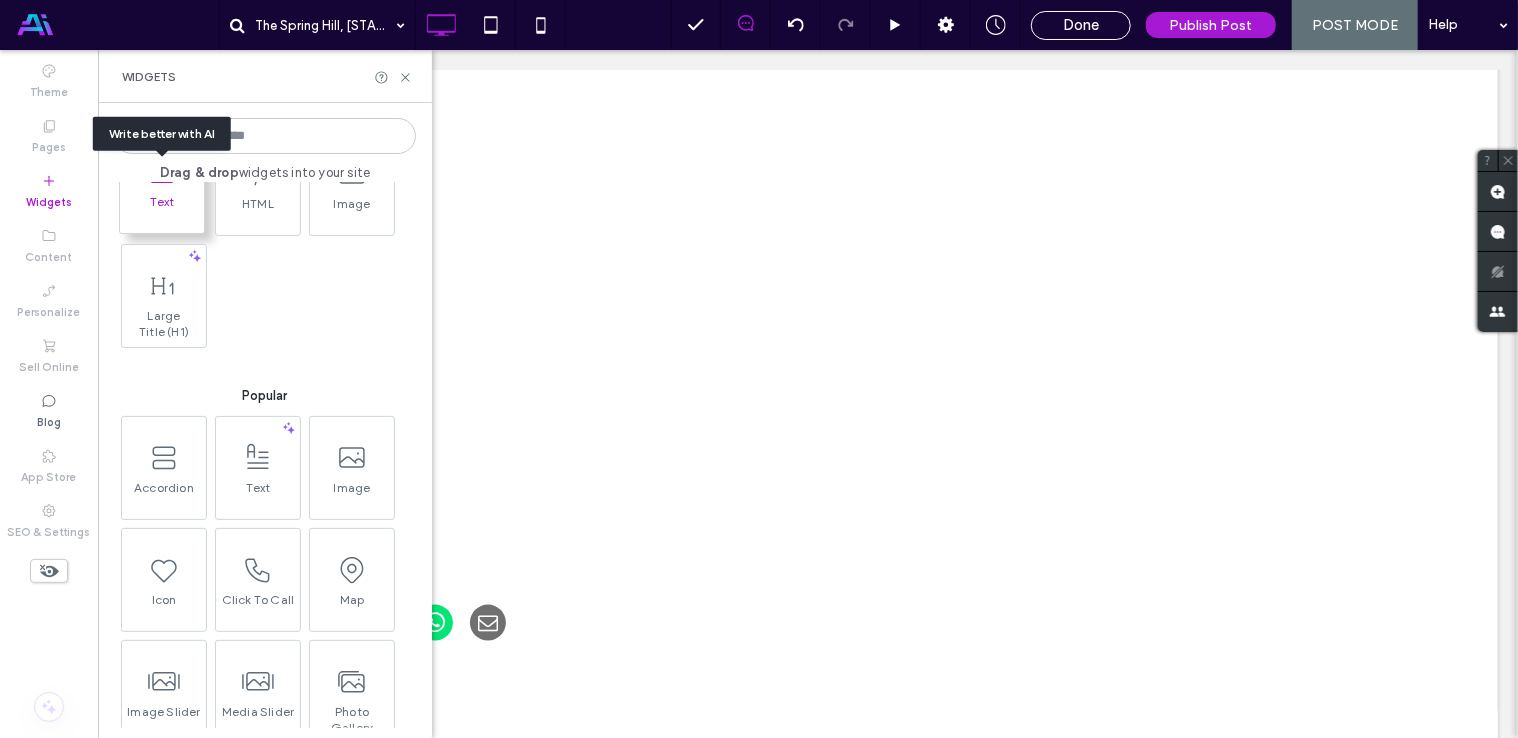 click on "Text HTML Image Large Title (H1)" at bounding box center (267, 244) 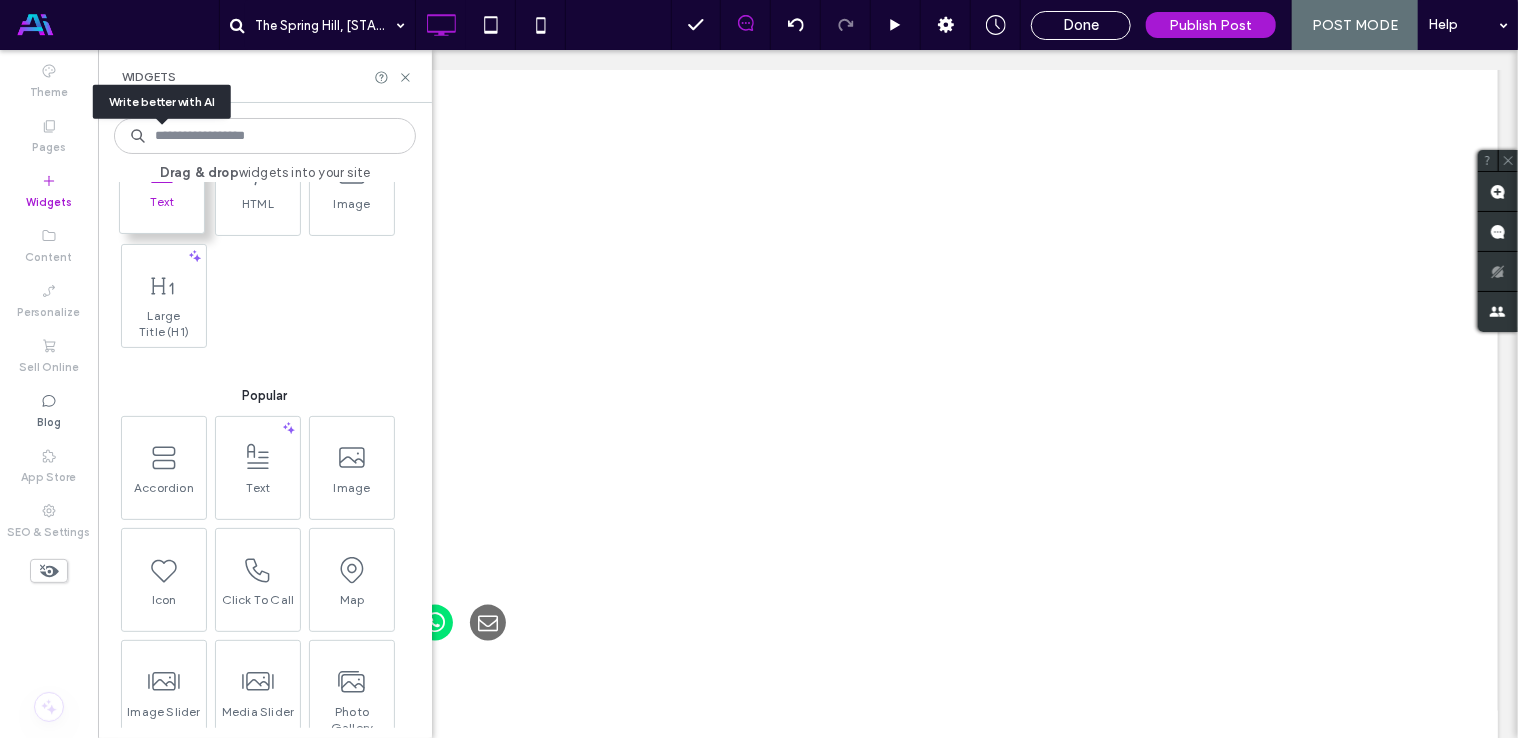 click on "Text" at bounding box center (162, 208) 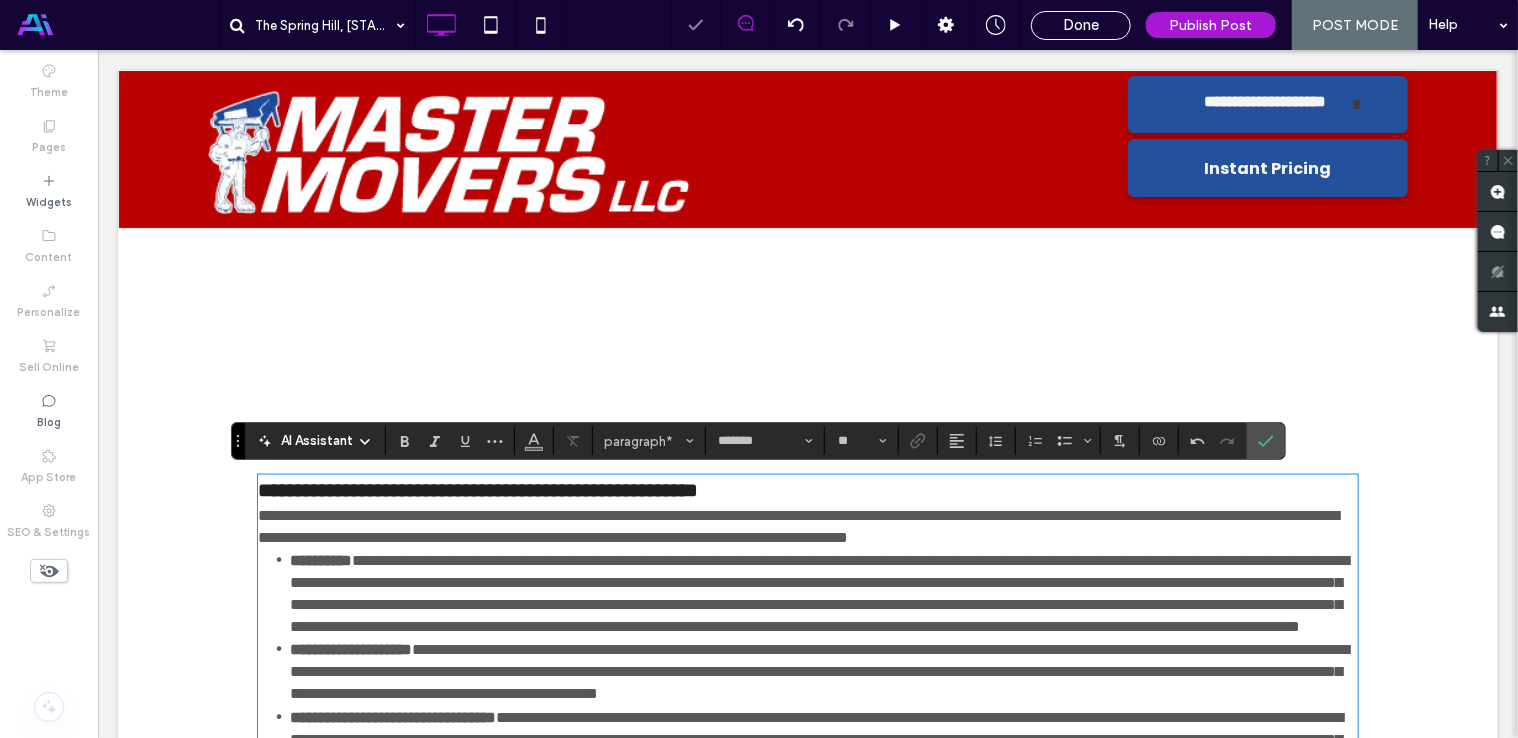 scroll, scrollTop: 2515, scrollLeft: 0, axis: vertical 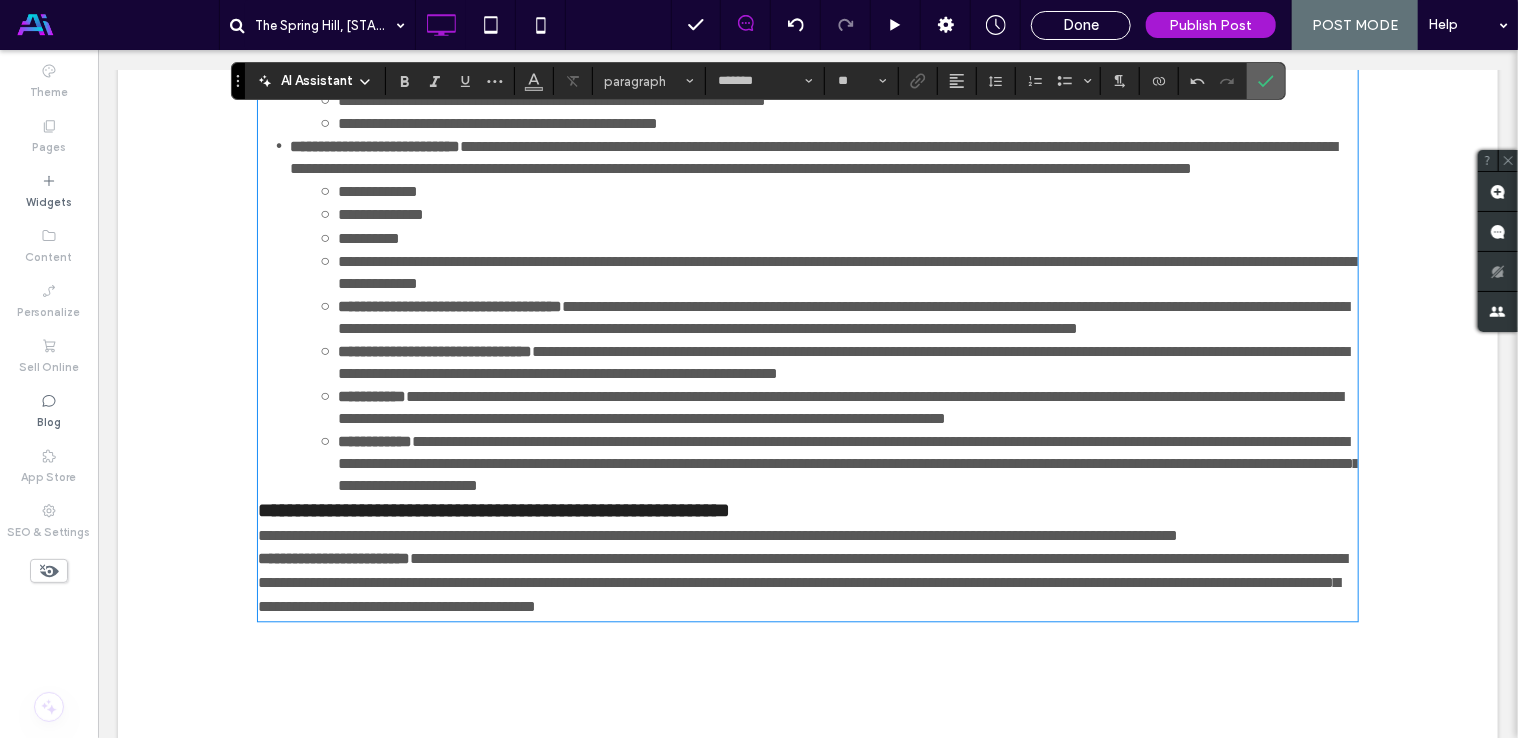 click at bounding box center [1266, 81] 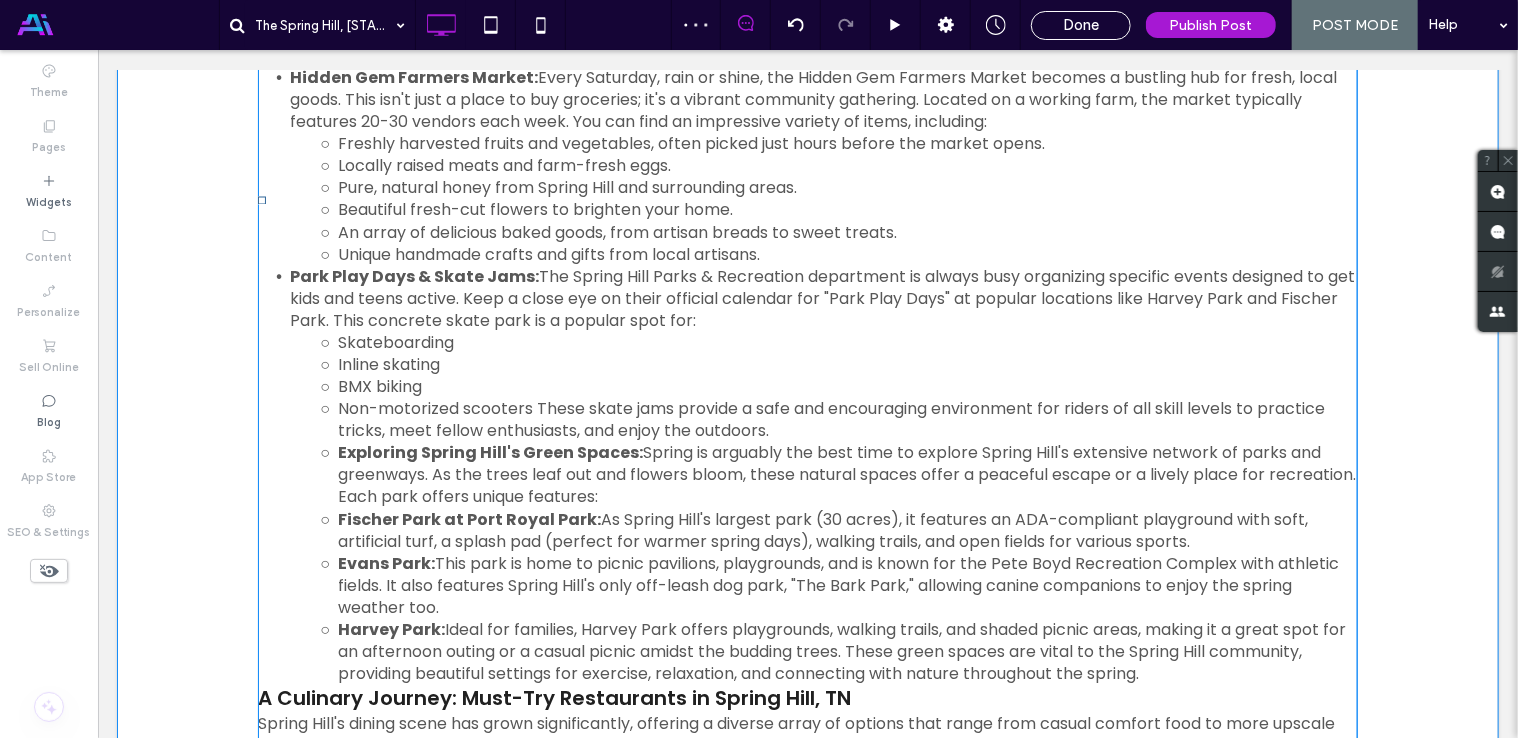 scroll, scrollTop: 2115, scrollLeft: 0, axis: vertical 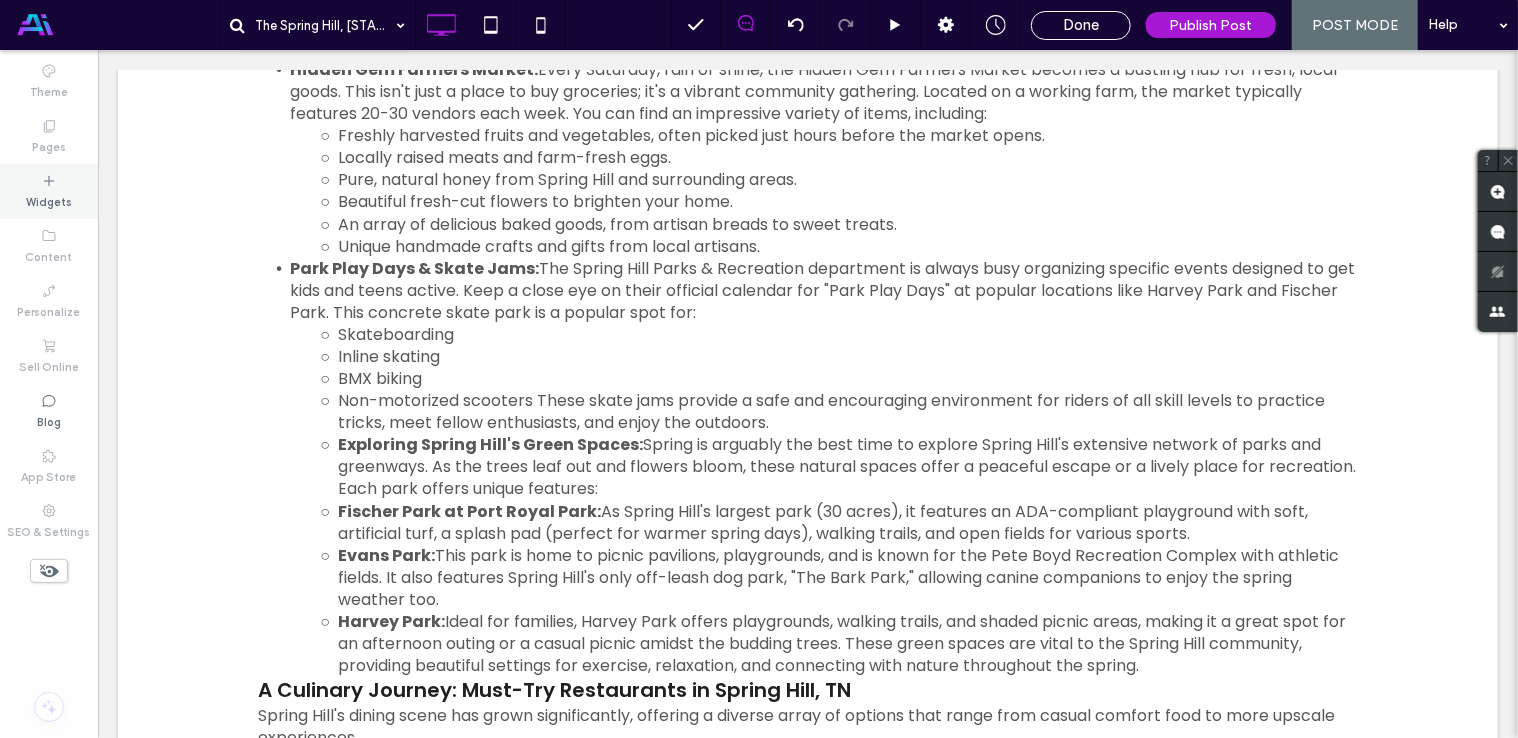 click on "Widgets" at bounding box center (49, 200) 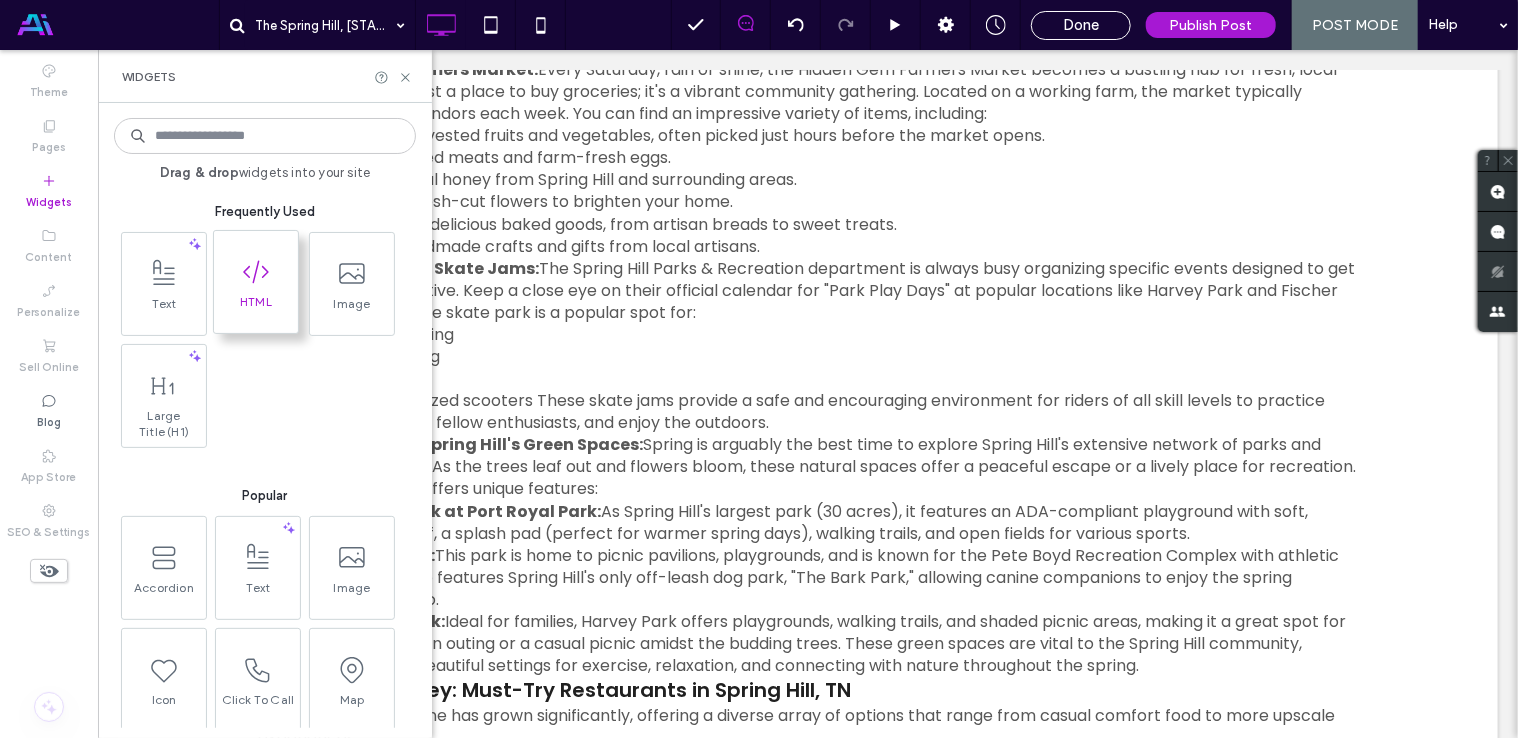 click 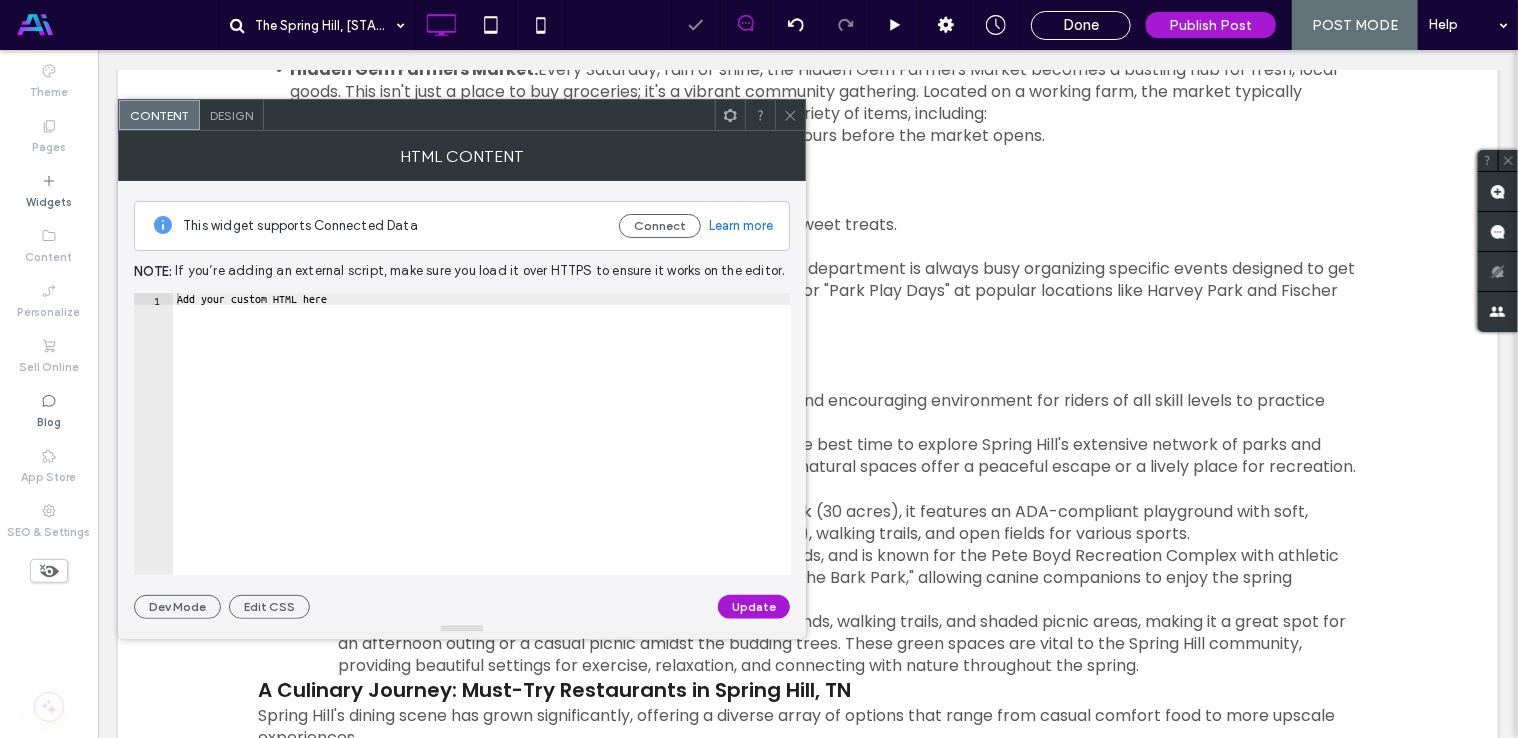 type on "**********" 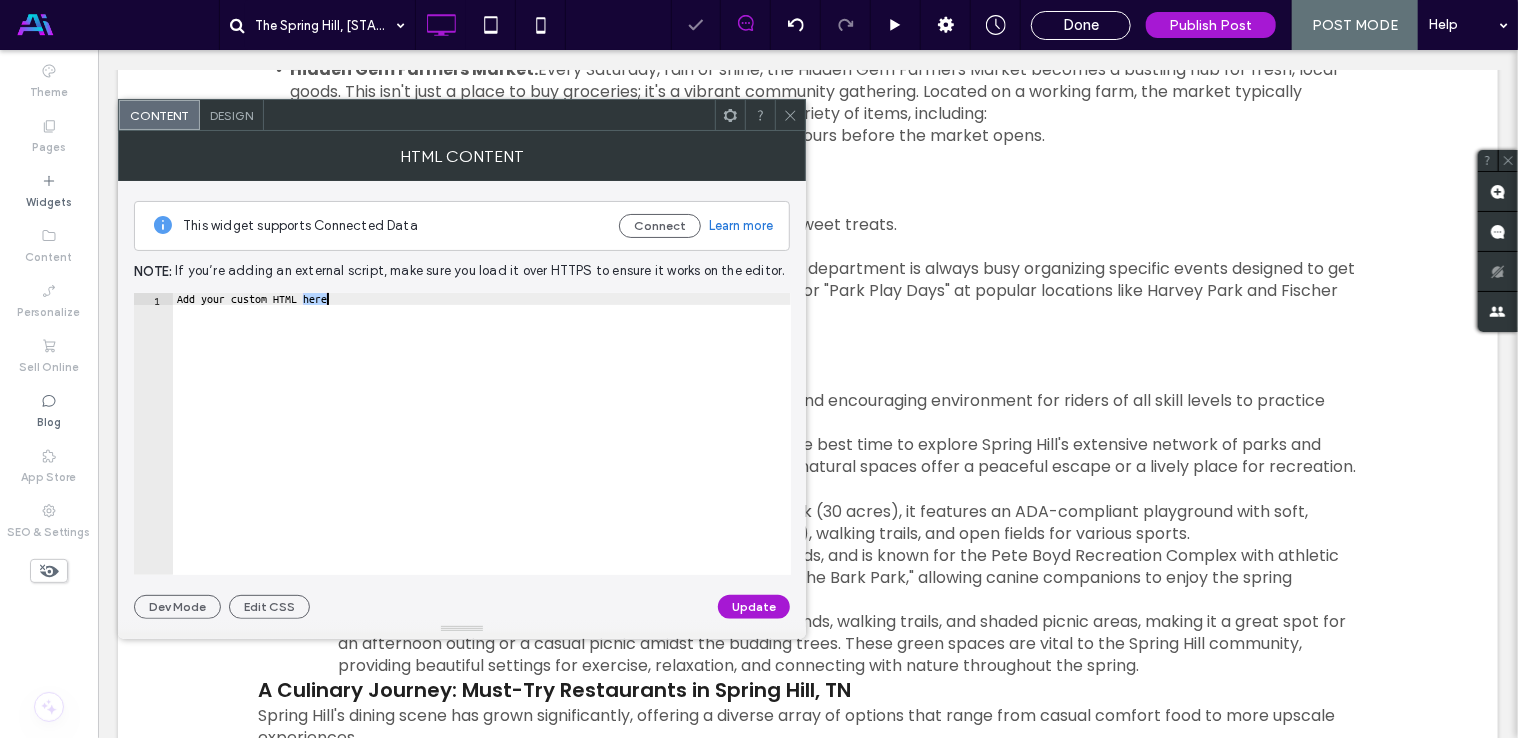 click on "Add your custom HTML here" at bounding box center (482, 446) 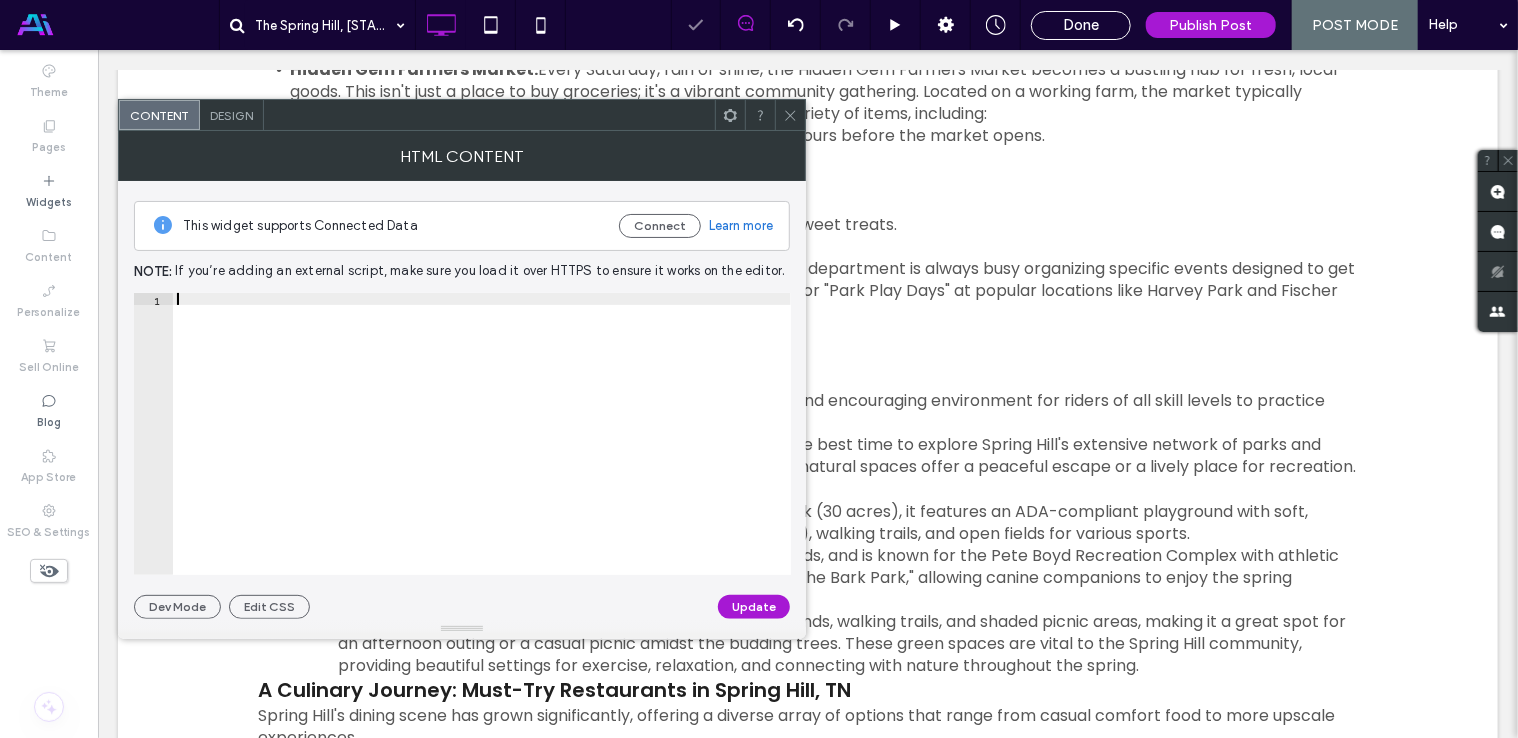 paste on "**********" 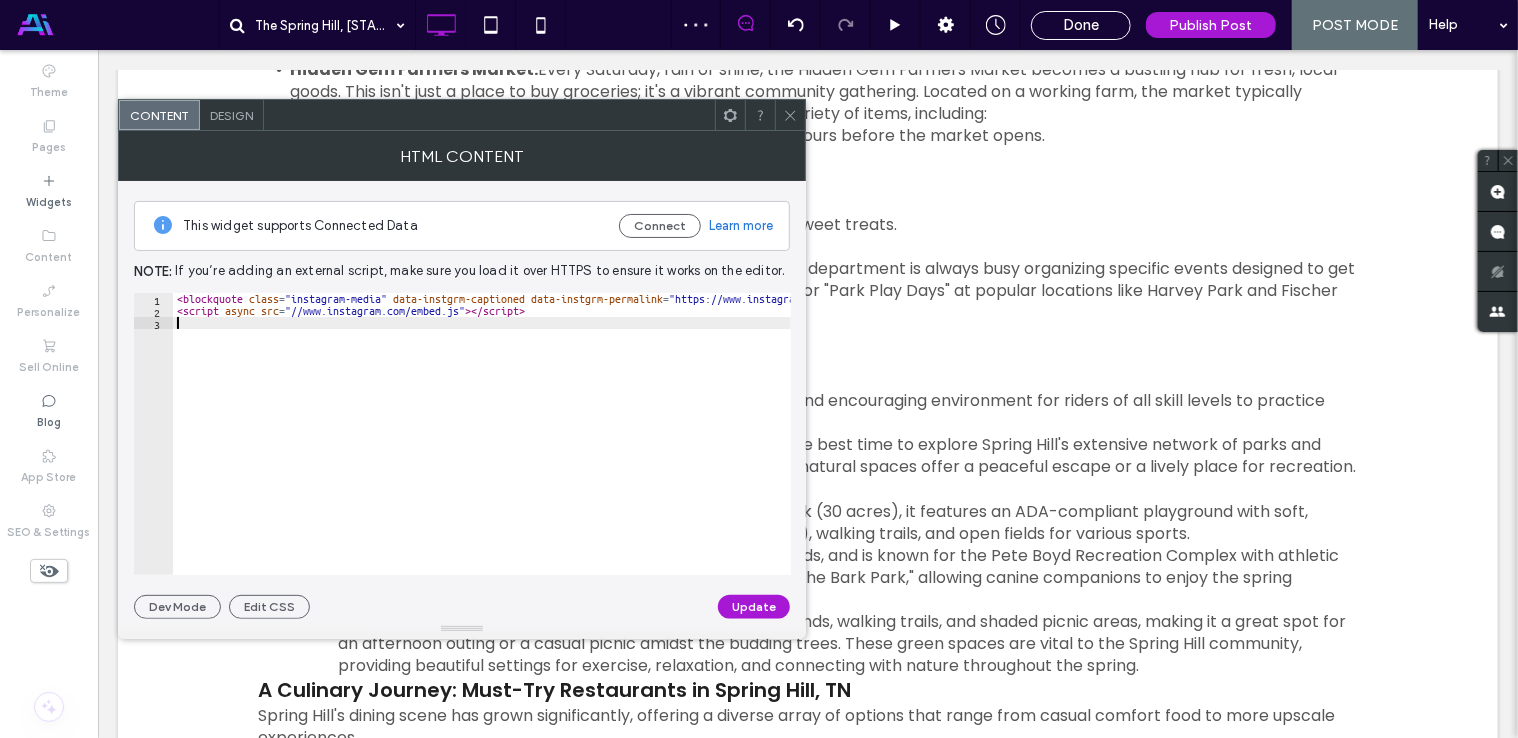 type on "**********" 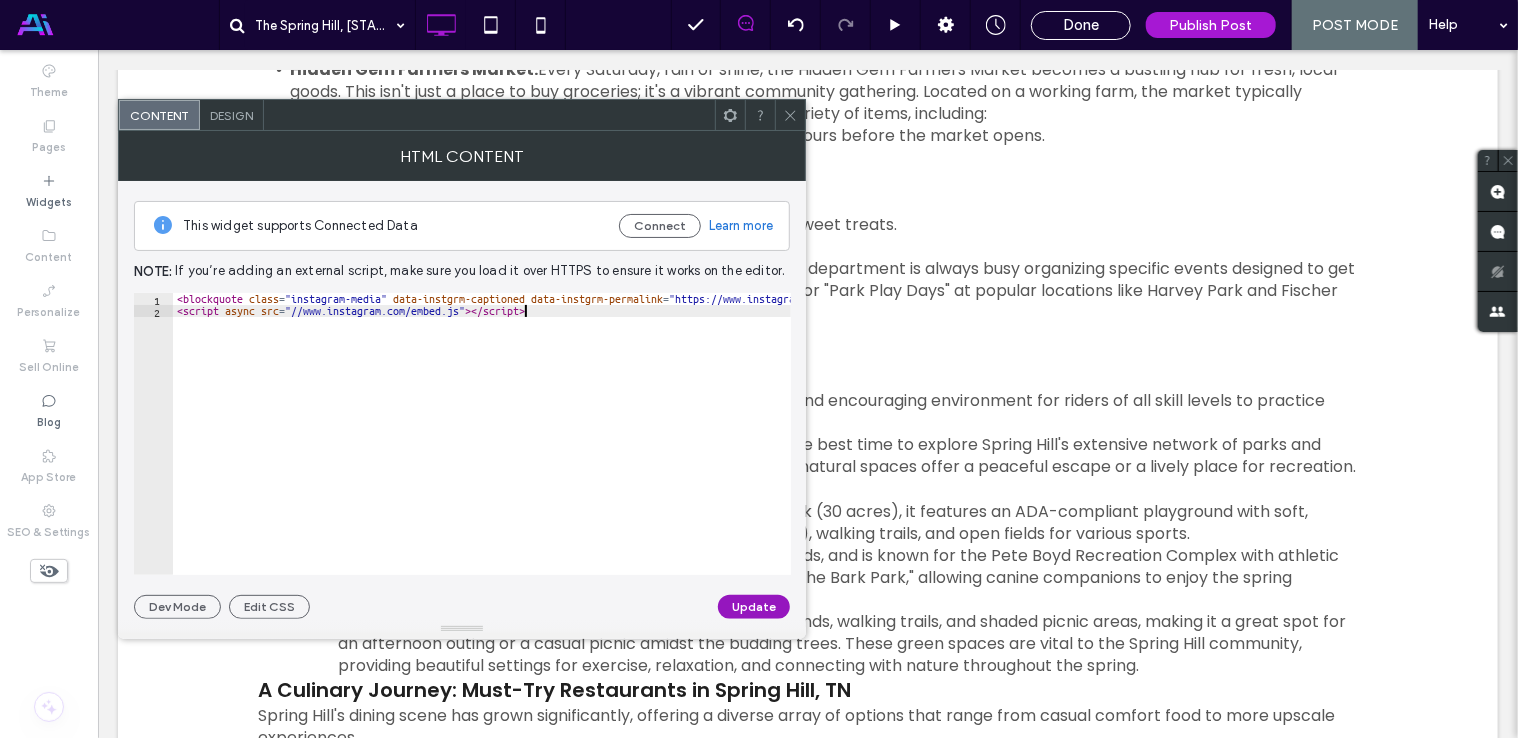 click on "Update" at bounding box center [754, 607] 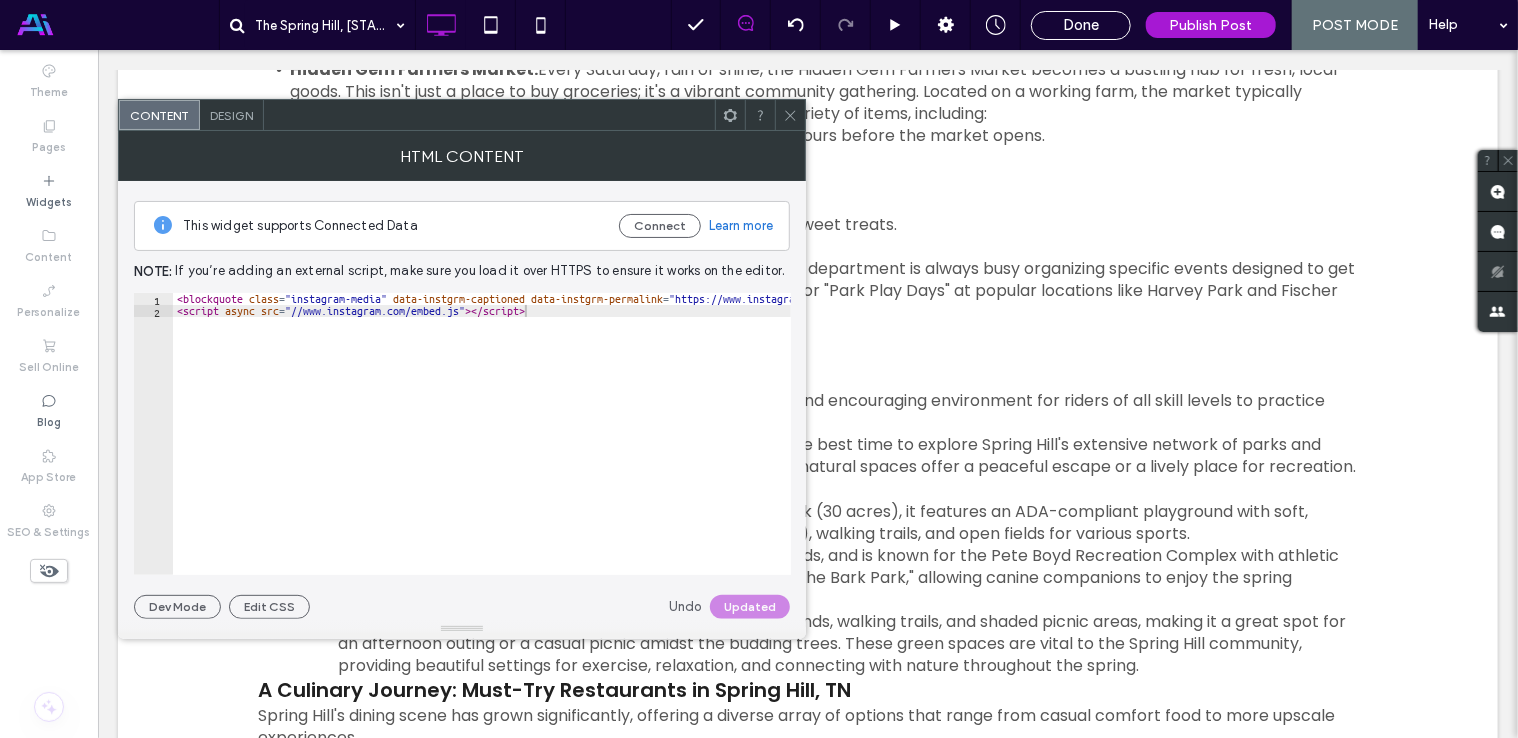 click at bounding box center [790, 115] 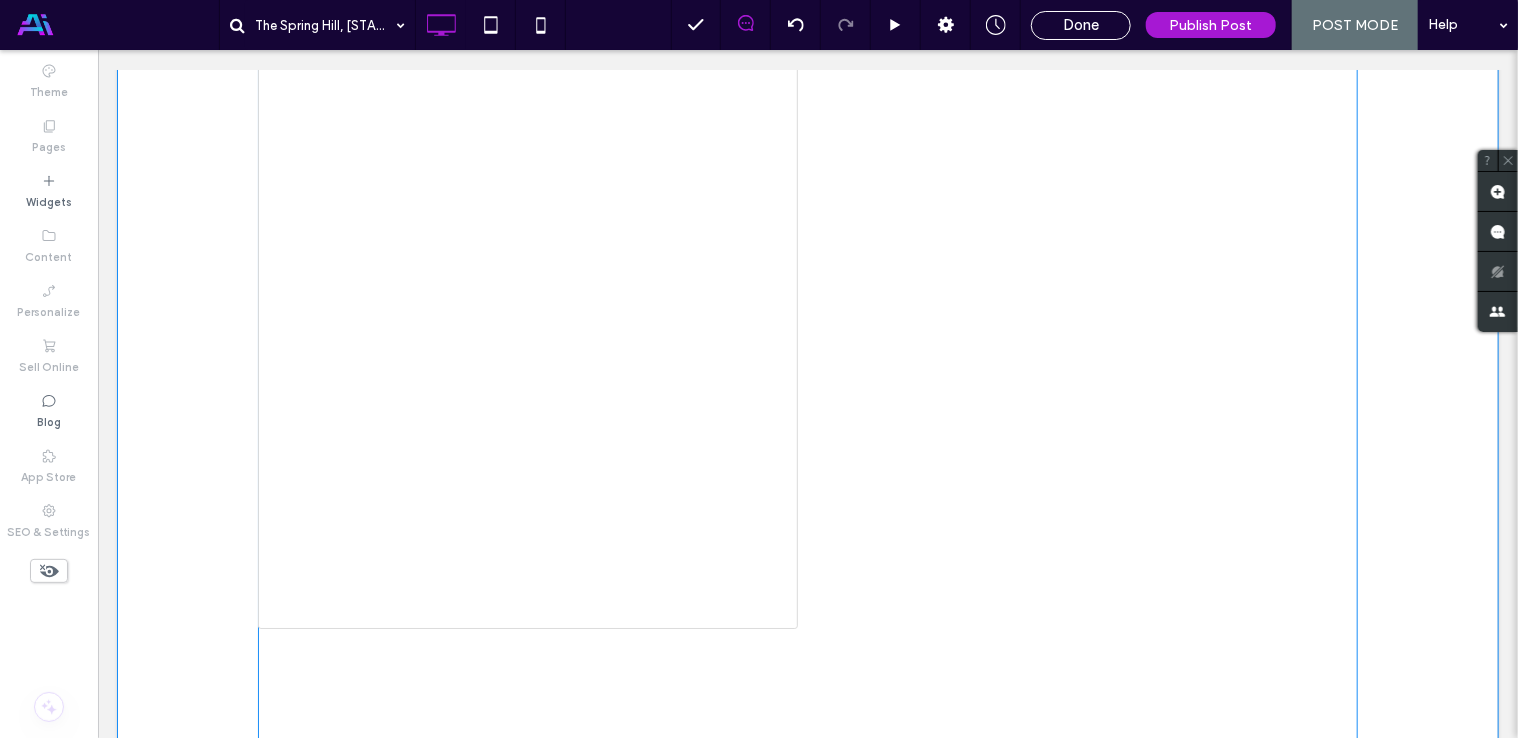 scroll, scrollTop: 3615, scrollLeft: 0, axis: vertical 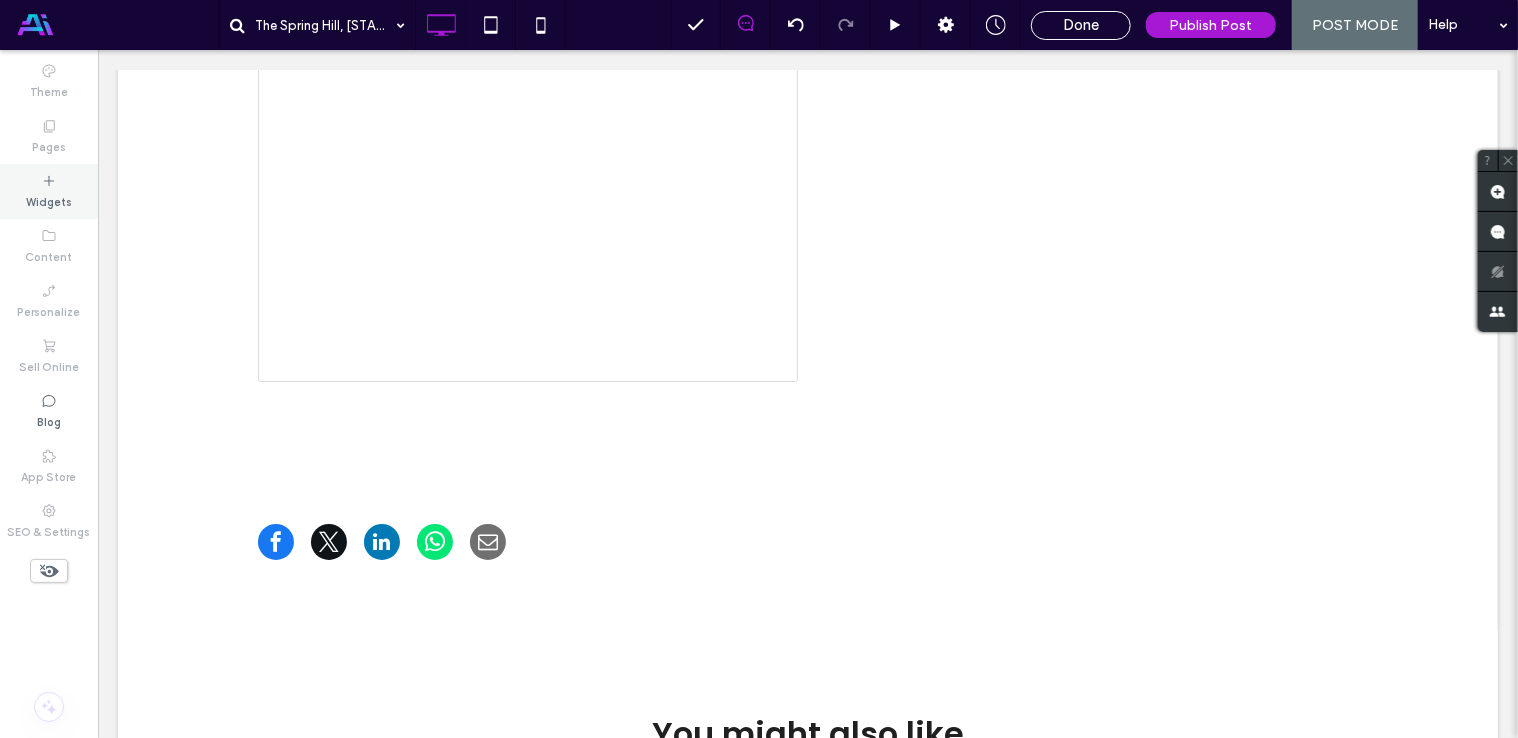 click on "Widgets" at bounding box center [49, 191] 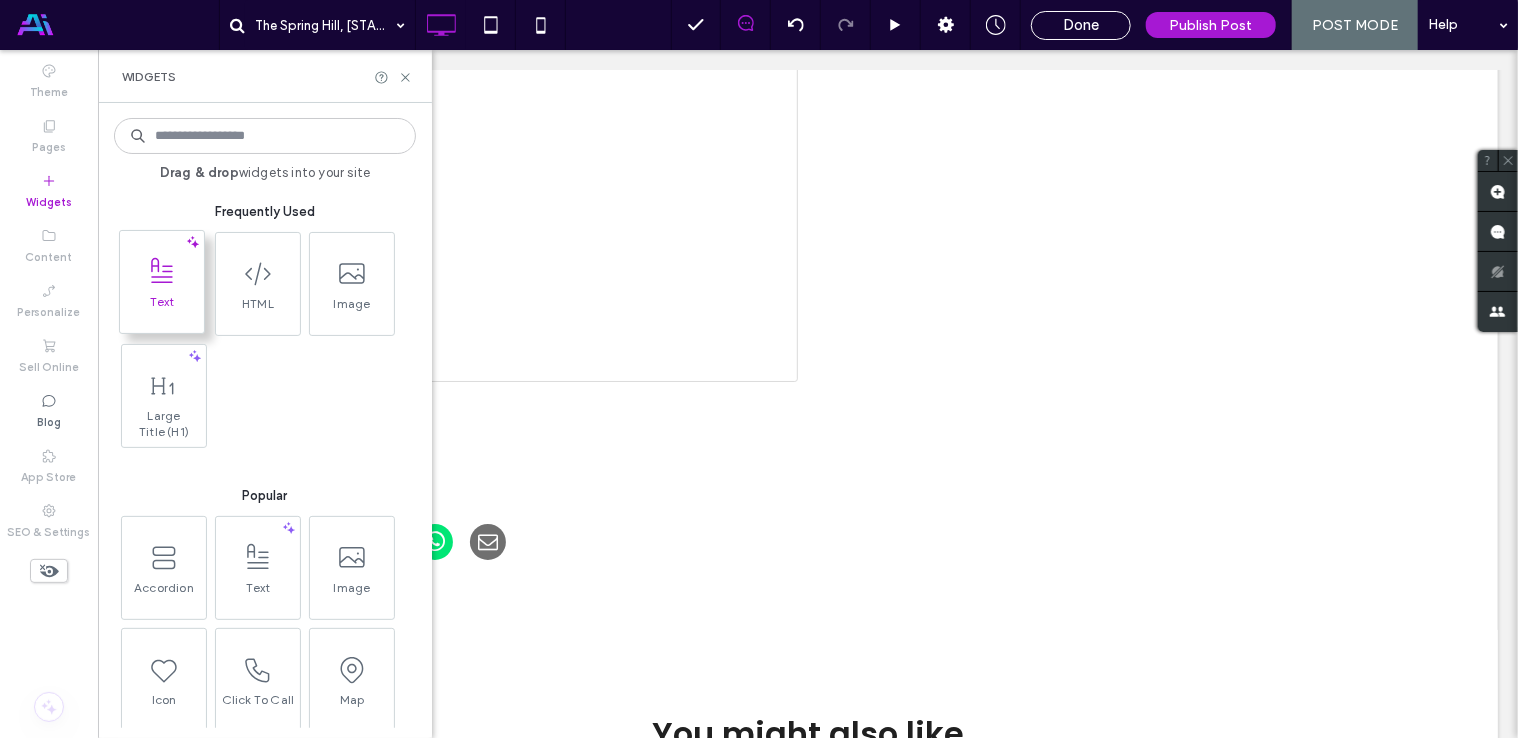 click 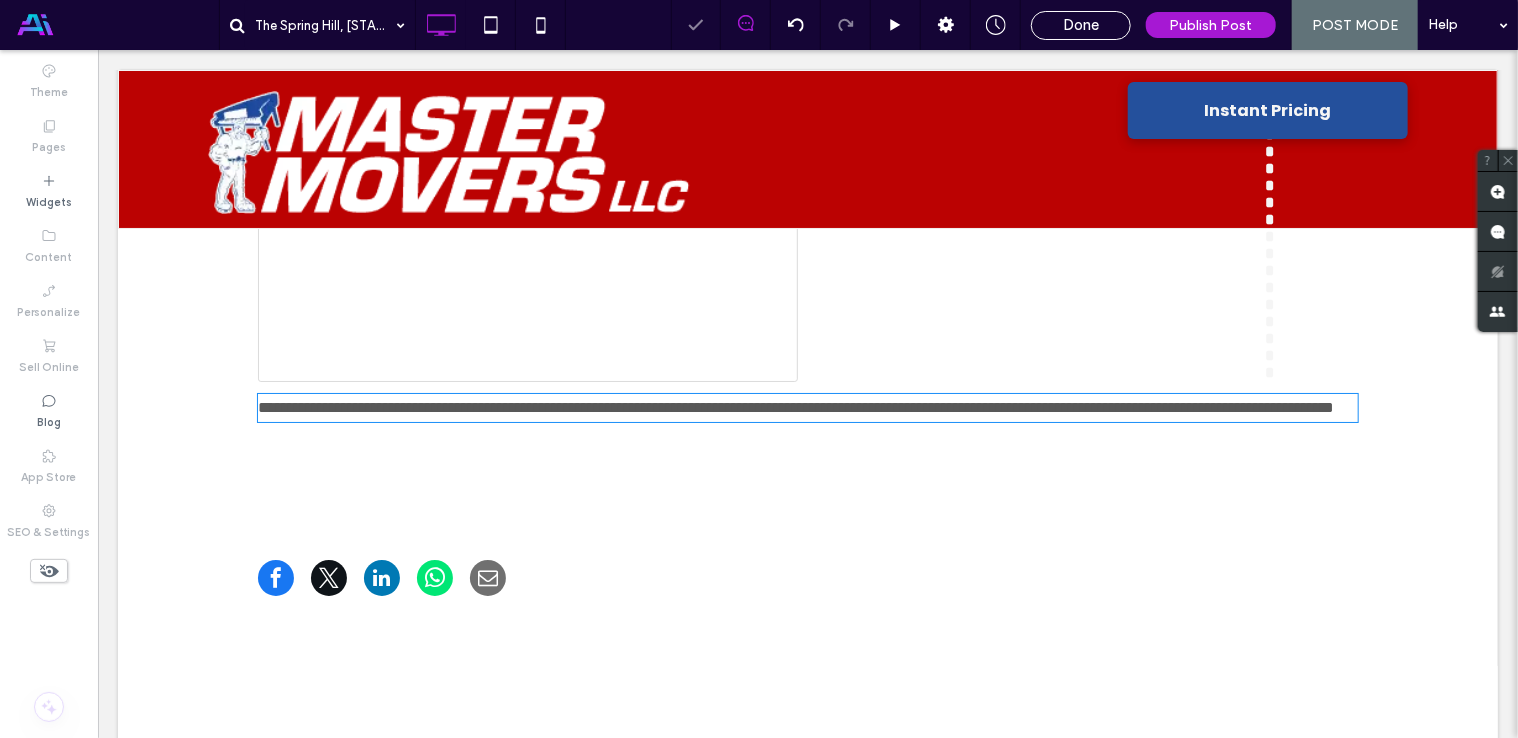 type on "*******" 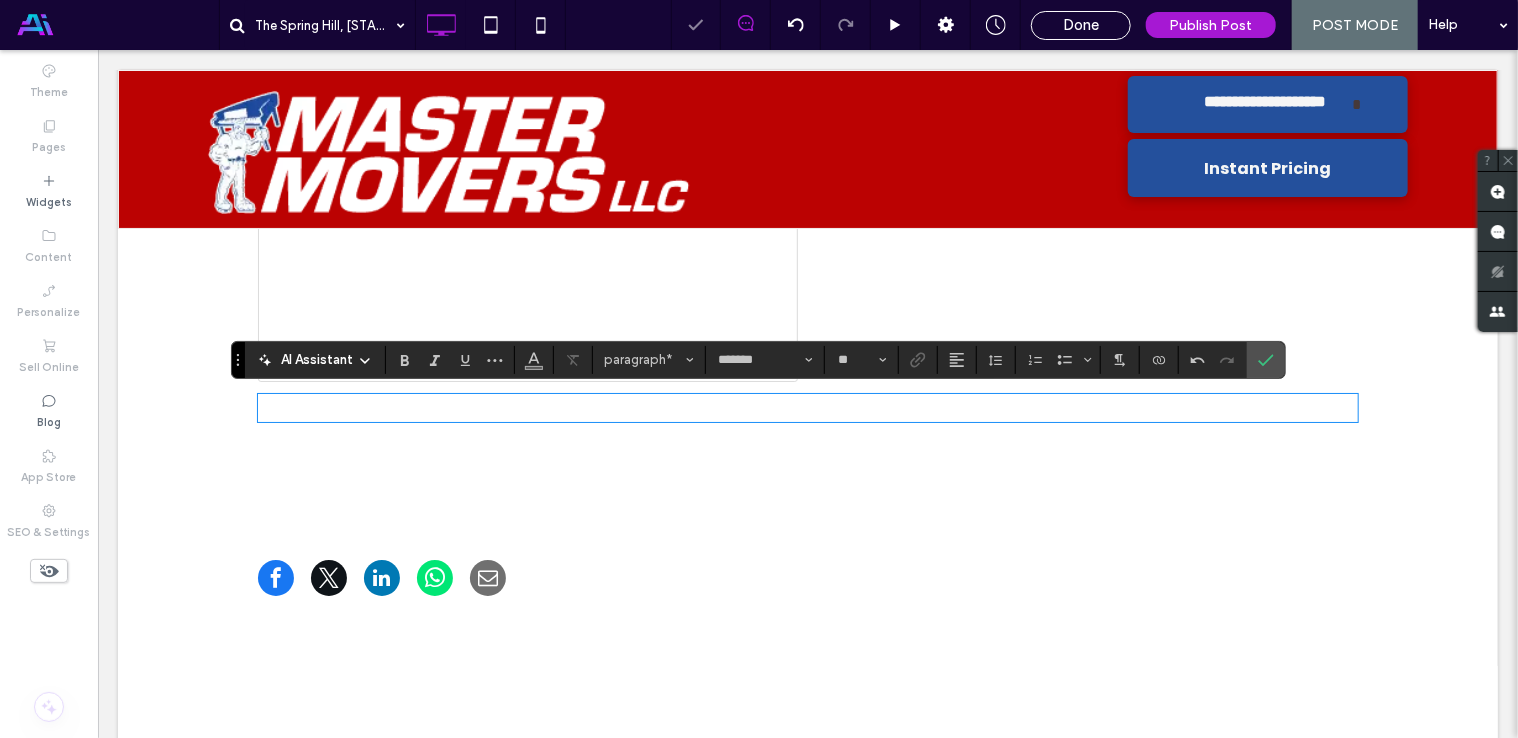 scroll, scrollTop: 0, scrollLeft: 0, axis: both 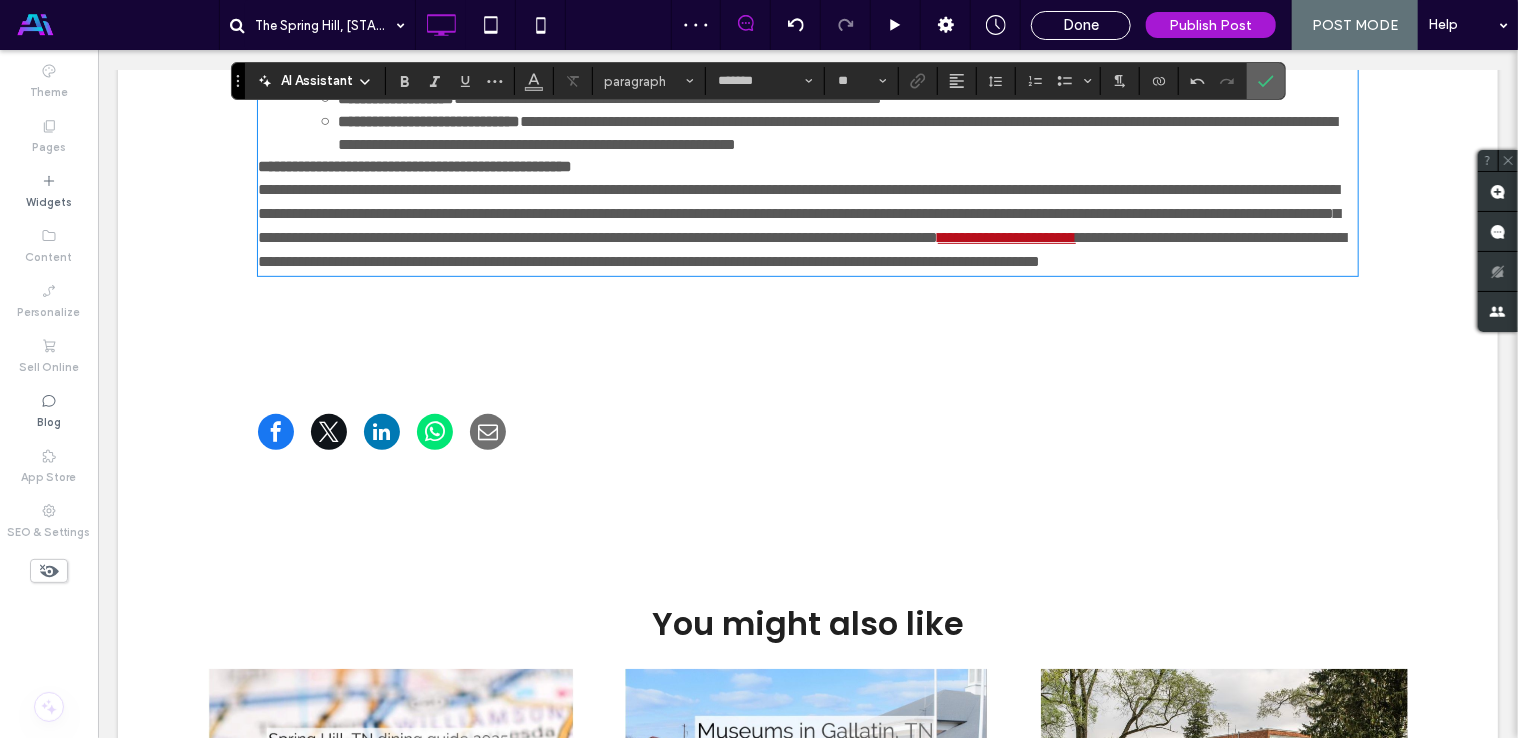 click 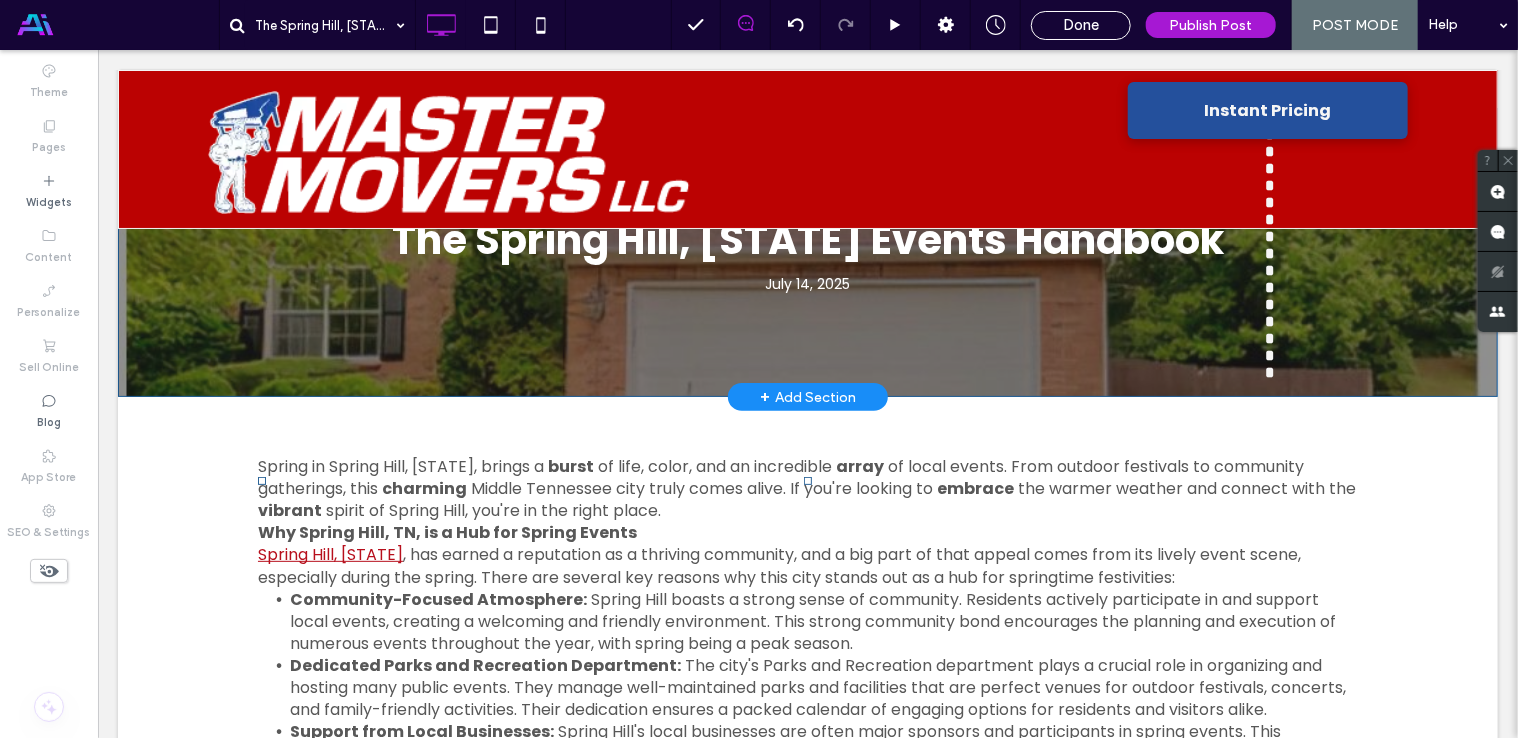 scroll, scrollTop: 0, scrollLeft: 0, axis: both 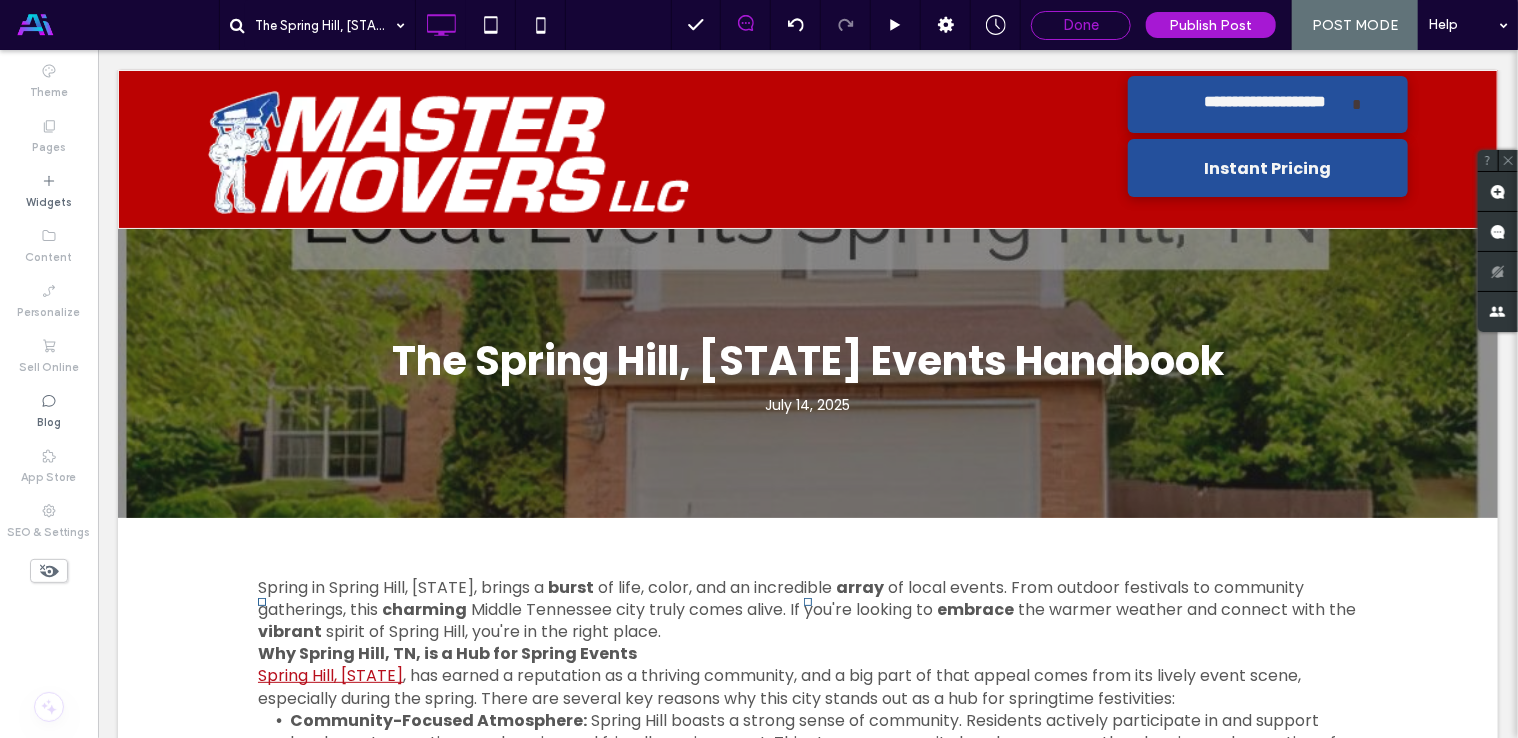click on "Done" at bounding box center (1081, 25) 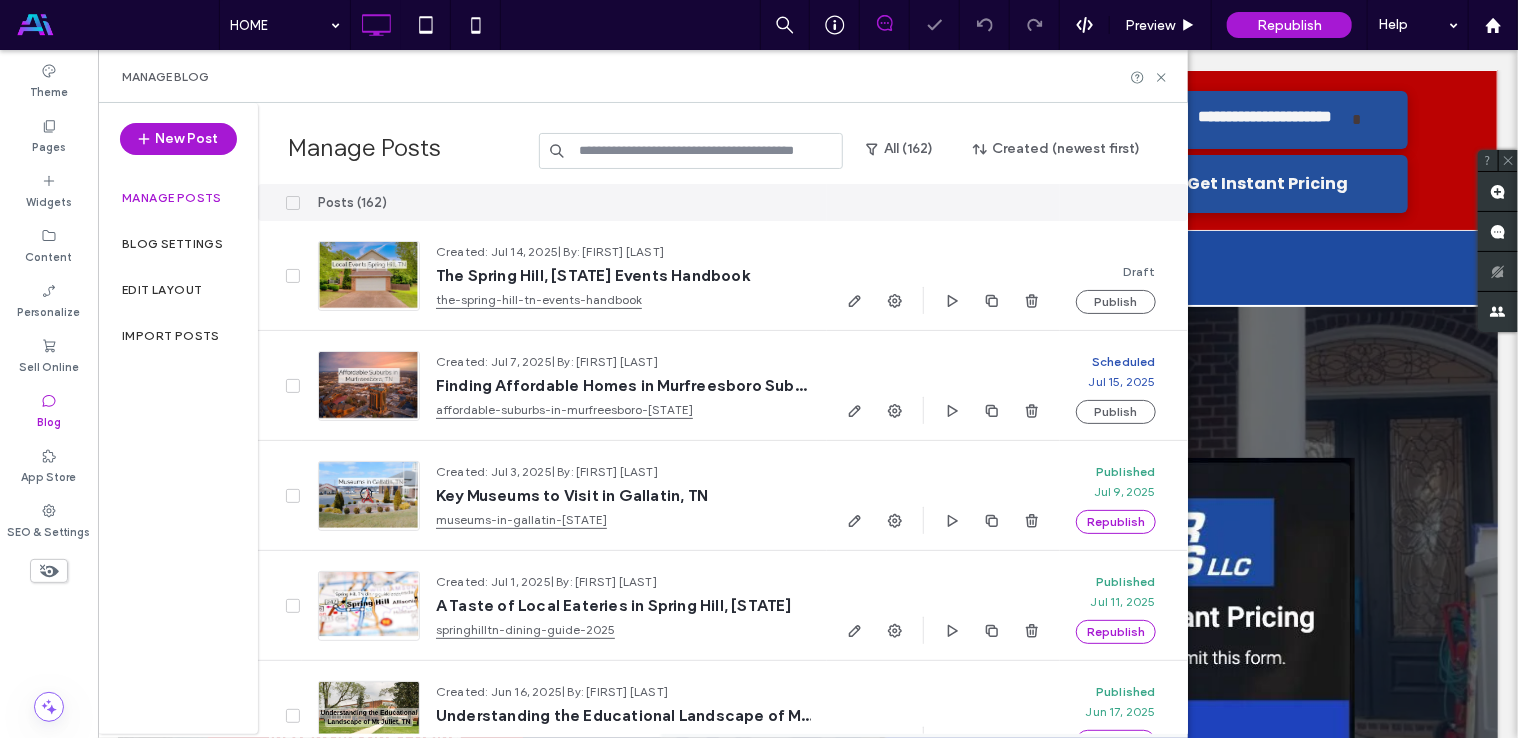 scroll, scrollTop: 0, scrollLeft: 0, axis: both 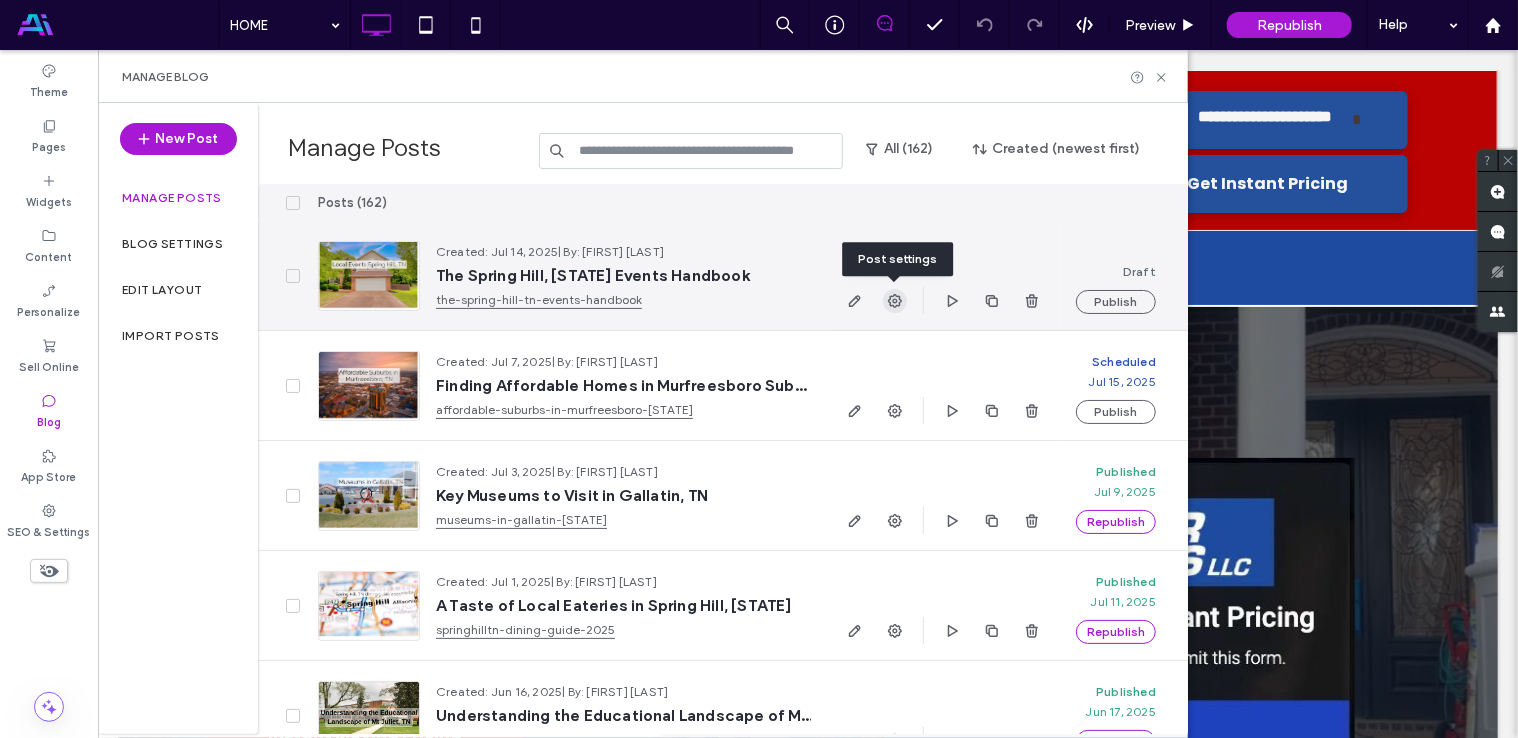 click 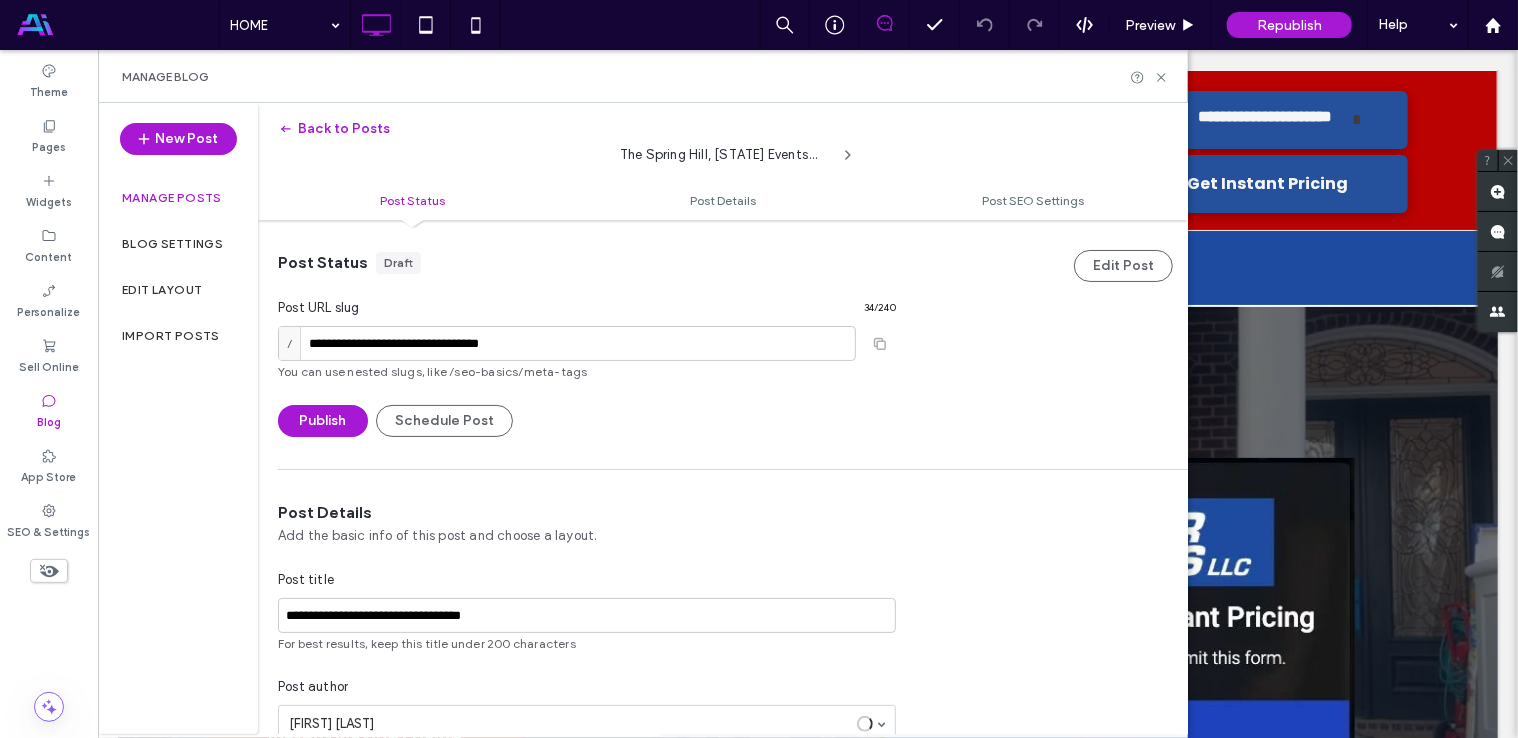 scroll, scrollTop: 0, scrollLeft: 0, axis: both 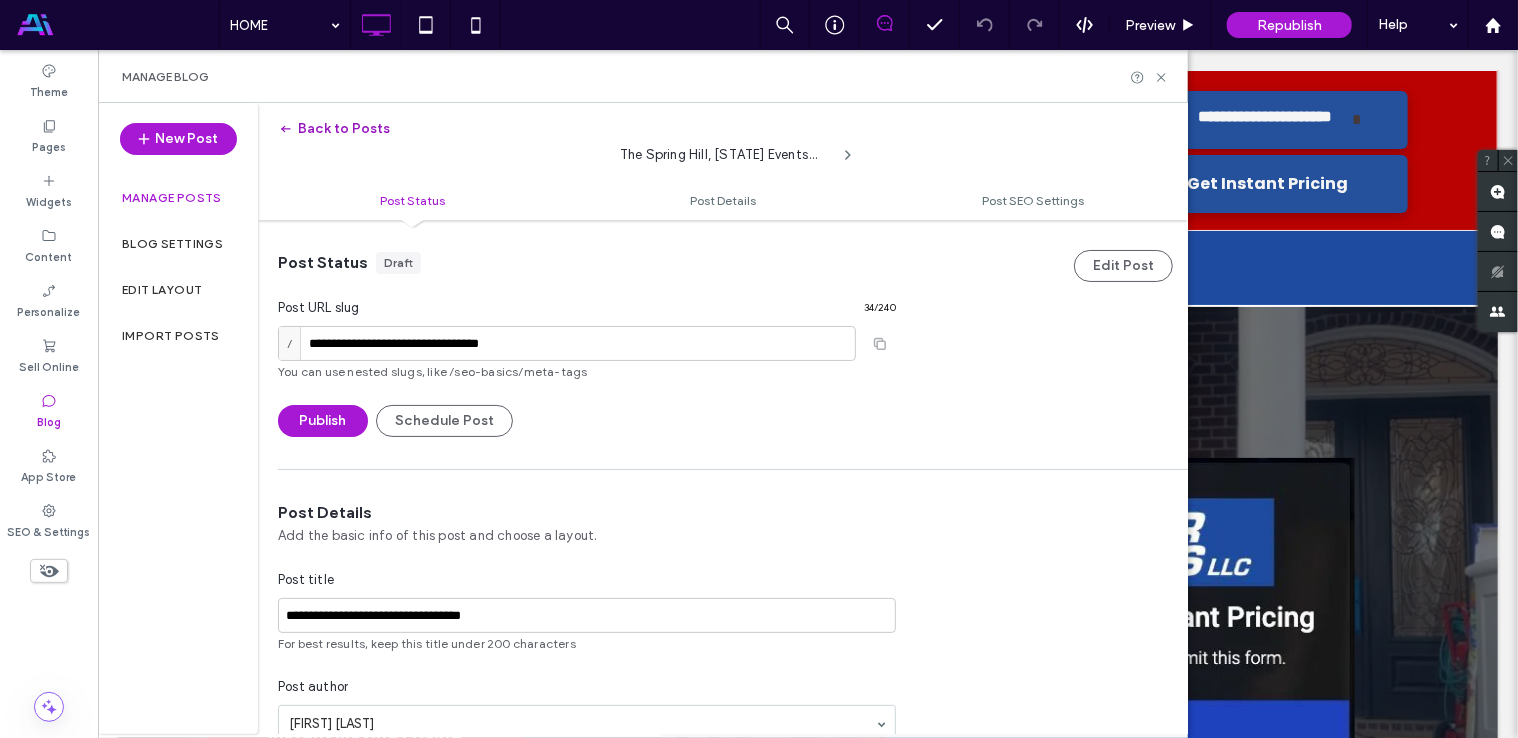 click on "Back to Posts" at bounding box center [334, 129] 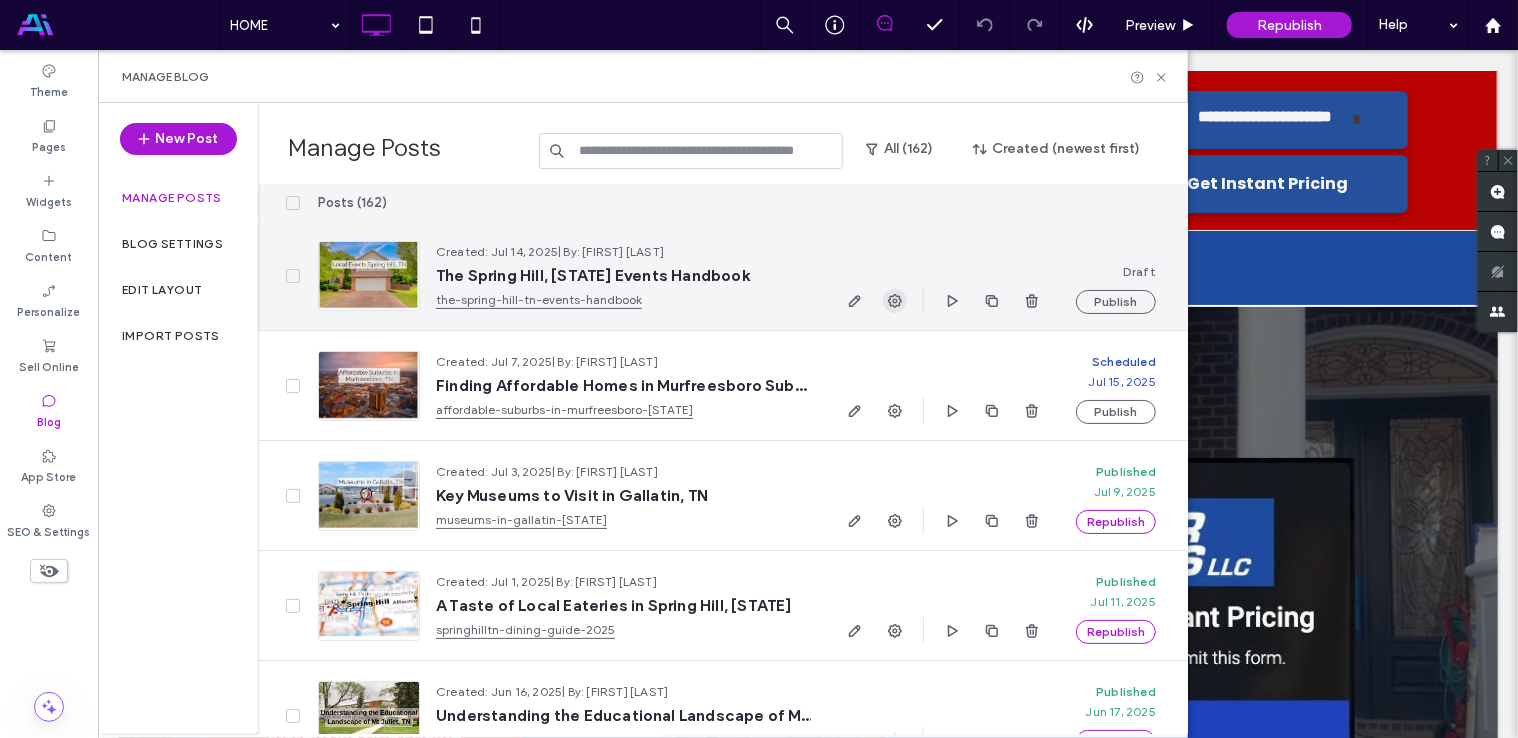 click at bounding box center (895, 301) 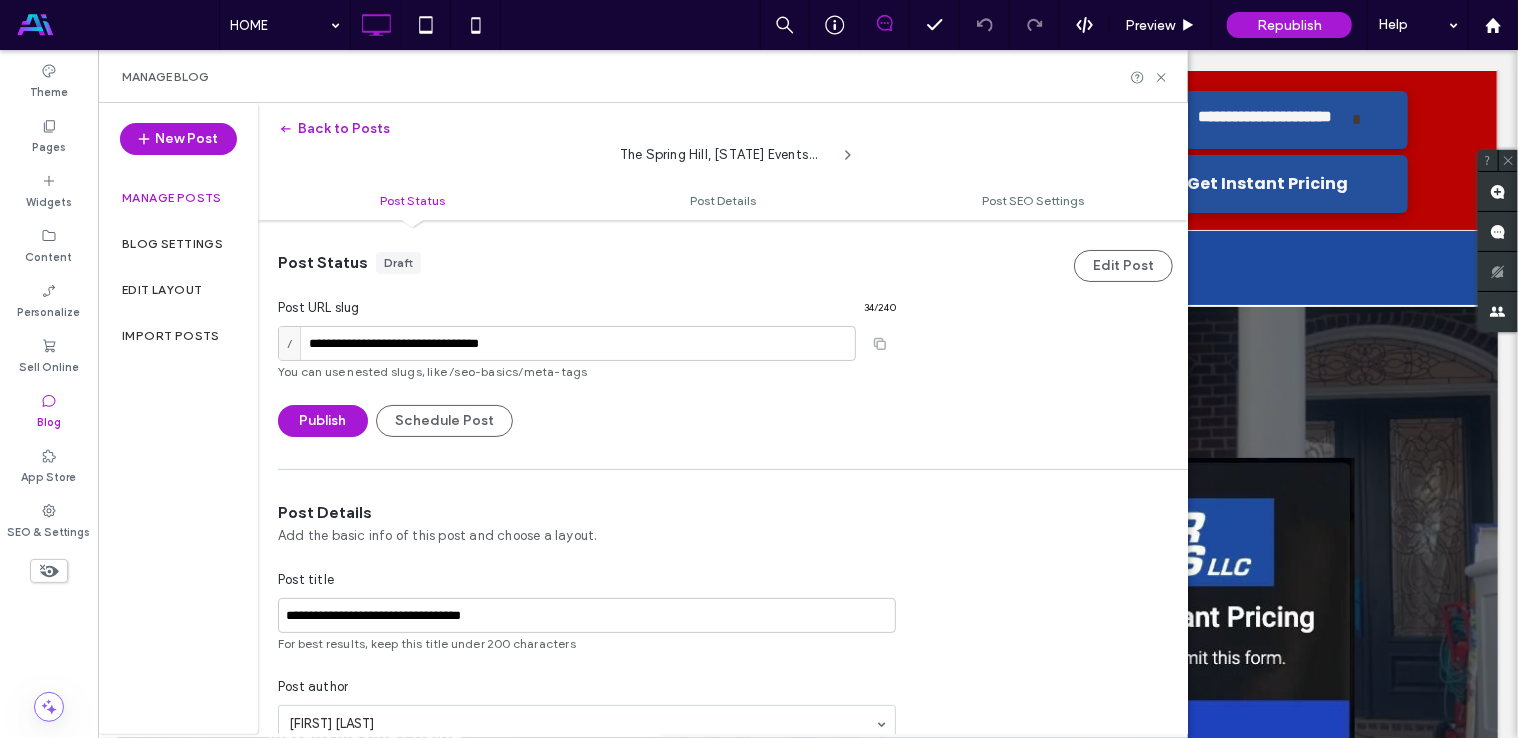 scroll, scrollTop: 0, scrollLeft: 0, axis: both 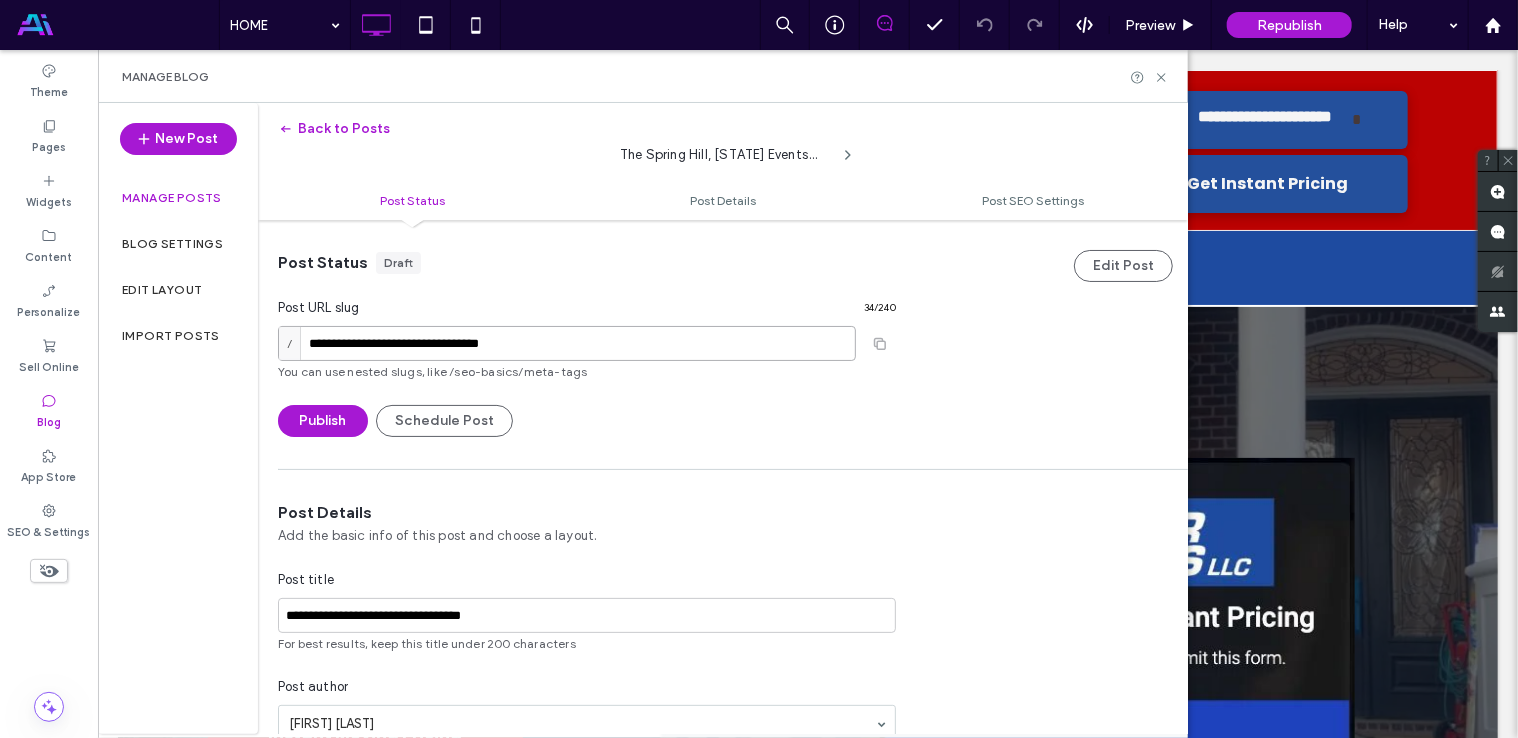 click on "**********" at bounding box center [567, 343] 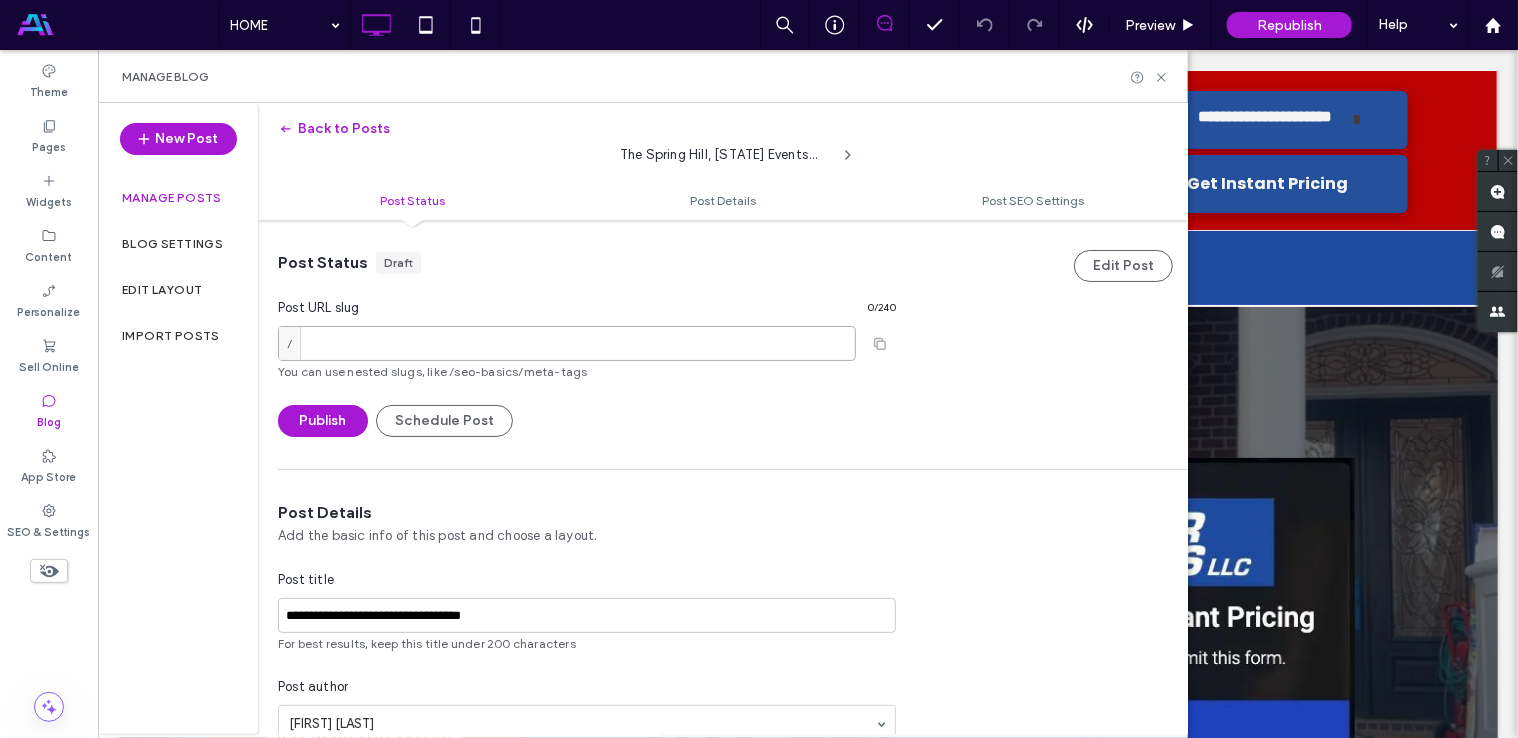 paste on "**********" 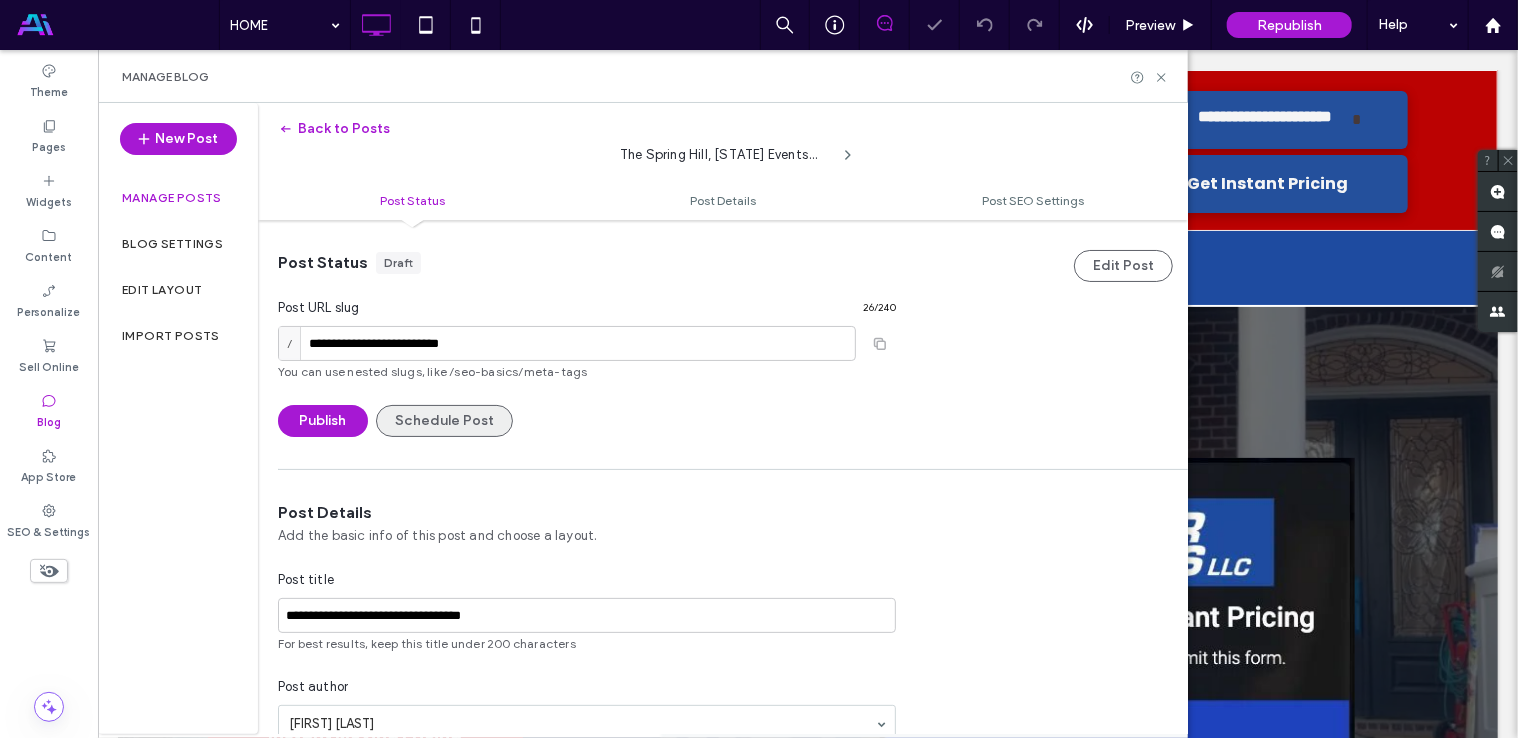 click on "**********" at bounding box center [759, 369] 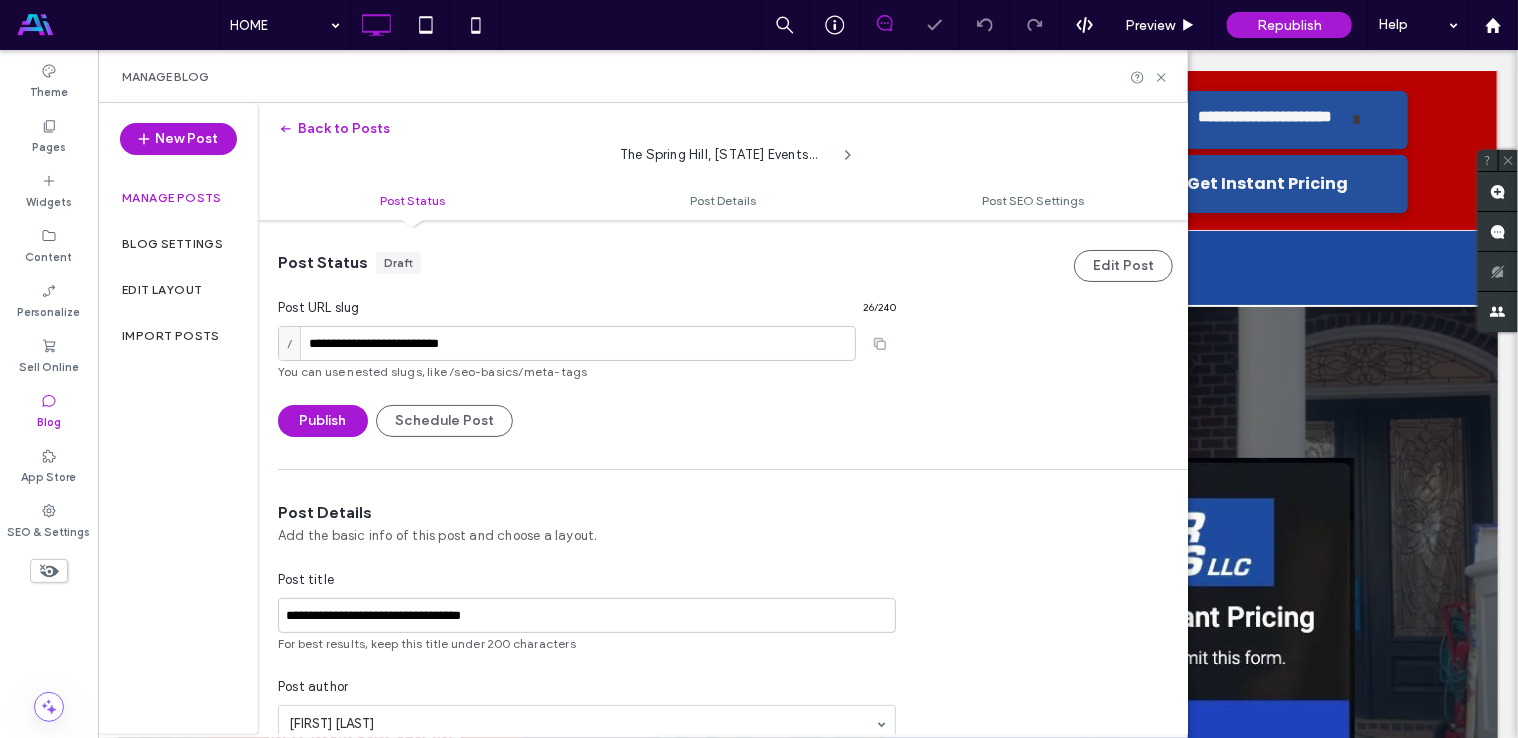 type on "**********" 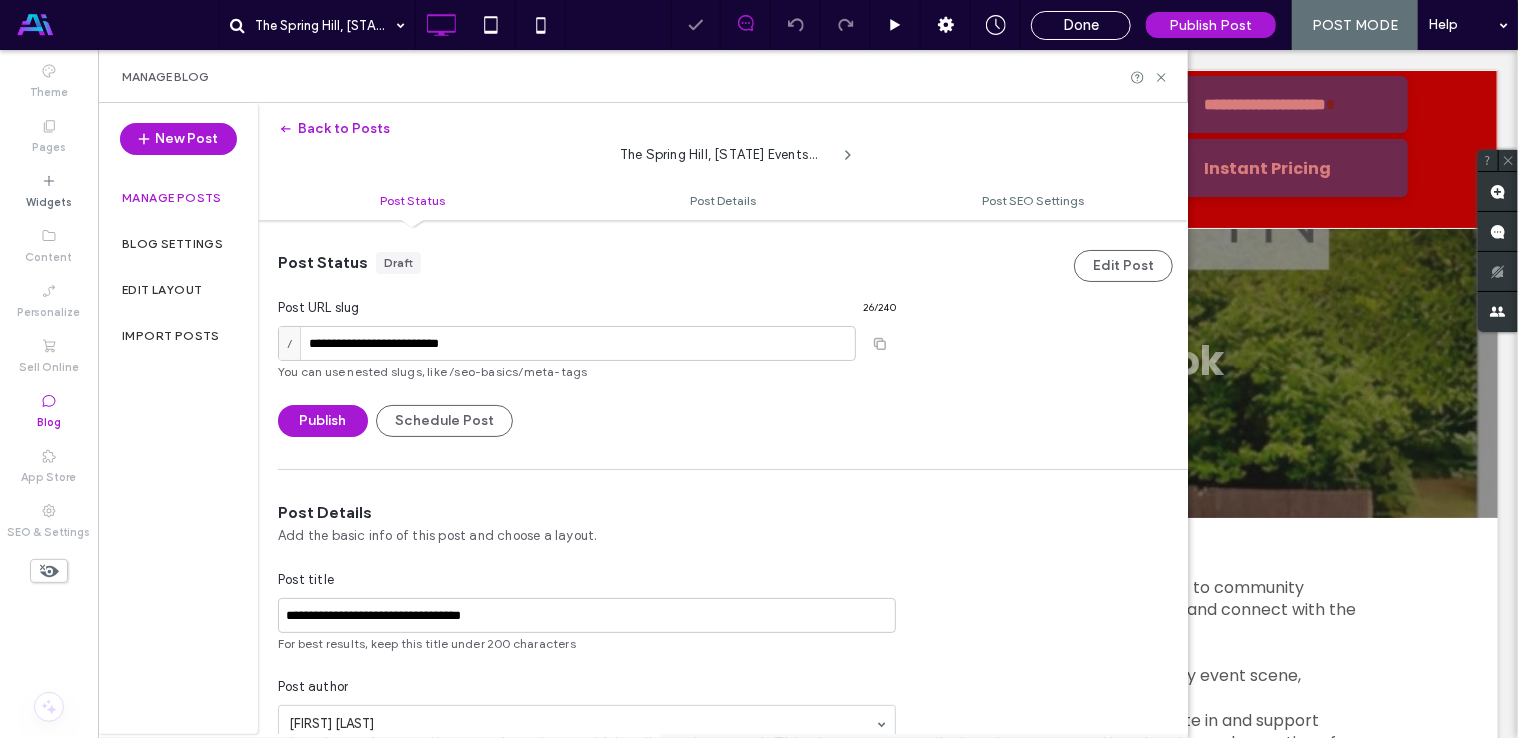 scroll, scrollTop: 0, scrollLeft: 0, axis: both 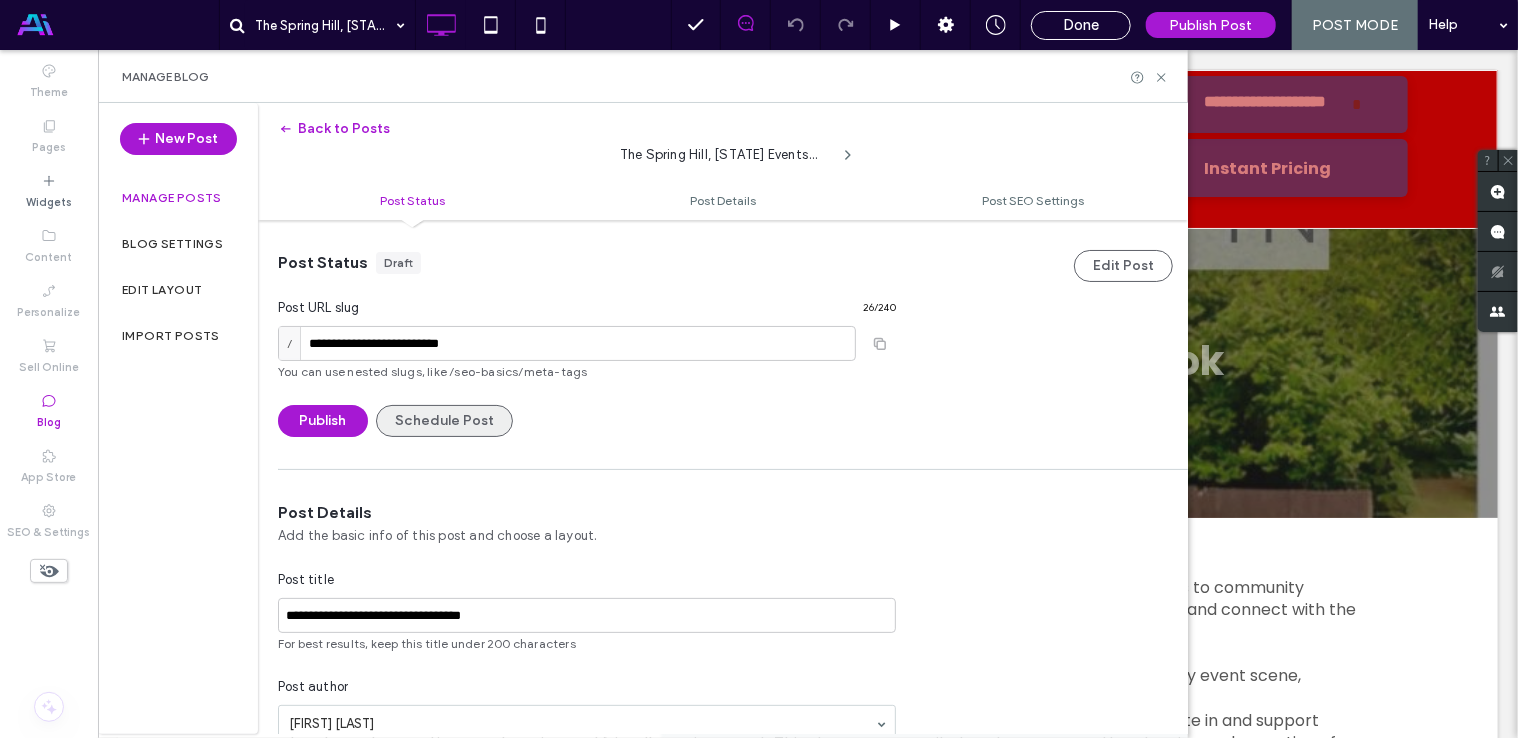 click on "Schedule Post" at bounding box center (444, 421) 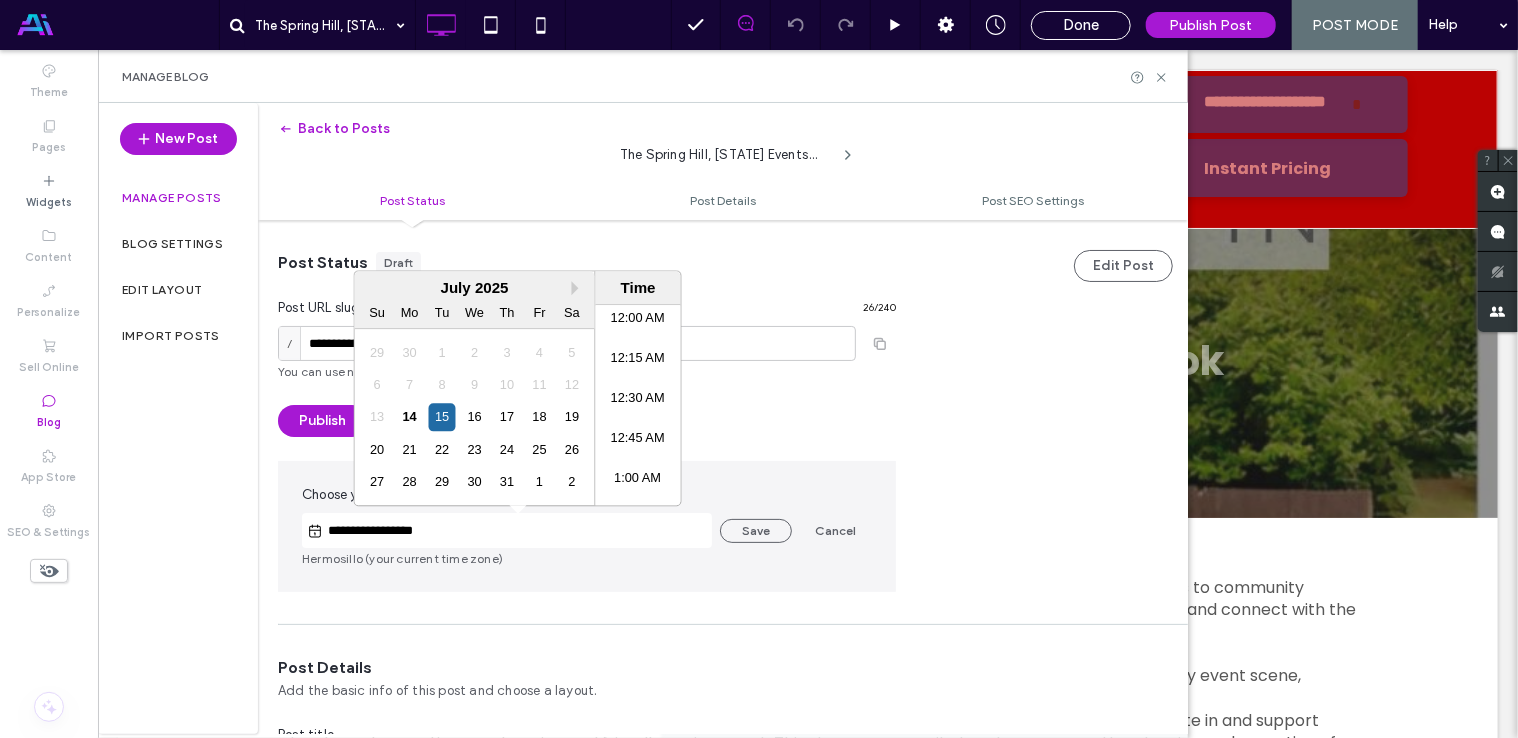 click on "**********" at bounding box center [517, 531] 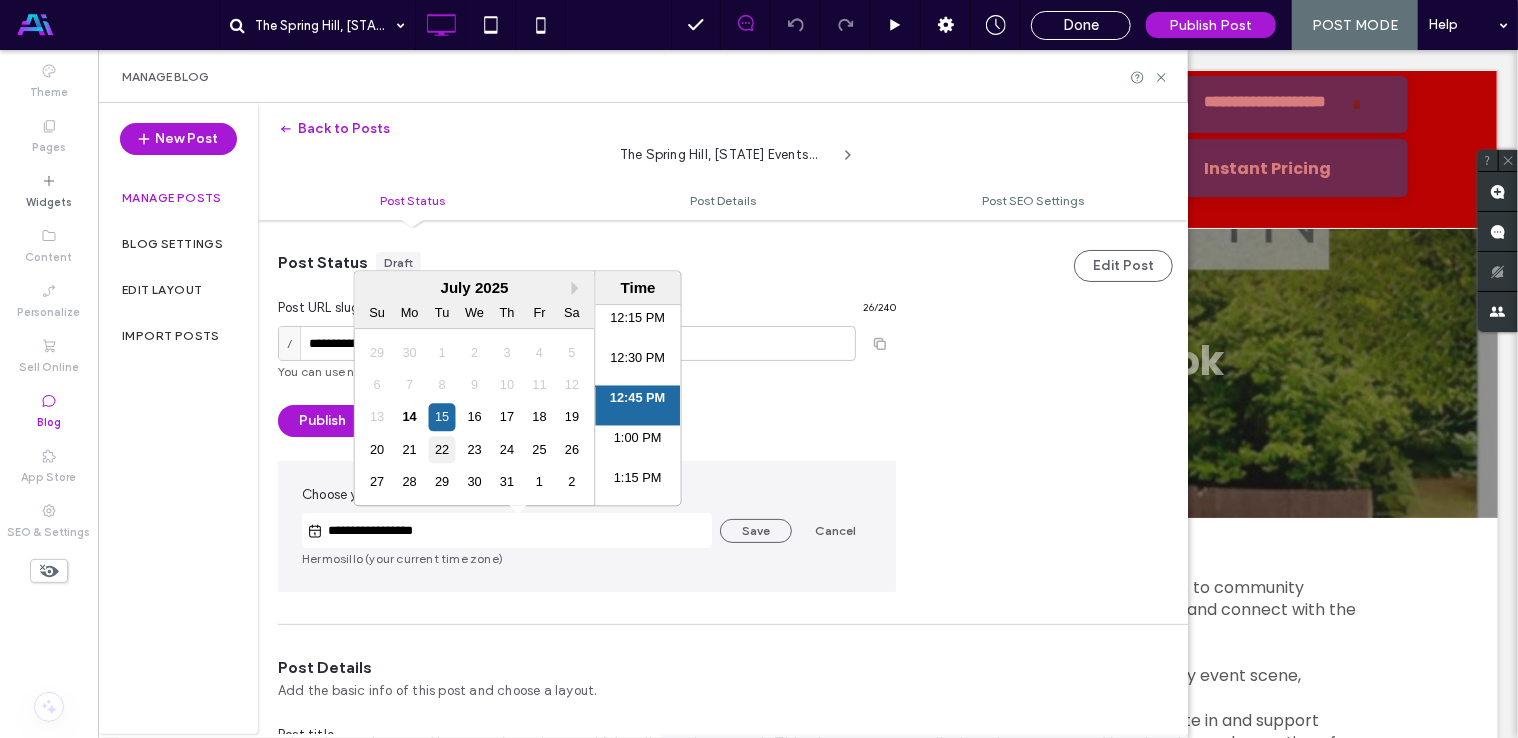 click on "22" at bounding box center (442, 449) 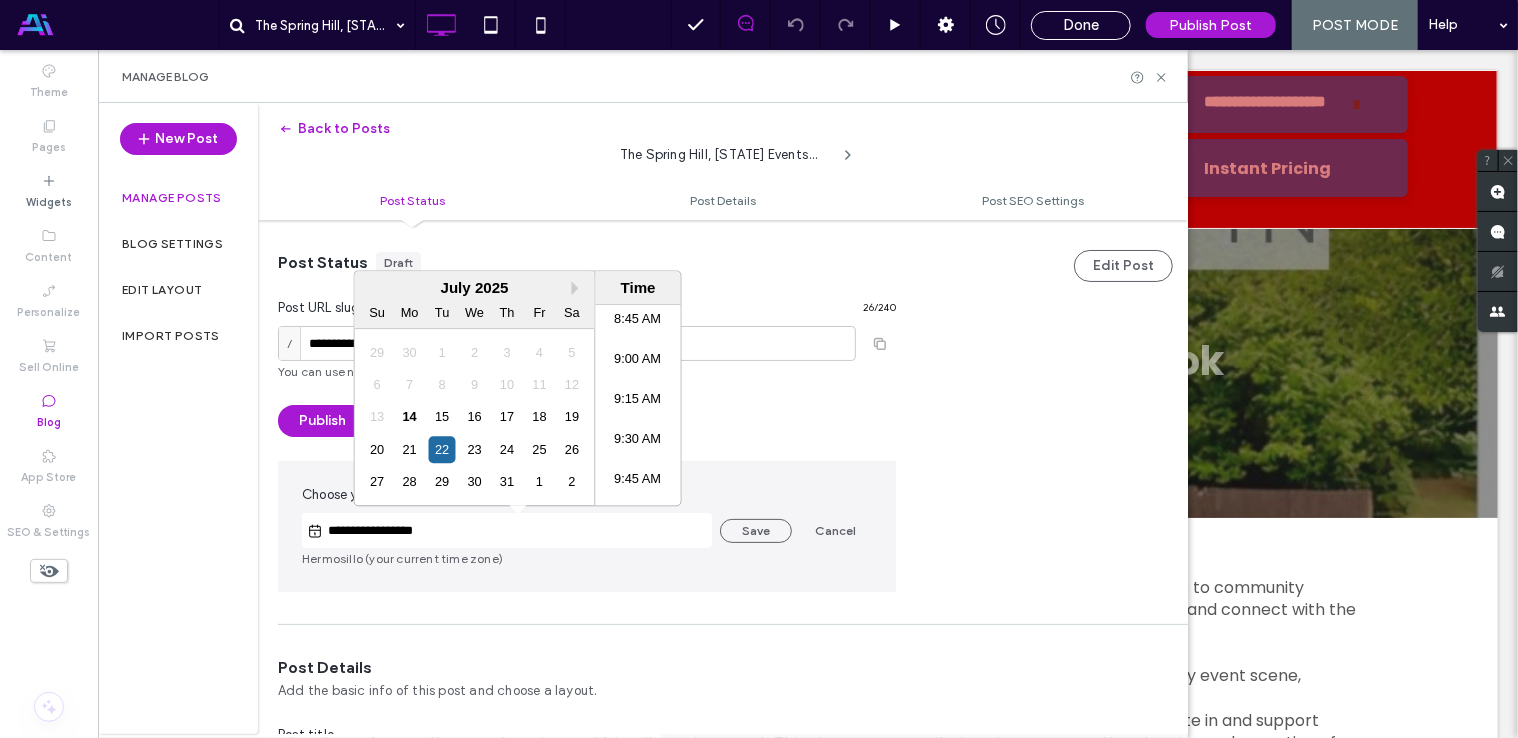 scroll, scrollTop: 1378, scrollLeft: 0, axis: vertical 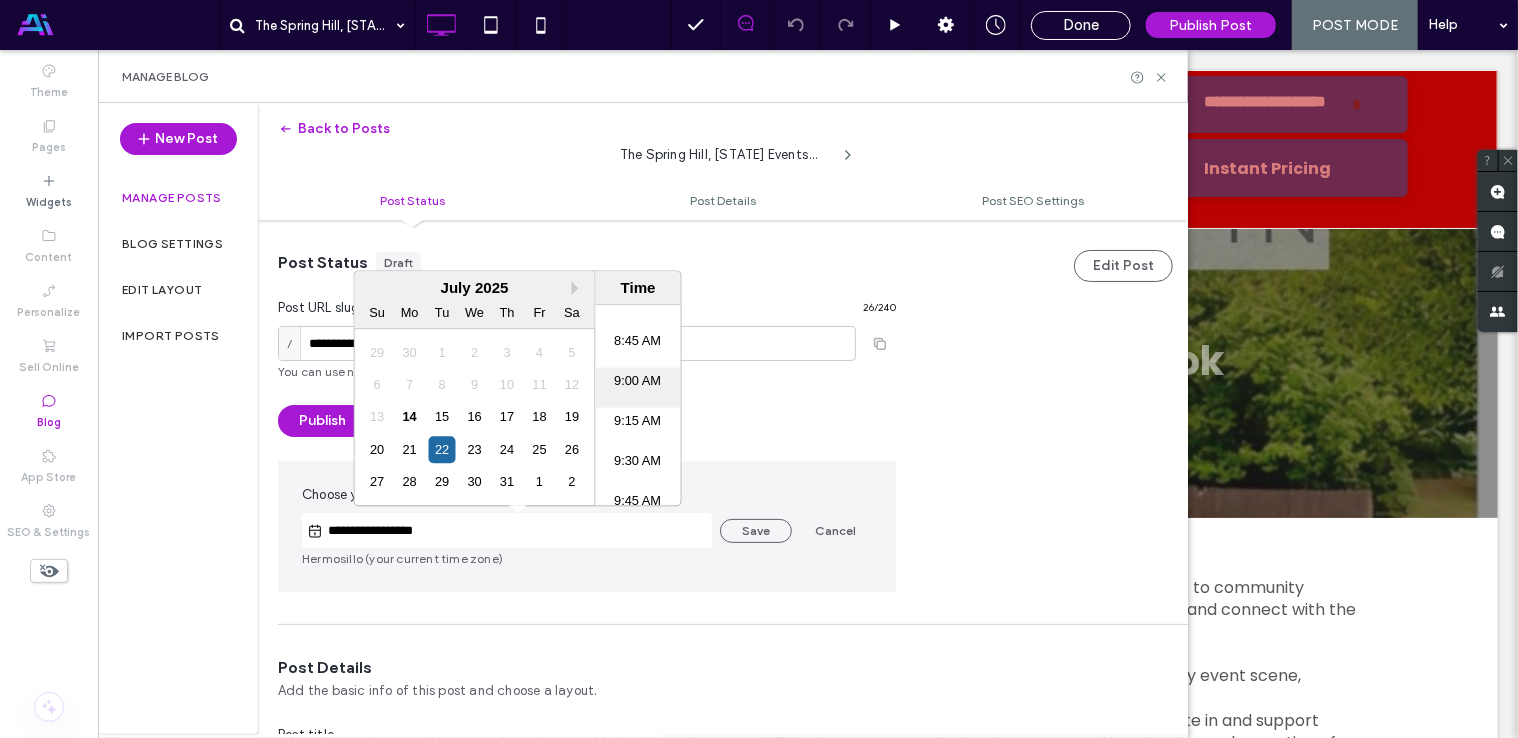 click on "9:00 AM" at bounding box center (638, 387) 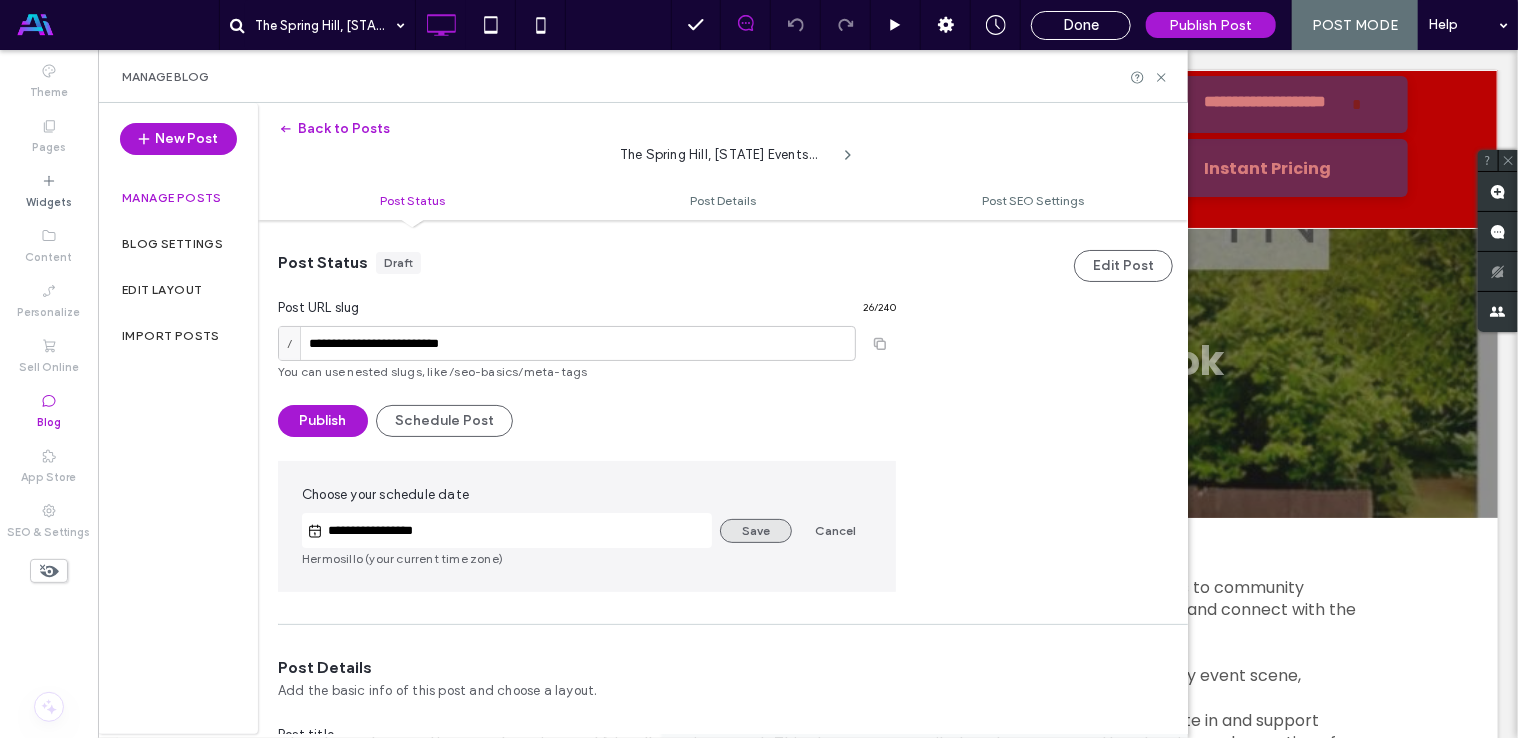 click on "Save" at bounding box center [756, 531] 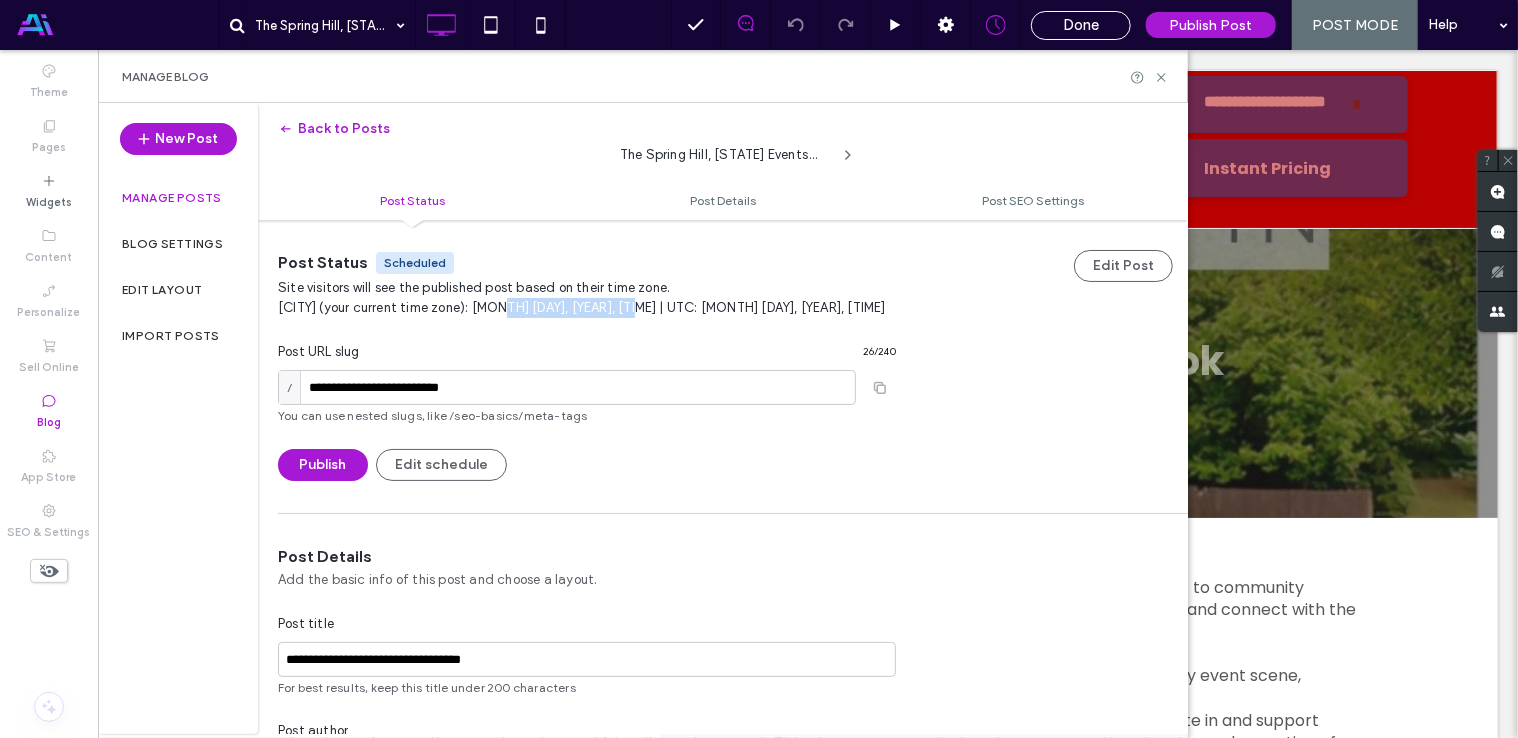 drag, startPoint x: 498, startPoint y: 309, endPoint x: 634, endPoint y: 305, distance: 136.0588 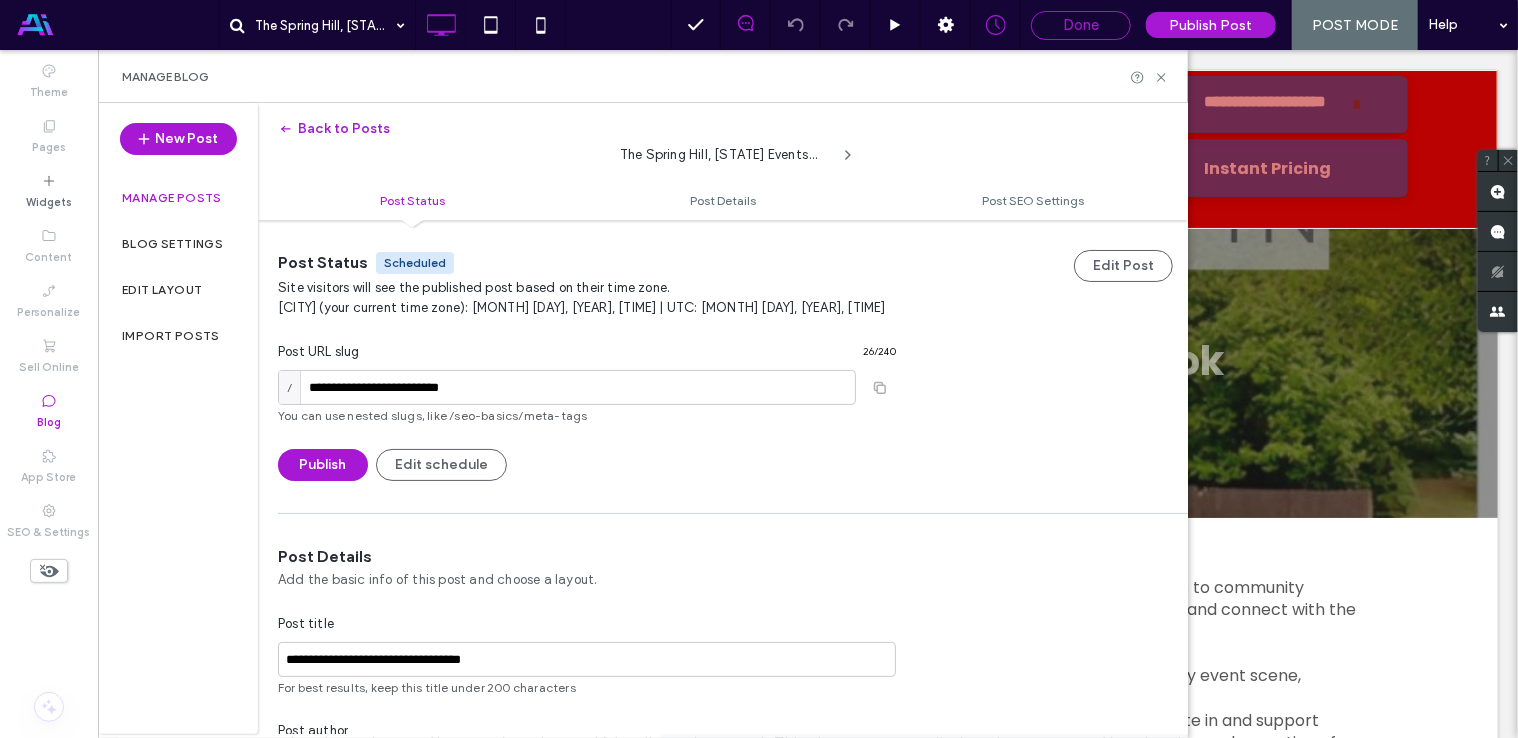 click on "Done" at bounding box center [1081, 25] 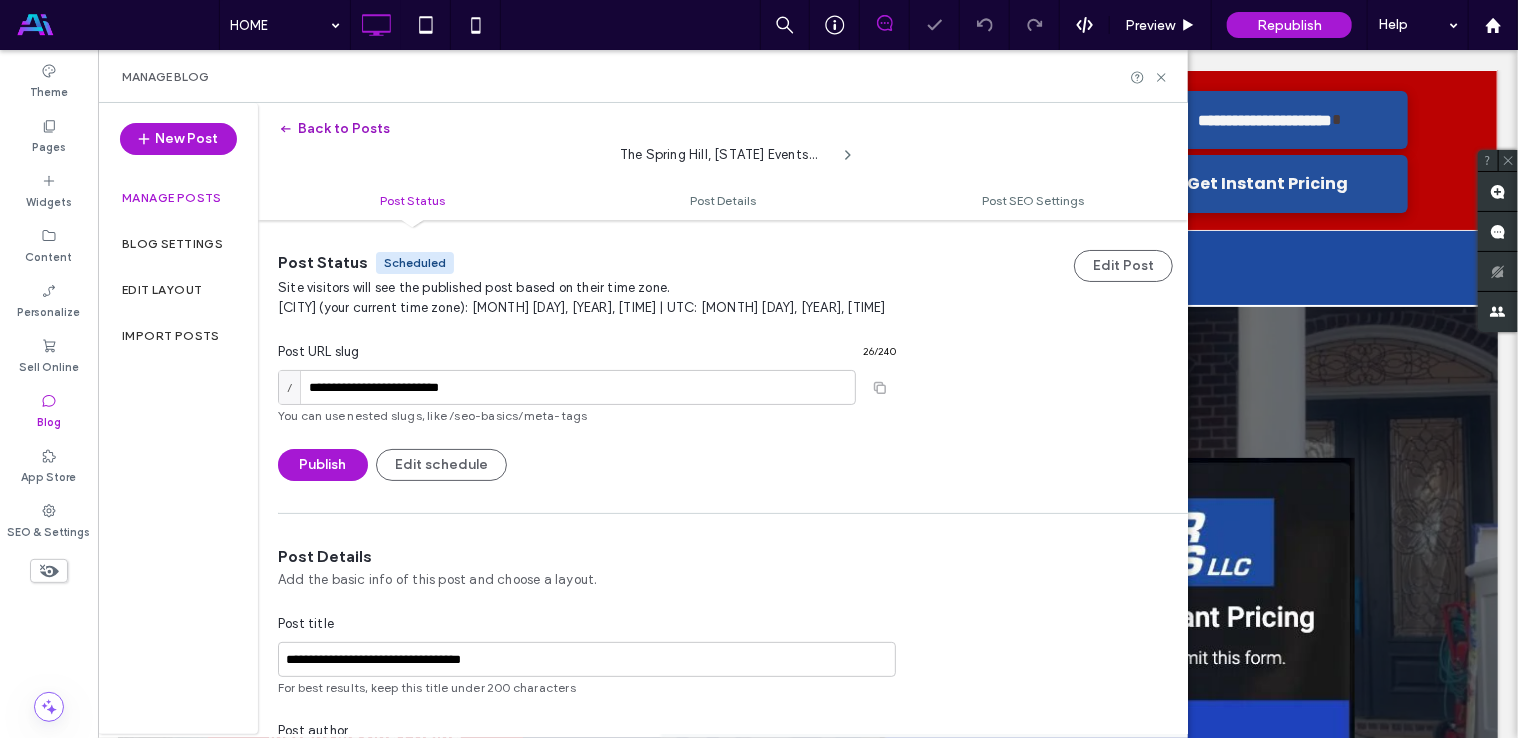 scroll, scrollTop: 0, scrollLeft: 0, axis: both 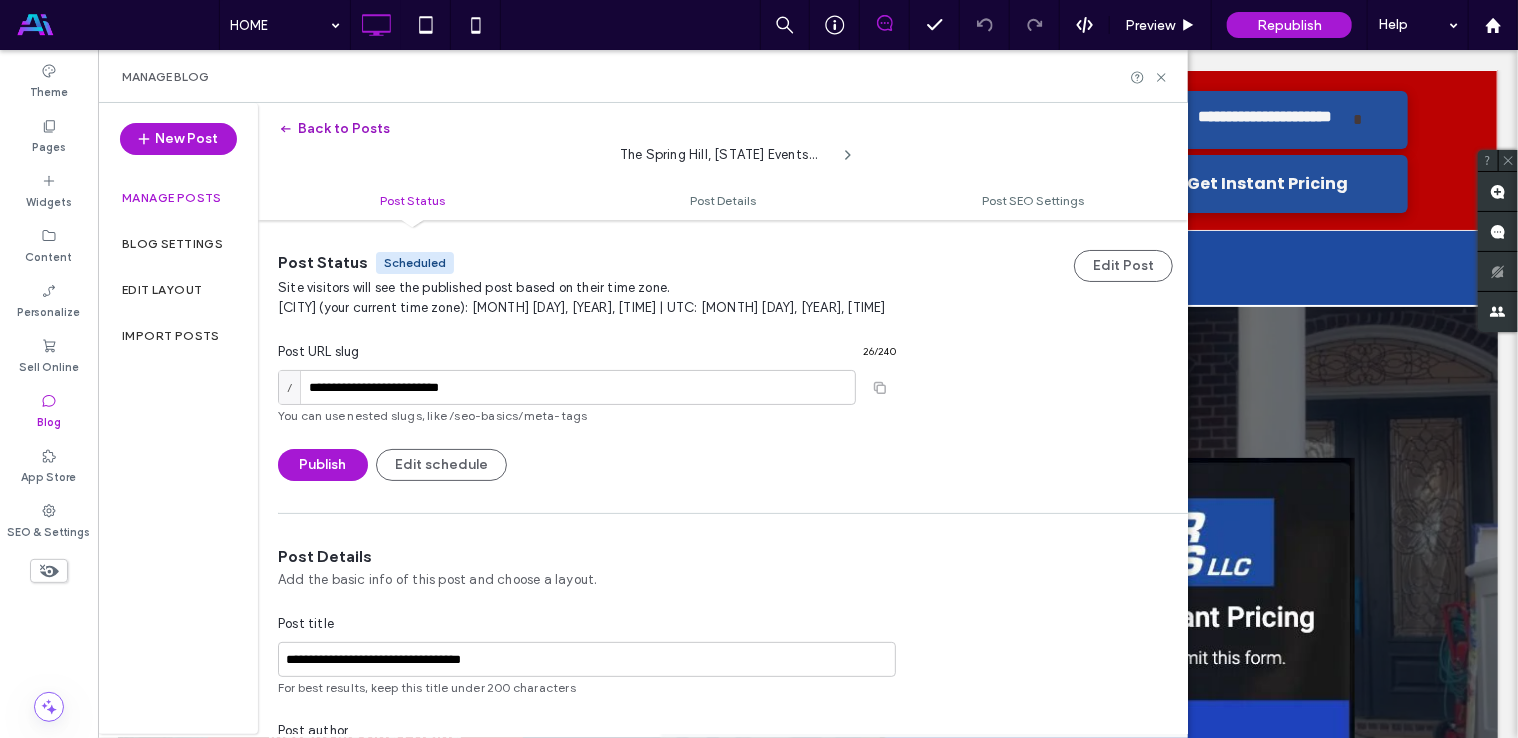 click on "Back to Posts" at bounding box center [334, 129] 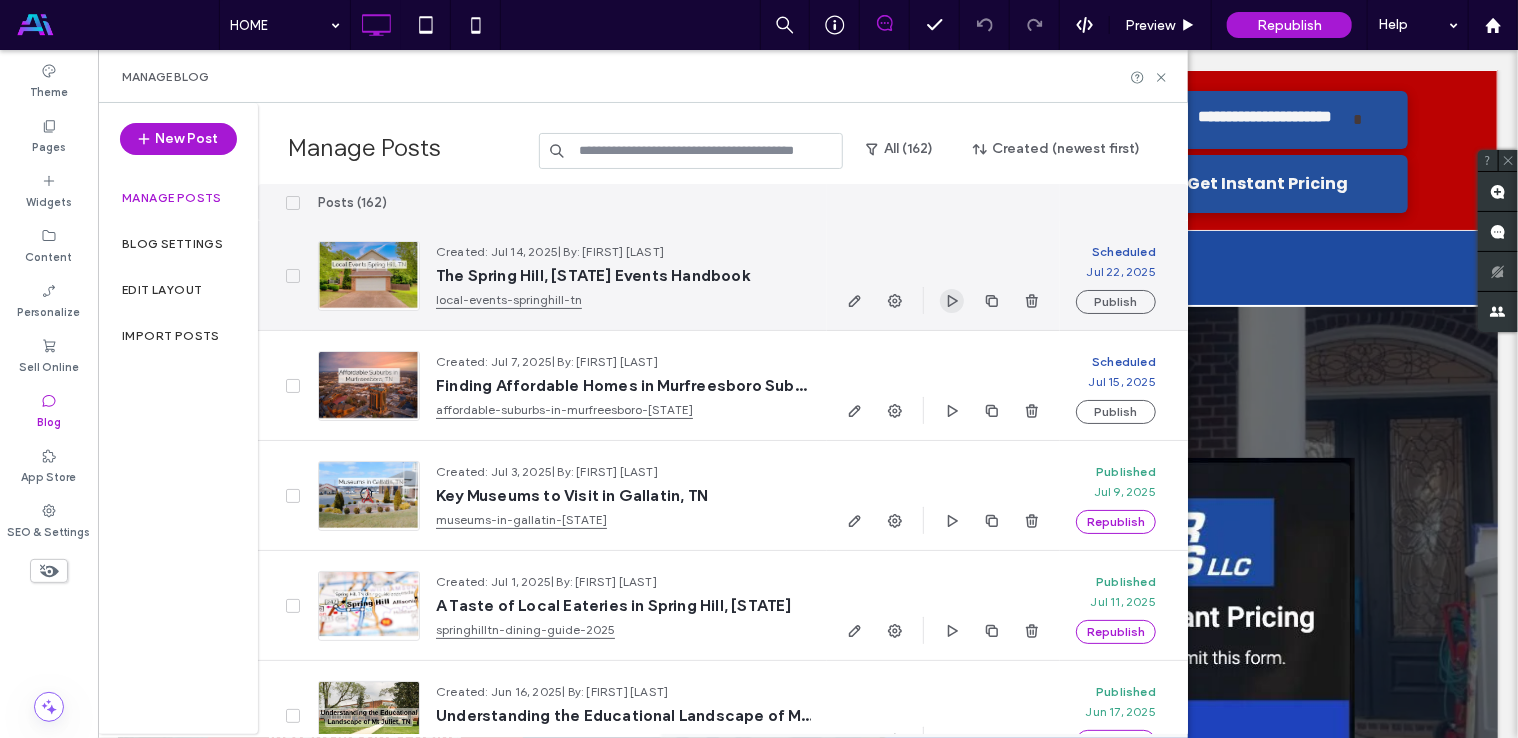 click 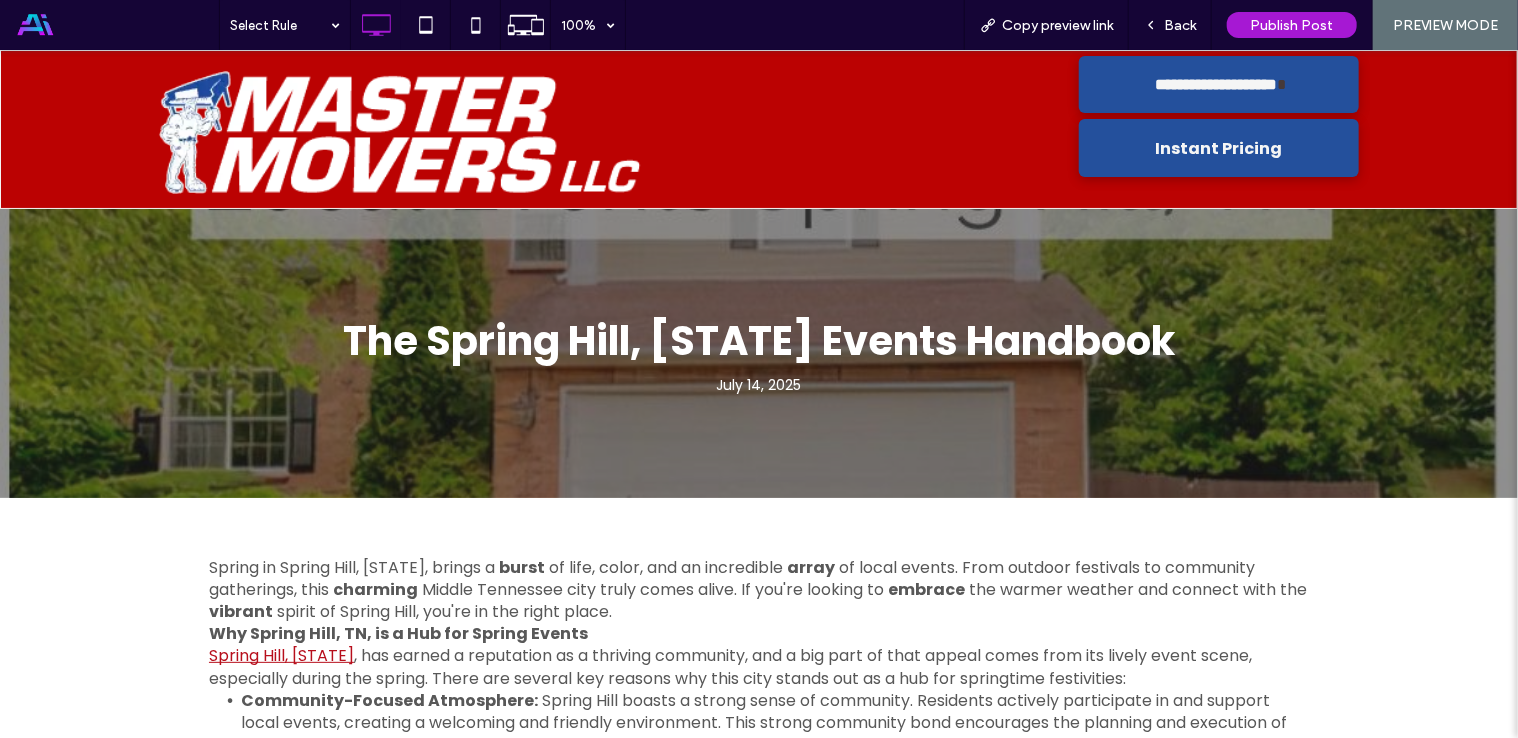 scroll, scrollTop: 0, scrollLeft: 0, axis: both 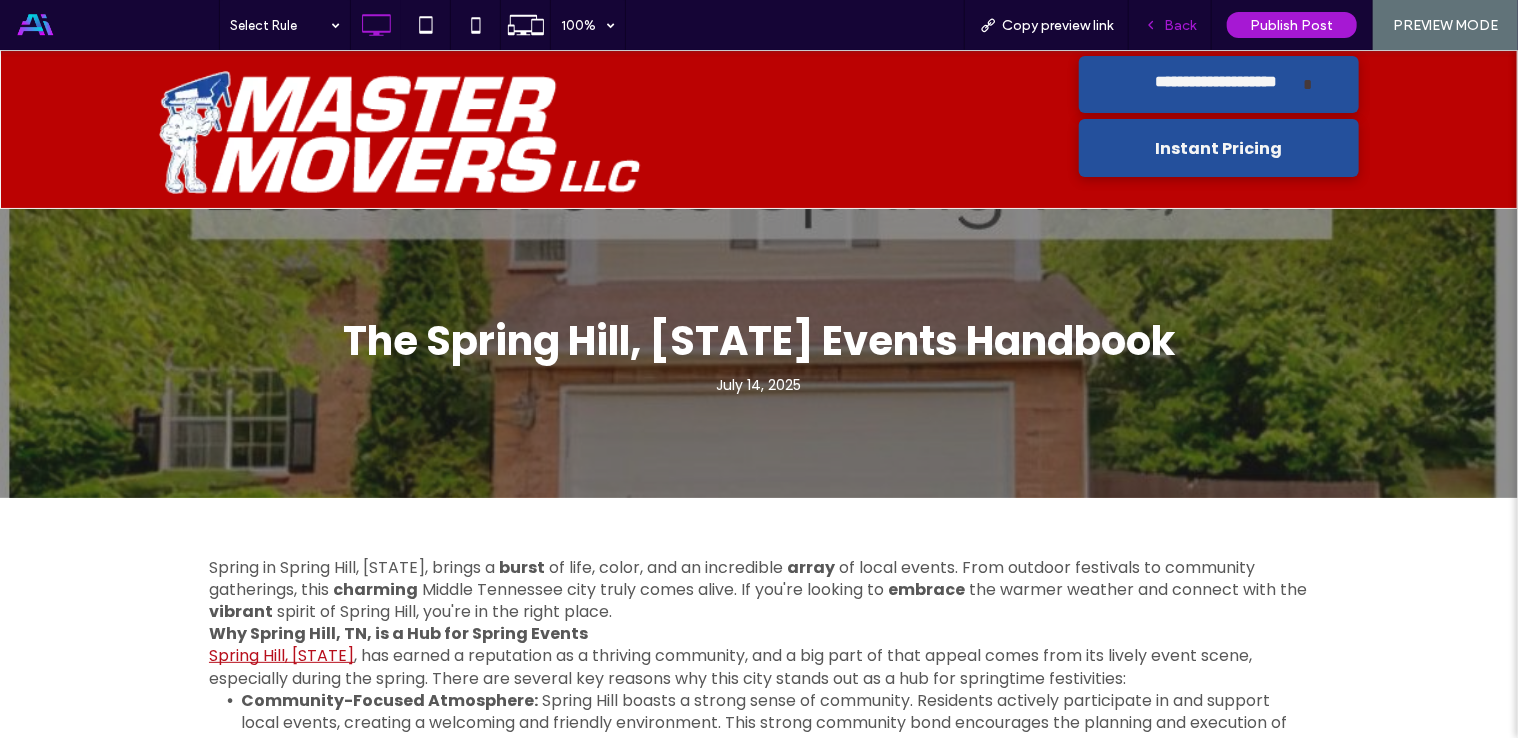 click on "Back" at bounding box center (1170, 25) 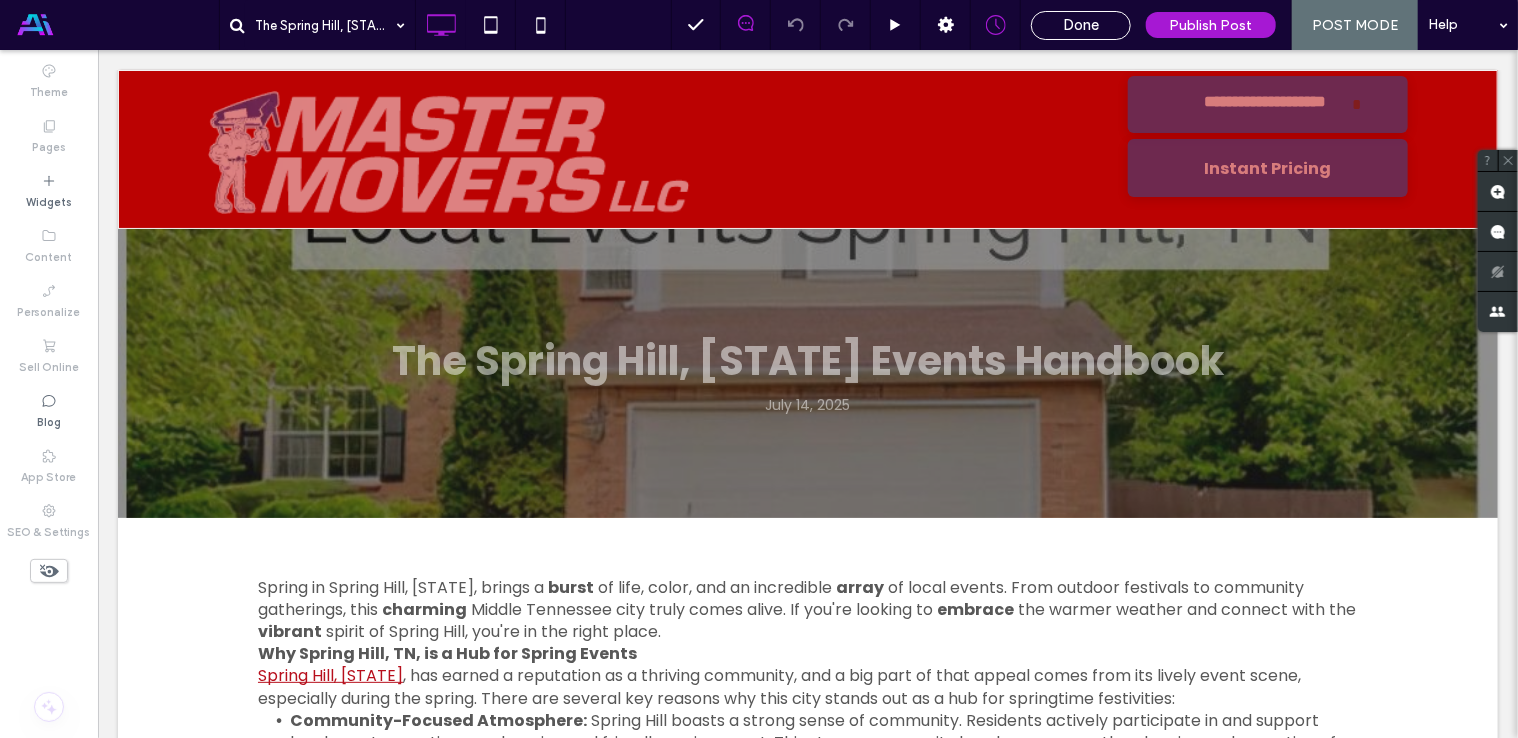 click at bounding box center [117, 25] 